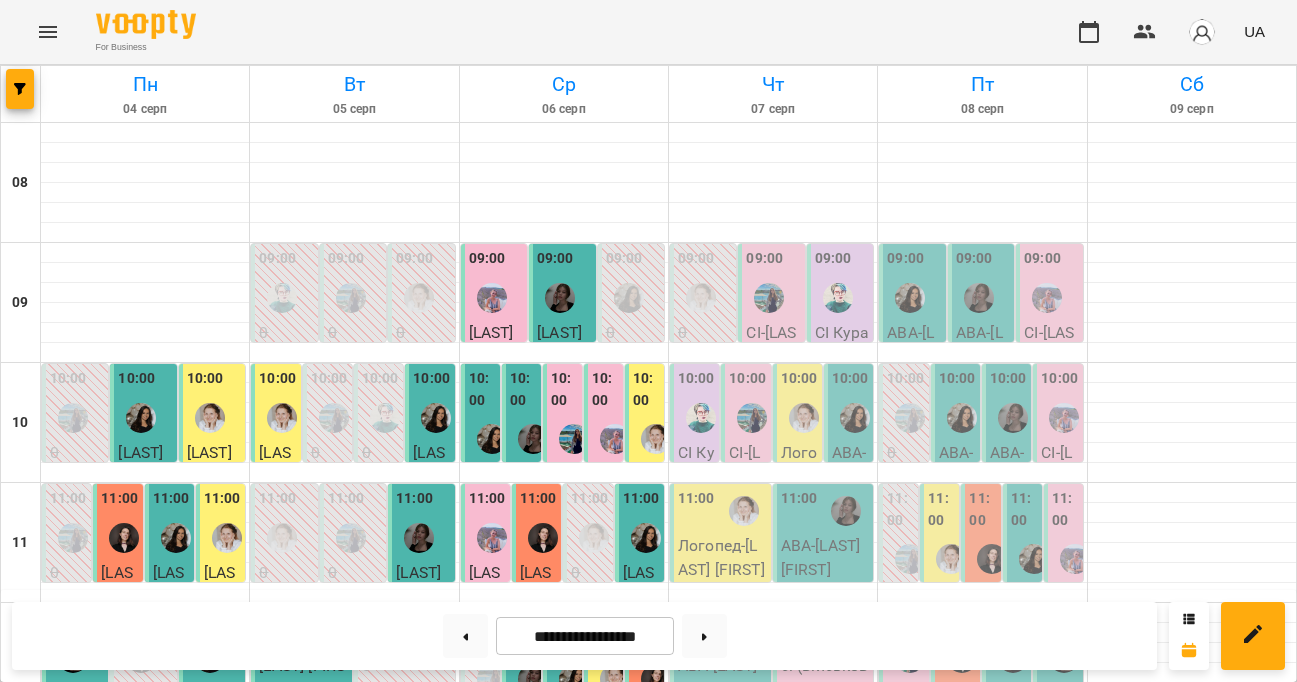 scroll, scrollTop: 0, scrollLeft: 0, axis: both 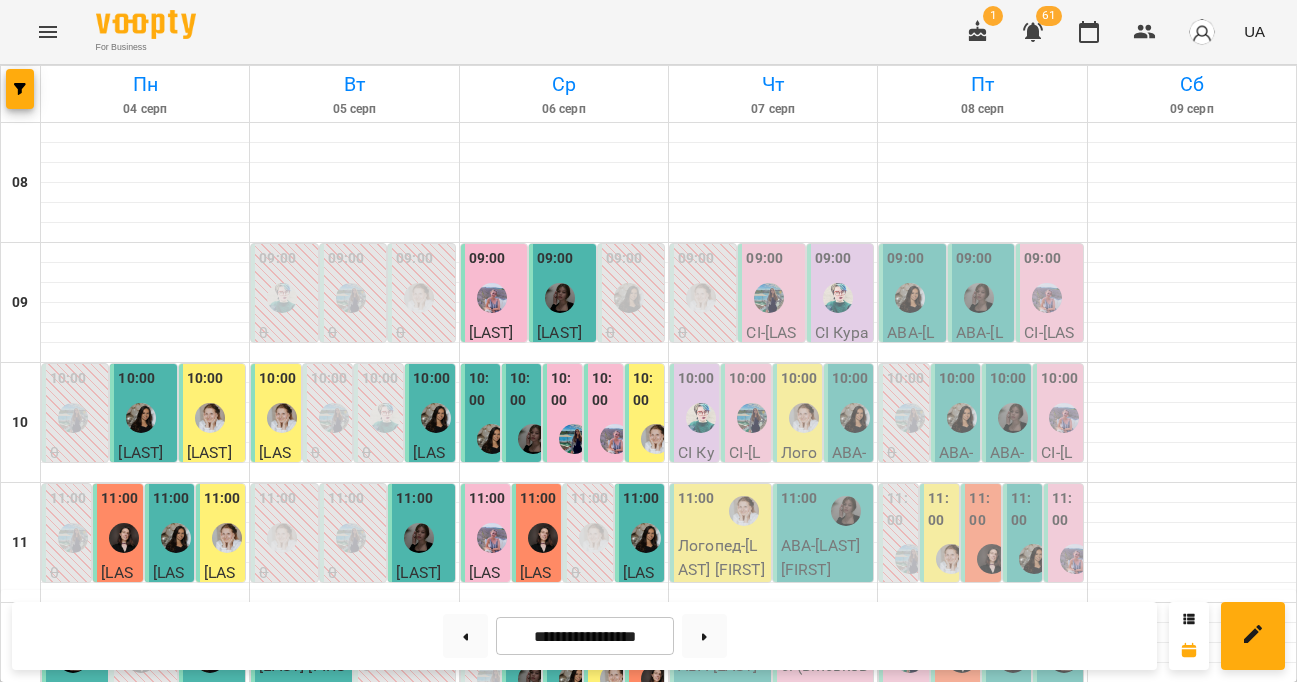 click on "1" at bounding box center [993, 16] 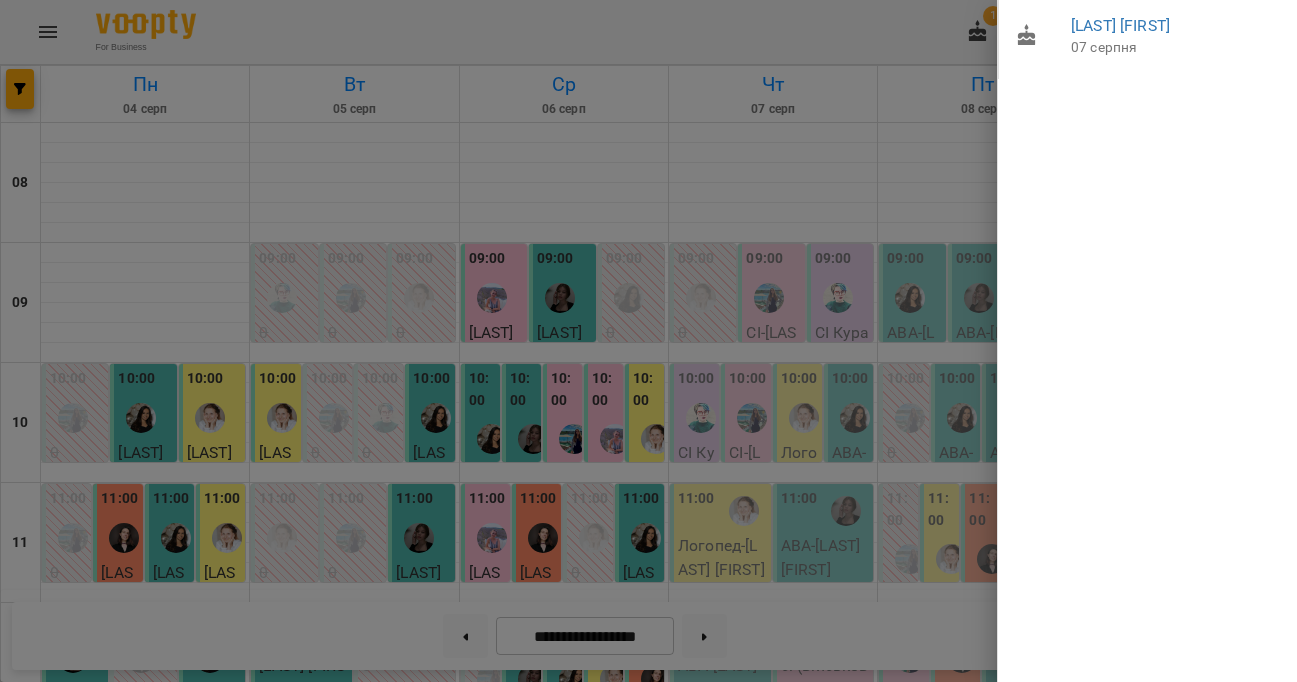 click at bounding box center [648, 341] 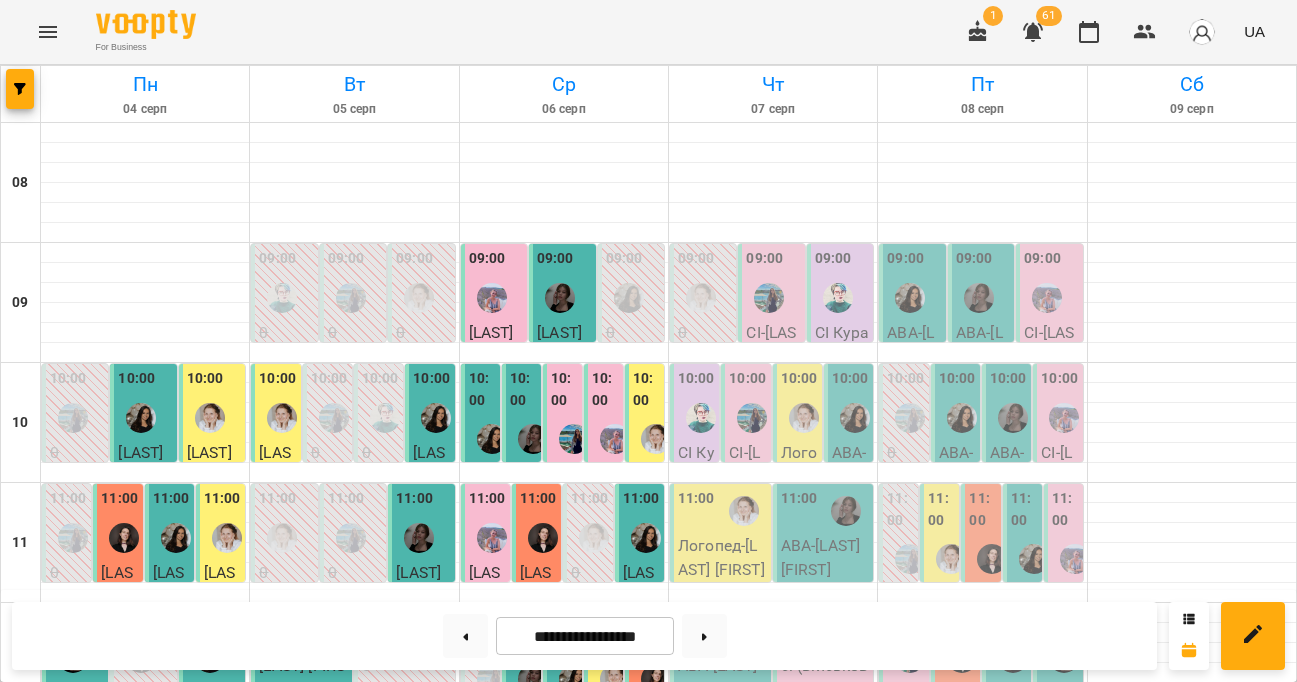 scroll, scrollTop: 619, scrollLeft: 0, axis: vertical 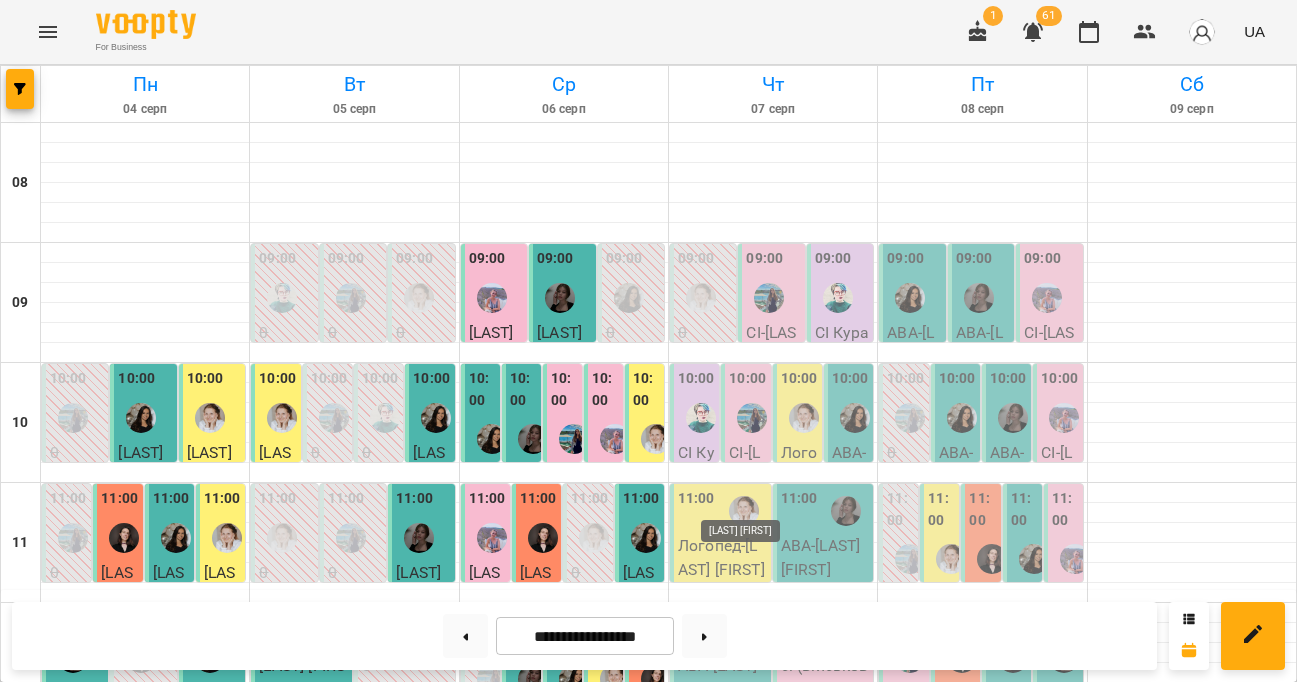 click at bounding box center (744, 1111) 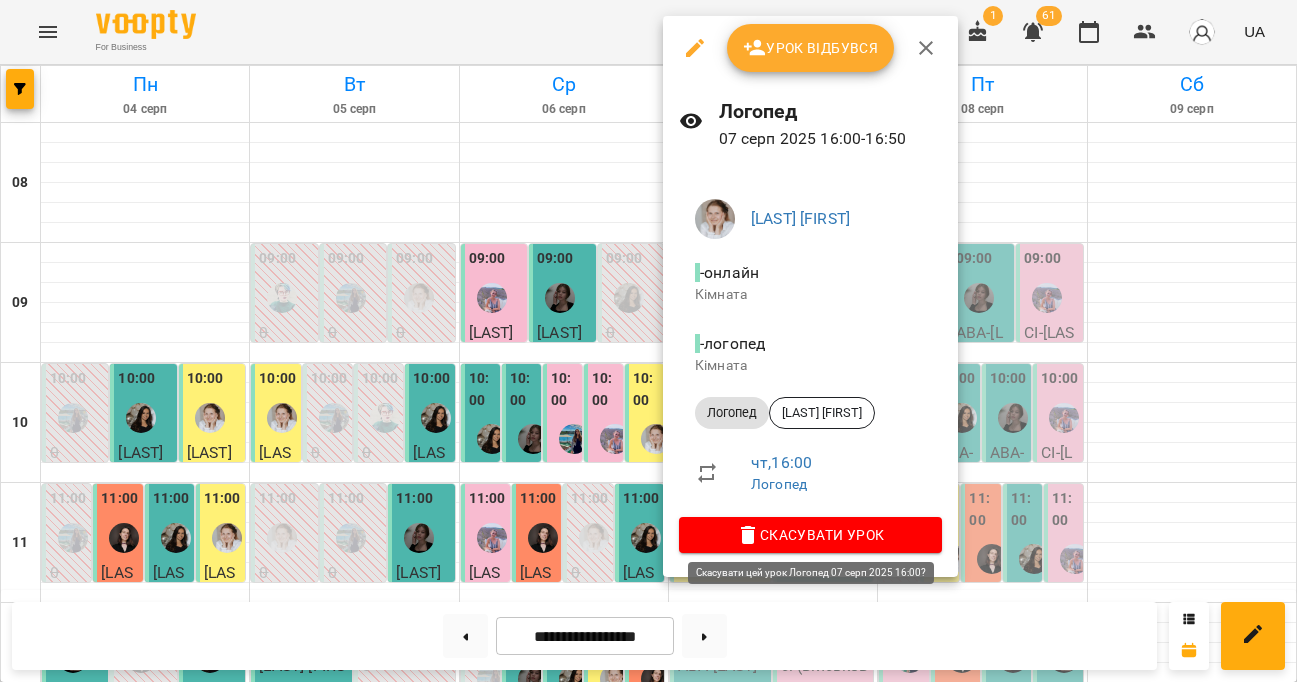click on "Скасувати Урок" at bounding box center (810, 535) 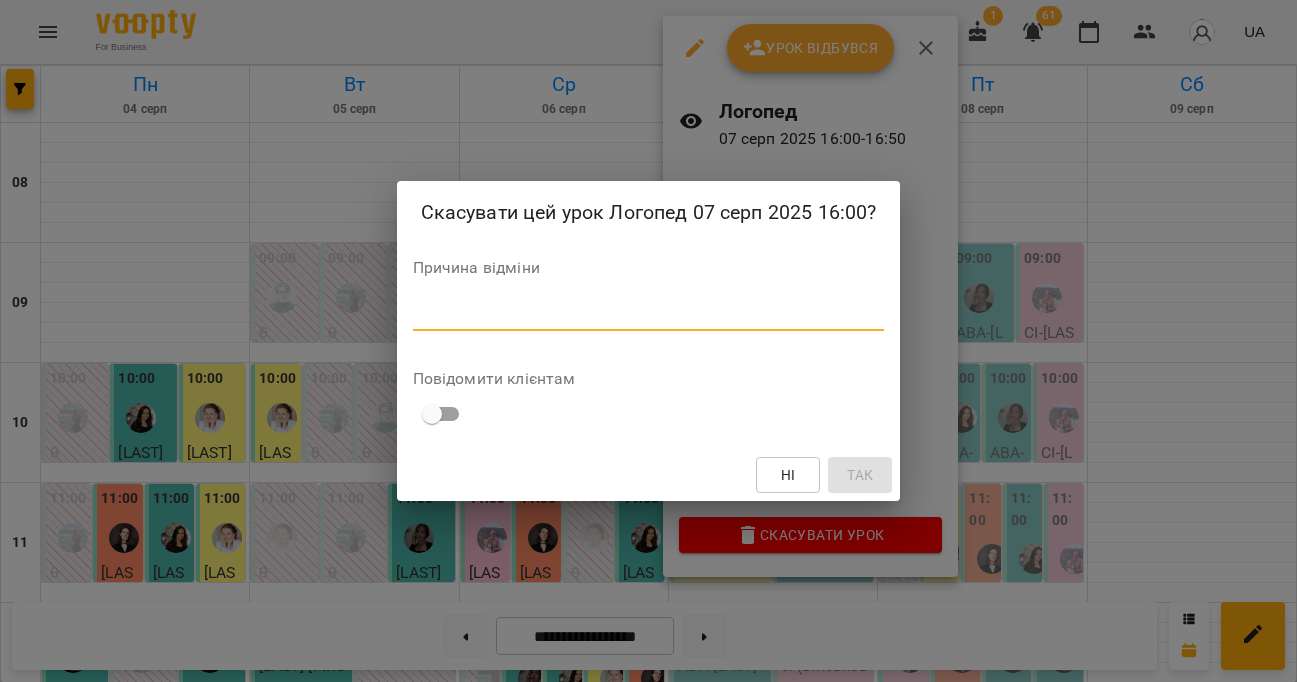 click at bounding box center (649, 315) 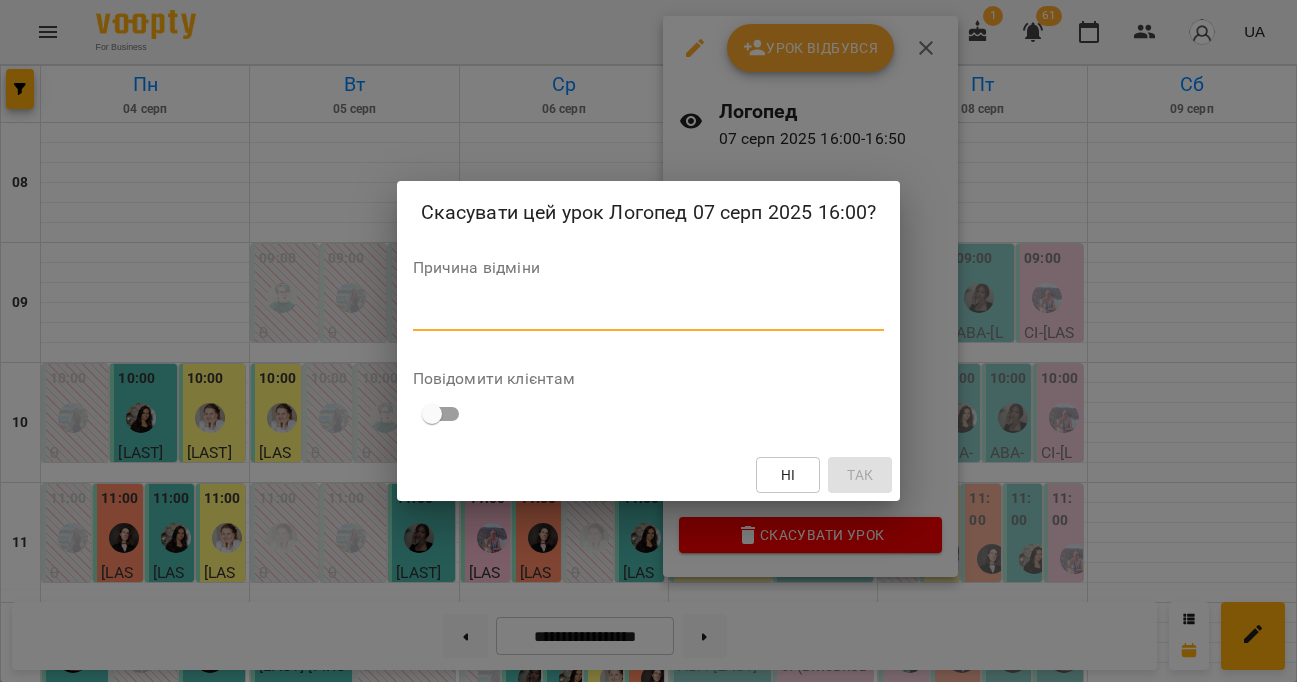 click at bounding box center (649, 315) 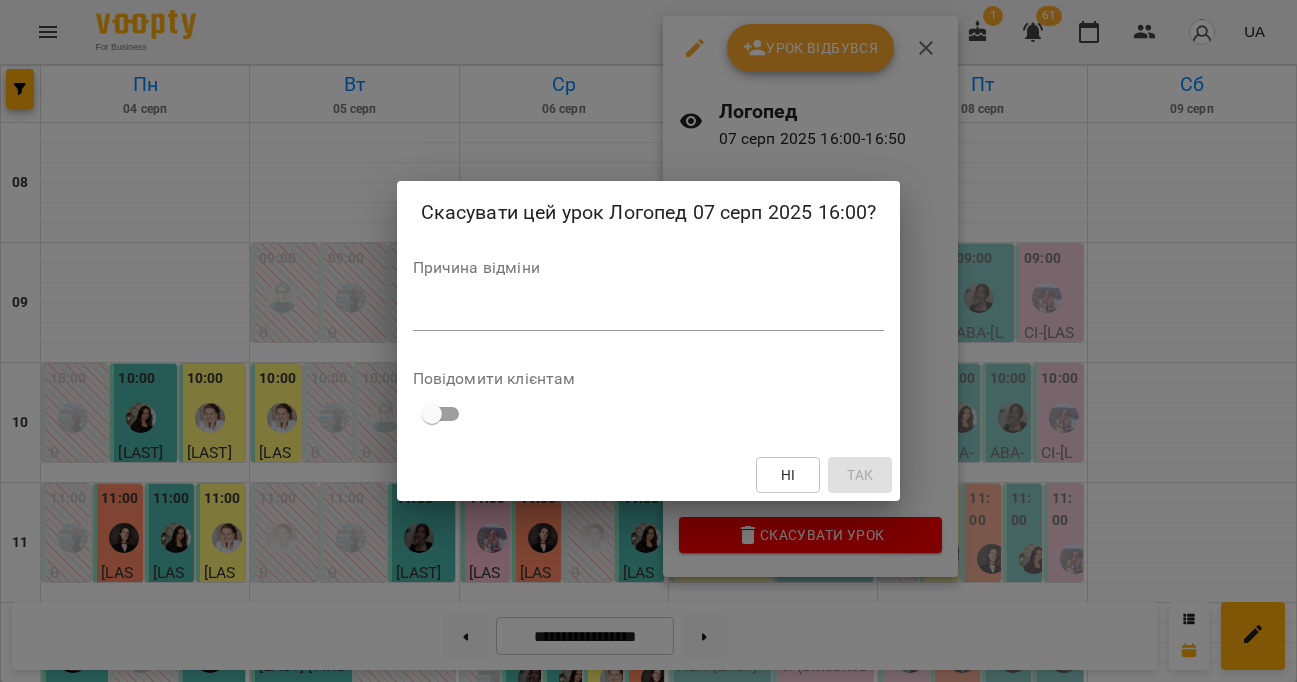 click on "*" at bounding box center [649, 315] 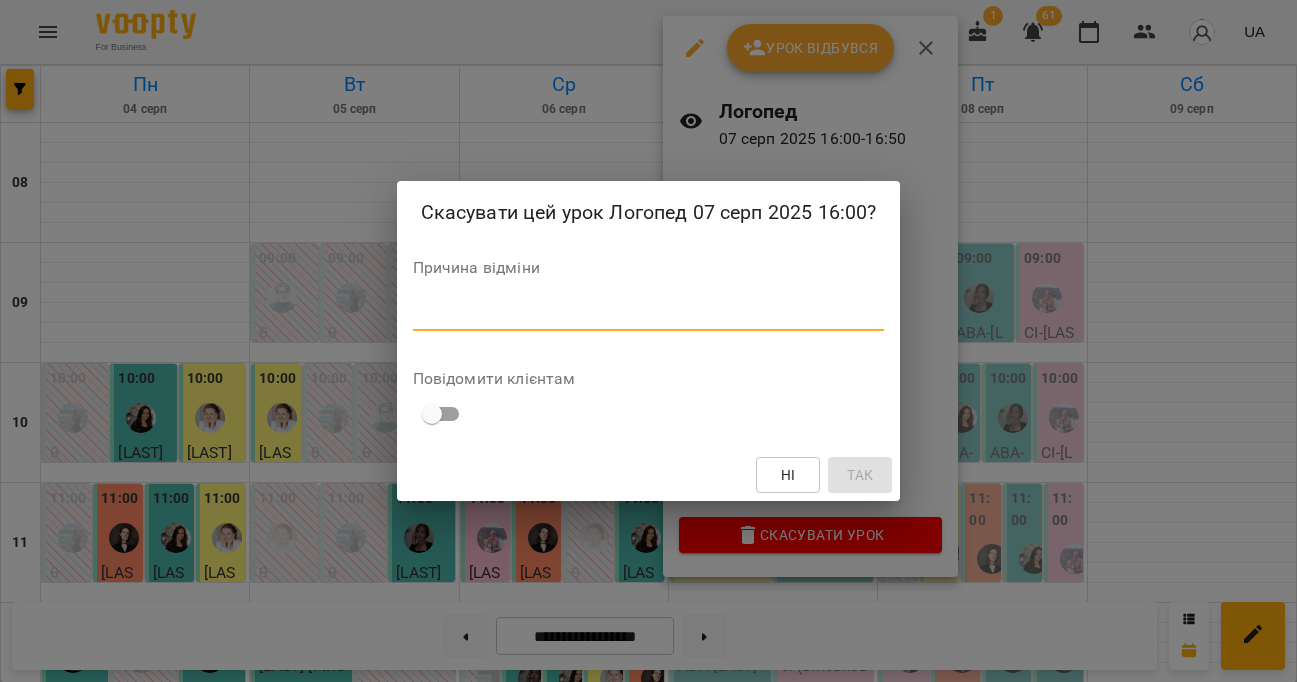 click at bounding box center [649, 315] 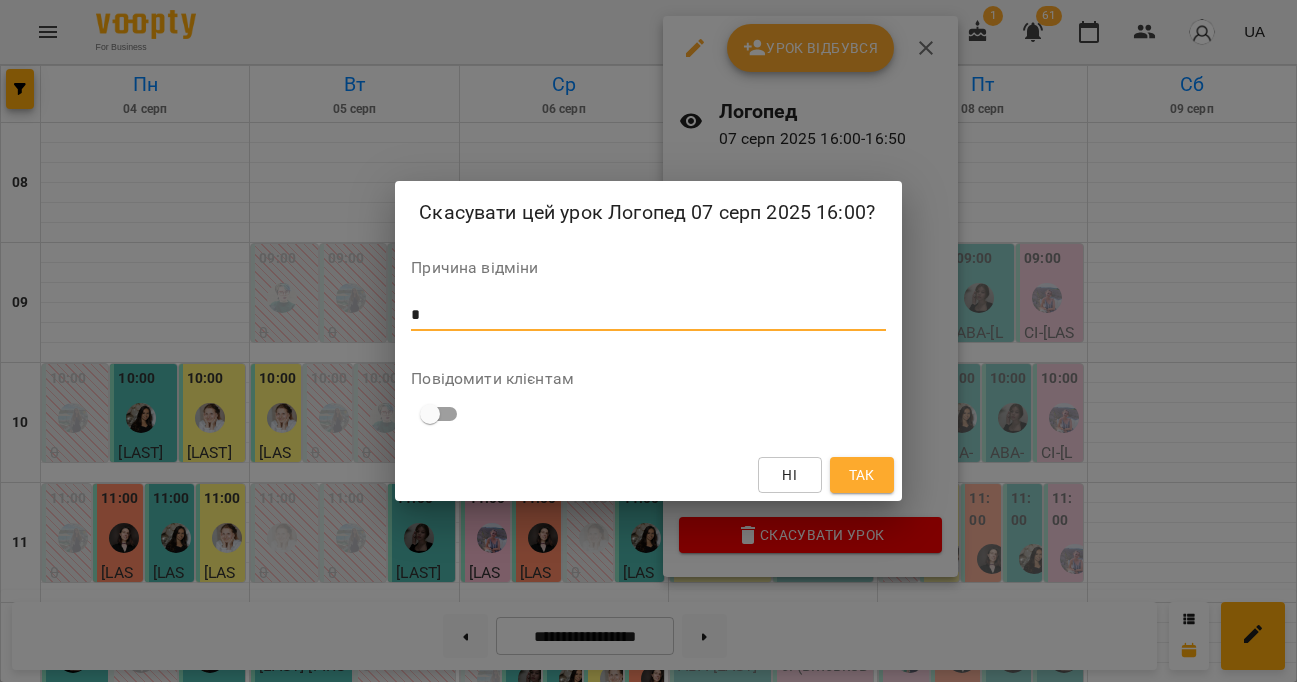 type on "*" 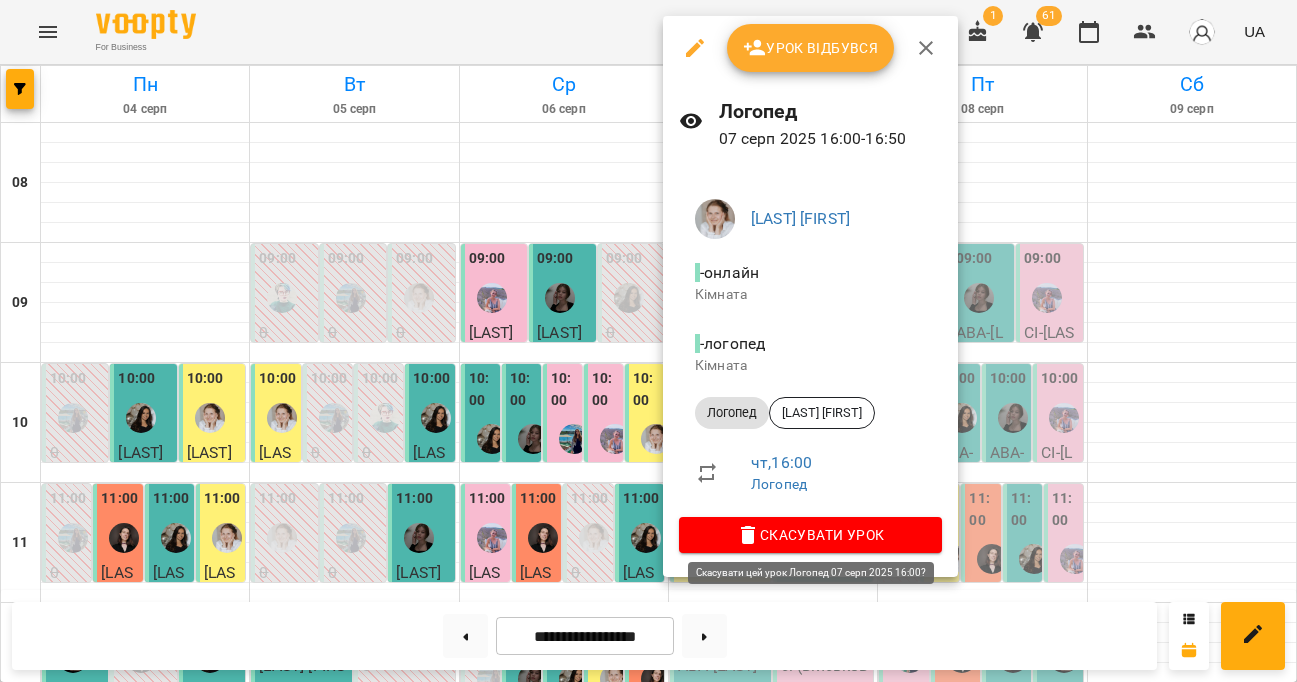click on "Скасувати Урок" at bounding box center [810, 535] 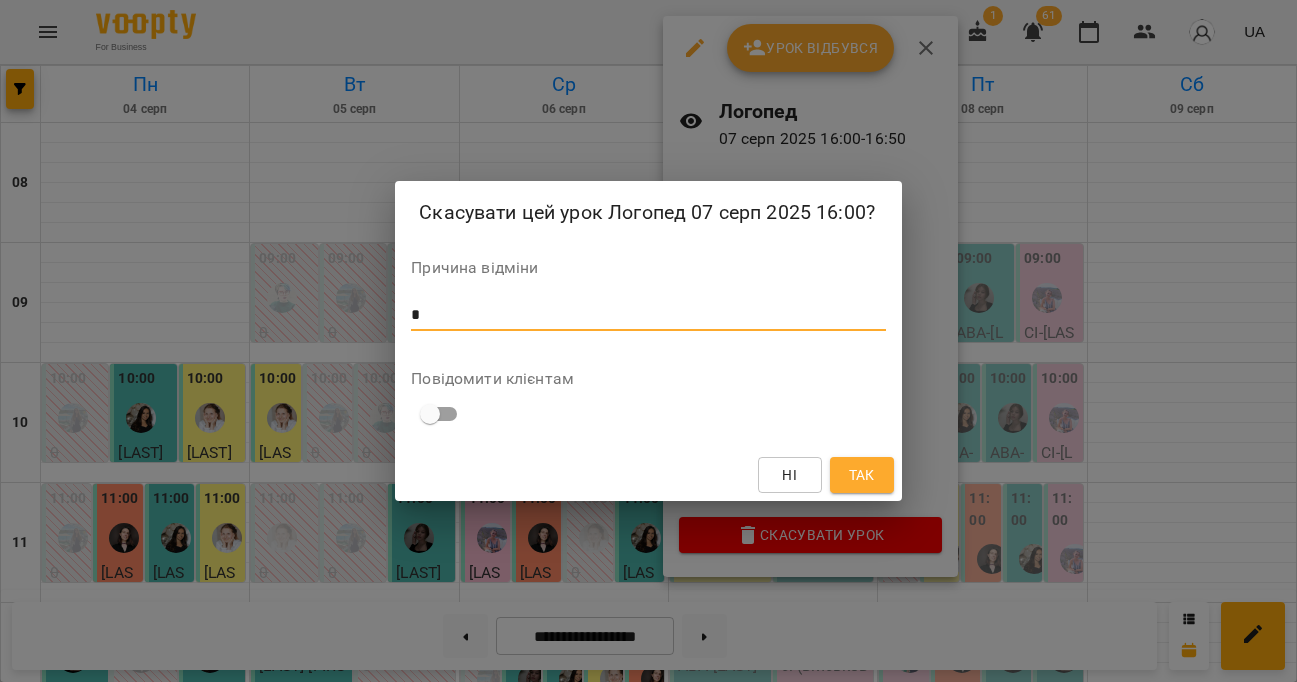click on "*" at bounding box center [648, 315] 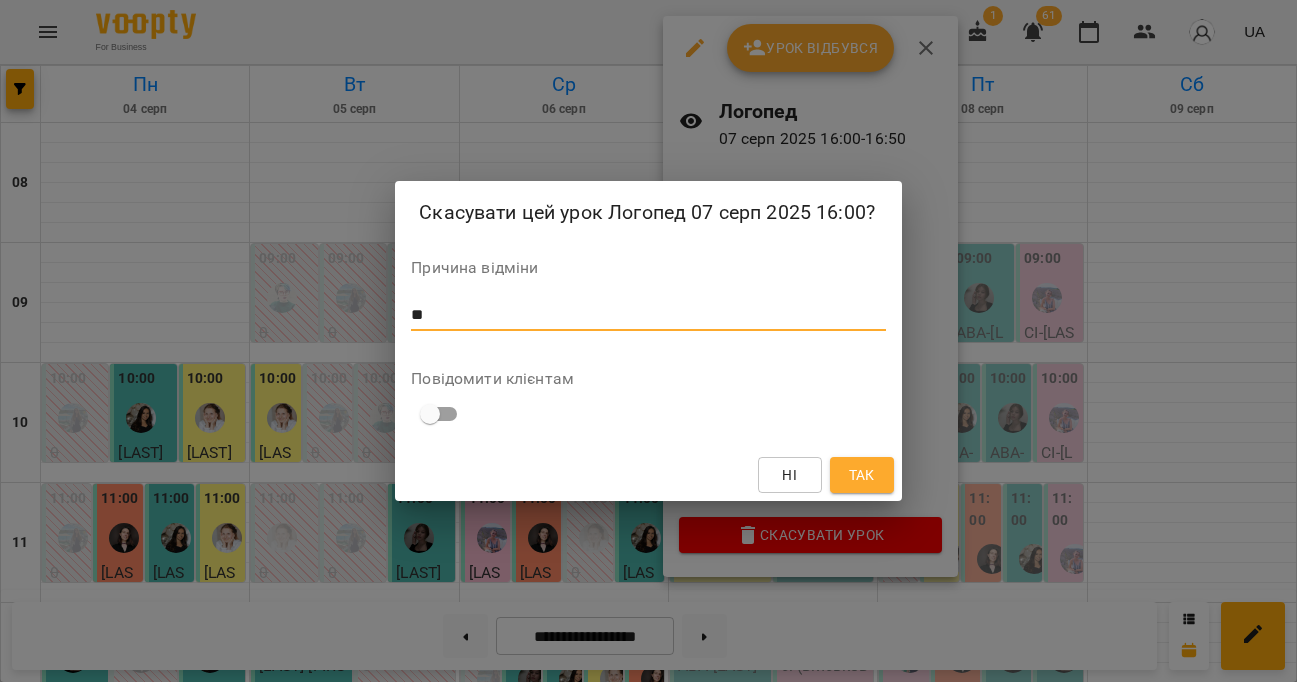 type on "**" 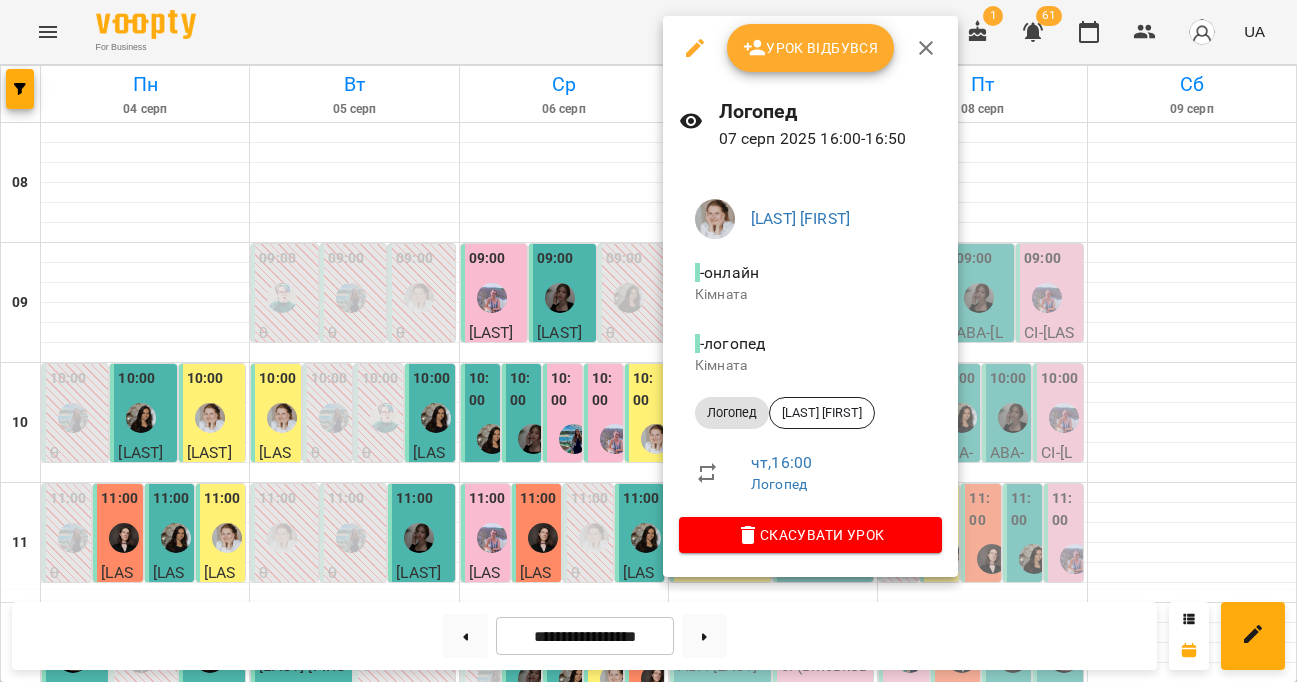 click at bounding box center (926, 48) 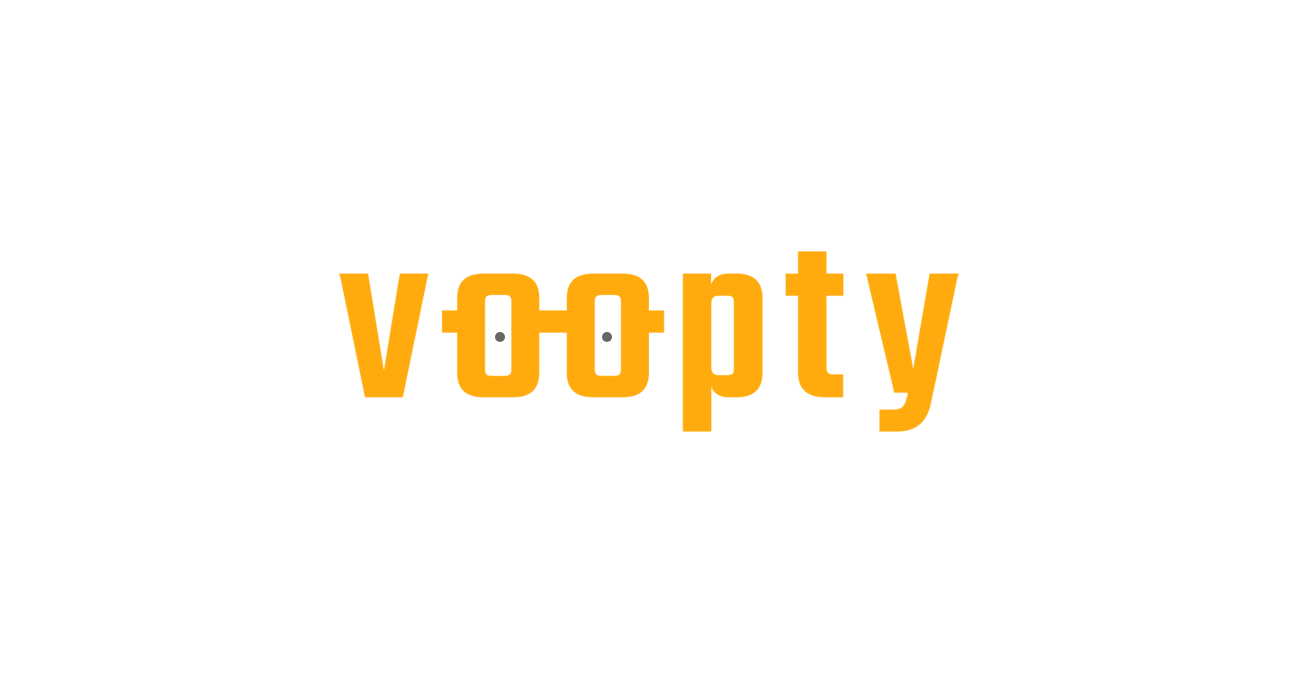 scroll, scrollTop: 0, scrollLeft: 0, axis: both 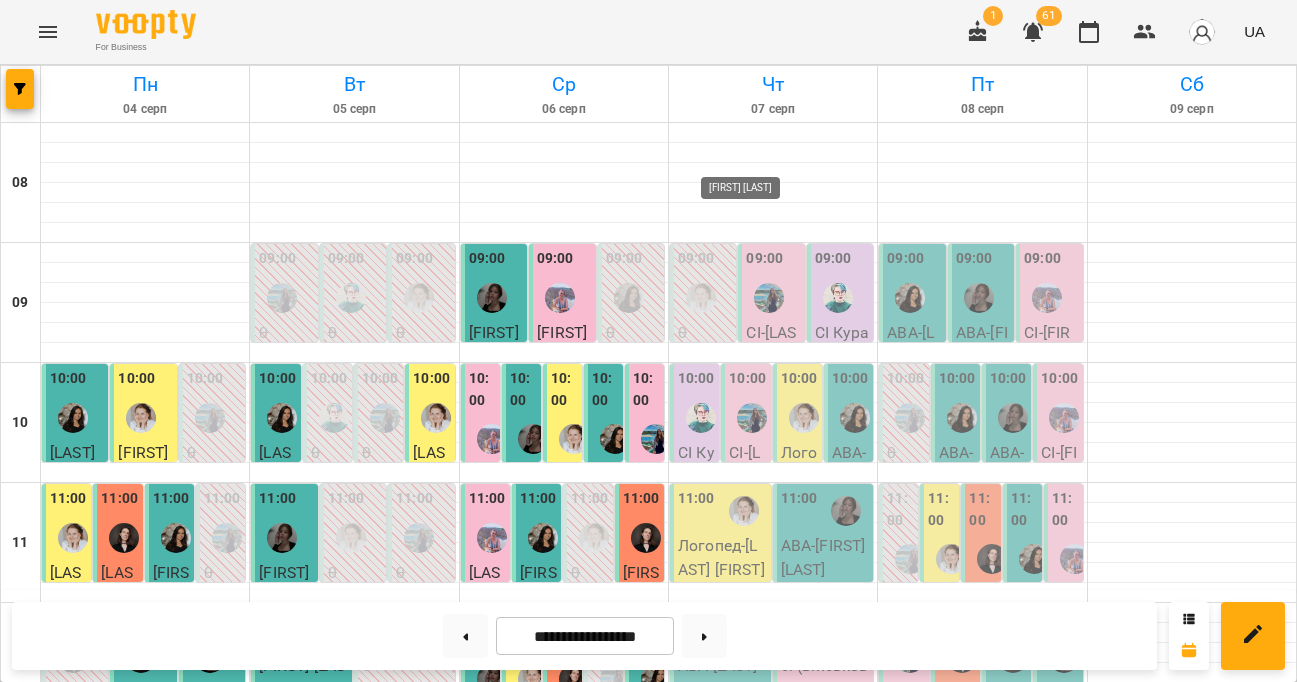 click at bounding box center [744, 1111] 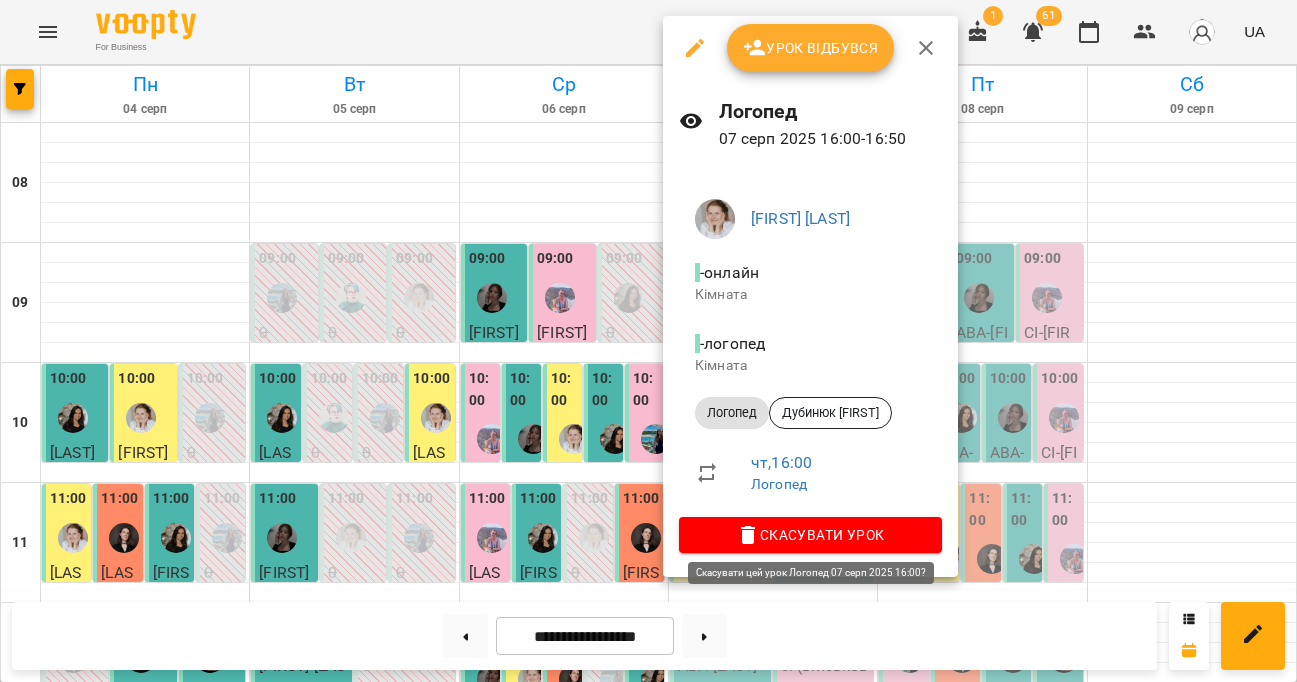 click on "Скасувати Урок" at bounding box center (810, 535) 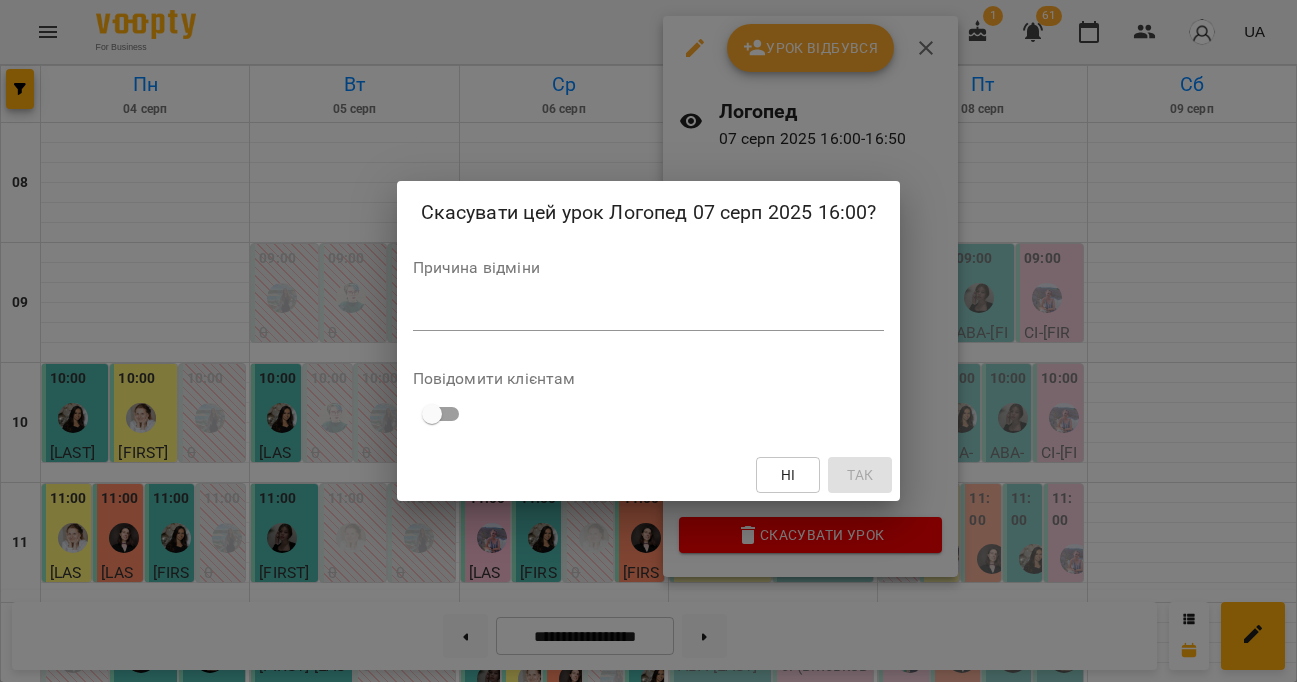 click on "*" at bounding box center (649, 315) 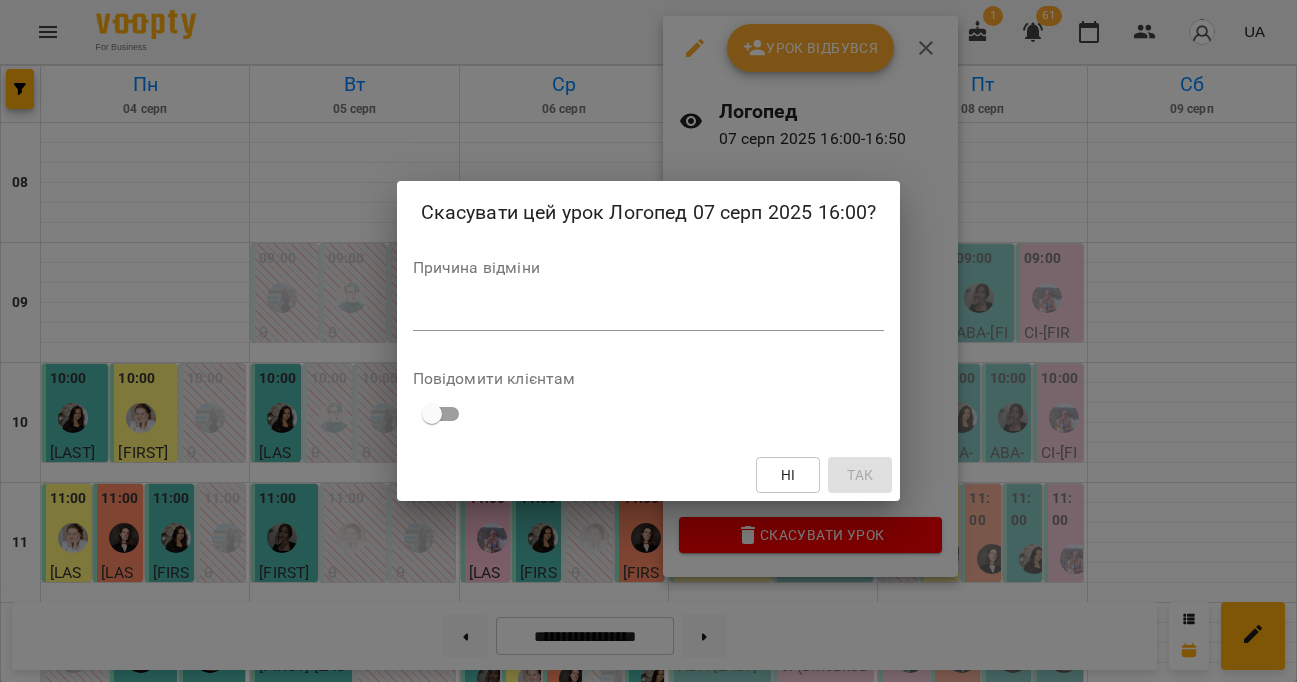 click on "*" at bounding box center (649, 315) 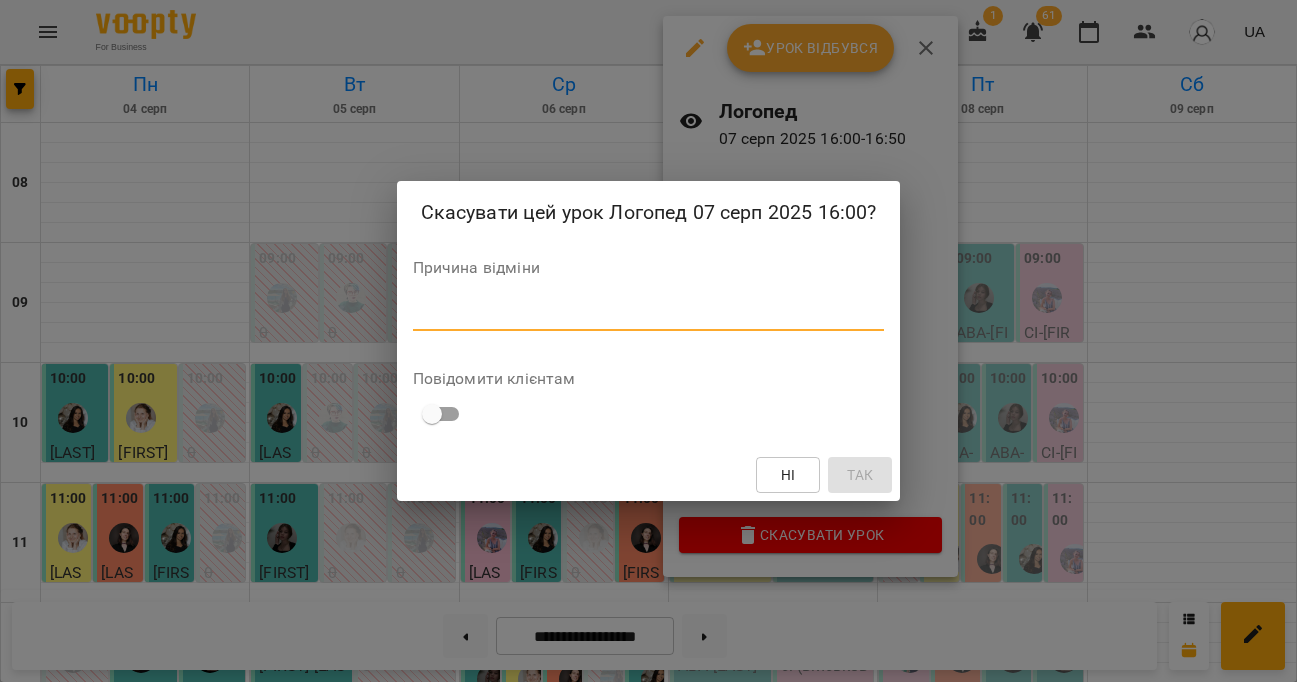 click on "Причина відміни *" at bounding box center [649, 299] 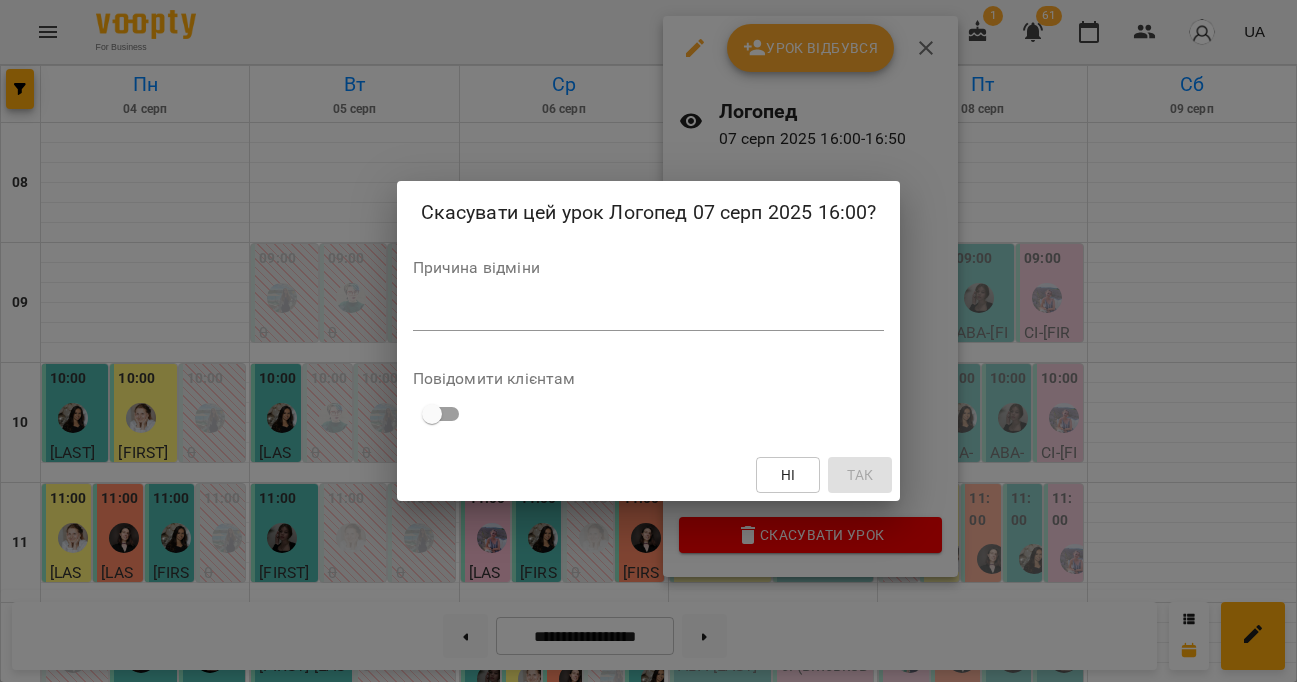 click on "Причина відміни *" at bounding box center (649, 299) 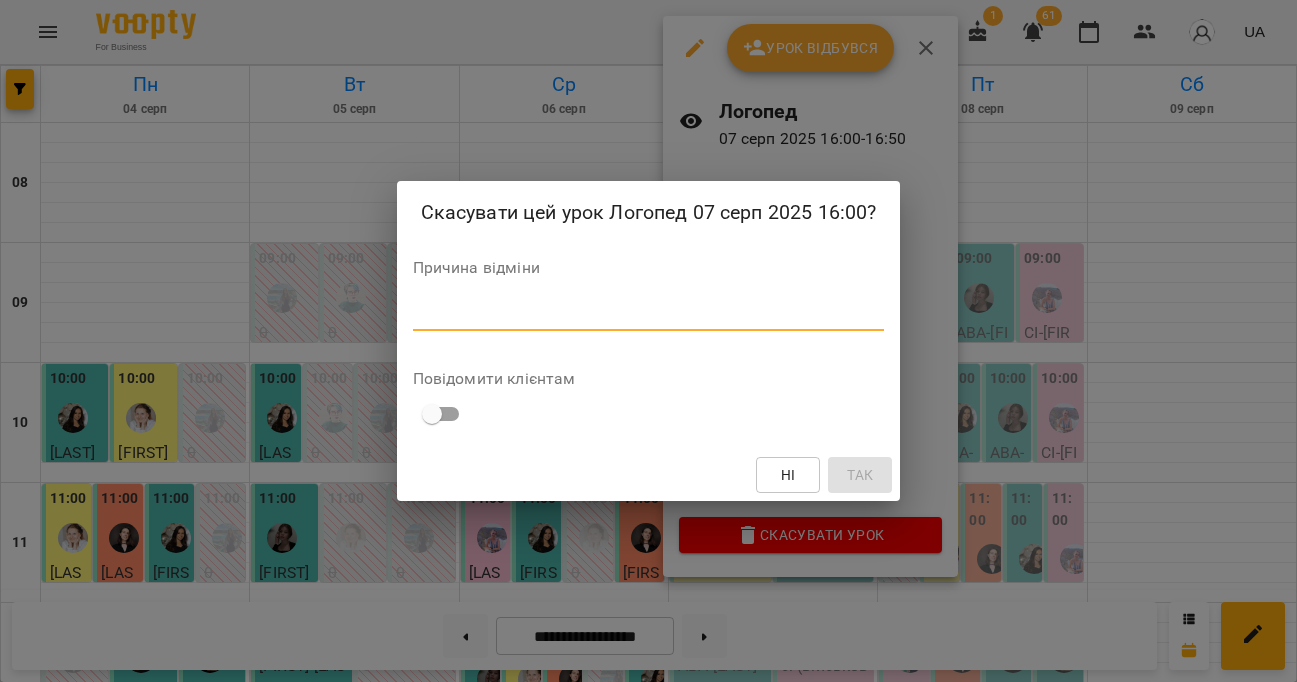 click at bounding box center [649, 315] 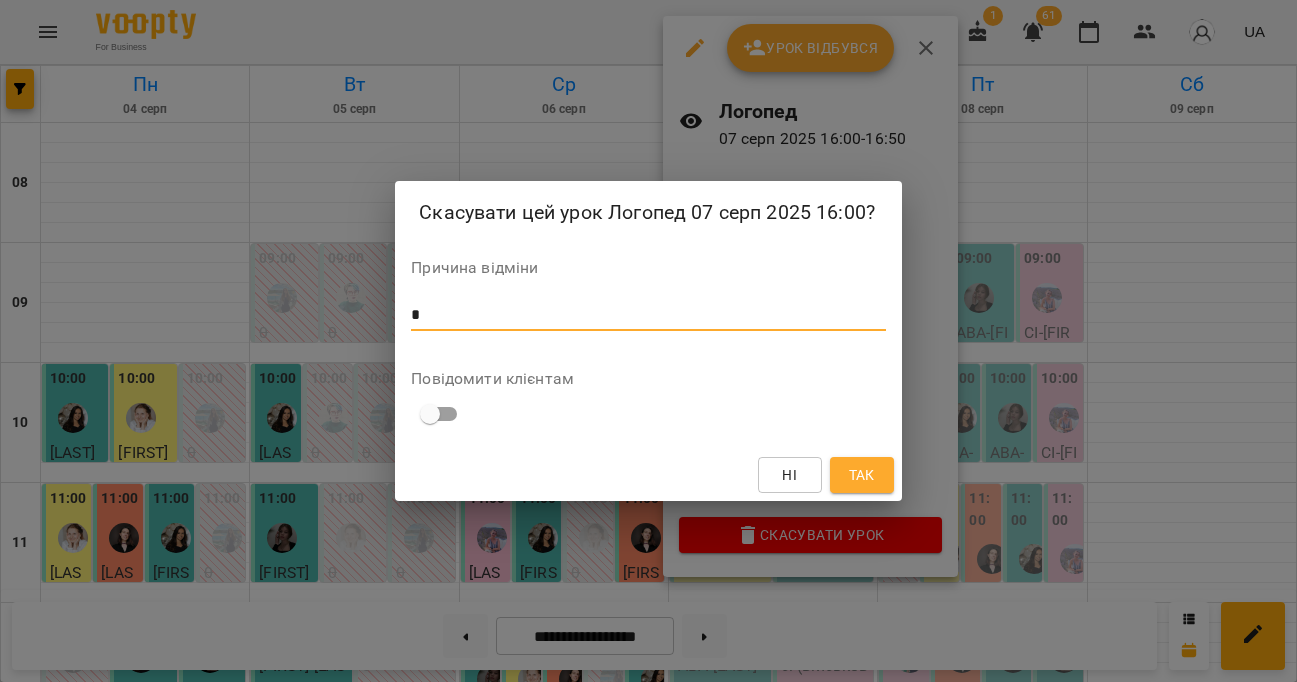 type on "*" 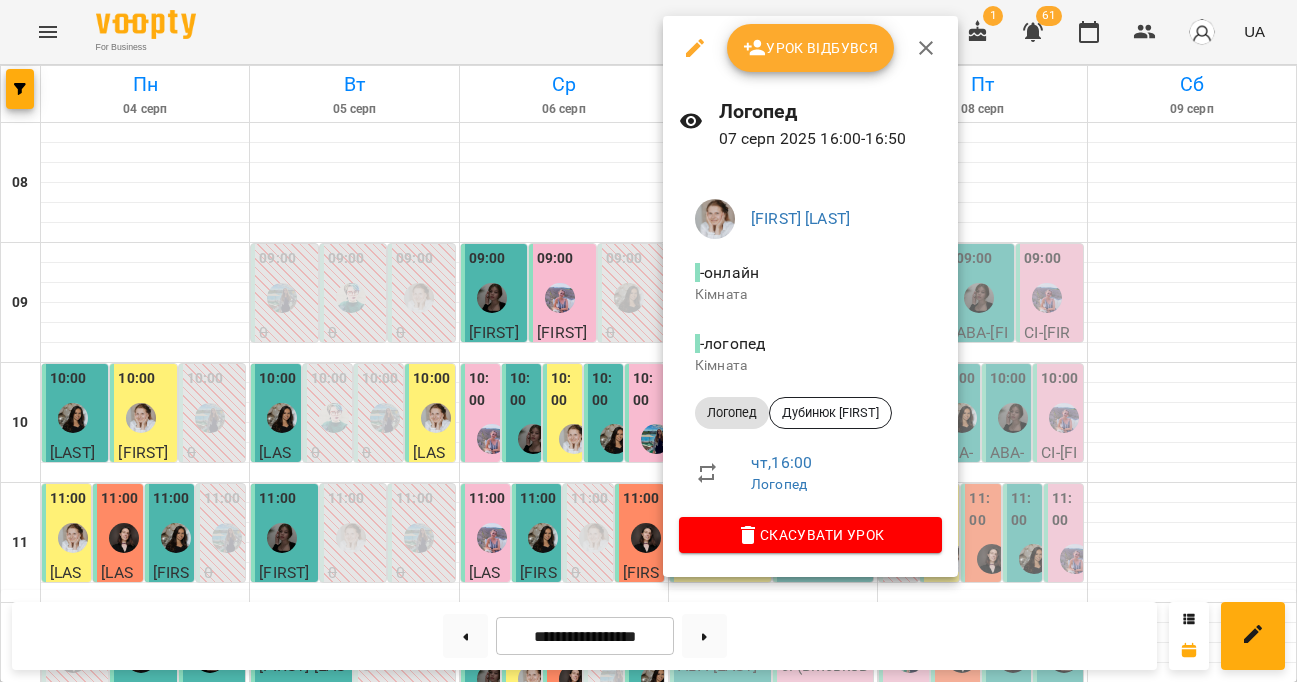 click on "Скасувати Урок" at bounding box center (810, 535) 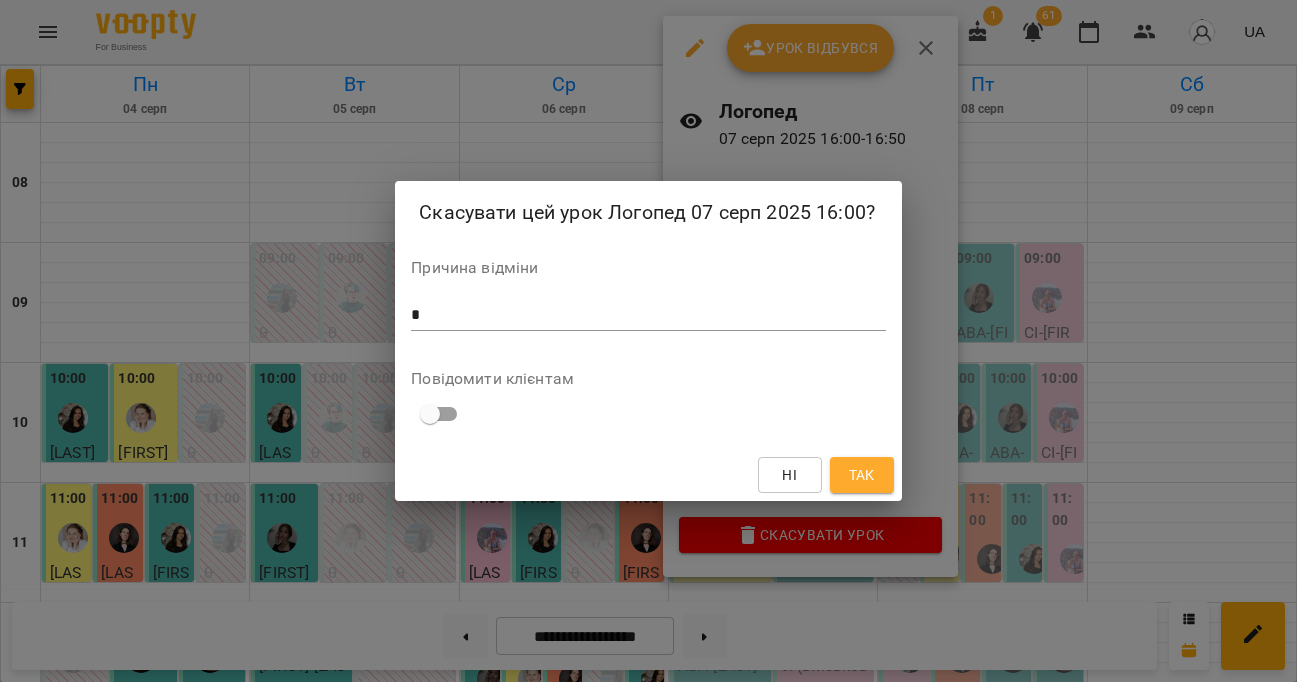 click on "Так" at bounding box center (862, 475) 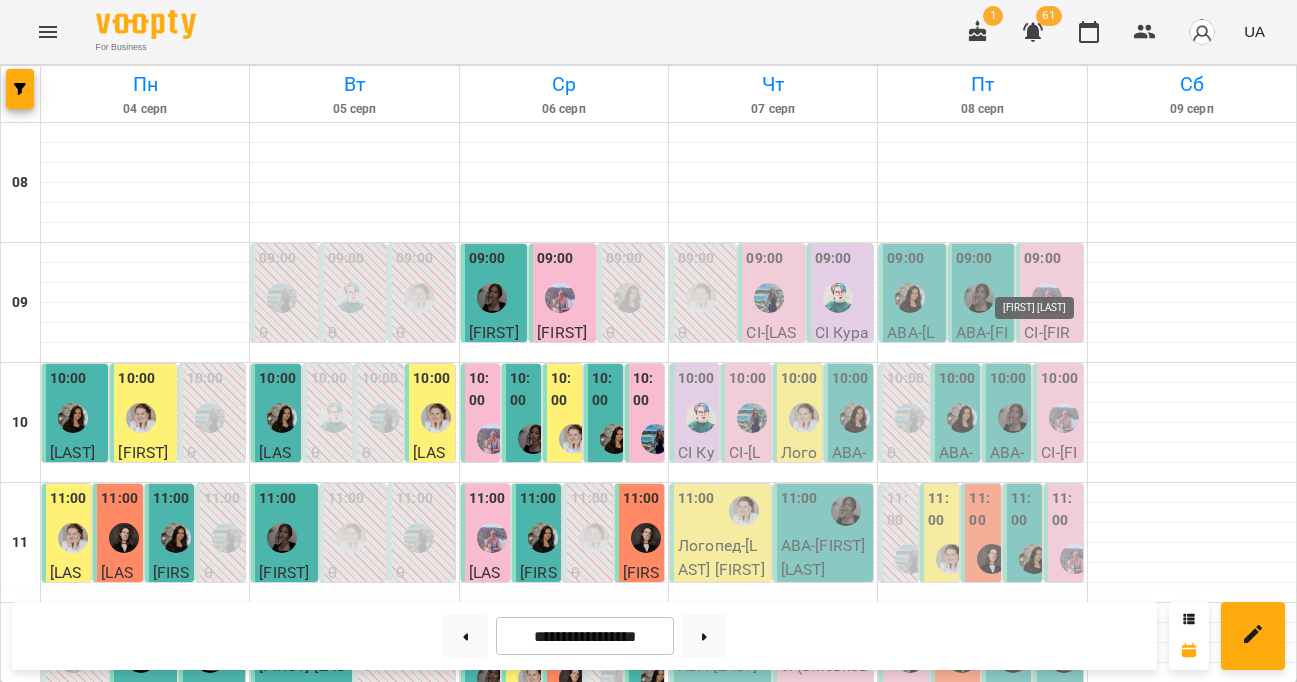 click at bounding box center [1056, 1231] 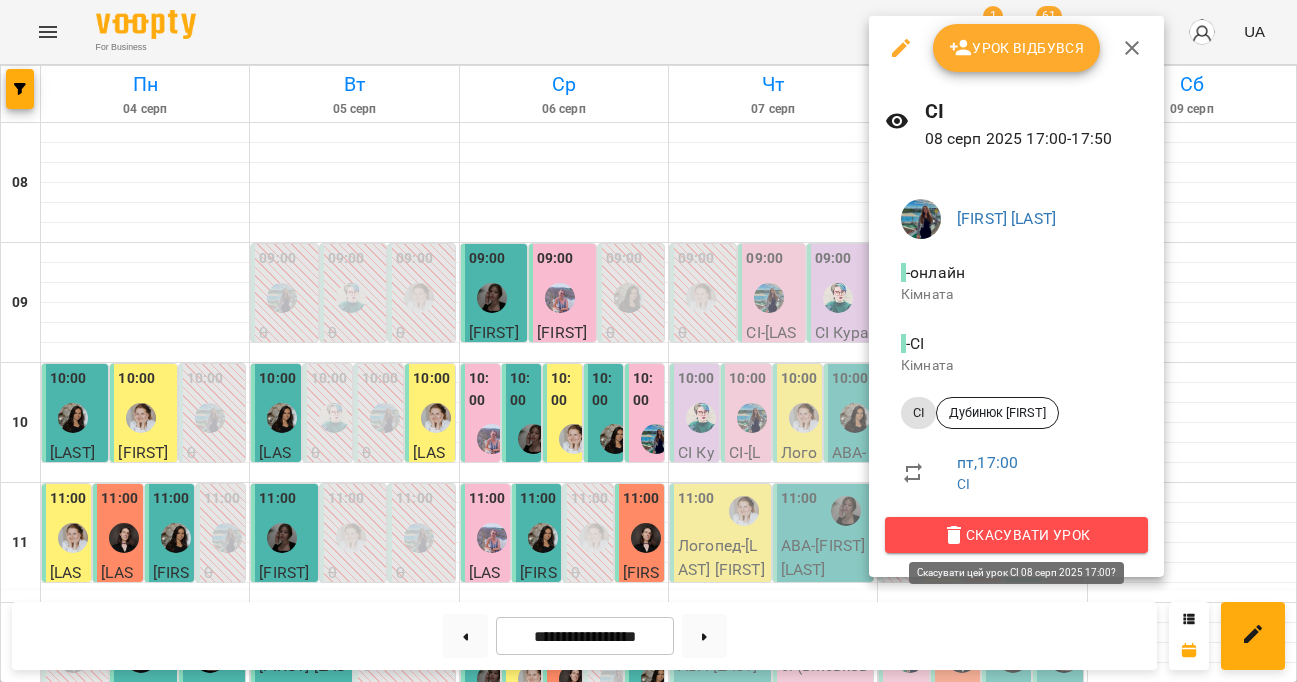 click on "Скасувати Урок" at bounding box center (1016, 535) 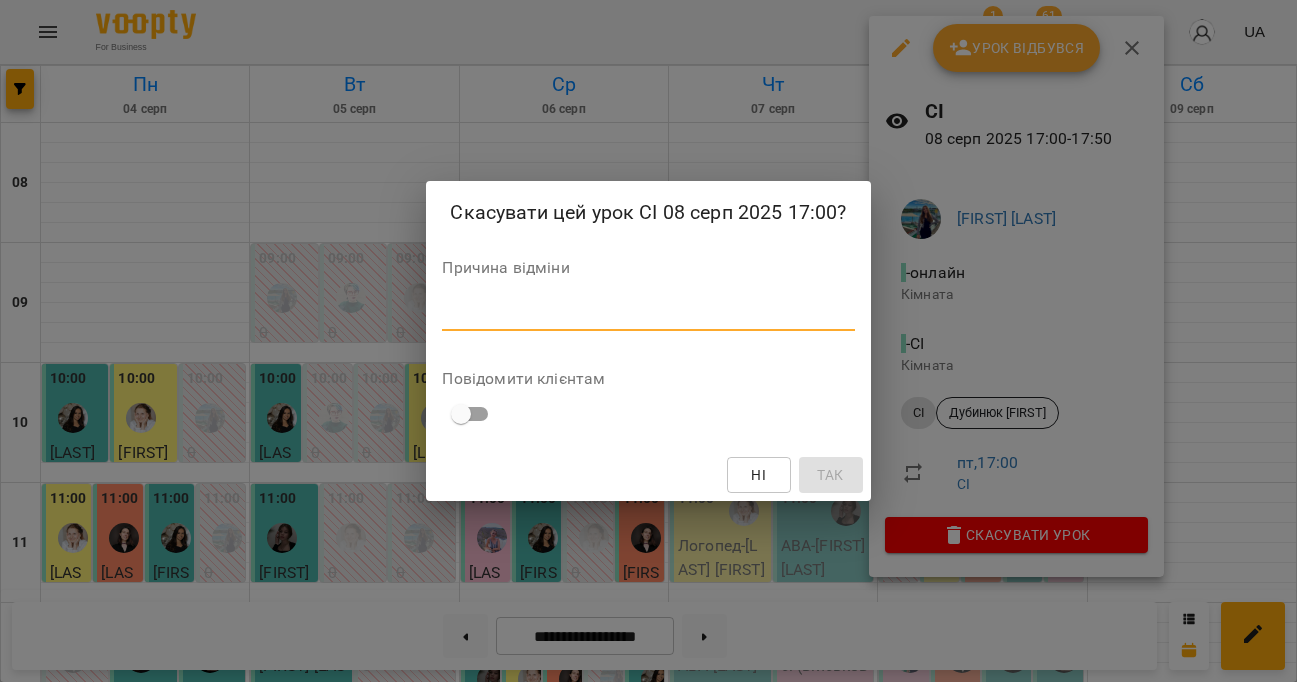 click at bounding box center (648, 315) 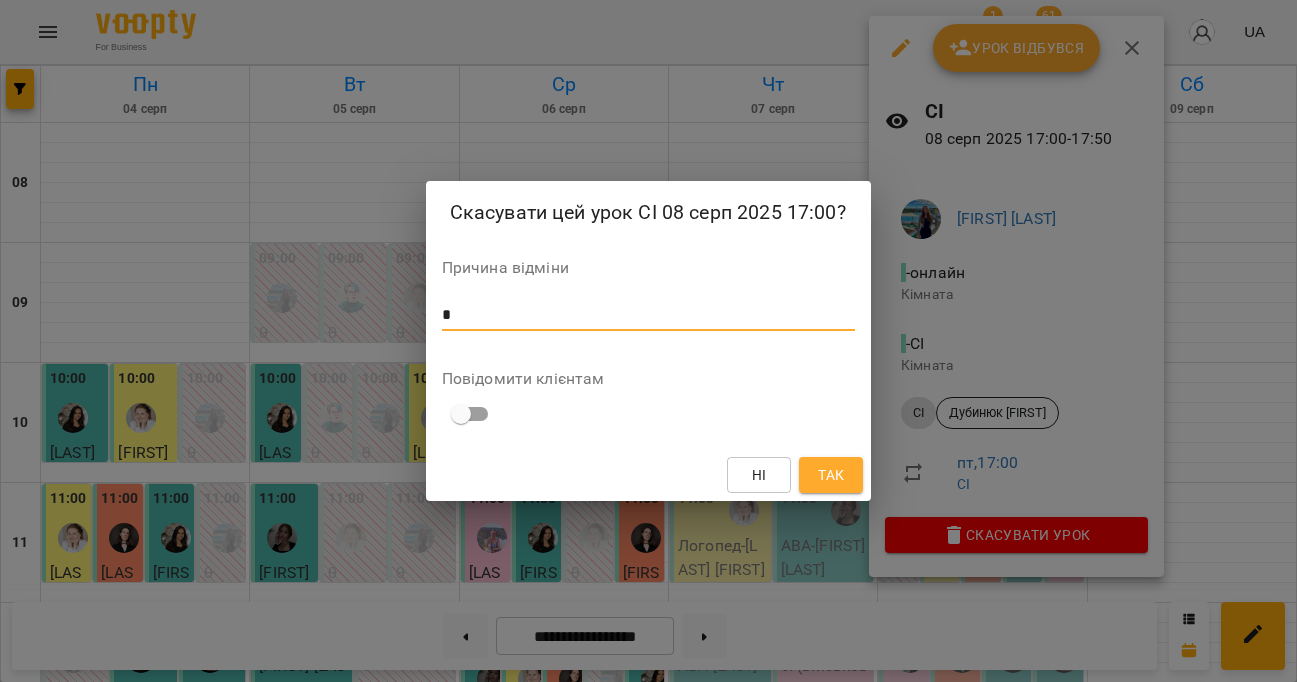 type on "*" 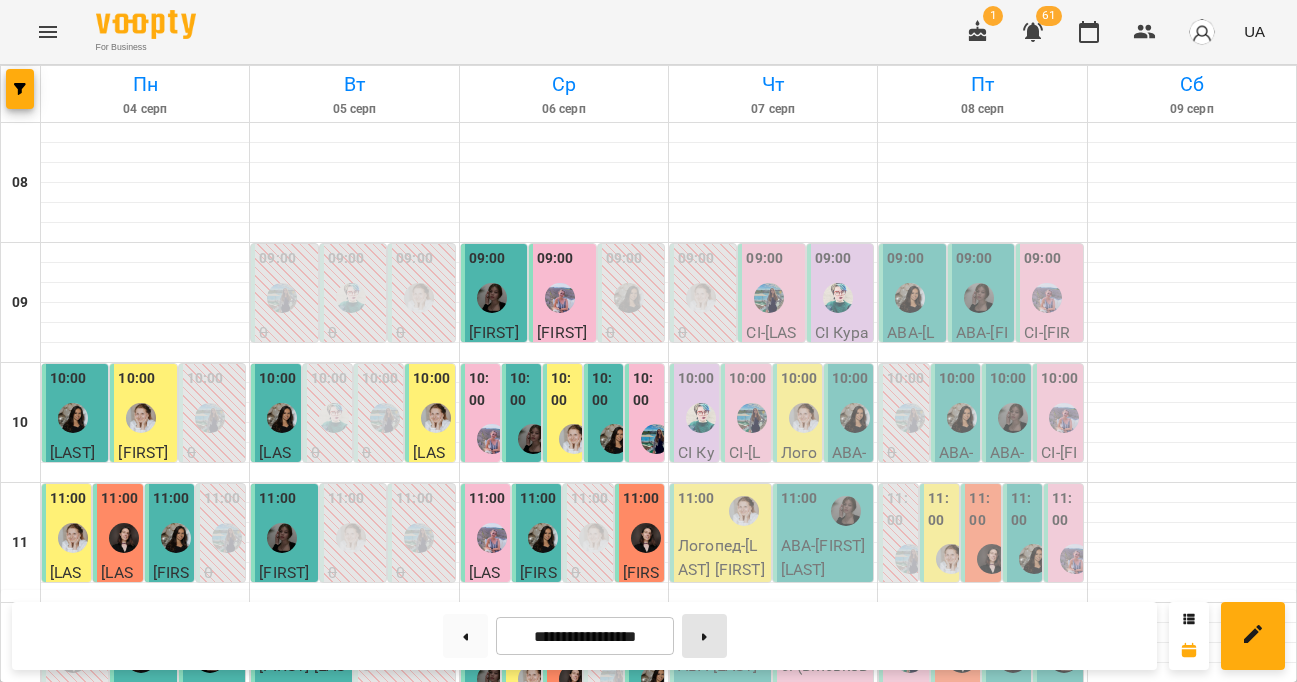 click at bounding box center (704, 636) 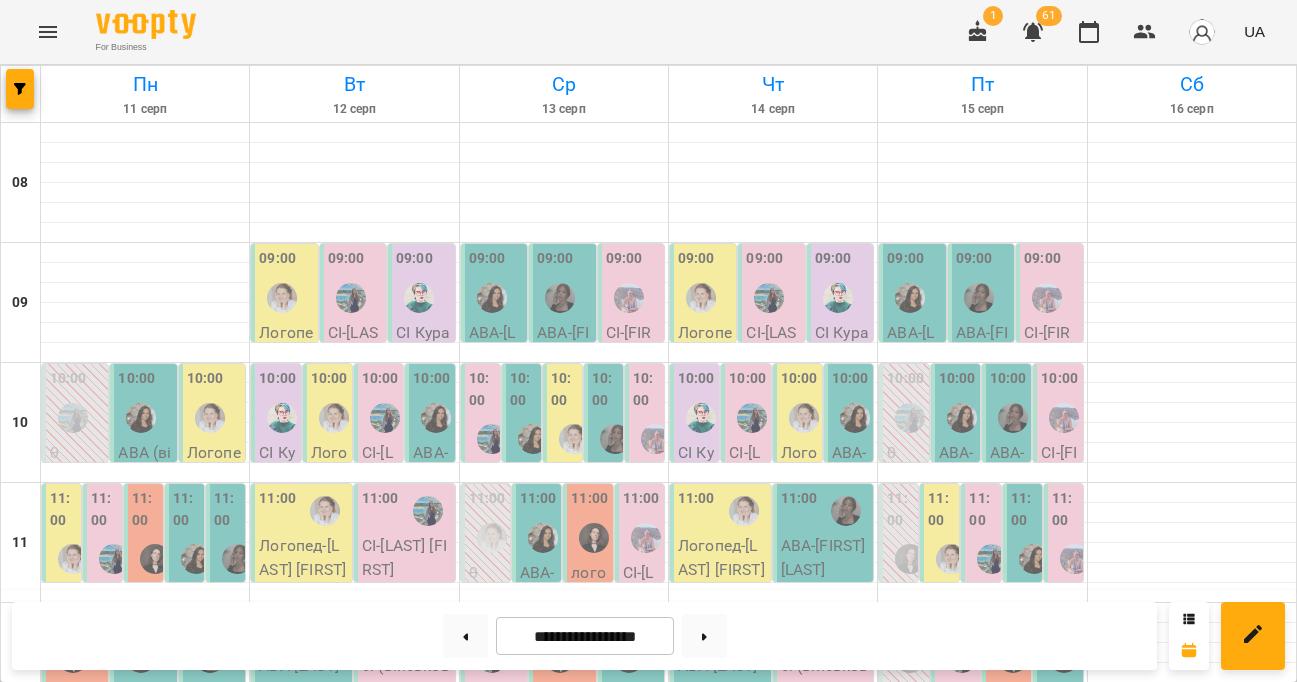 scroll, scrollTop: 805, scrollLeft: 0, axis: vertical 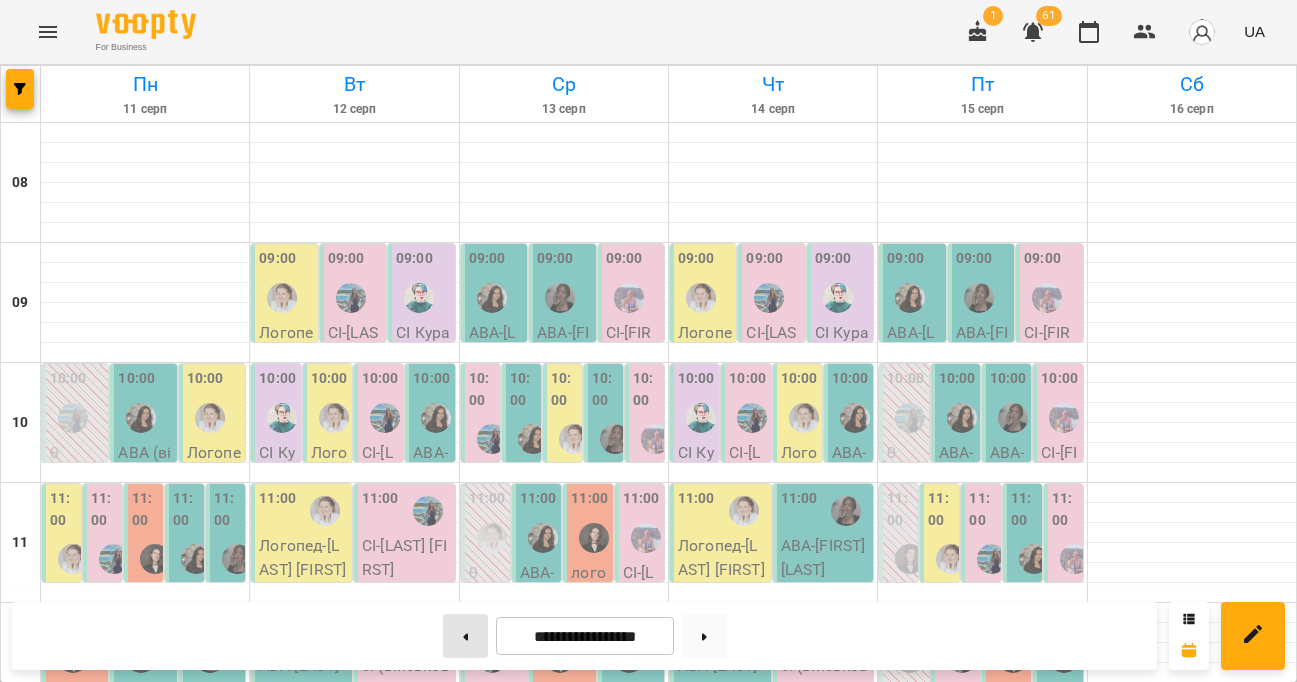 click at bounding box center [465, 636] 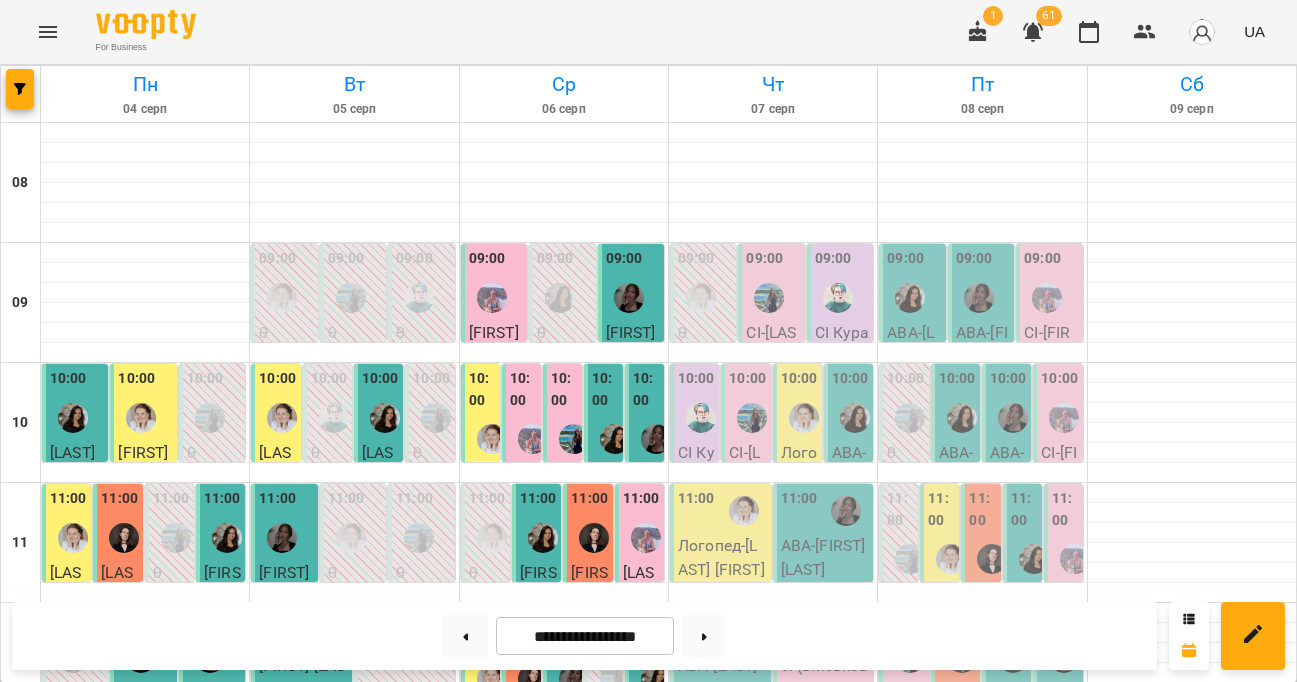 scroll, scrollTop: 721, scrollLeft: 0, axis: vertical 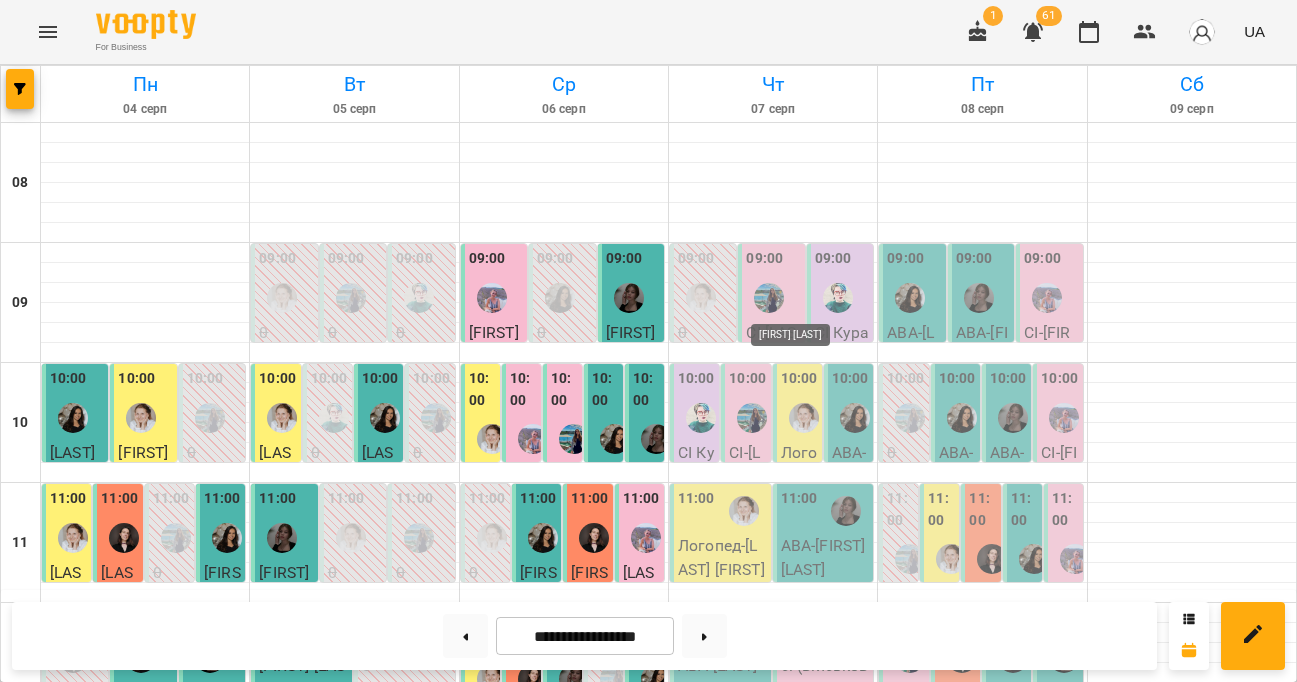 click at bounding box center [804, 1018] 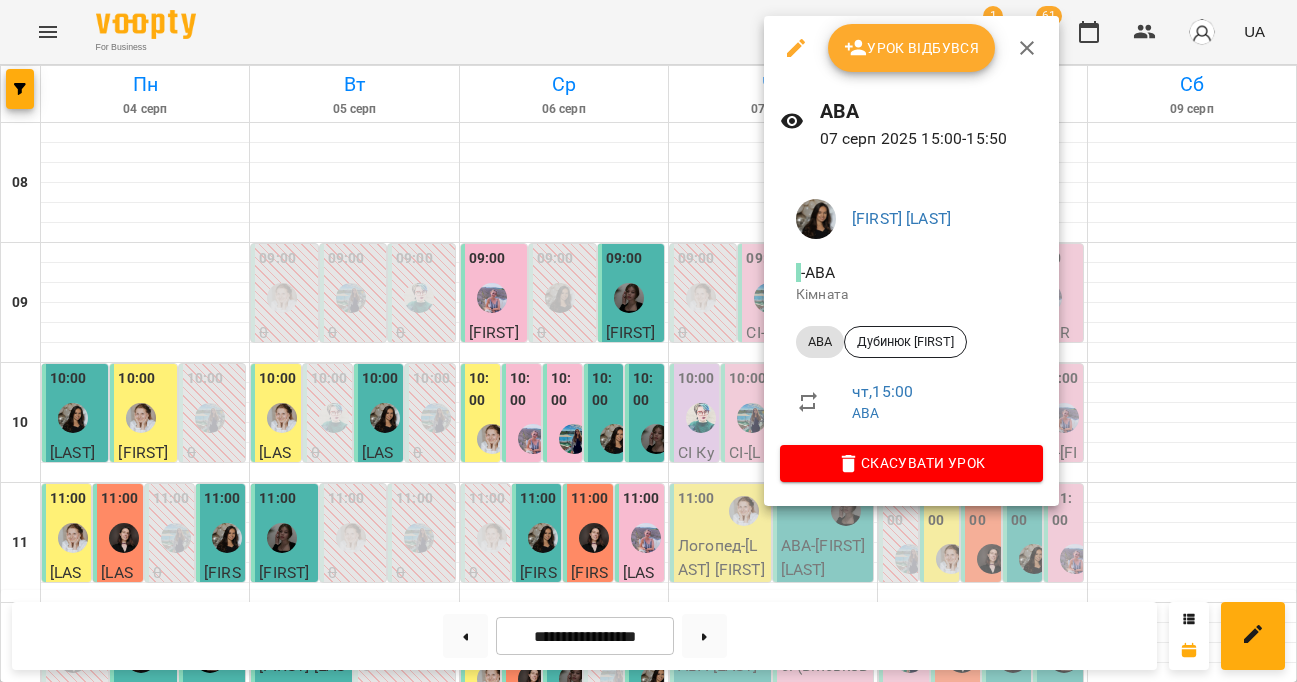click on "[FIRST] [LAST]   -  АВА   Кімната АВА  [FIRST] [LAST] чт ,  15:00 АВА Скасувати Урок" at bounding box center (911, 336) 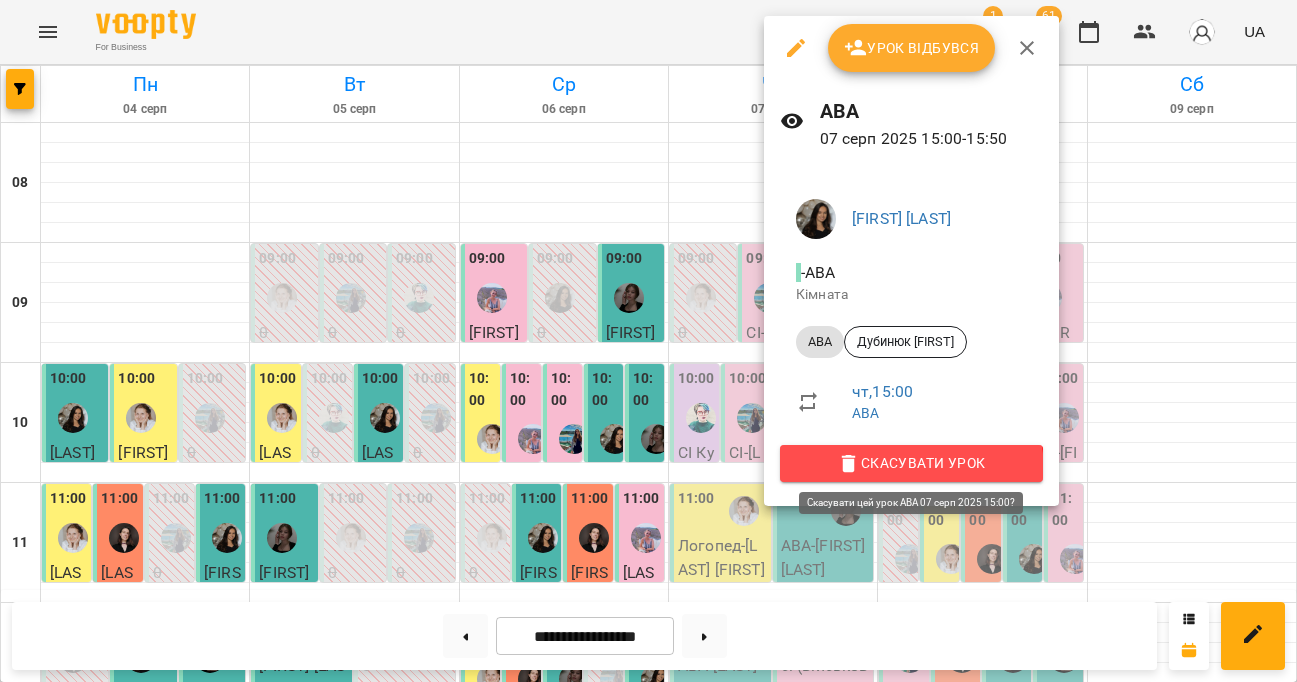 click on "Скасувати Урок" at bounding box center (911, 463) 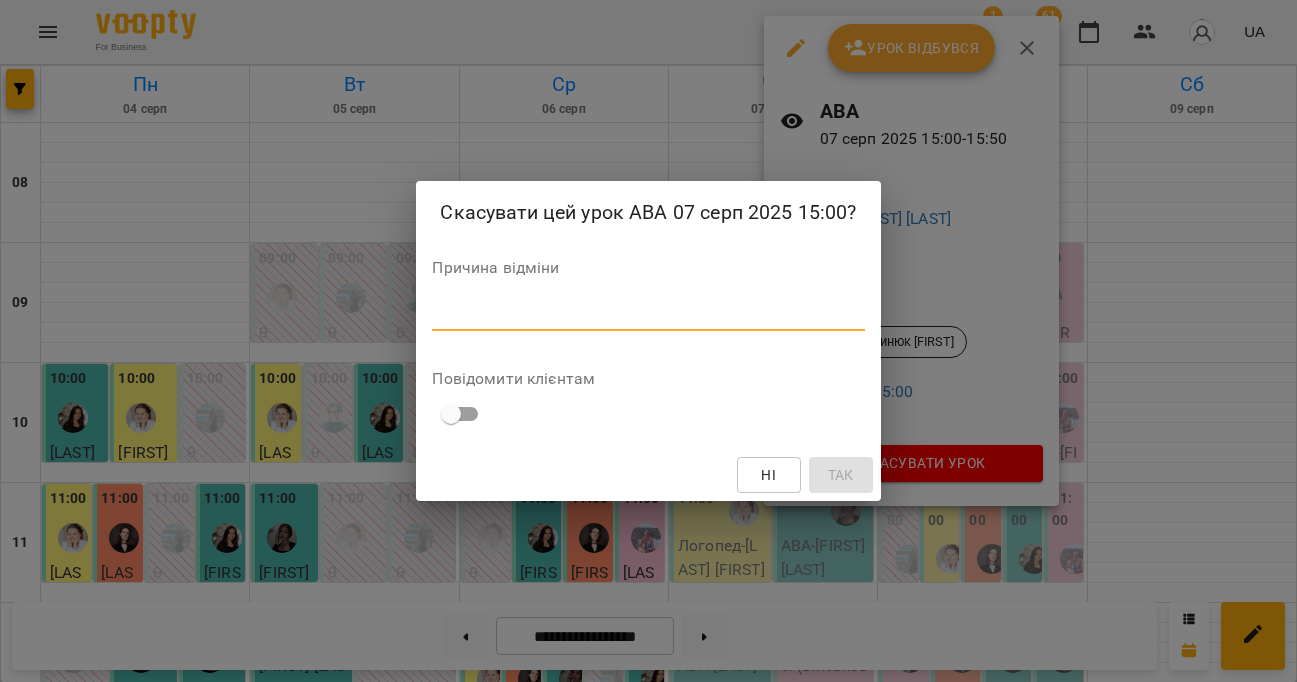 click at bounding box center (648, 315) 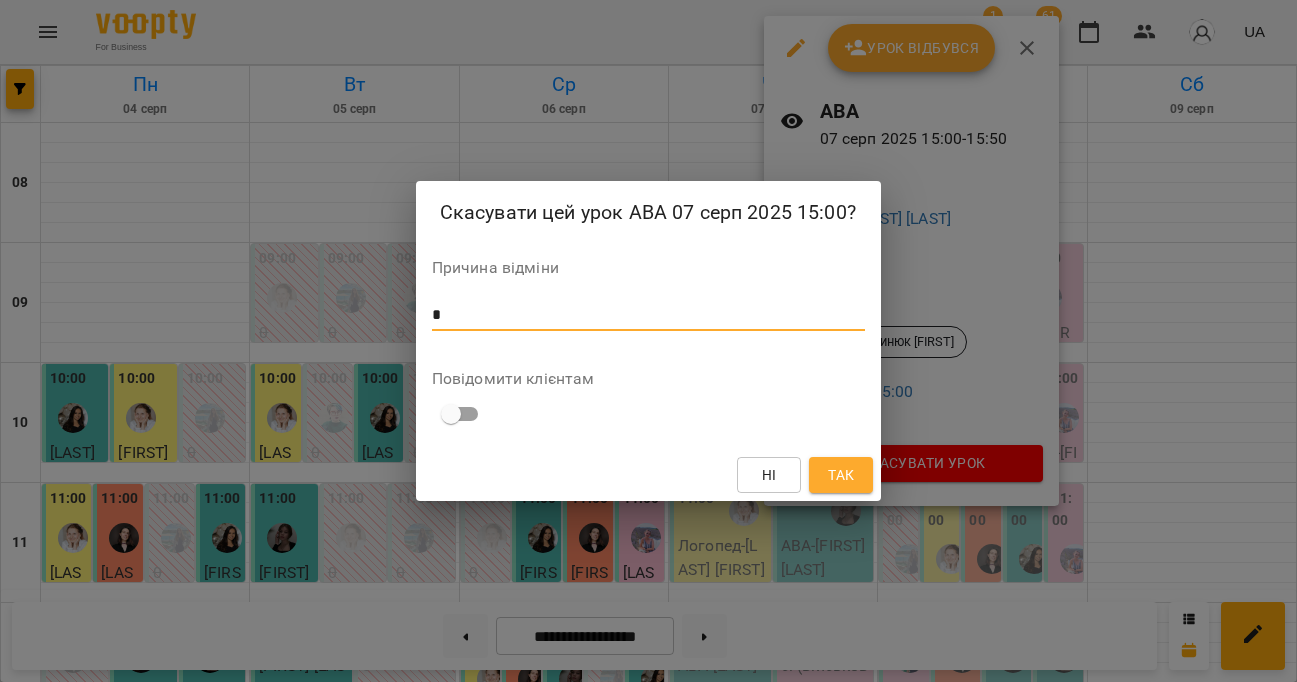 type on "*" 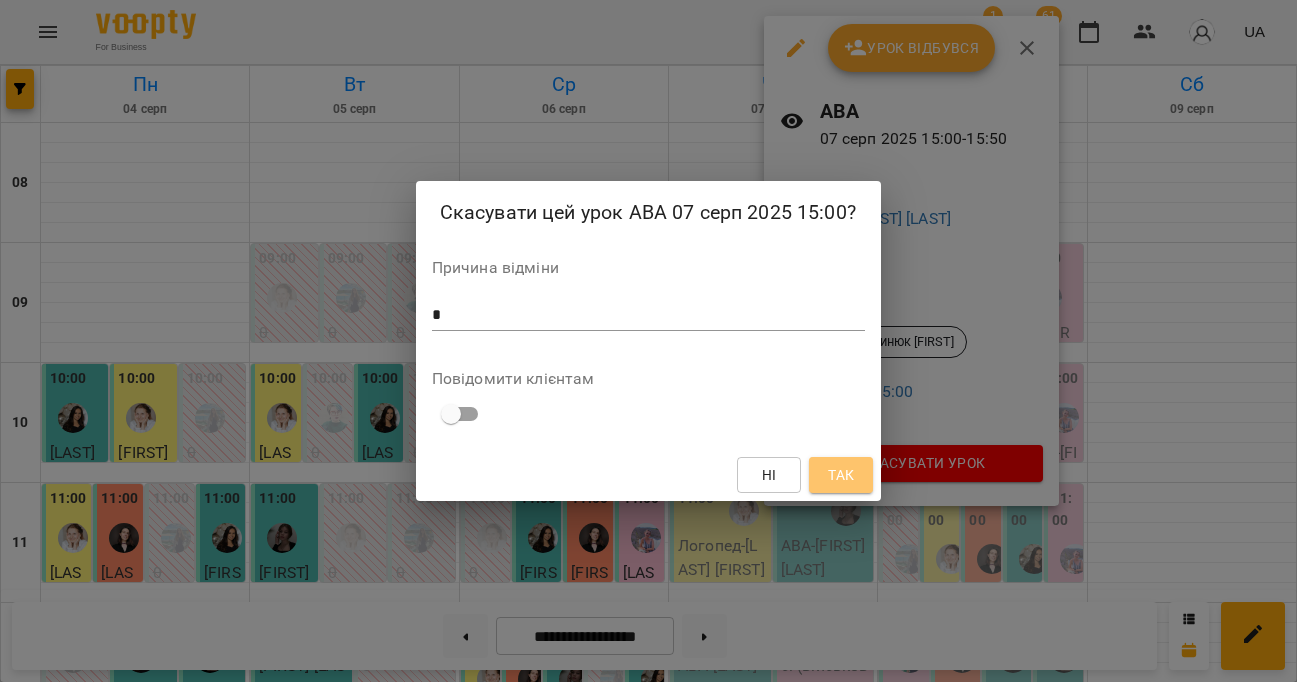 click on "Так" at bounding box center (841, 475) 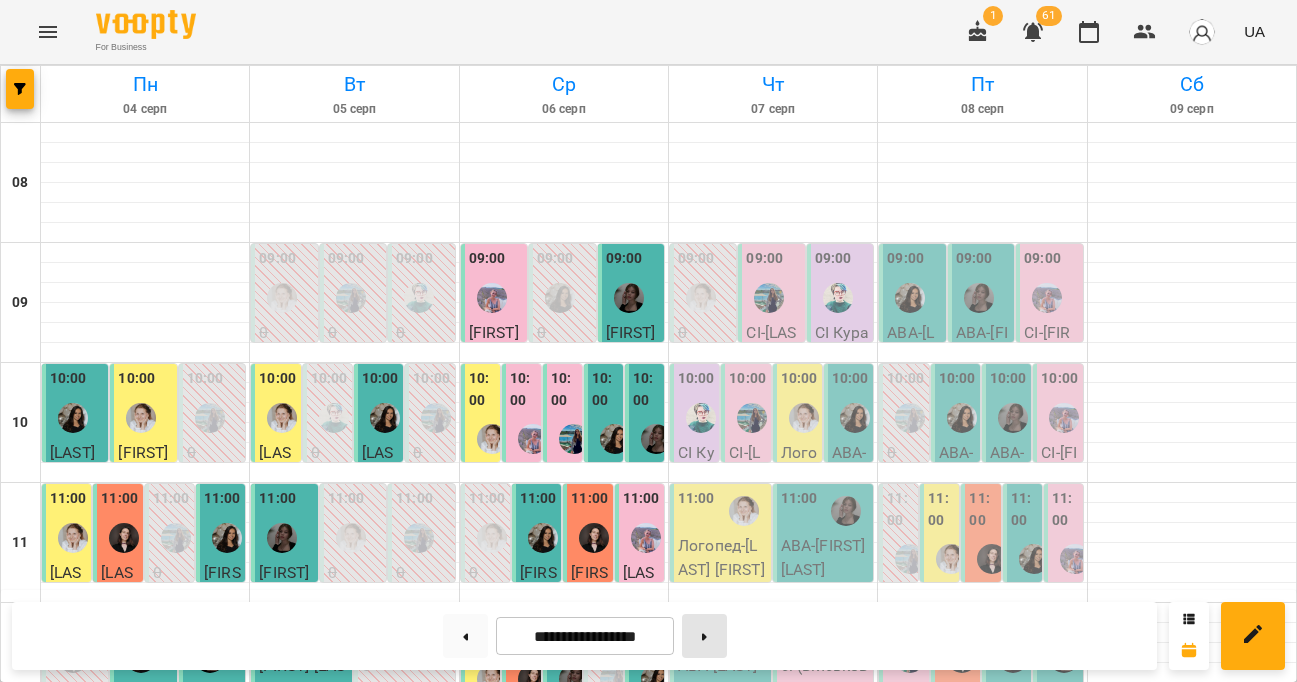 click at bounding box center (704, 636) 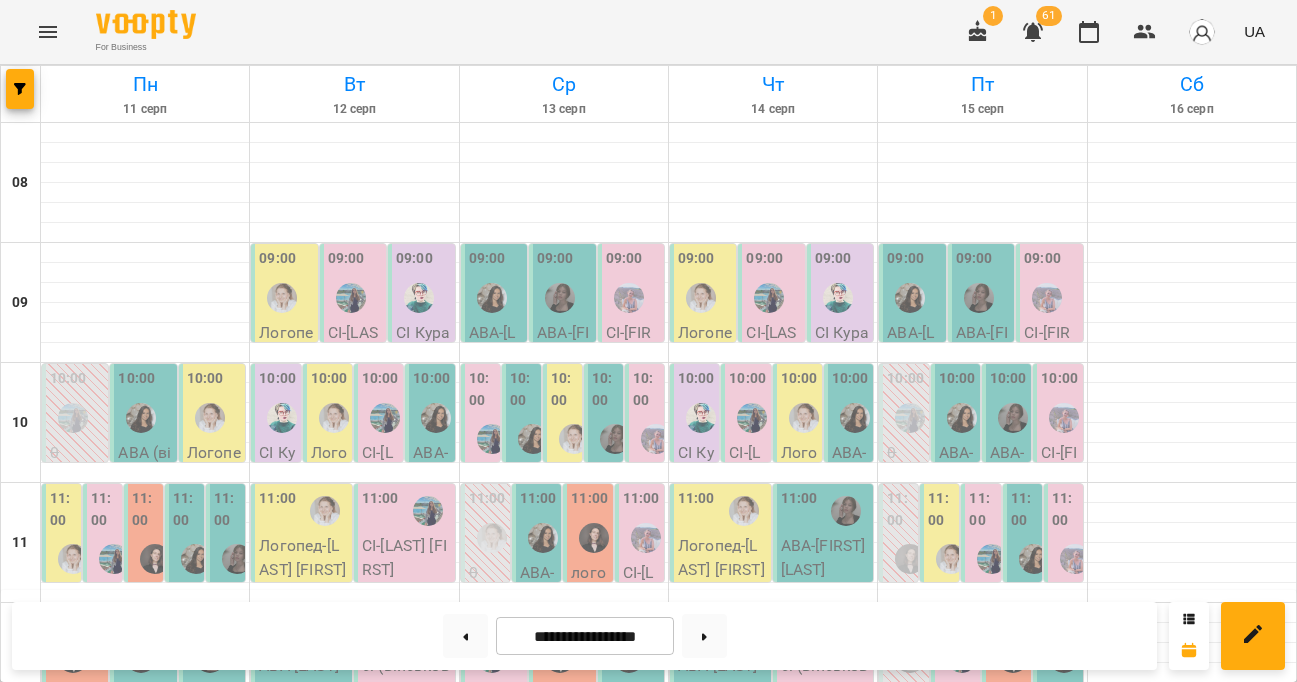 scroll, scrollTop: 713, scrollLeft: 0, axis: vertical 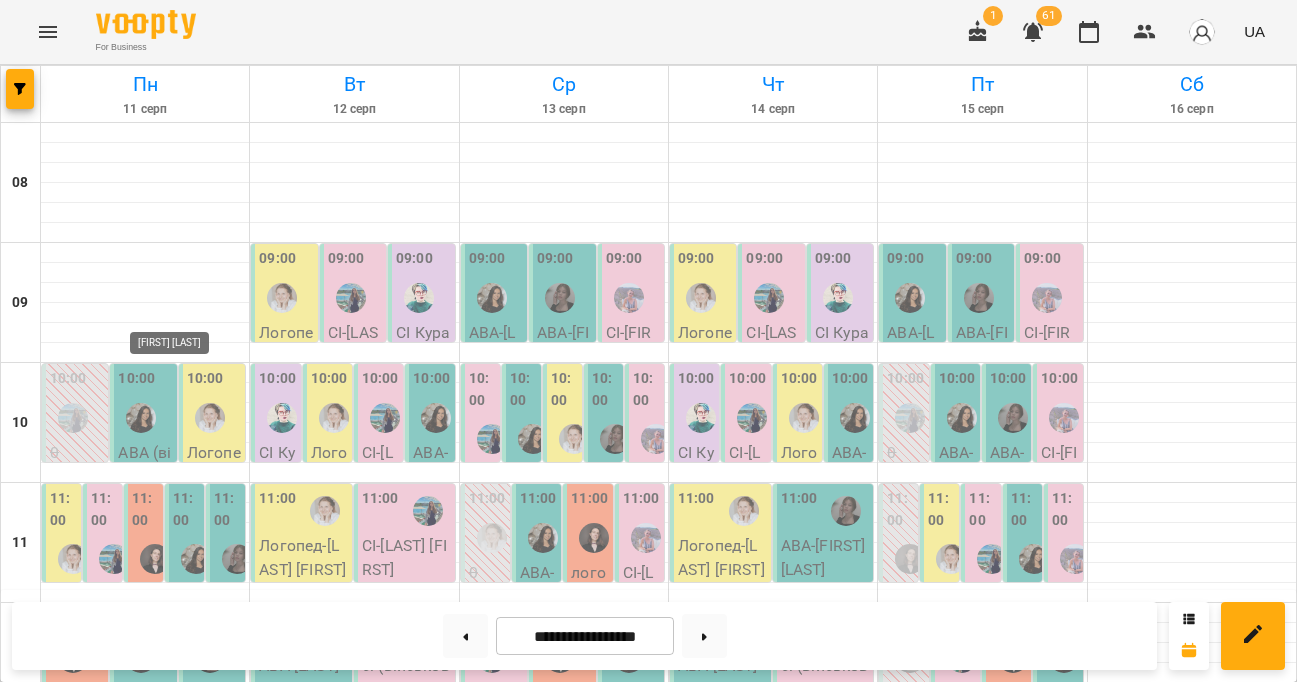 click at bounding box center [176, 1018] 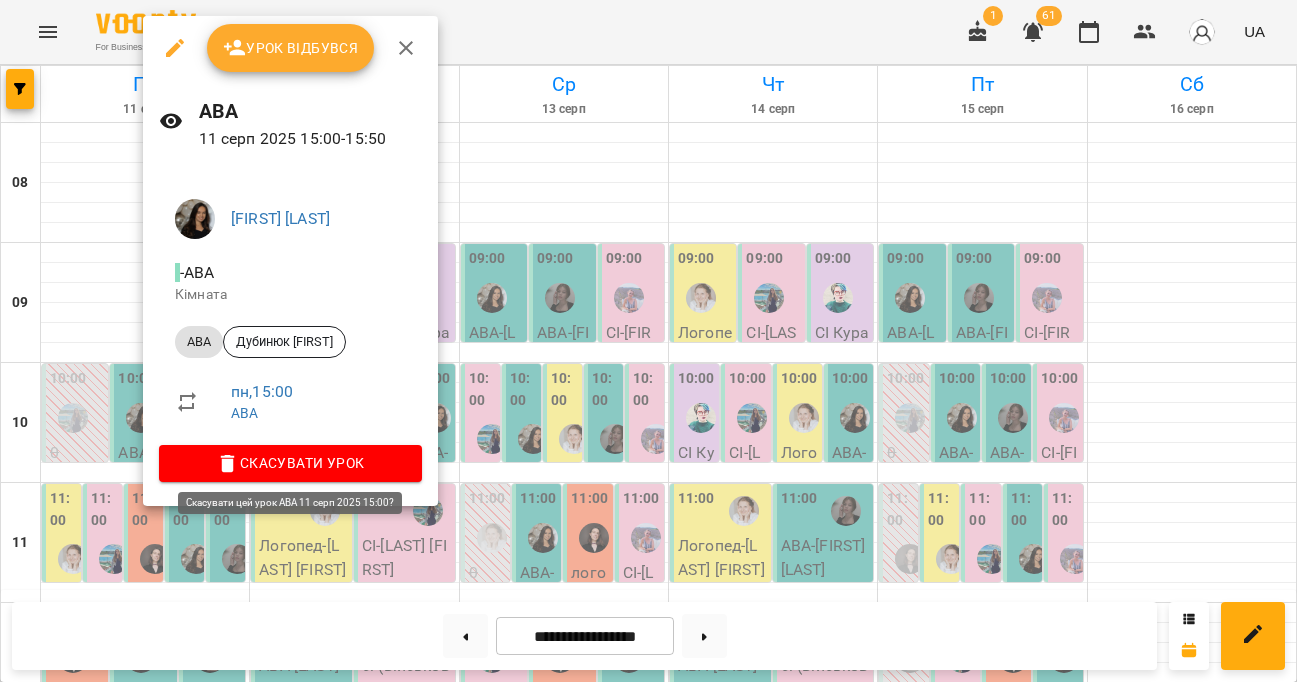 click on "Скасувати Урок" at bounding box center (290, 463) 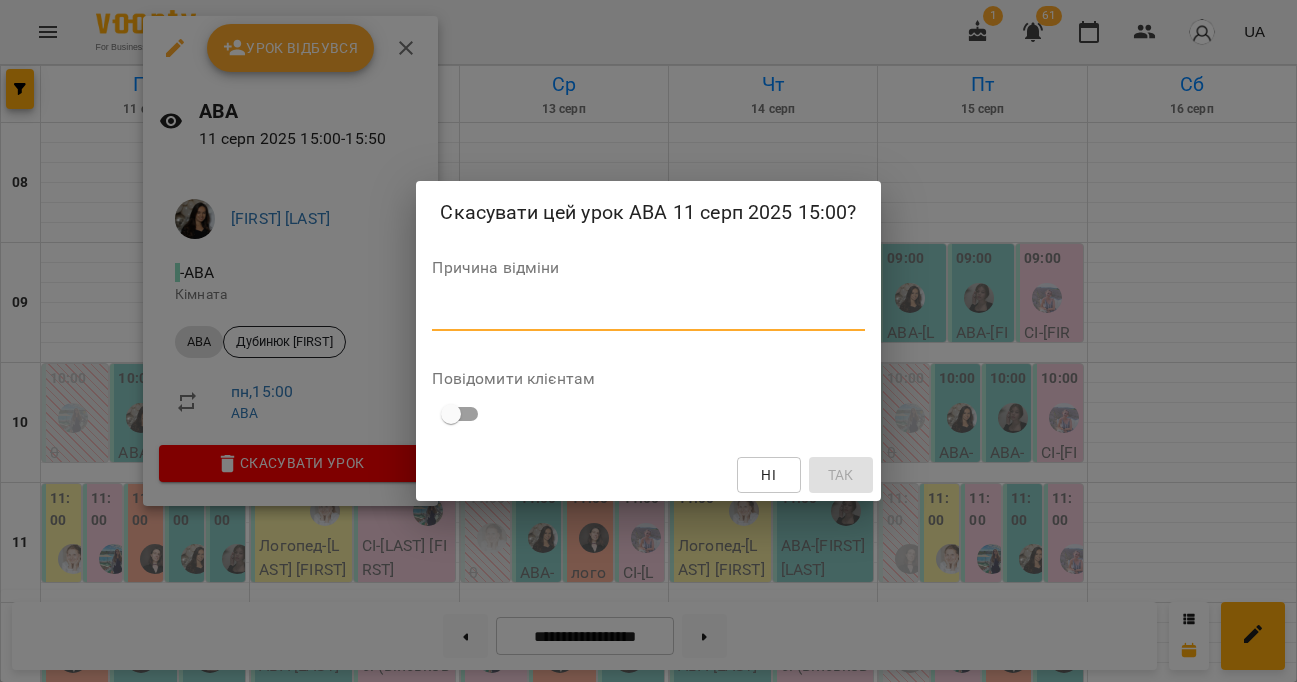 click at bounding box center (648, 315) 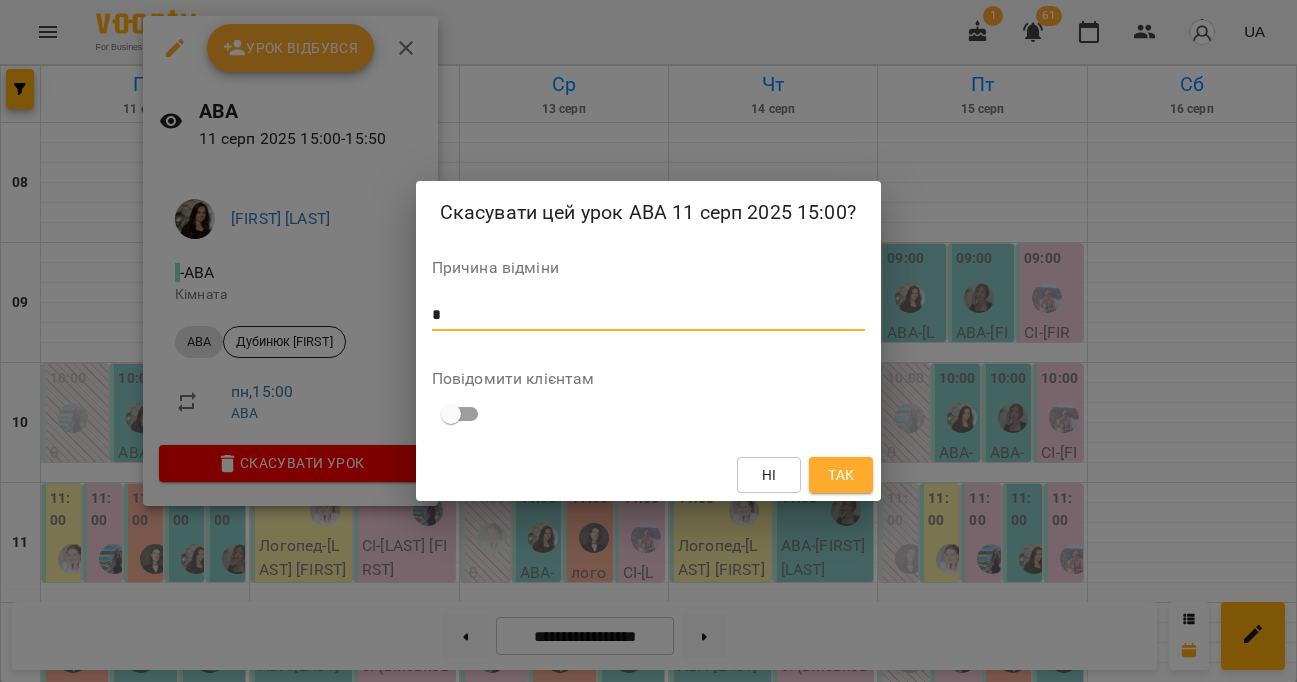 type on "*" 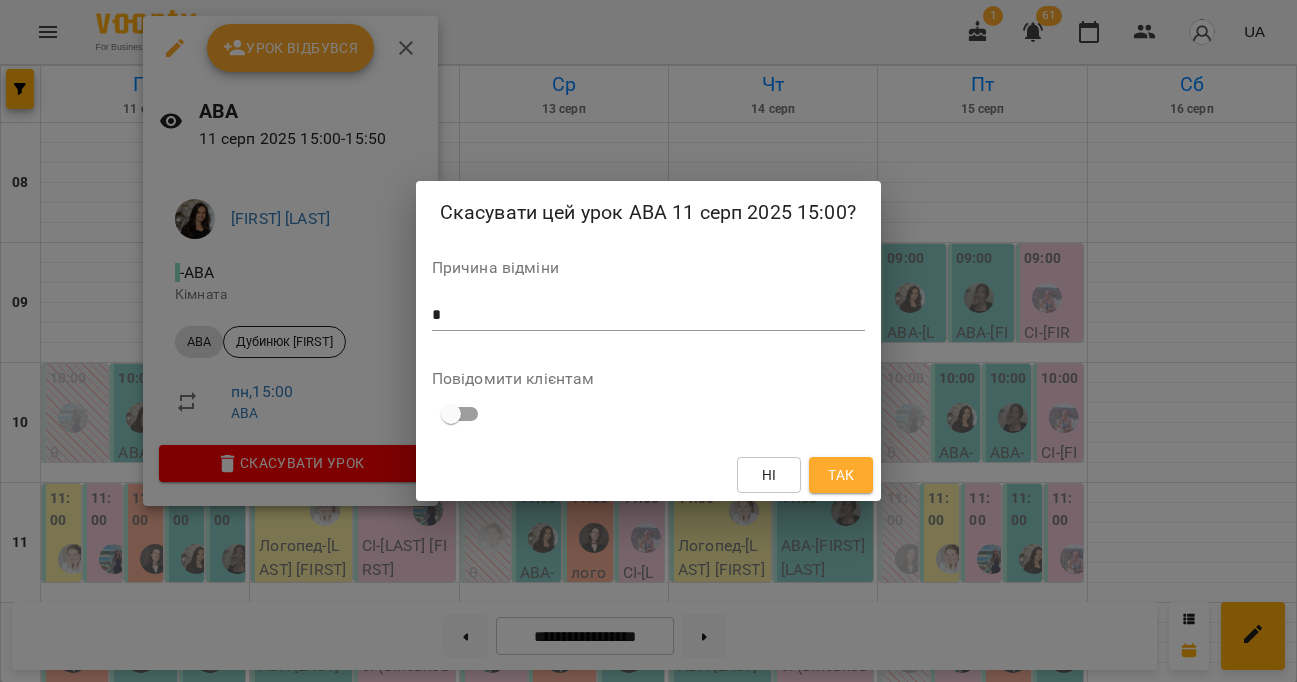 click on "Так" at bounding box center (841, 475) 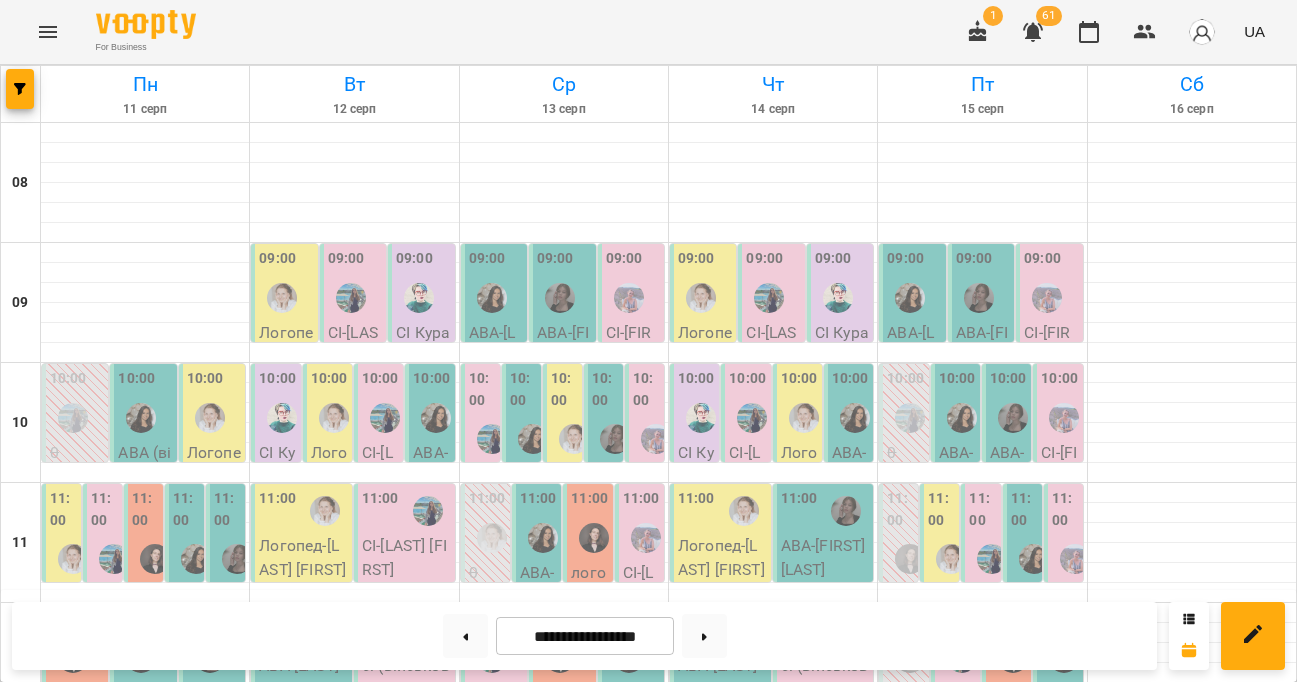 scroll, scrollTop: 771, scrollLeft: 0, axis: vertical 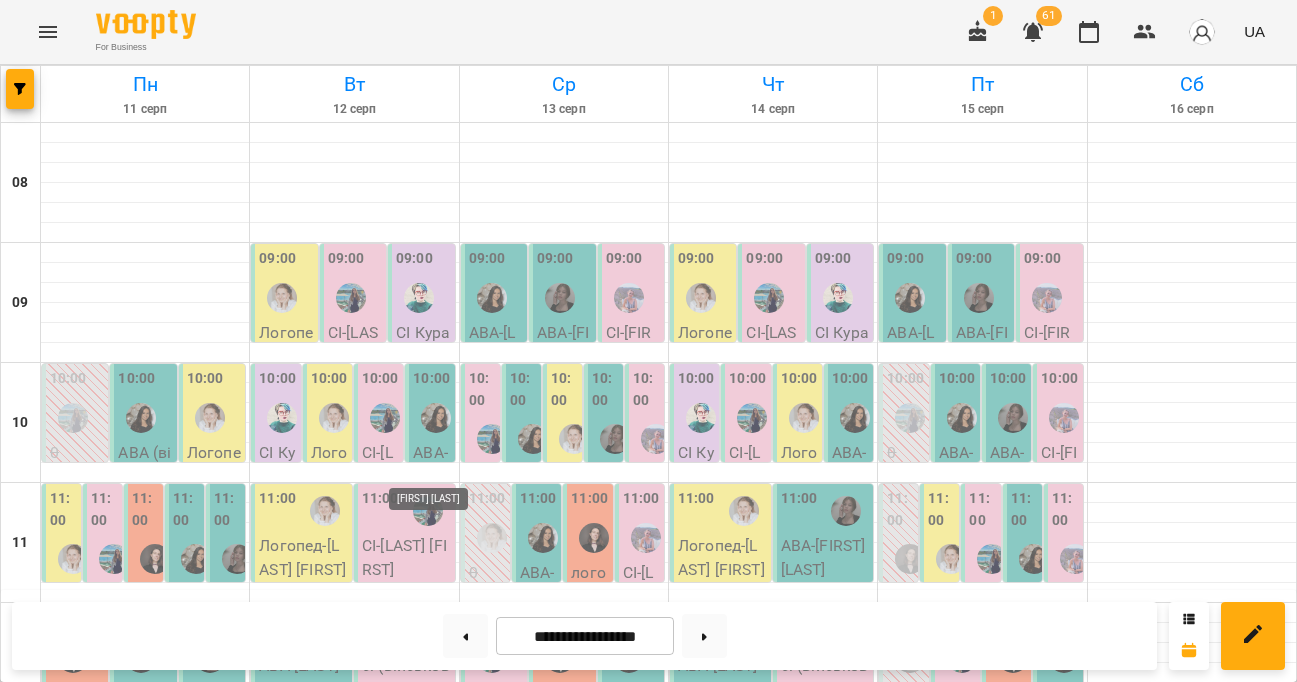 click at bounding box center (428, 1231) 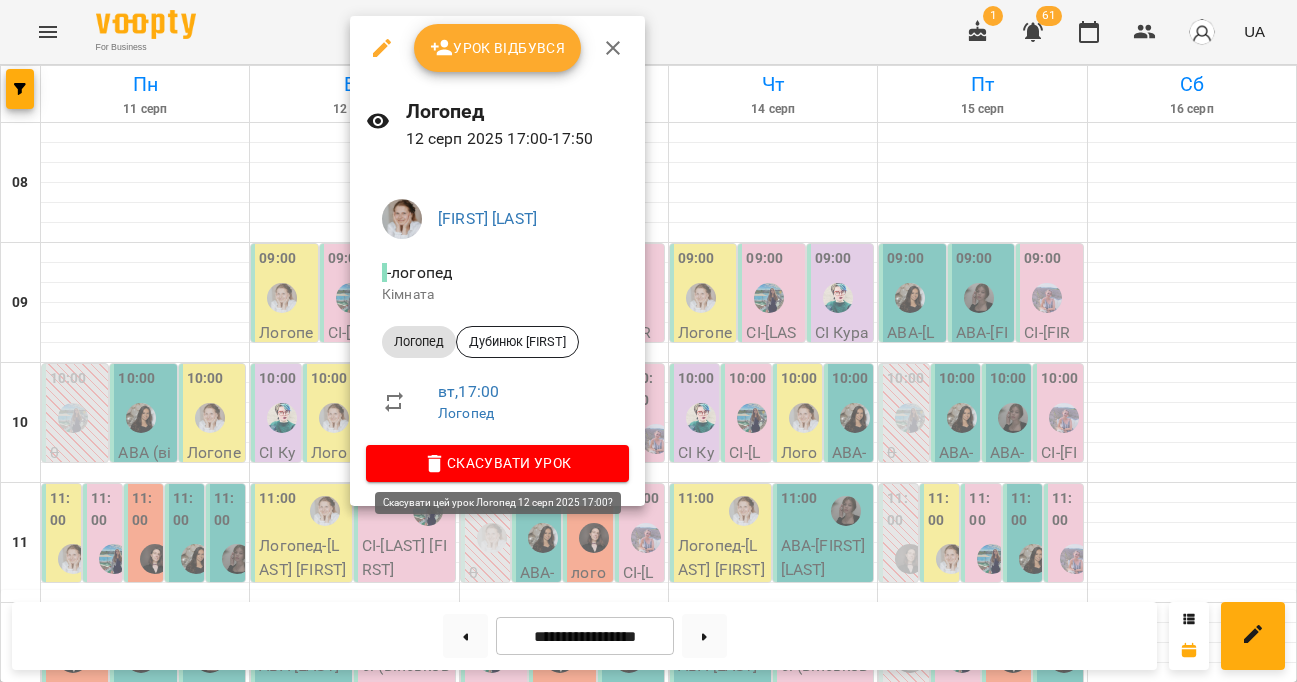 click on "Скасувати Урок" at bounding box center [497, 463] 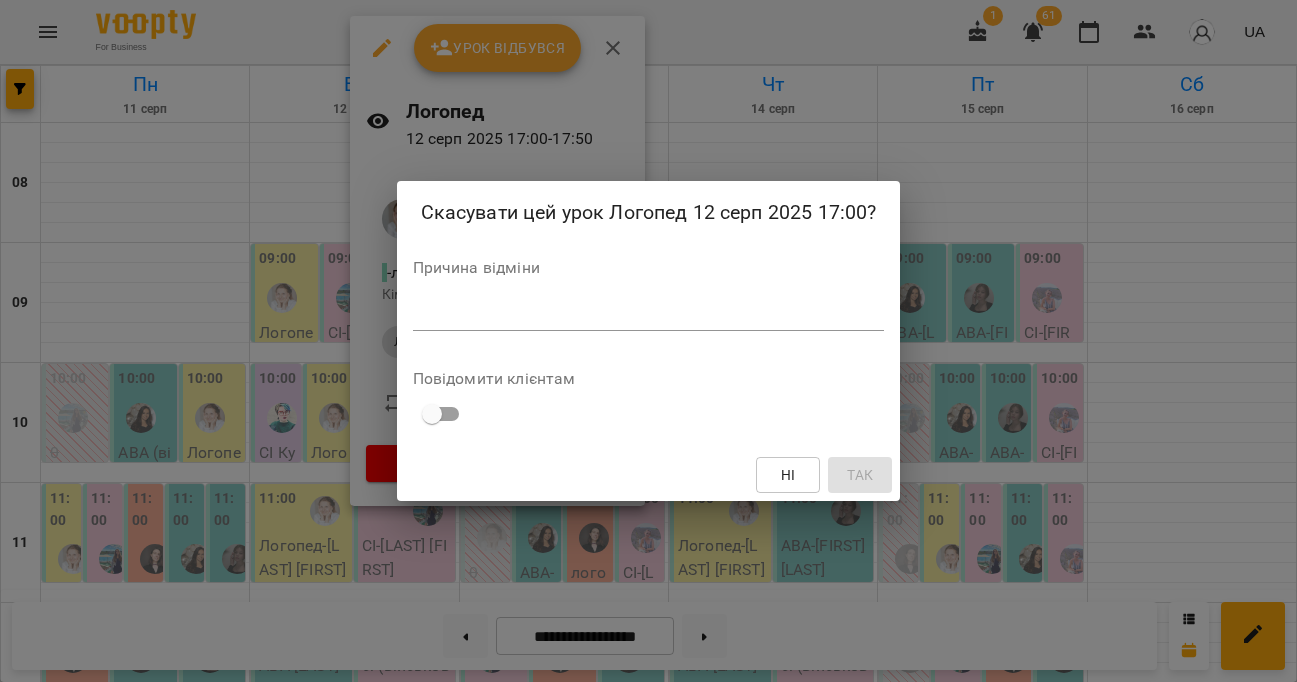 click at bounding box center (649, 315) 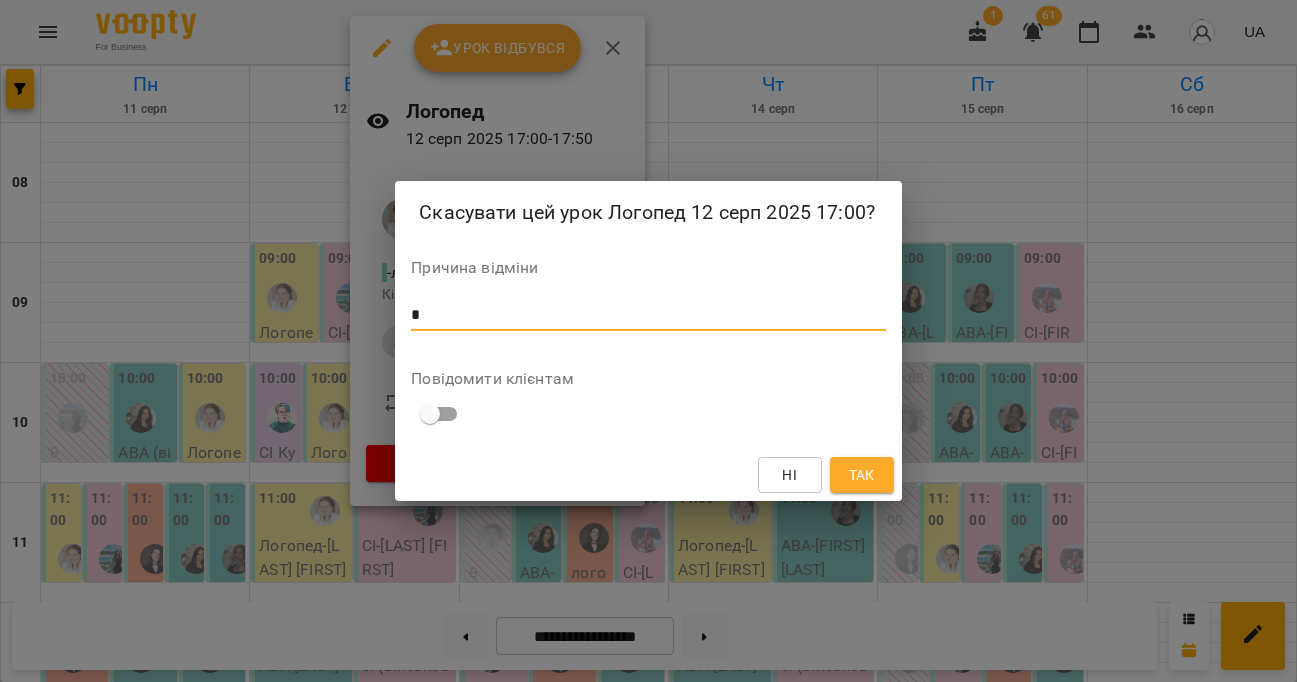 type on "*" 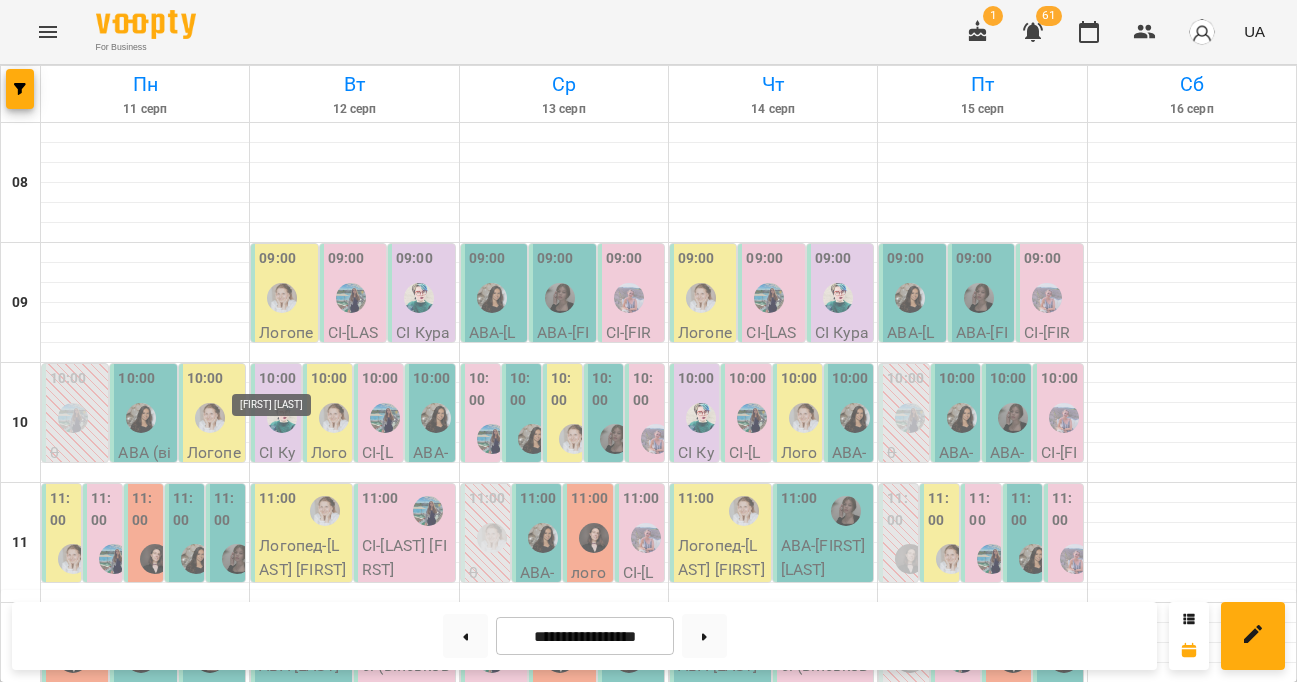 click at bounding box center (282, 1138) 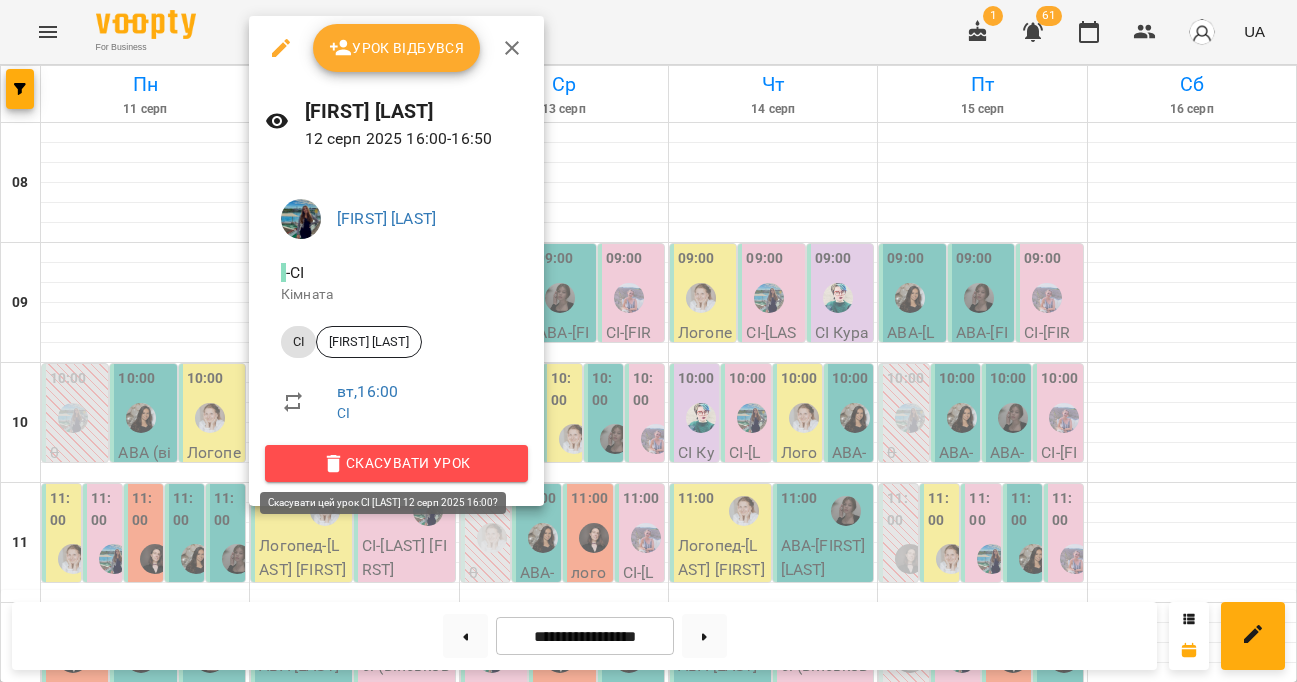 click on "Скасувати Урок" at bounding box center (396, 463) 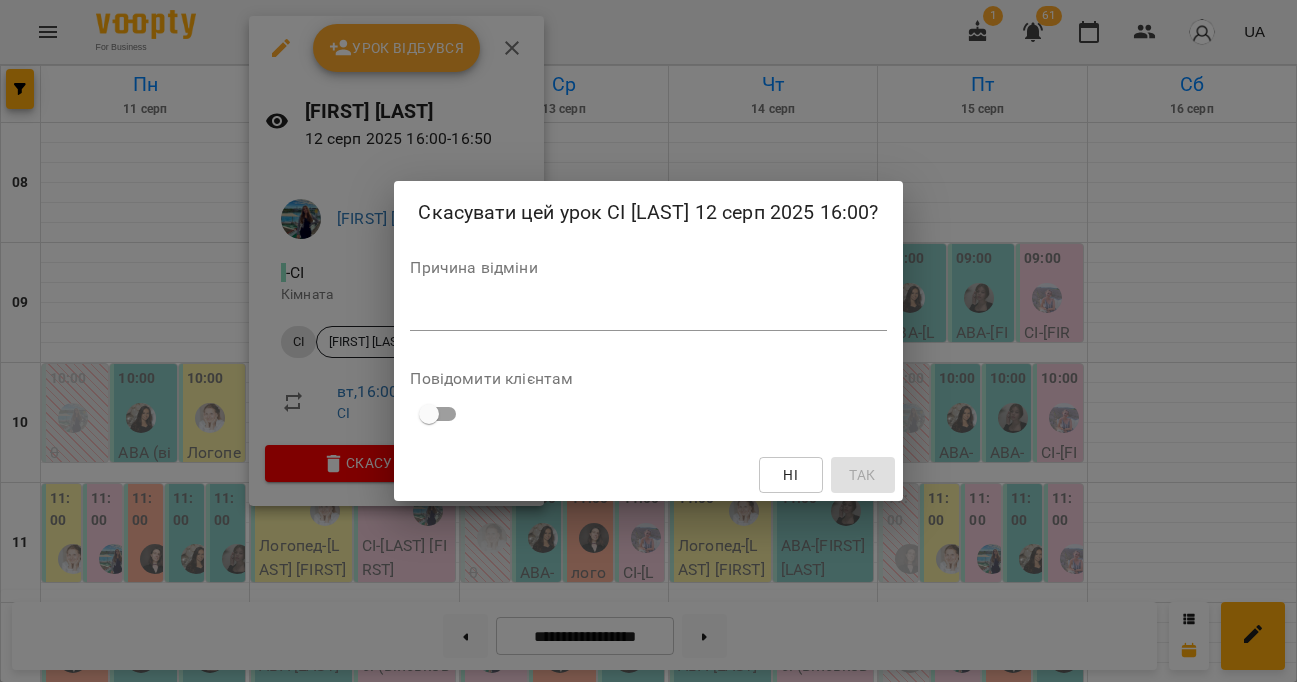 click at bounding box center (648, 315) 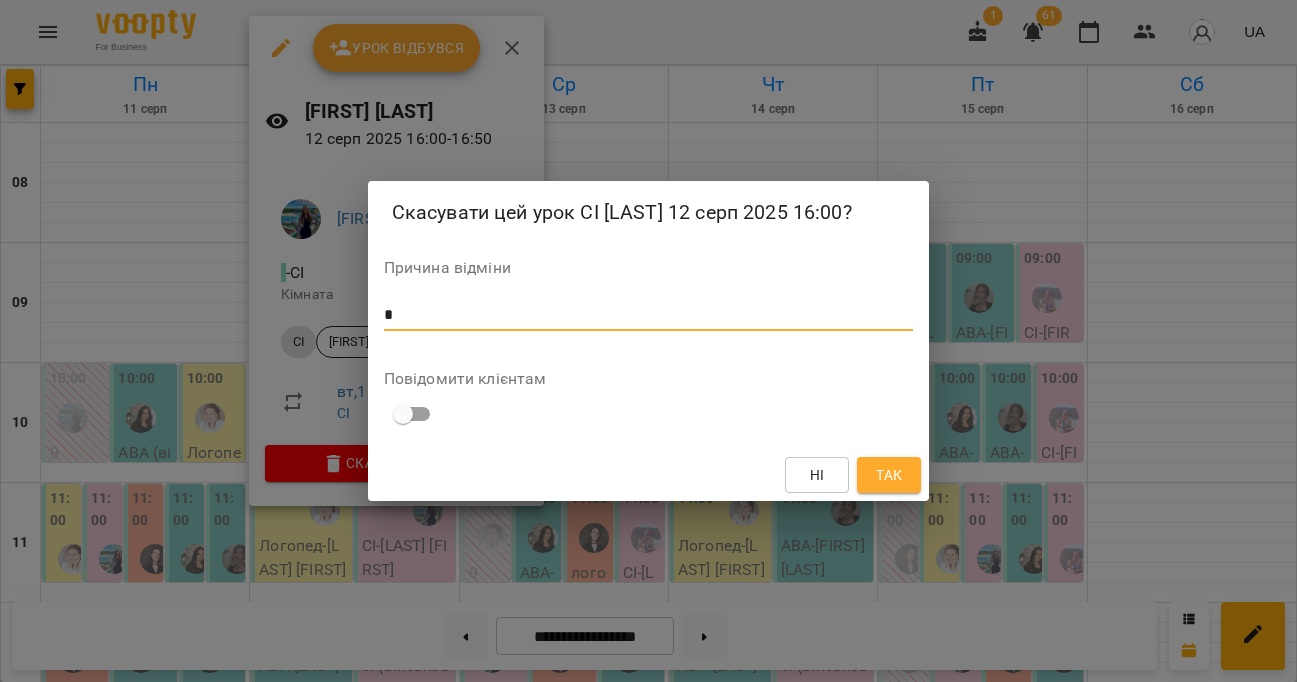 type on "*" 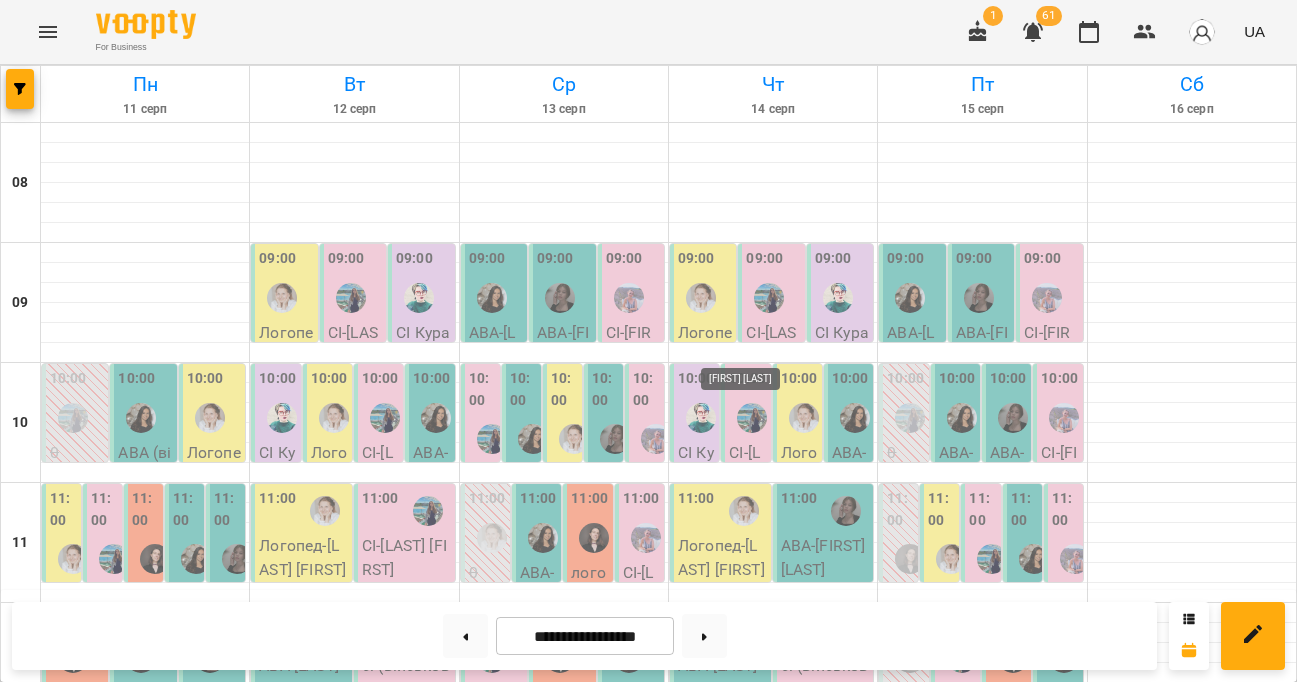 click at bounding box center [744, 1111] 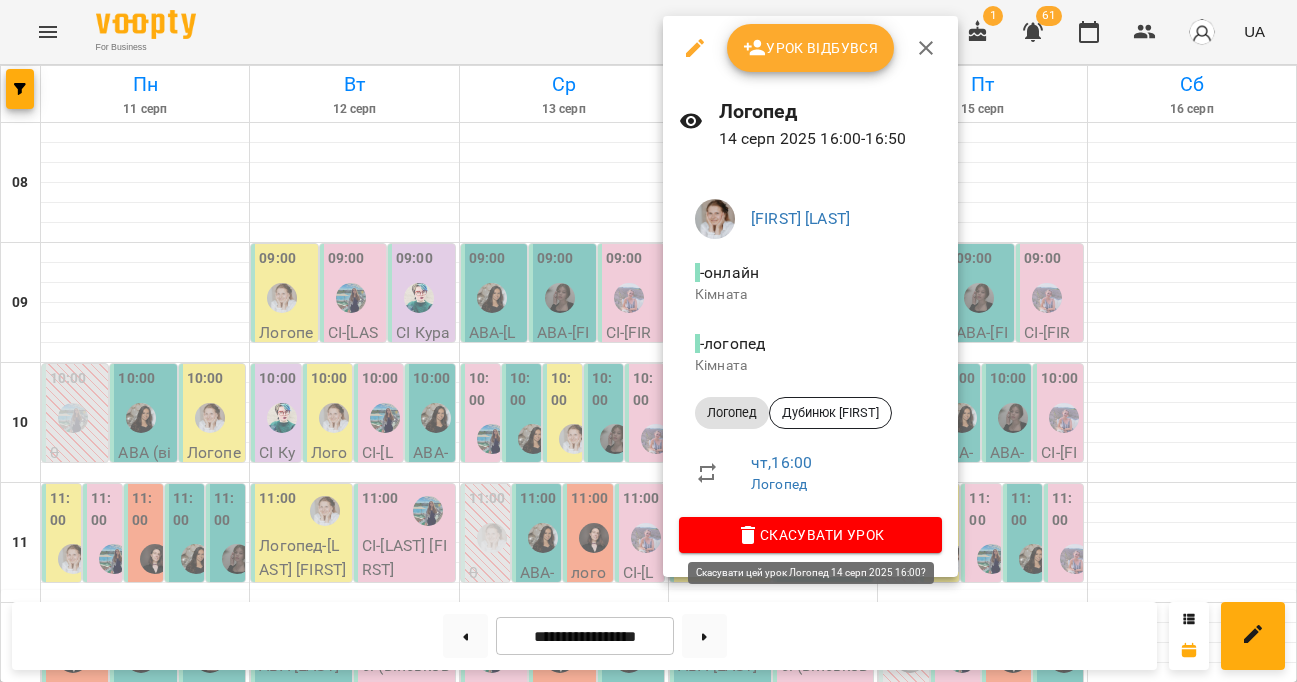 click on "Скасувати Урок" at bounding box center (810, 535) 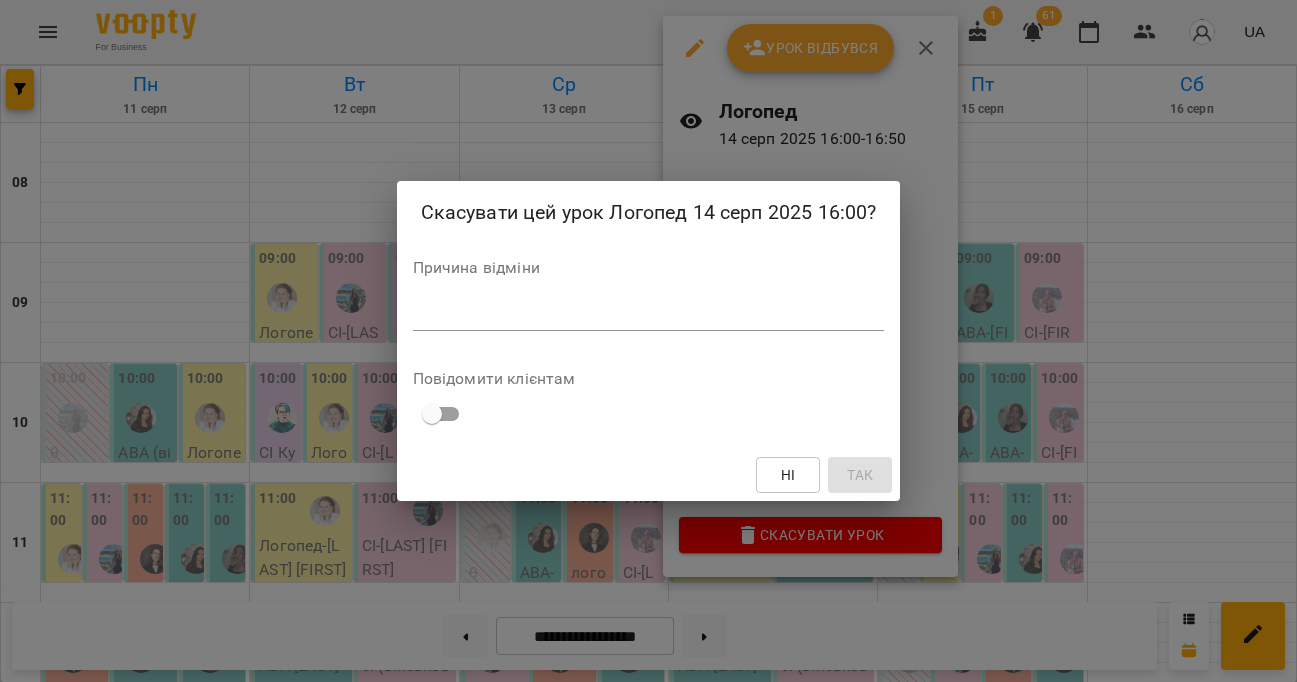 click at bounding box center [649, 315] 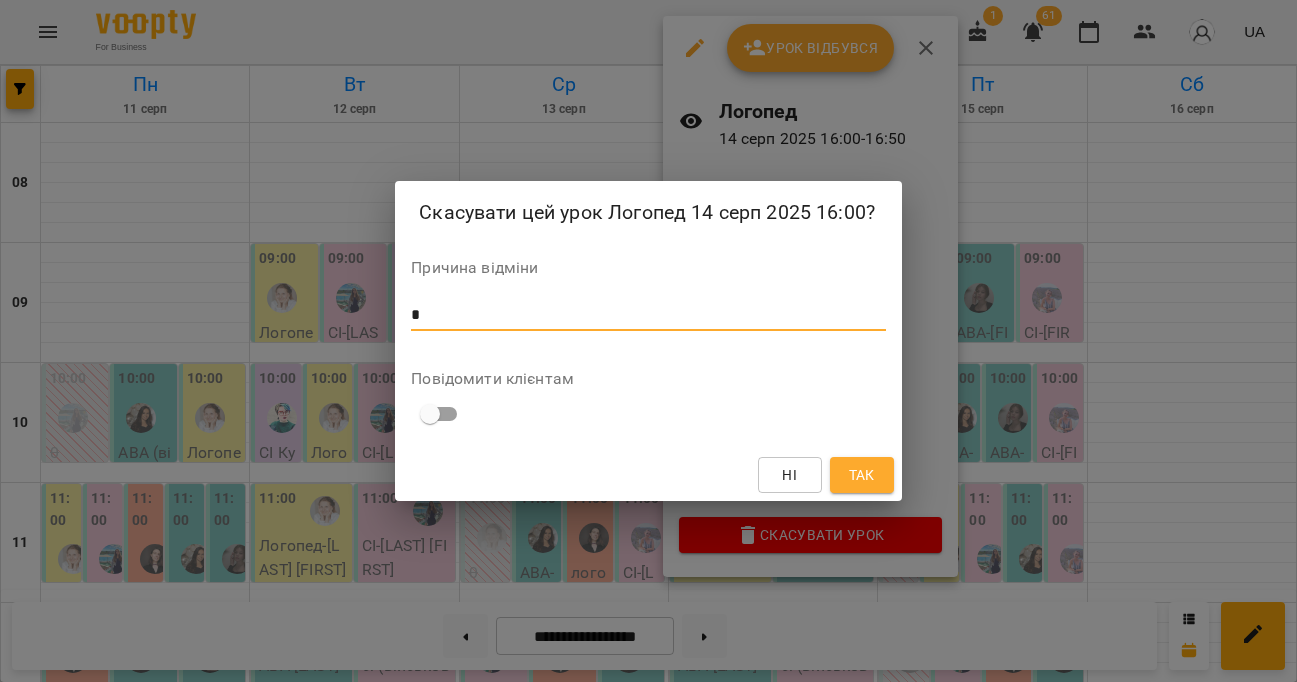 type on "*" 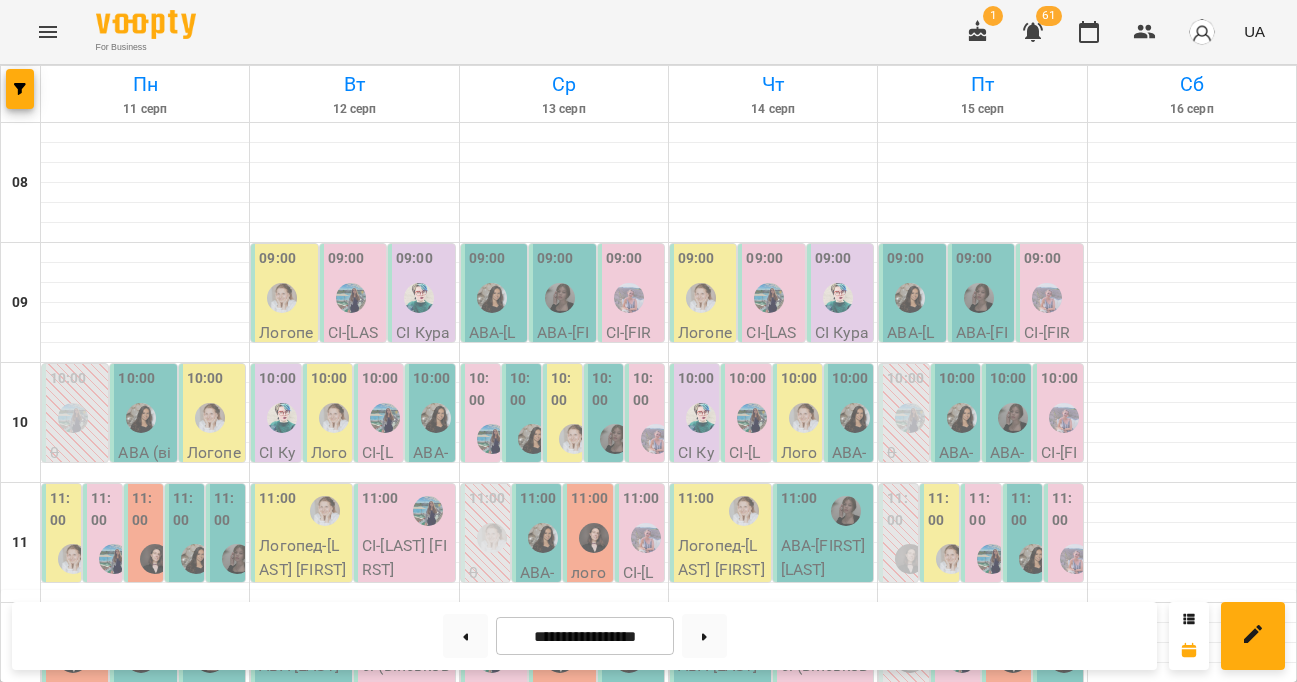click at bounding box center (804, 1018) 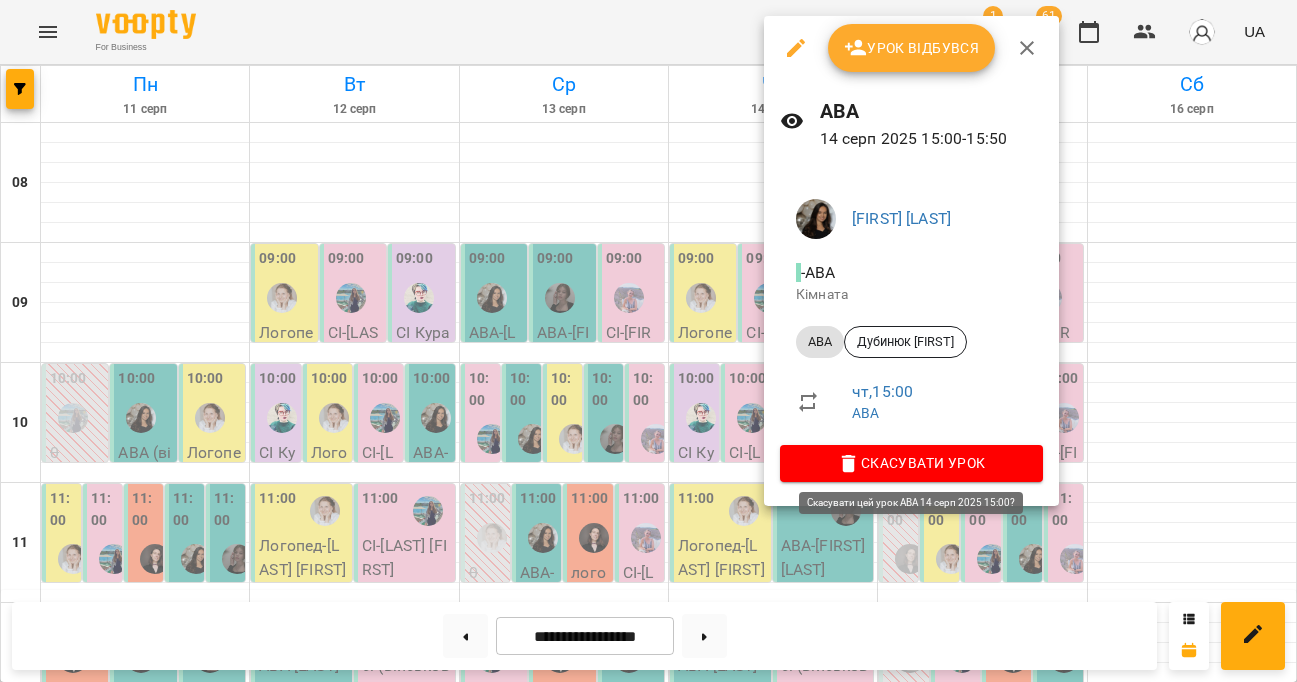 click on "Скасувати Урок" at bounding box center [911, 463] 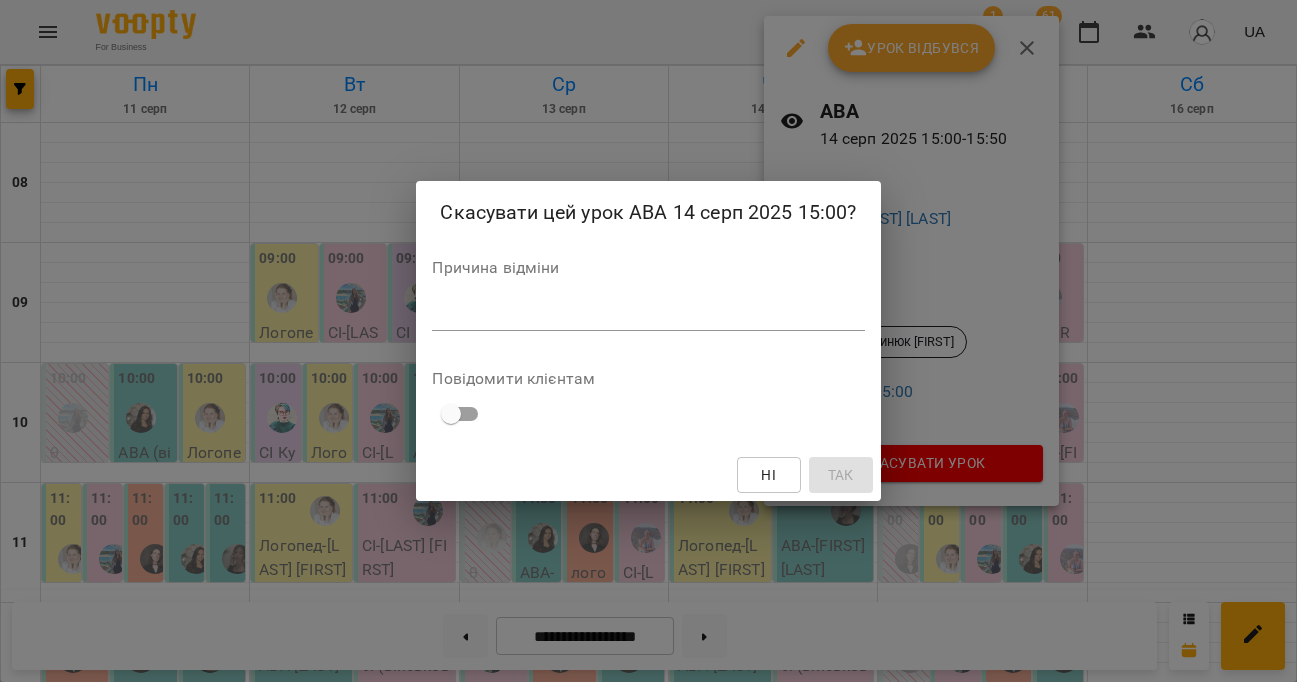 click on "*" at bounding box center (648, 315) 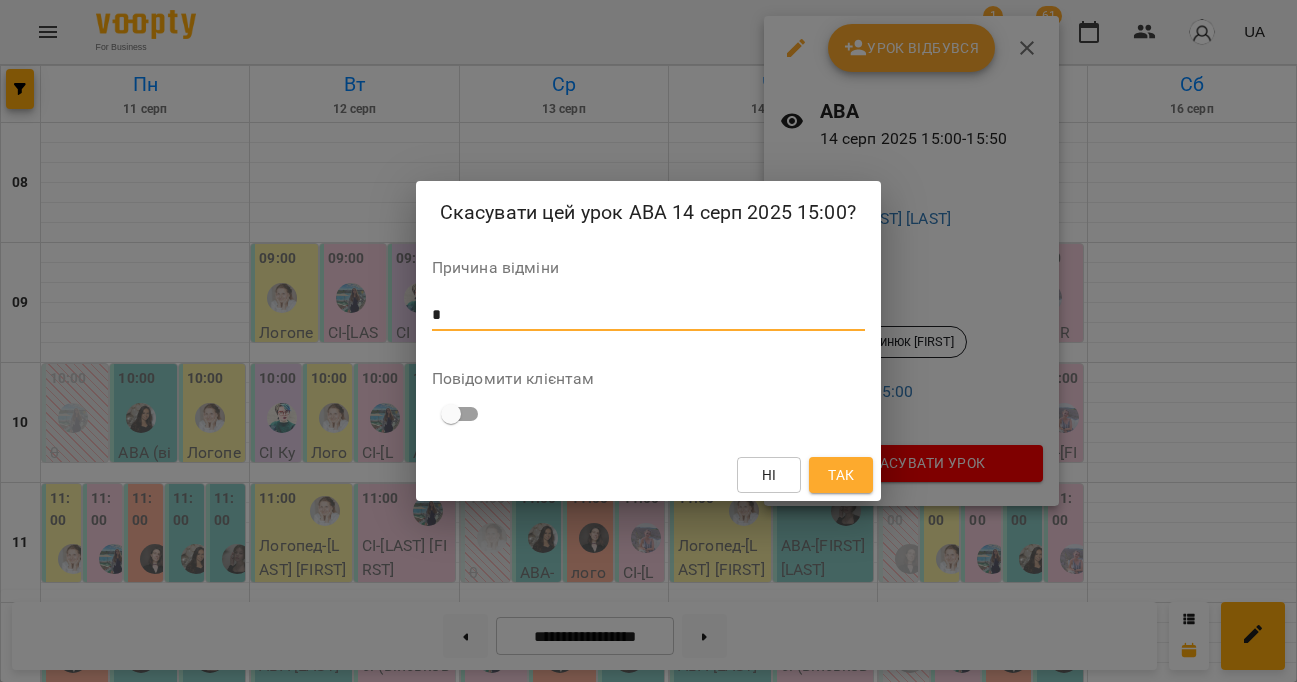 type on "*" 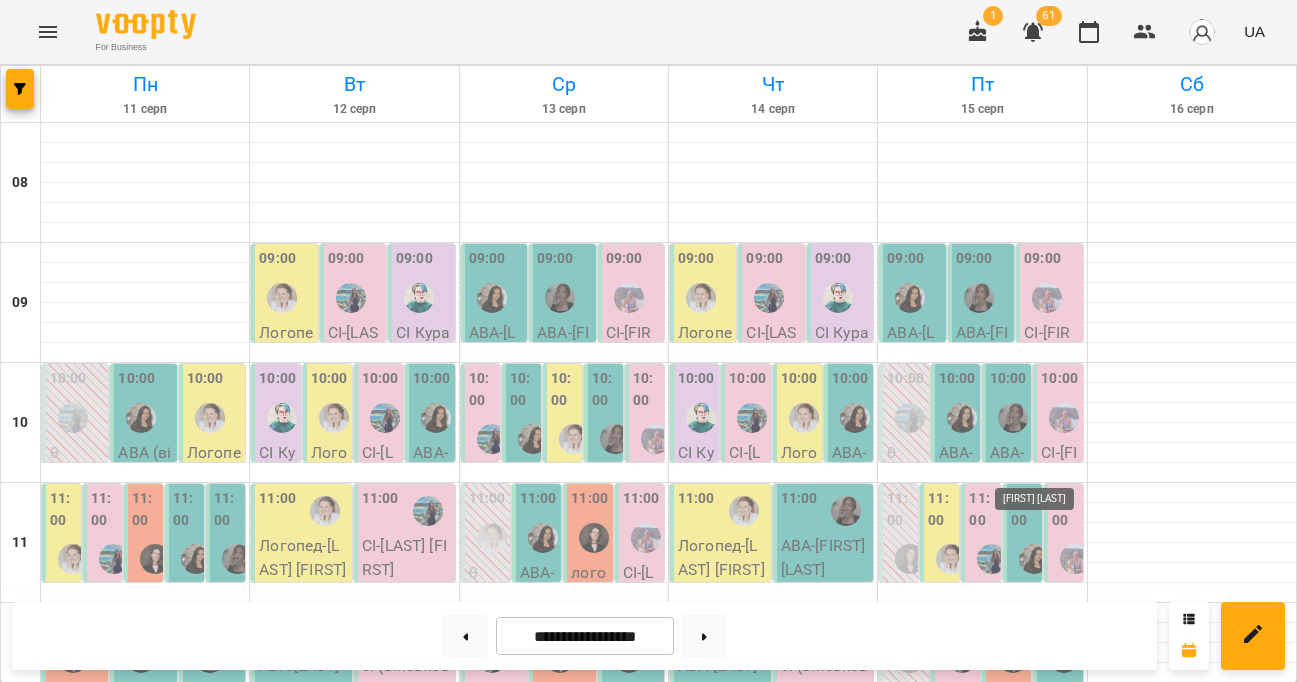 click at bounding box center [1056, 1231] 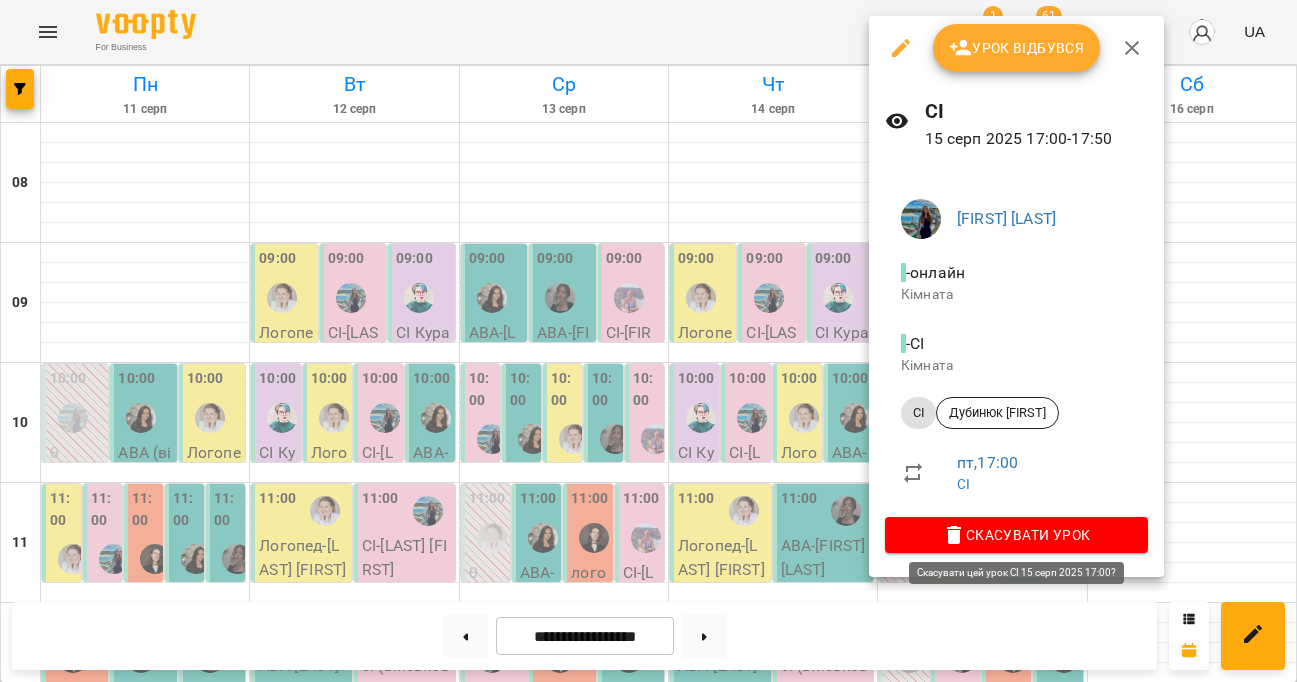 click on "Скасувати Урок" at bounding box center [1016, 535] 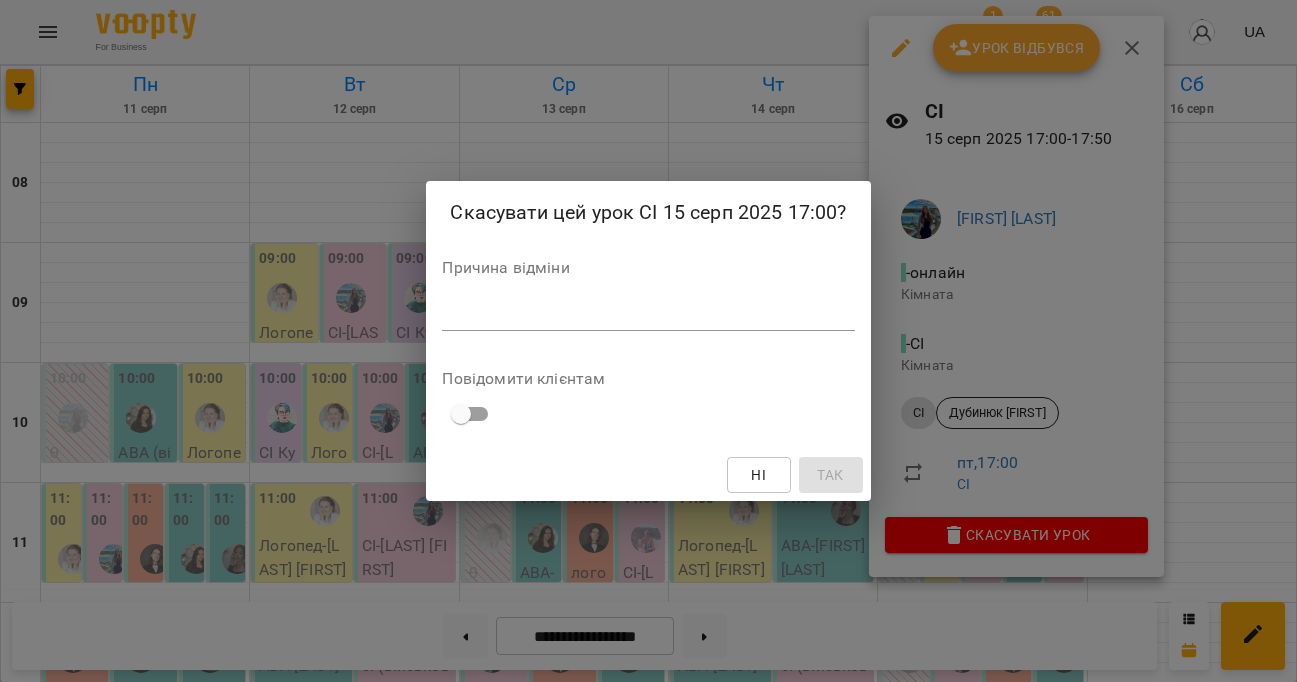 click on "Причина відміни *" at bounding box center [648, 299] 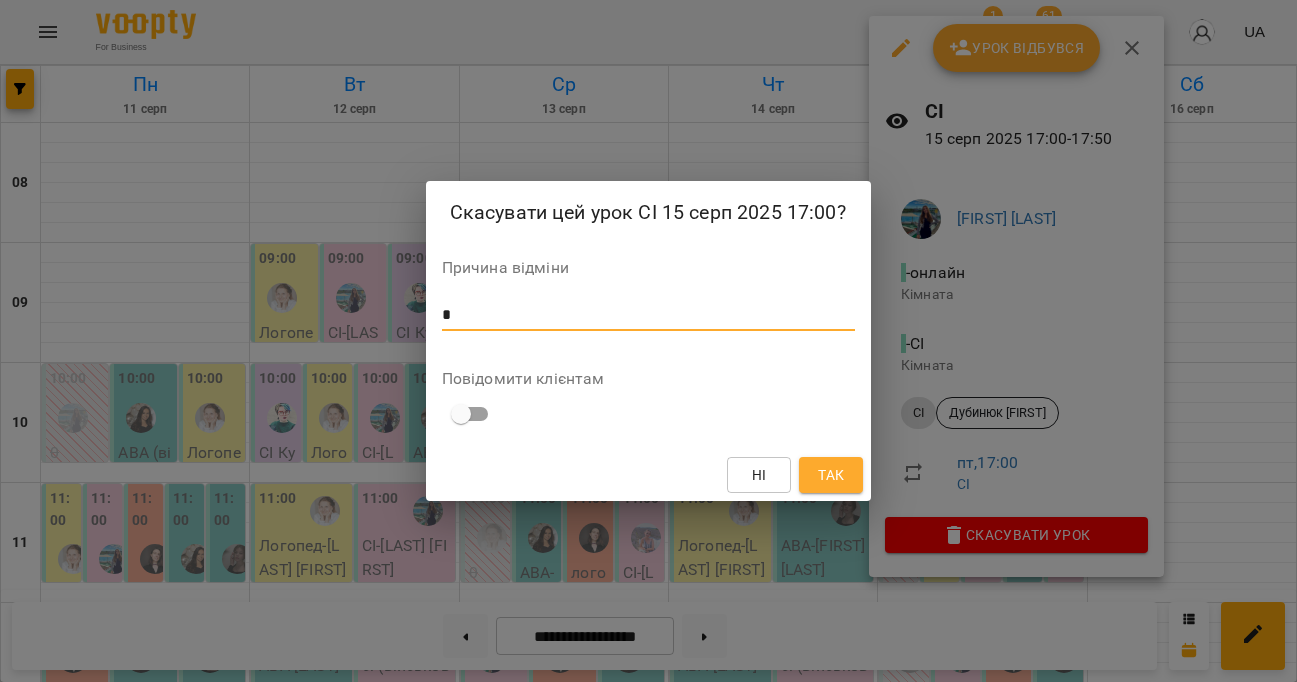 type on "*" 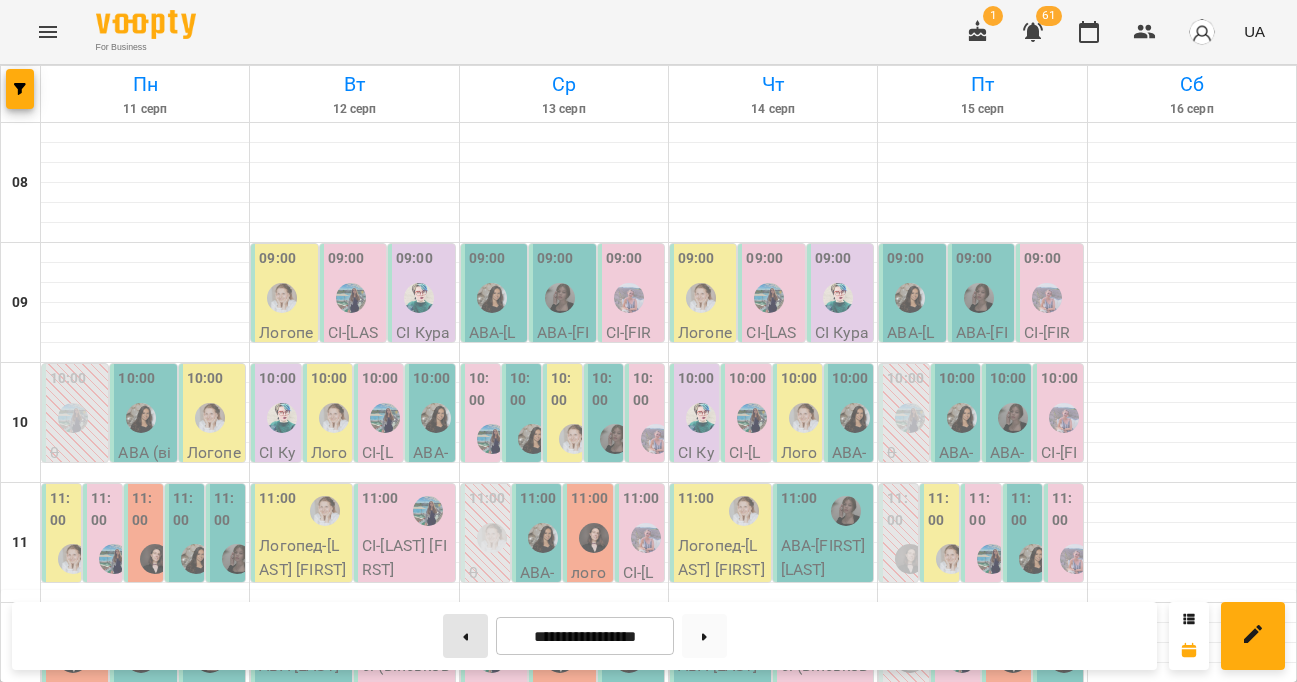 click at bounding box center [465, 636] 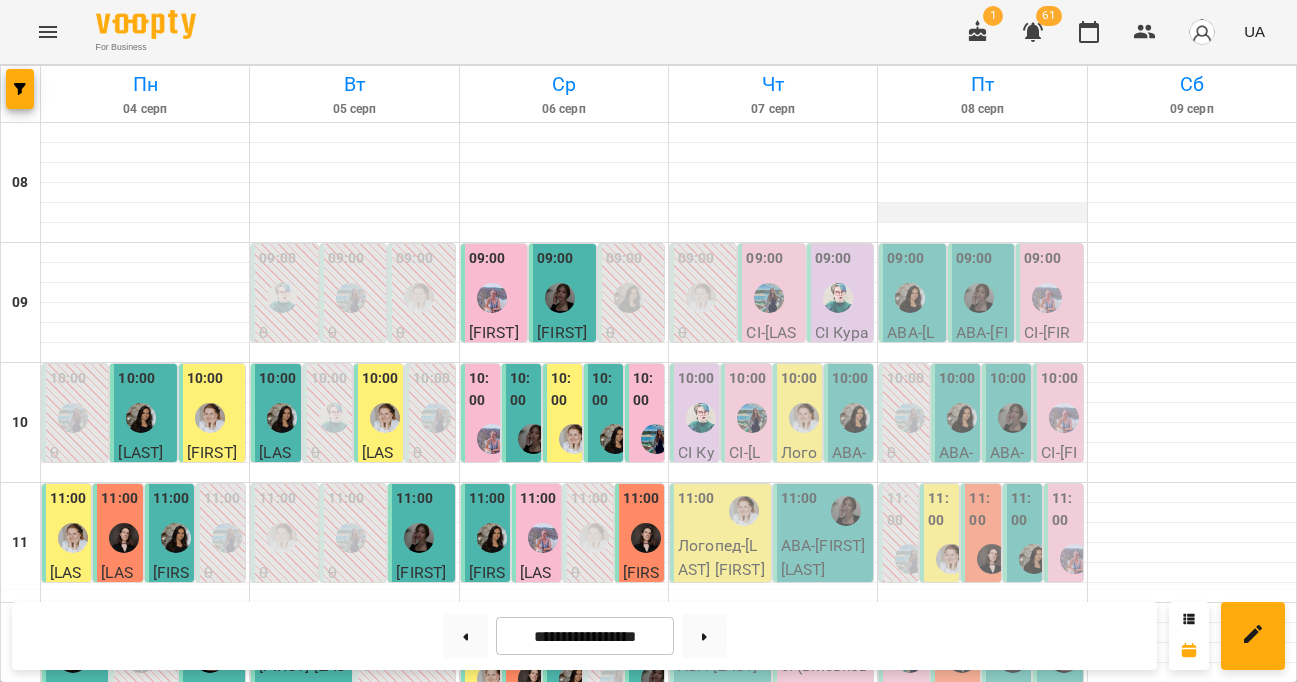 scroll, scrollTop: 183, scrollLeft: 0, axis: vertical 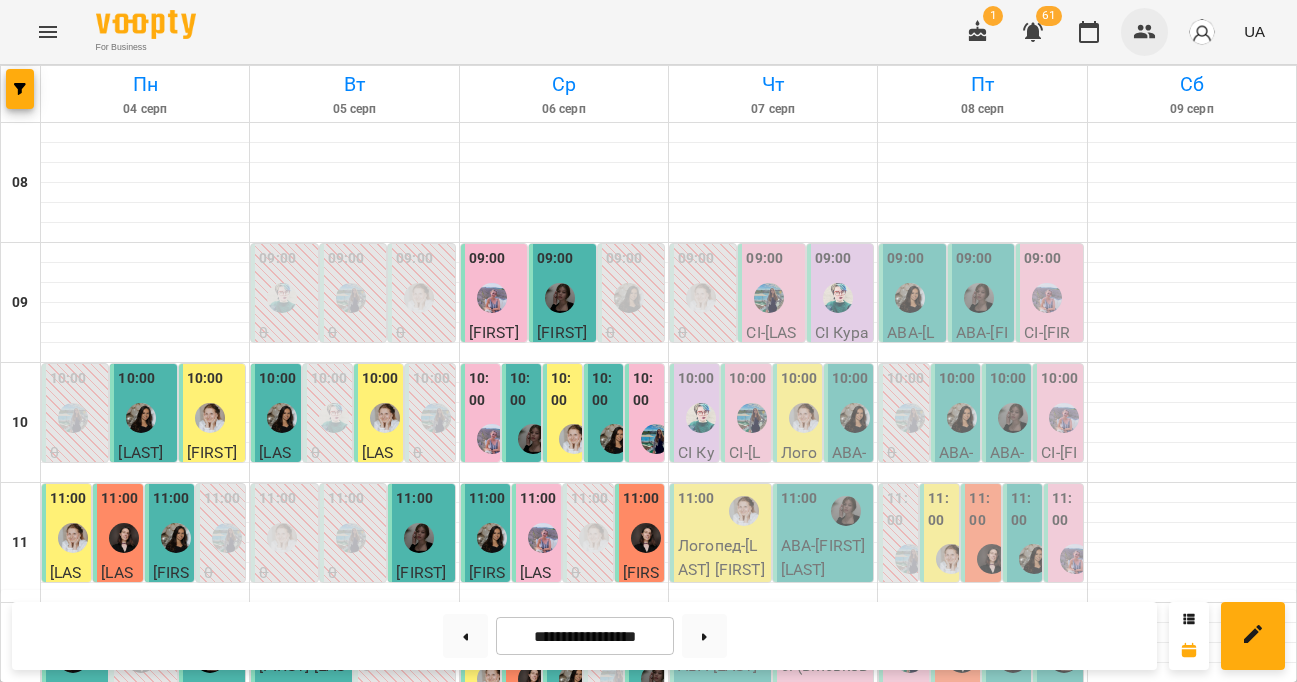click 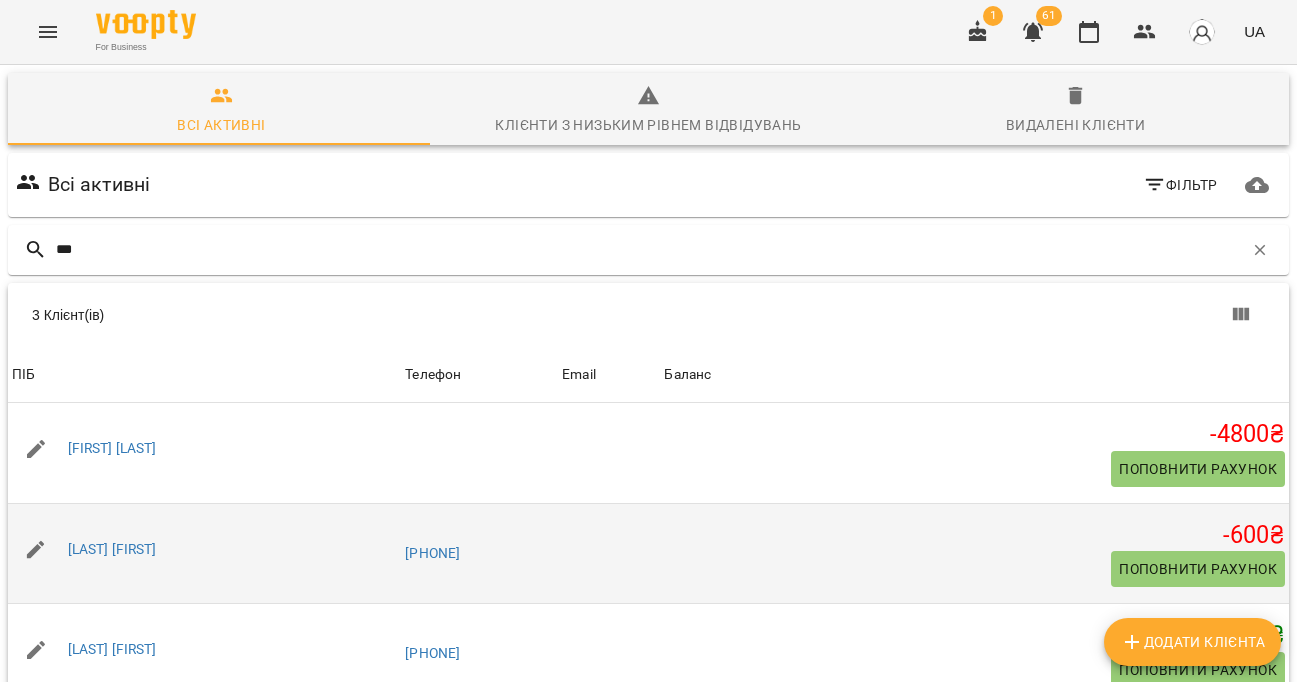 type on "***" 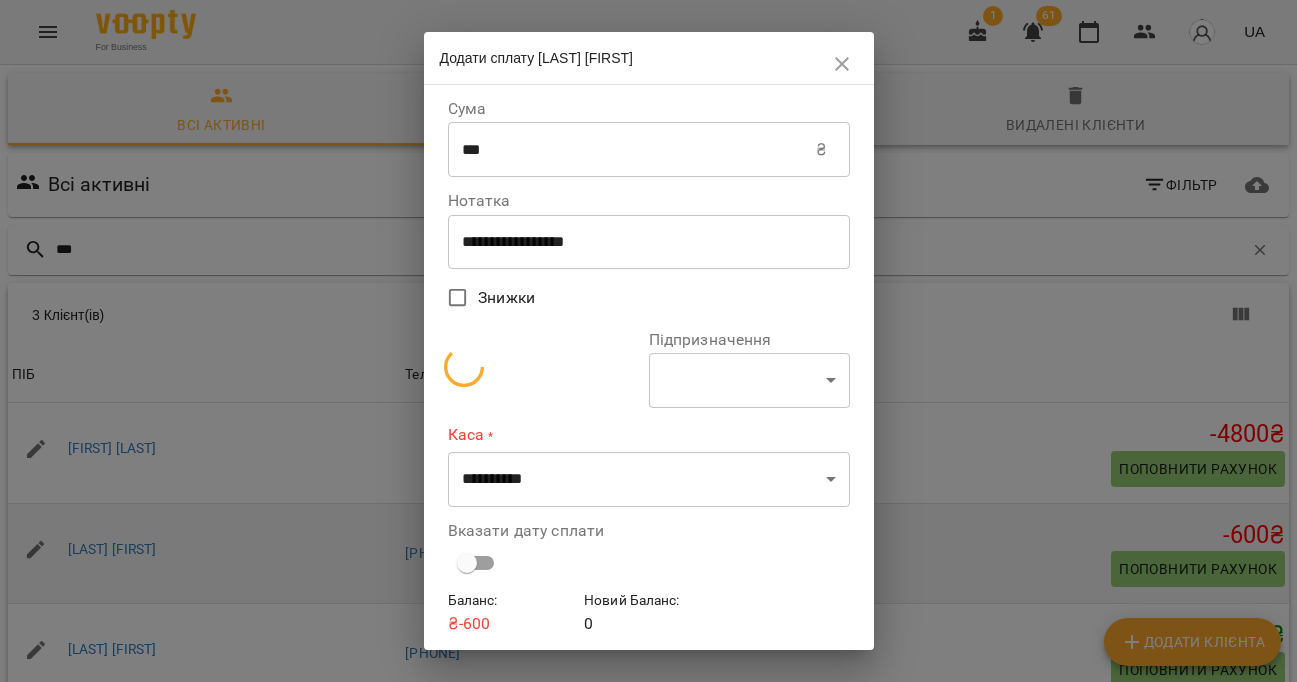 select on "**********" 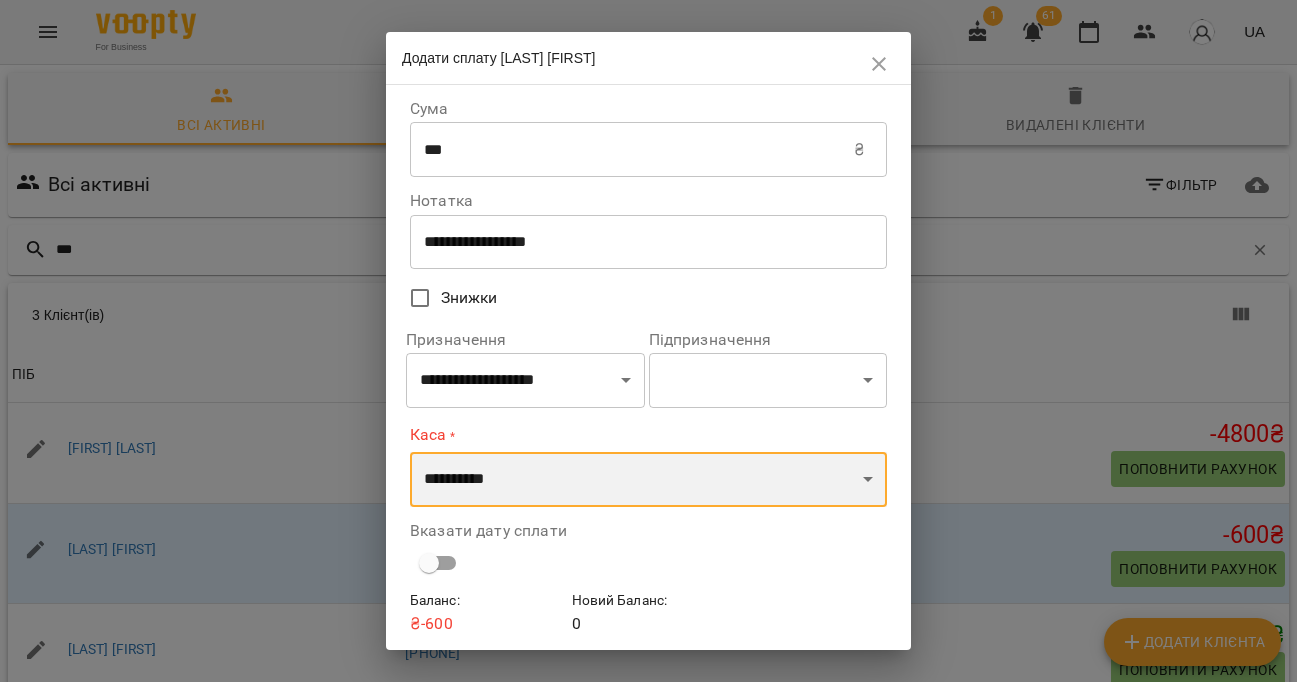 select on "****" 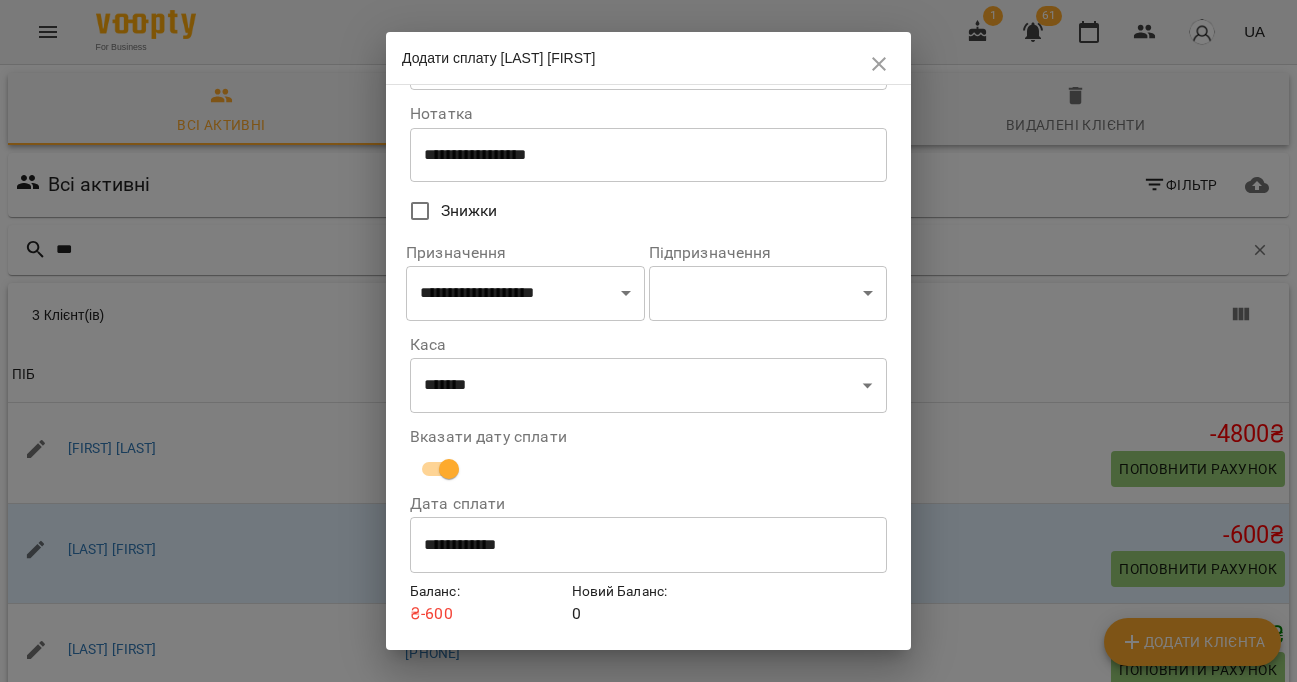 scroll, scrollTop: 110, scrollLeft: 0, axis: vertical 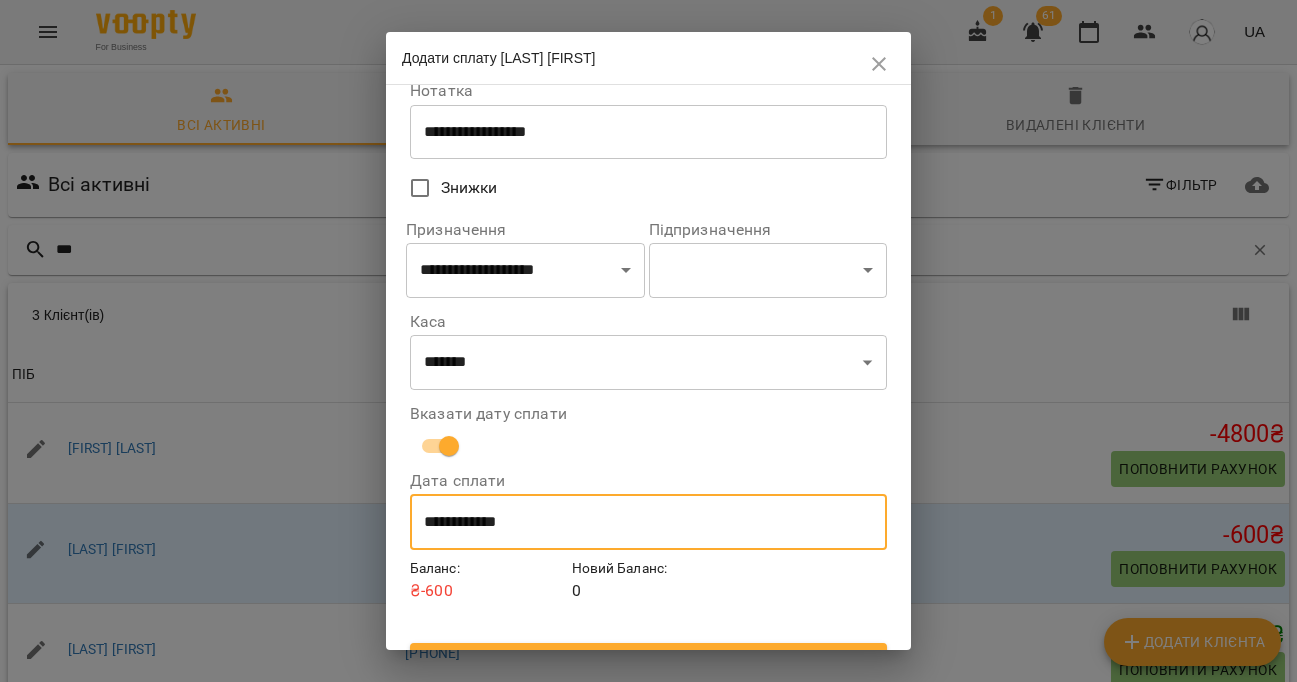 click on "**********" at bounding box center (648, 522) 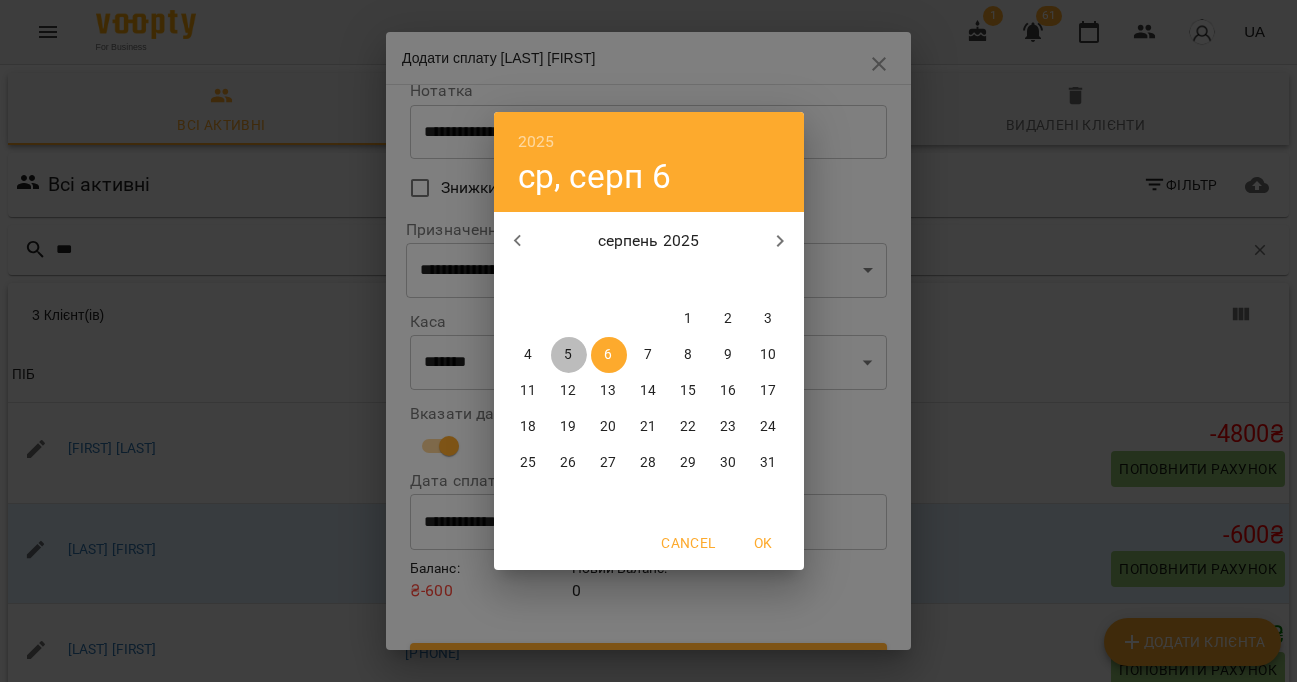 click on "5" at bounding box center (568, 355) 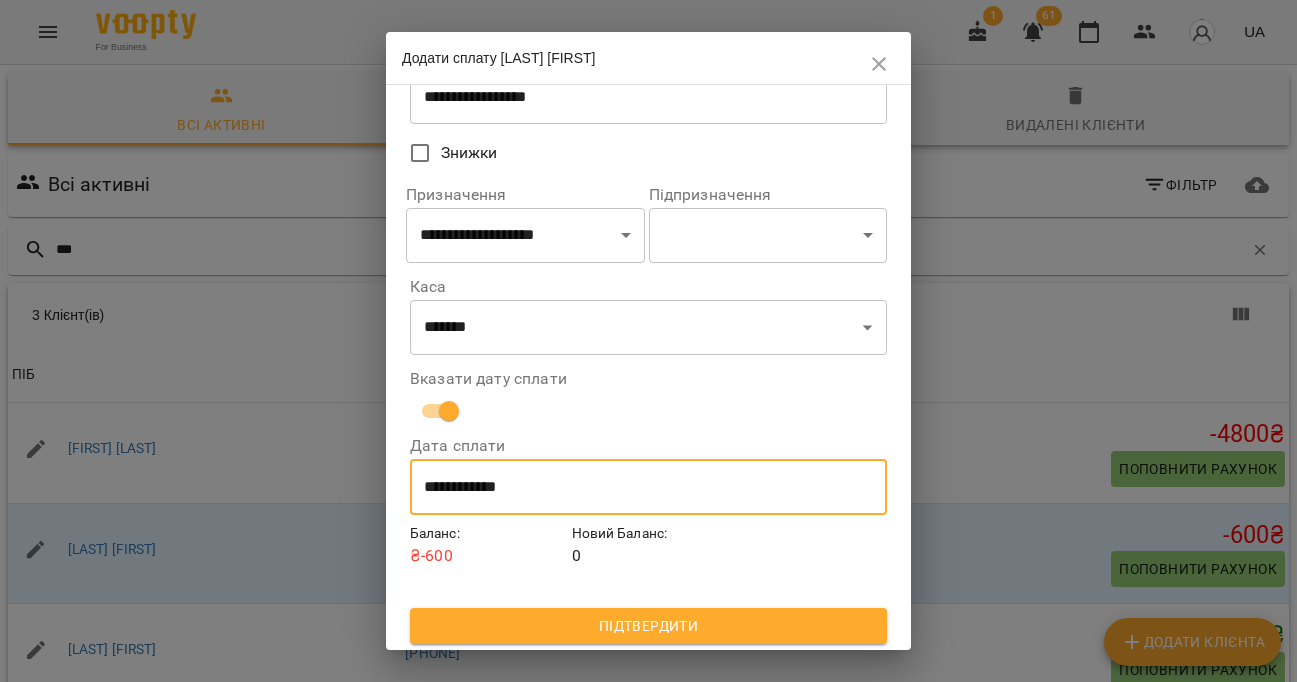 scroll, scrollTop: 143, scrollLeft: 0, axis: vertical 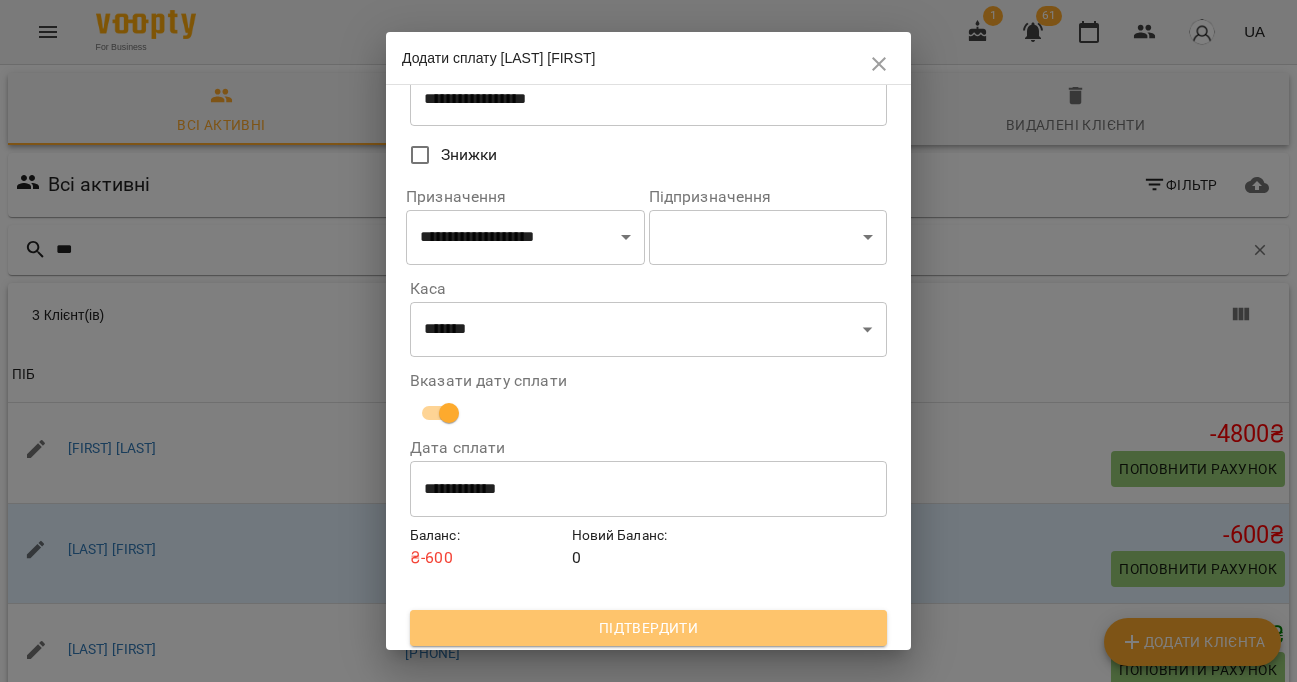 click on "Підтвердити" at bounding box center [648, 628] 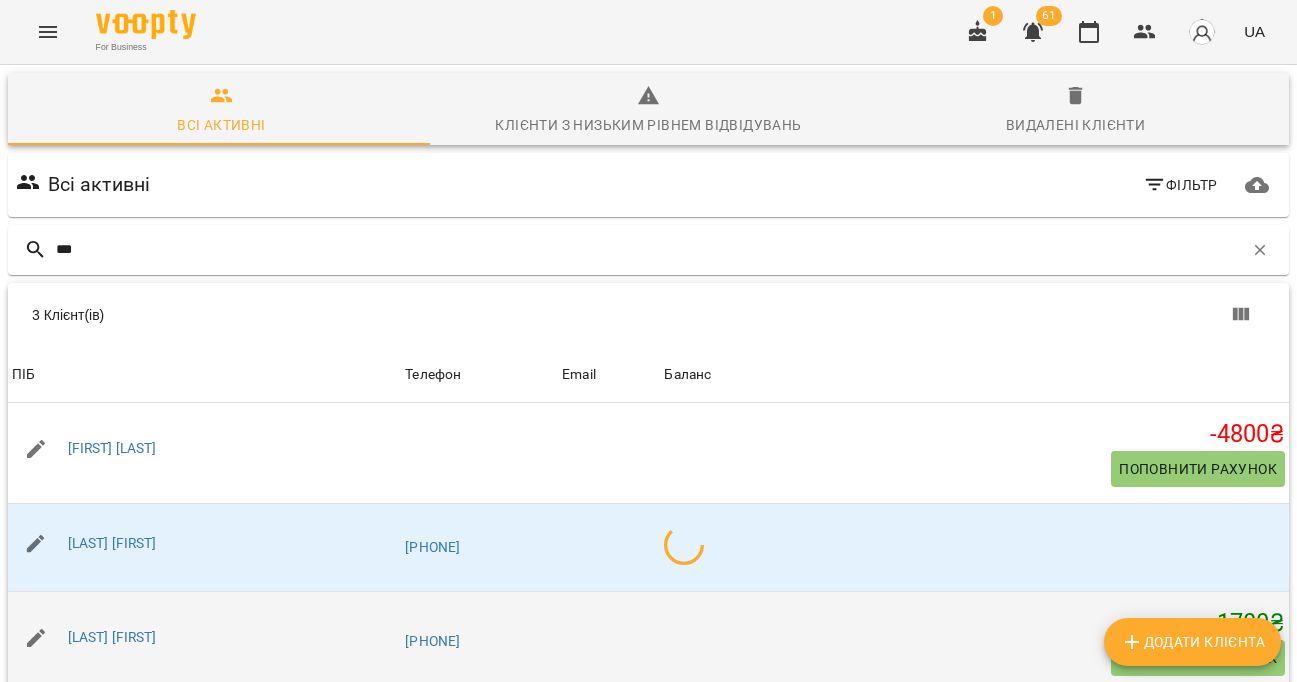 scroll, scrollTop: 63, scrollLeft: 0, axis: vertical 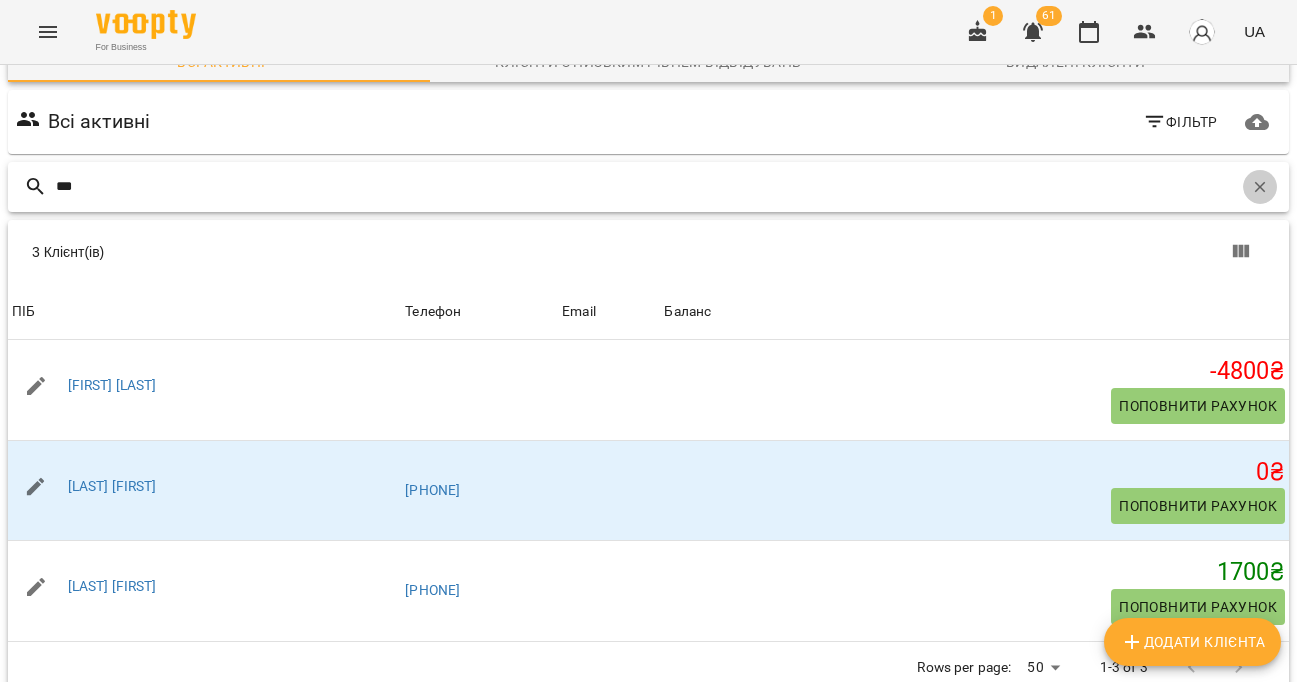 click 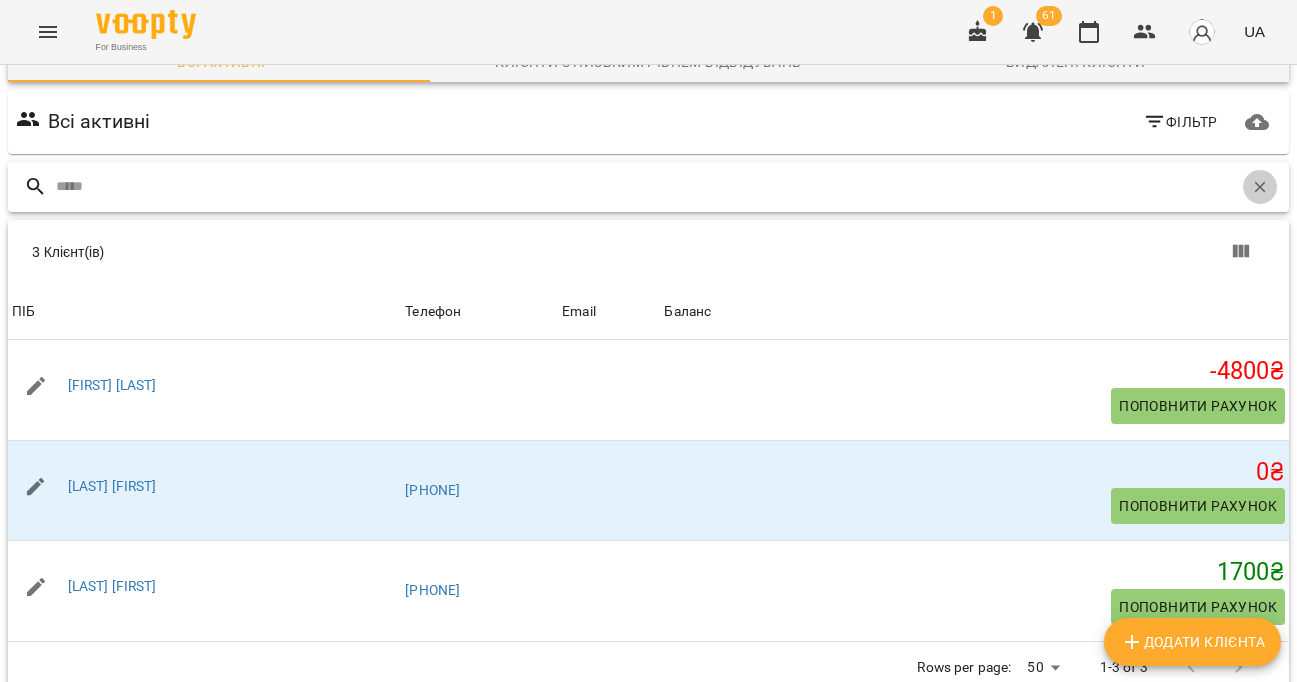 scroll, scrollTop: 0, scrollLeft: 0, axis: both 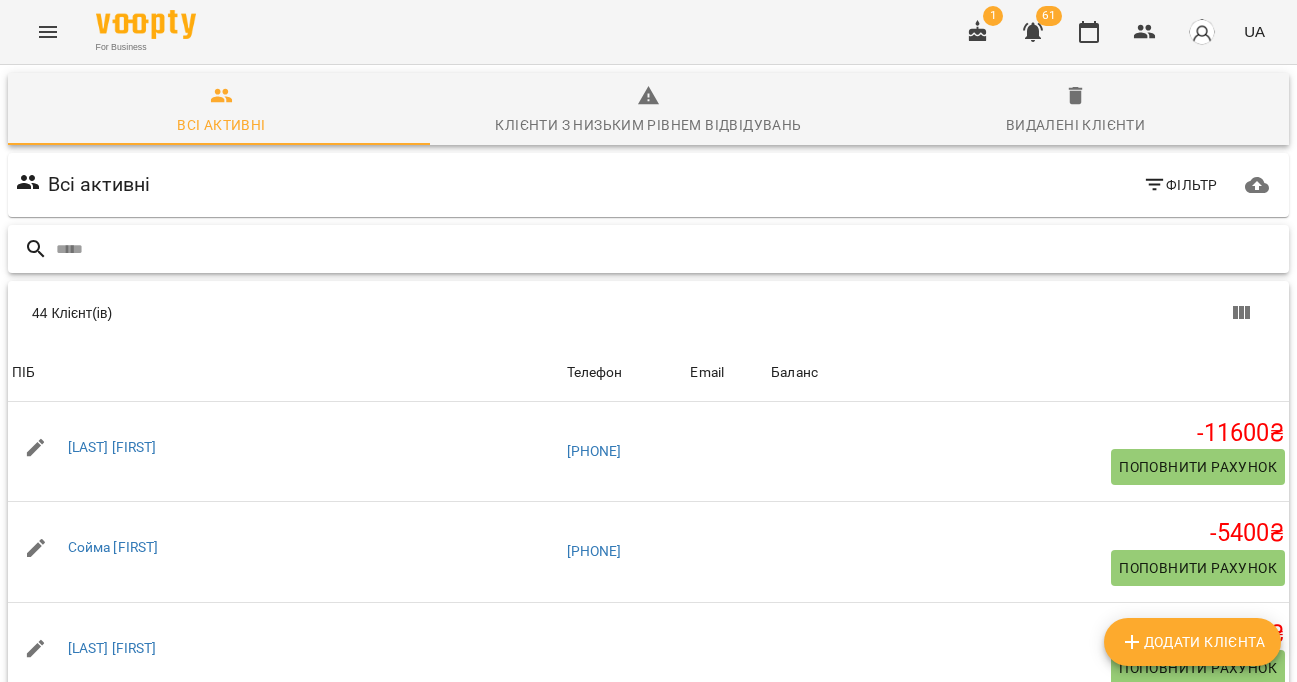 click at bounding box center [668, 249] 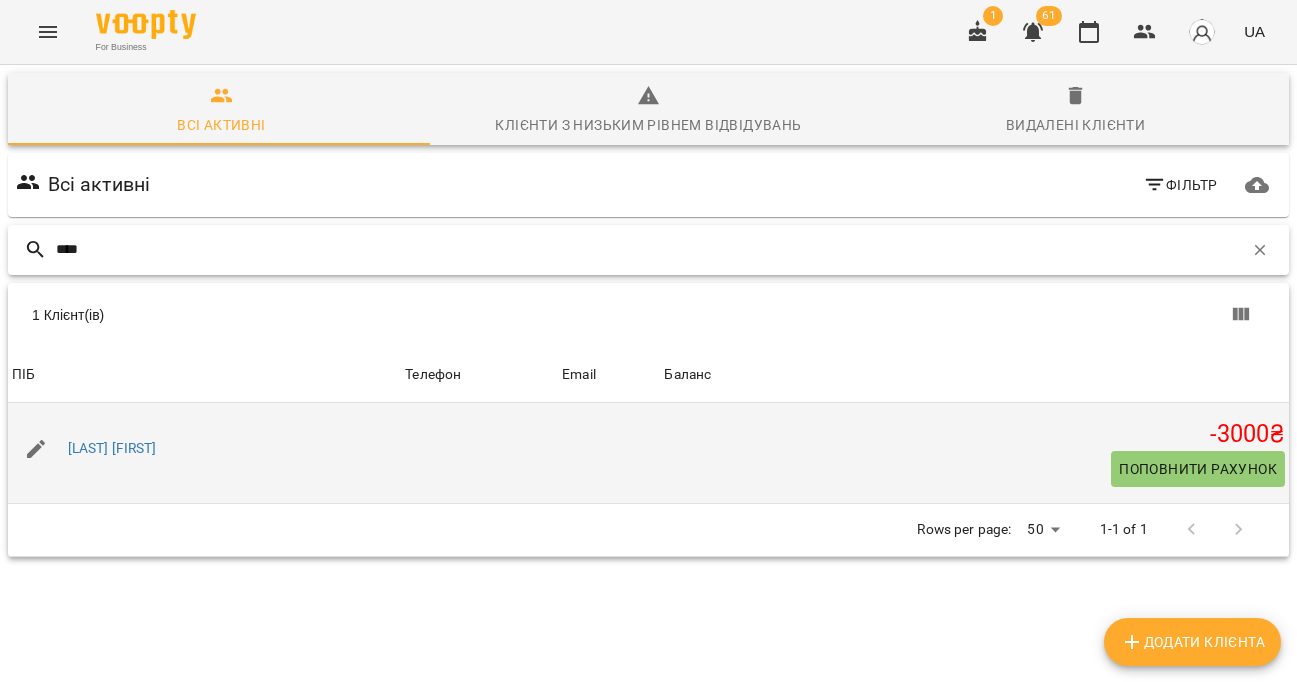 type on "****" 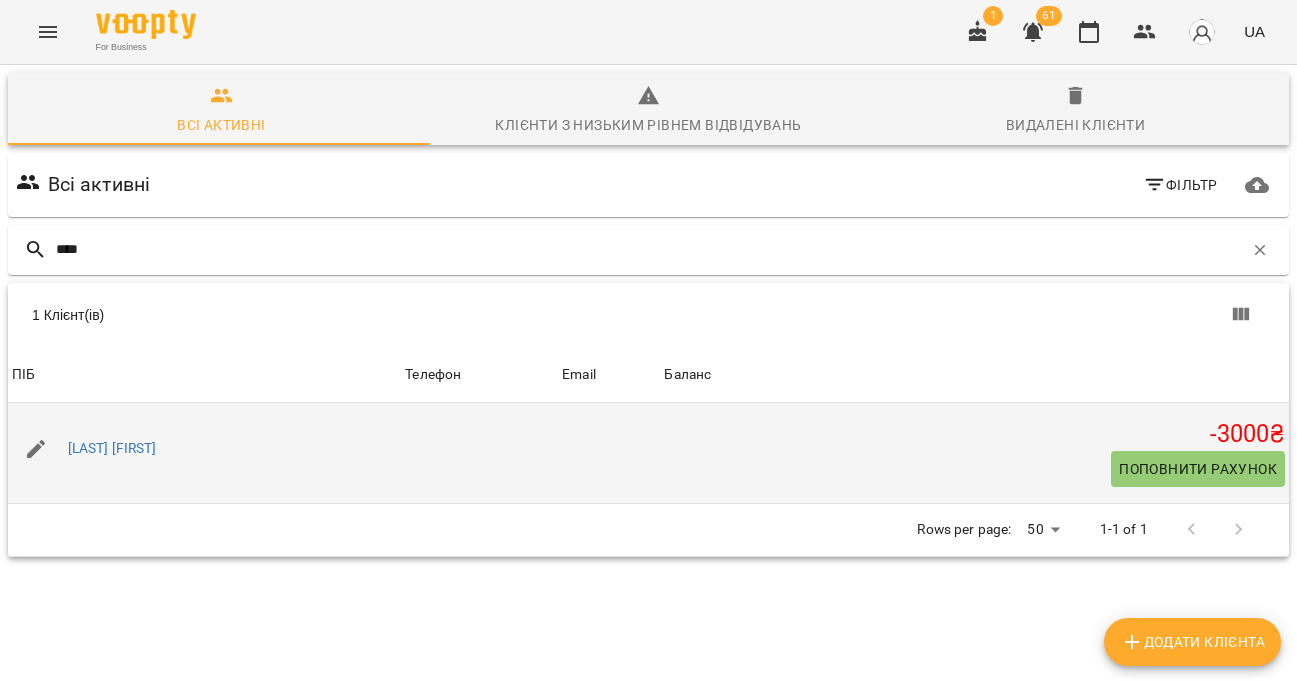 click on "Поповнити рахунок" at bounding box center [1198, 469] 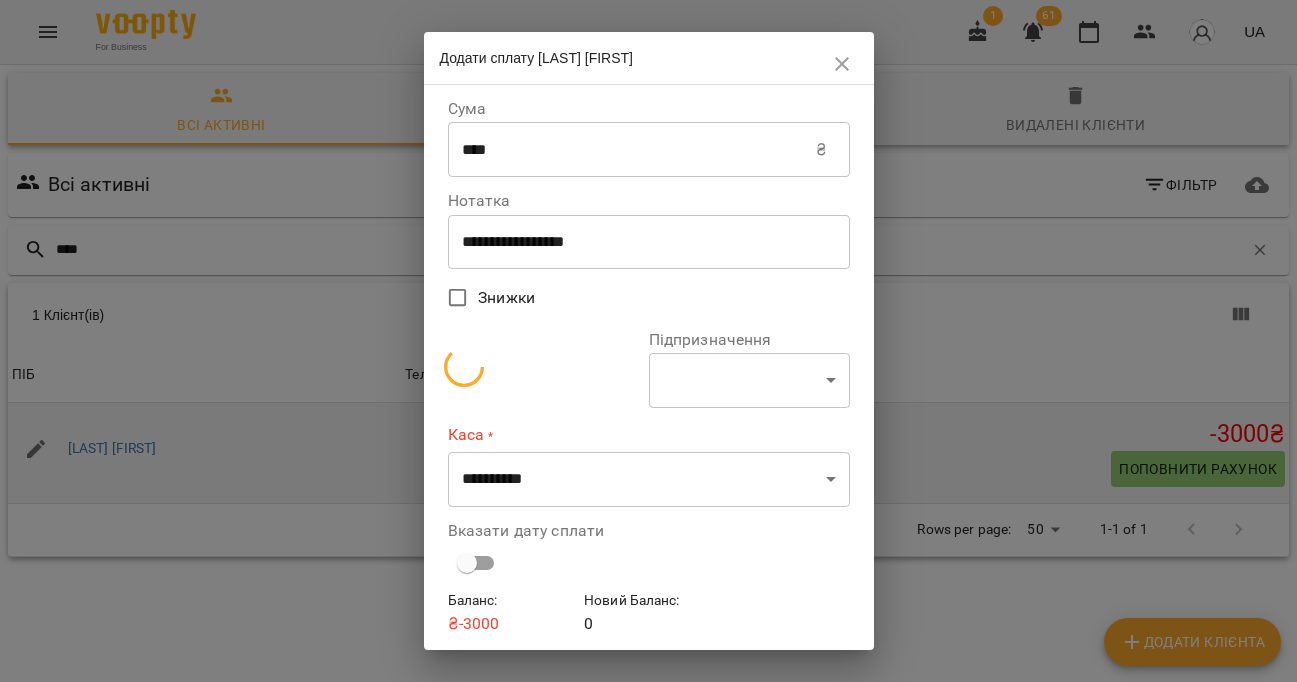 select on "**********" 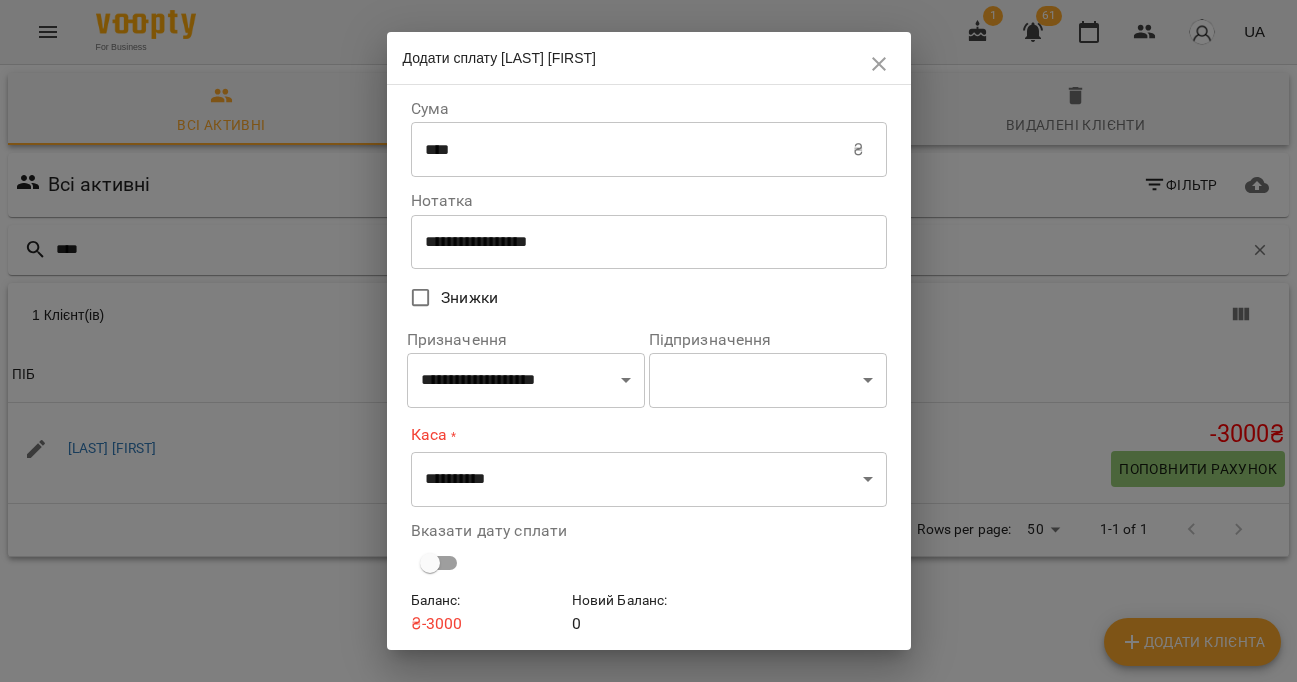 click on "****" at bounding box center [632, 150] 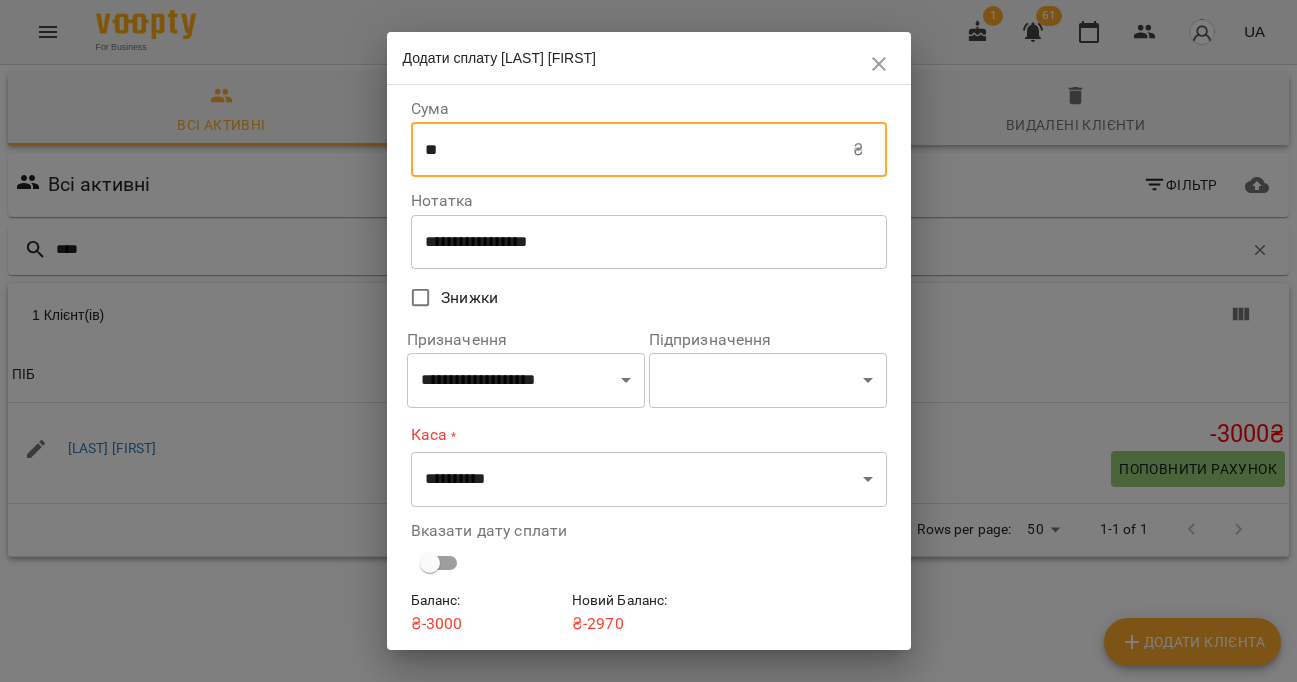 type on "*" 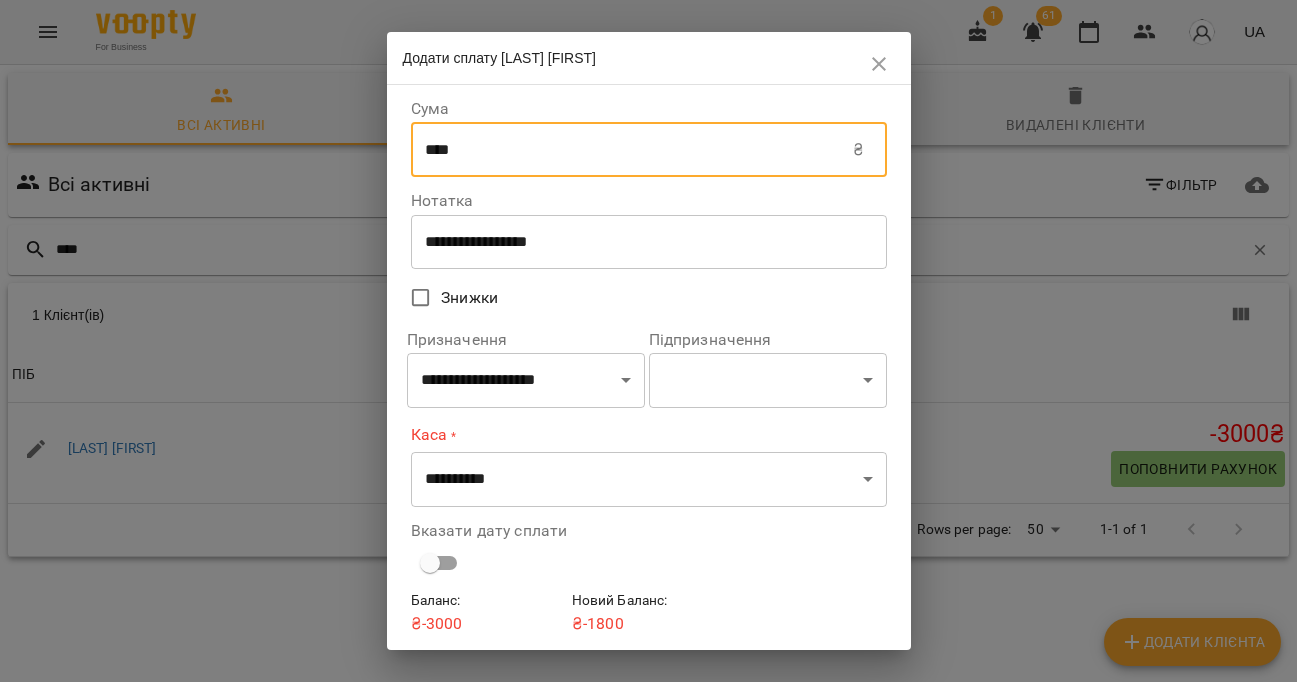 type on "****" 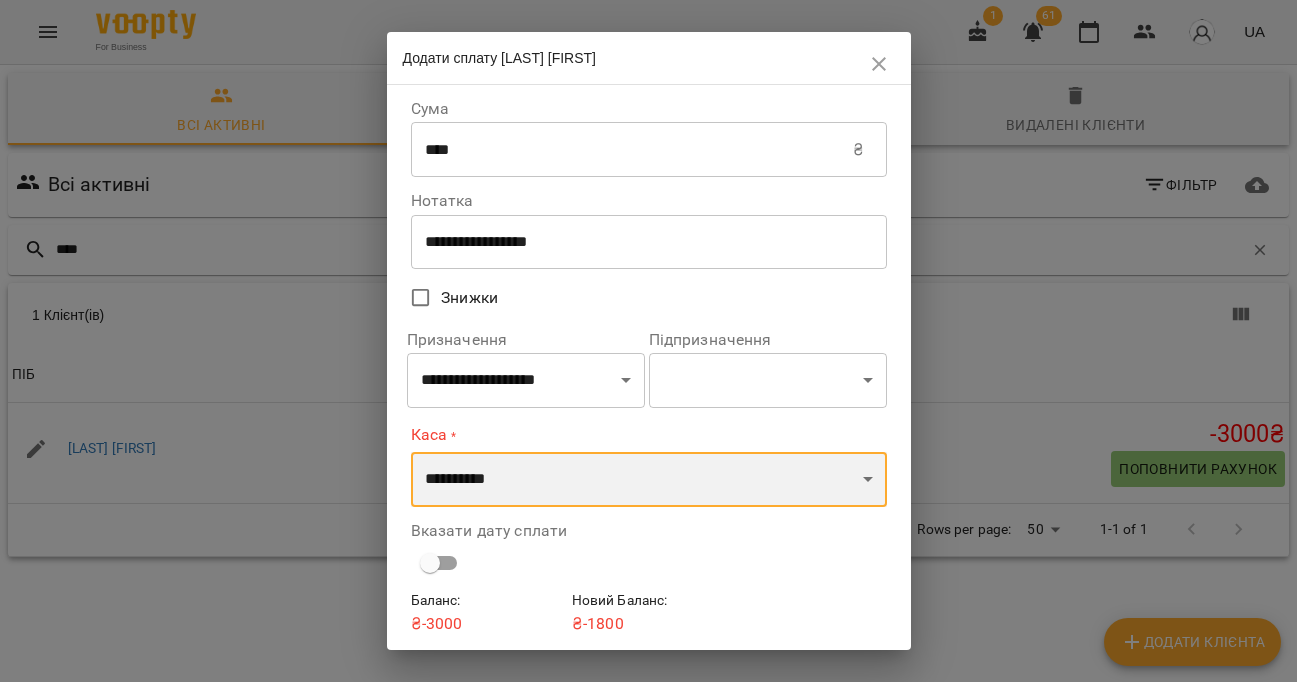 select on "****" 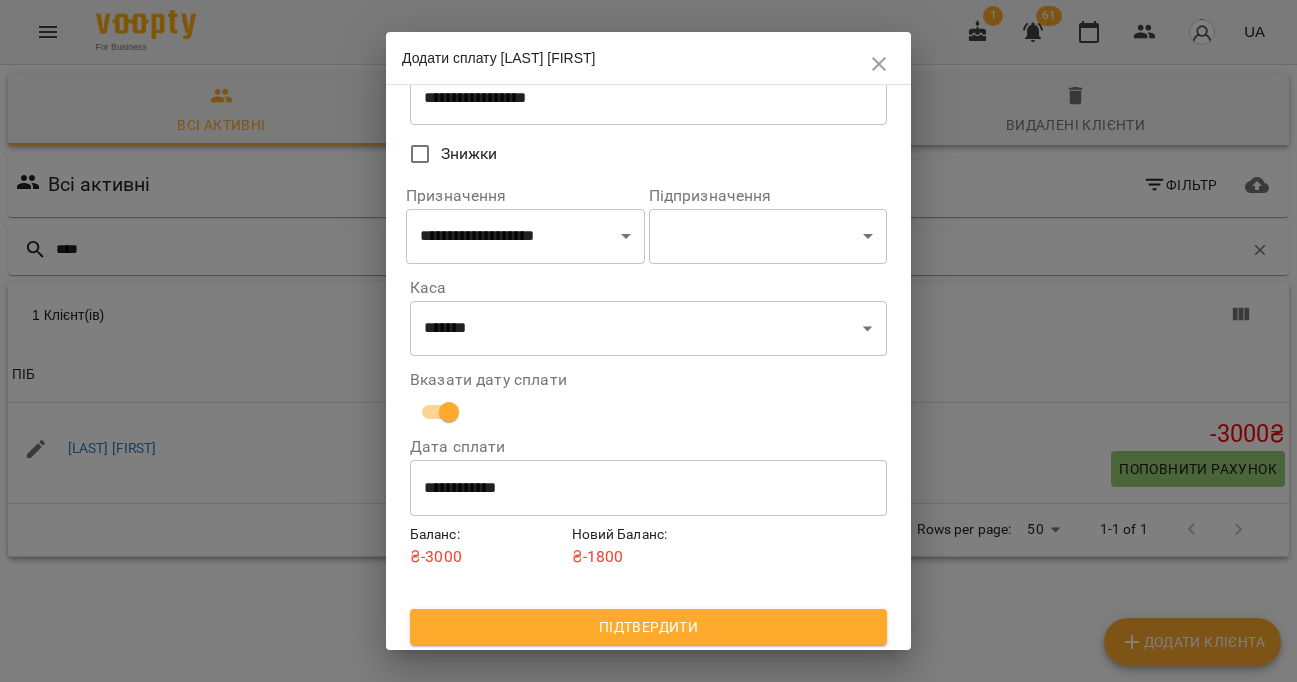 scroll, scrollTop: 143, scrollLeft: 0, axis: vertical 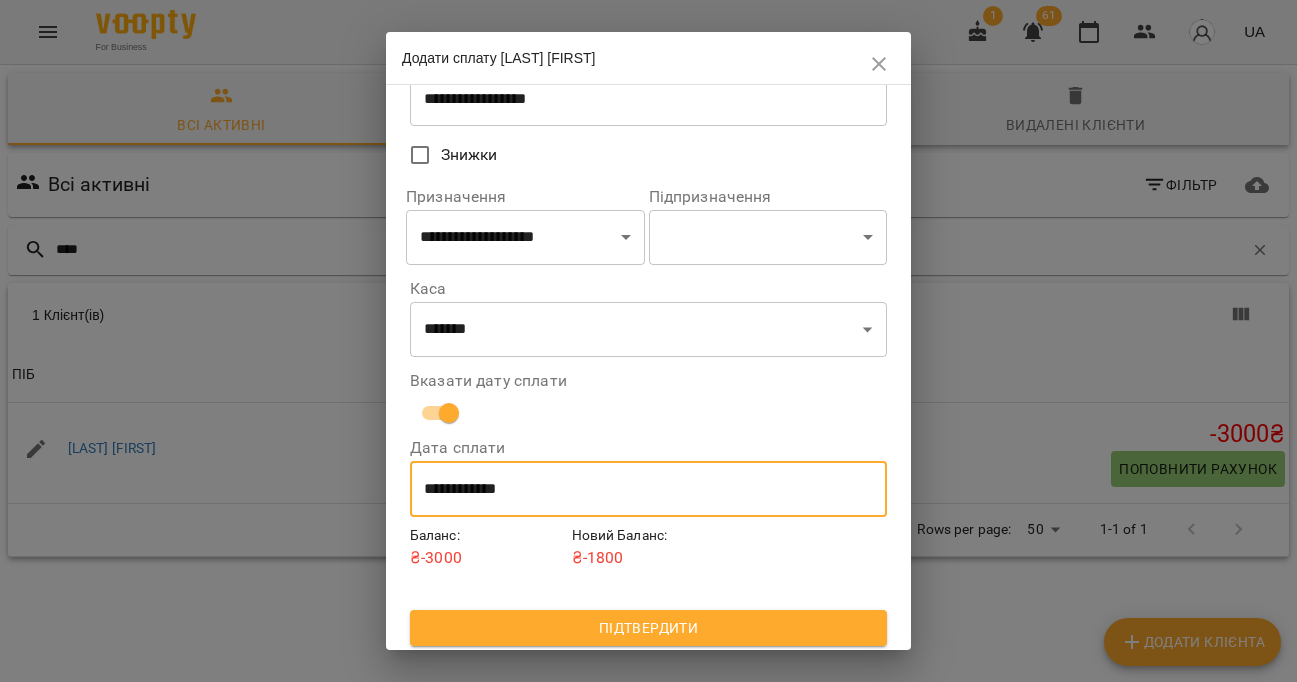 click on "**********" at bounding box center [648, 489] 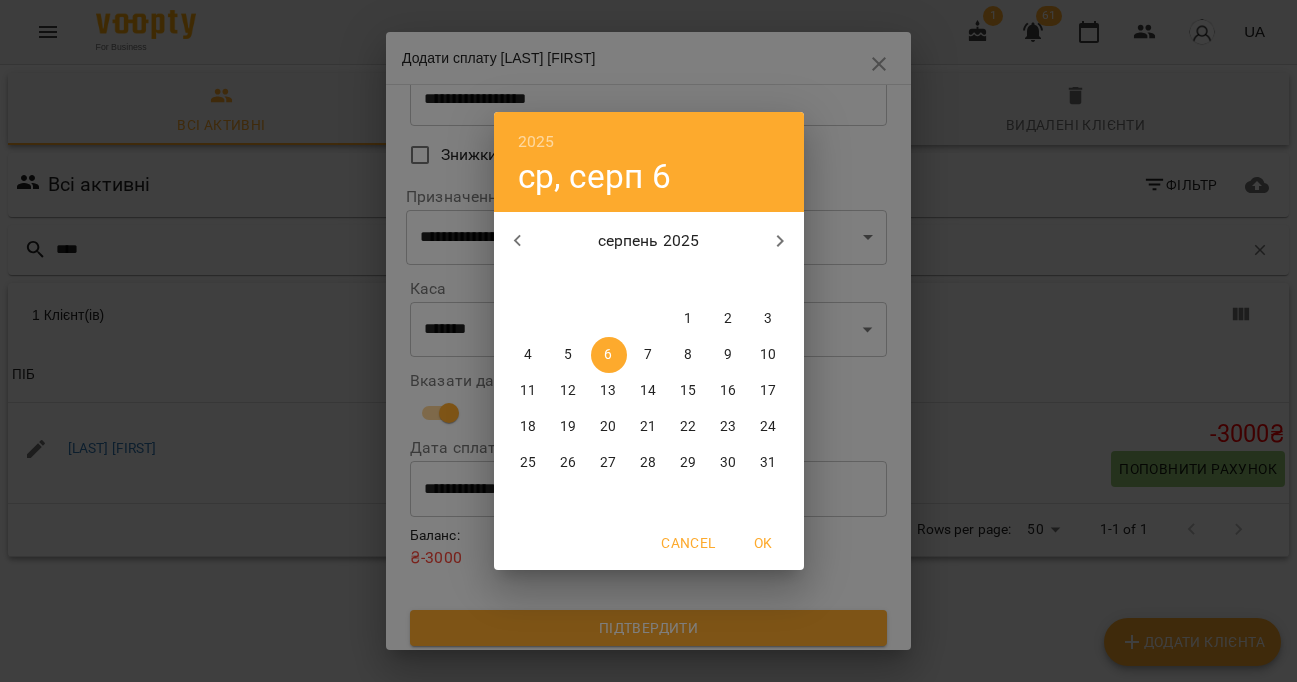 click on "5" at bounding box center (568, 355) 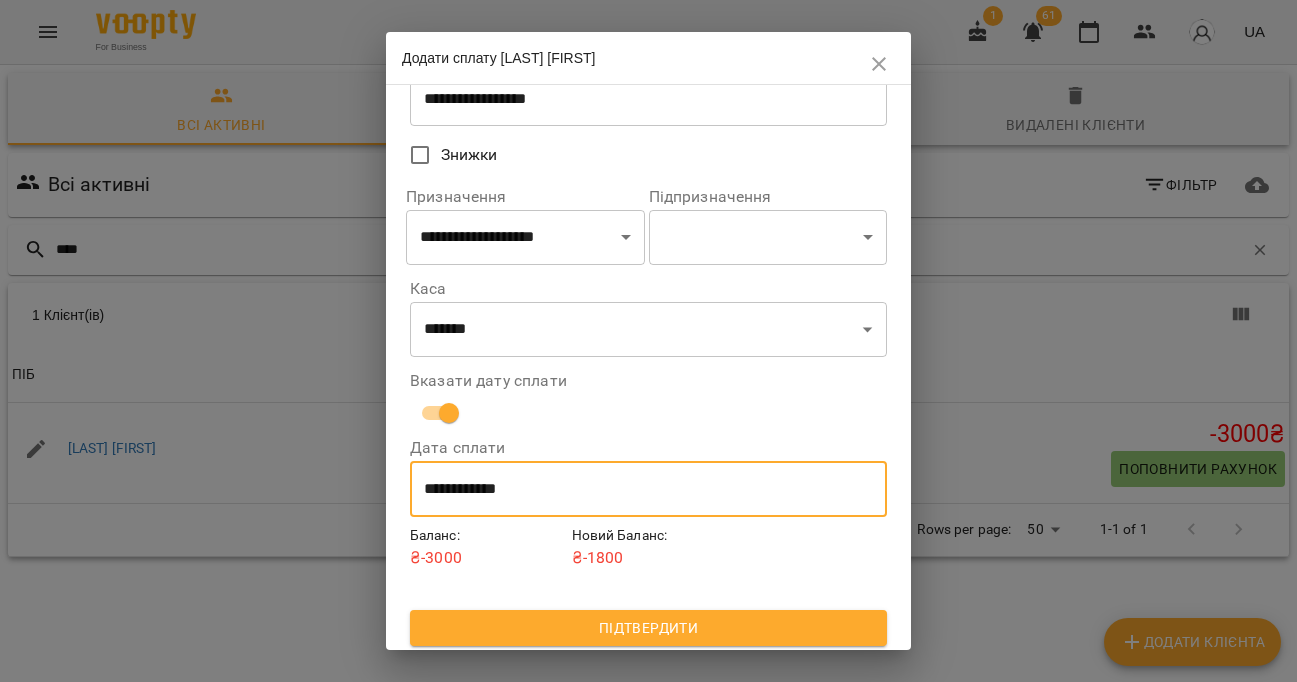 click on "Підтвердити" at bounding box center (648, 628) 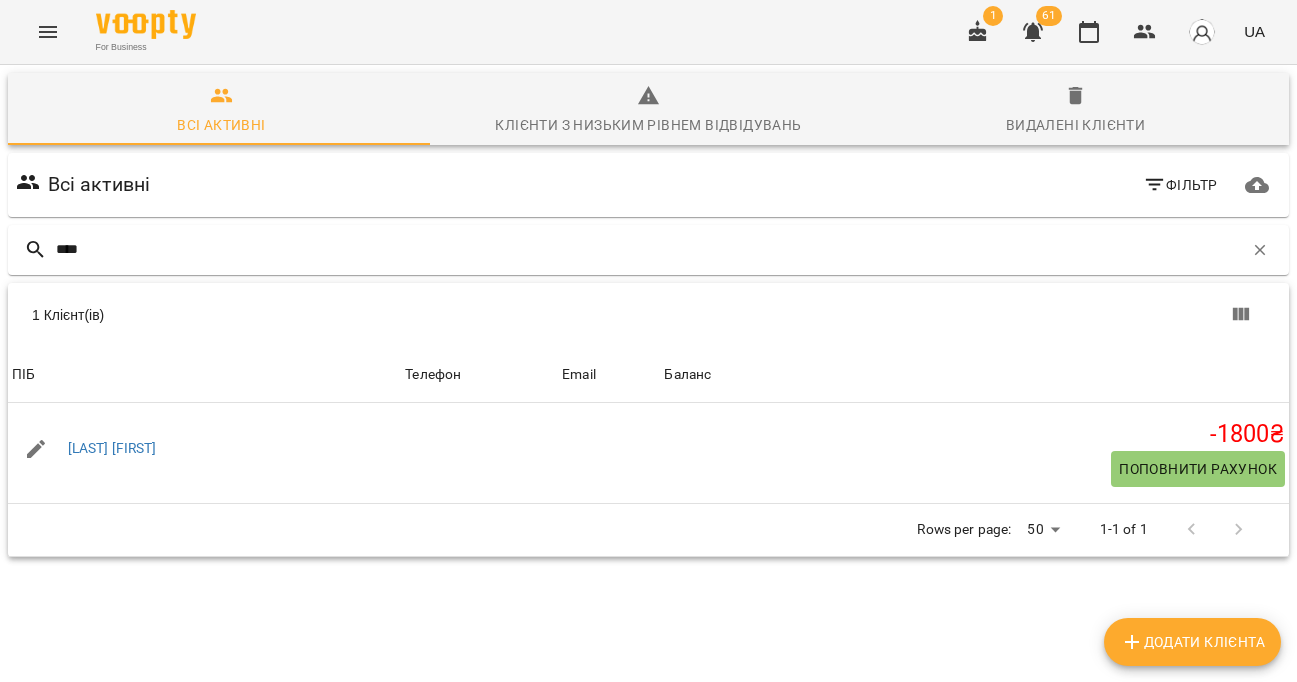 click 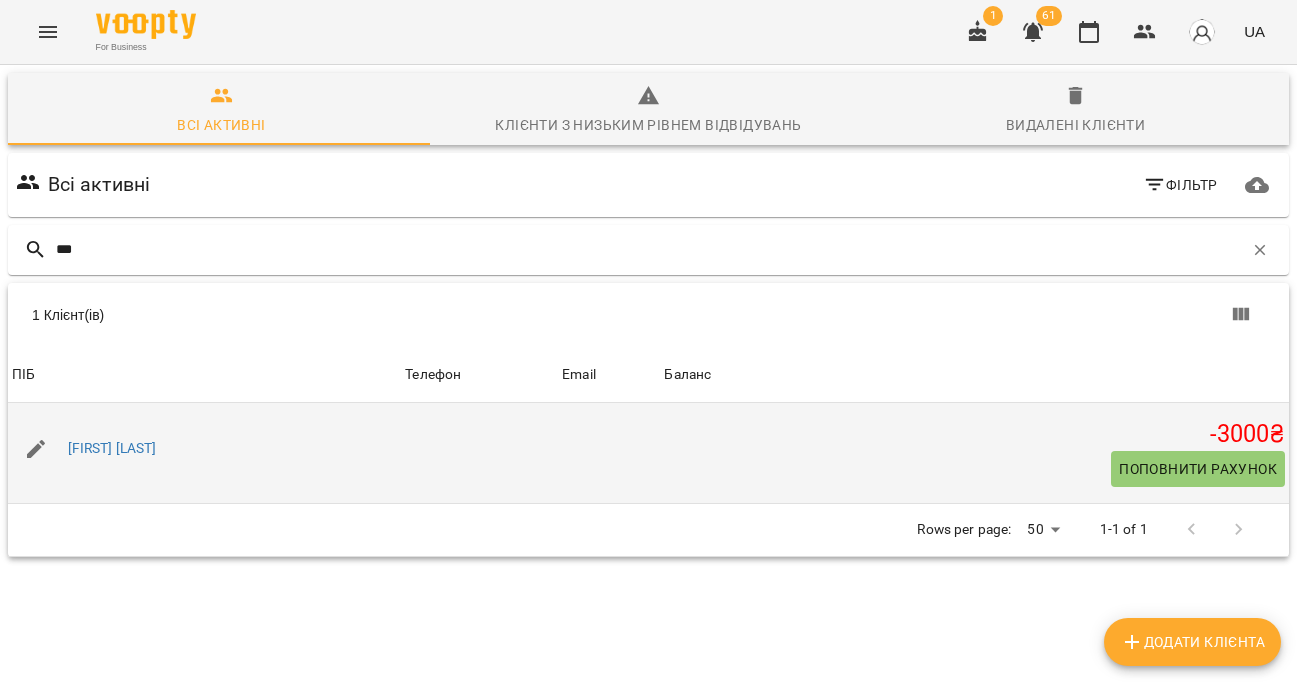 type on "***" 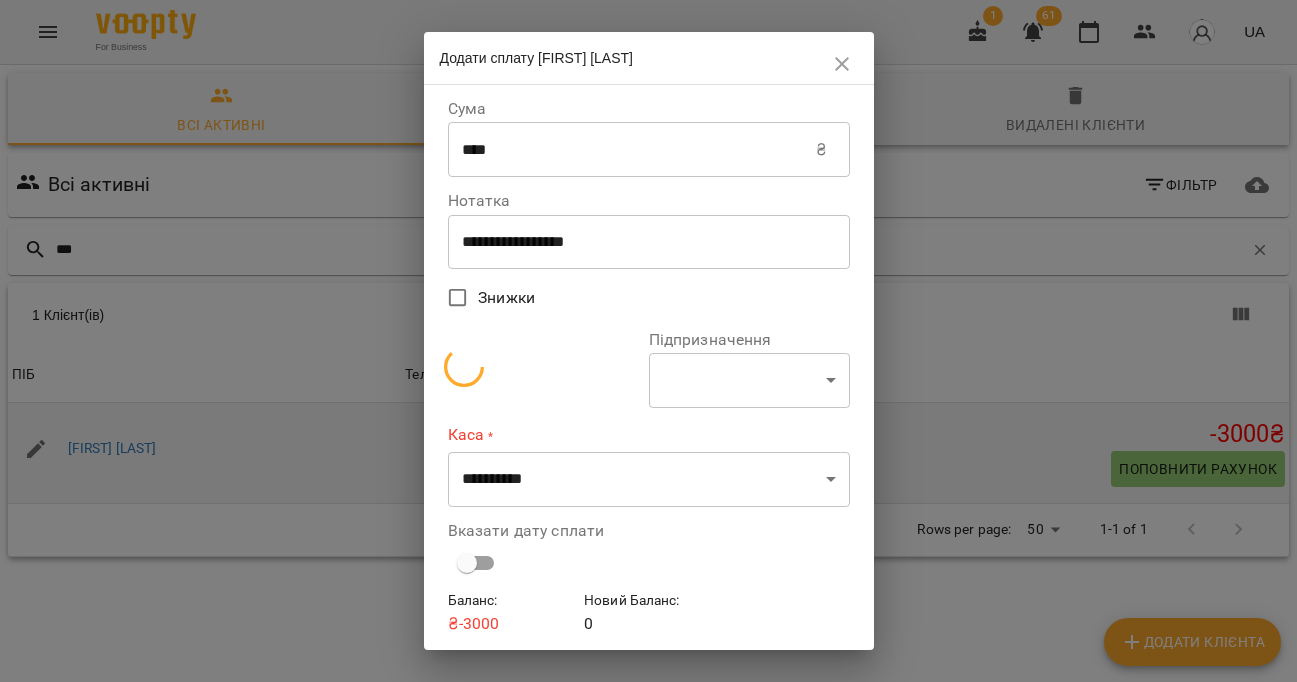 select on "**********" 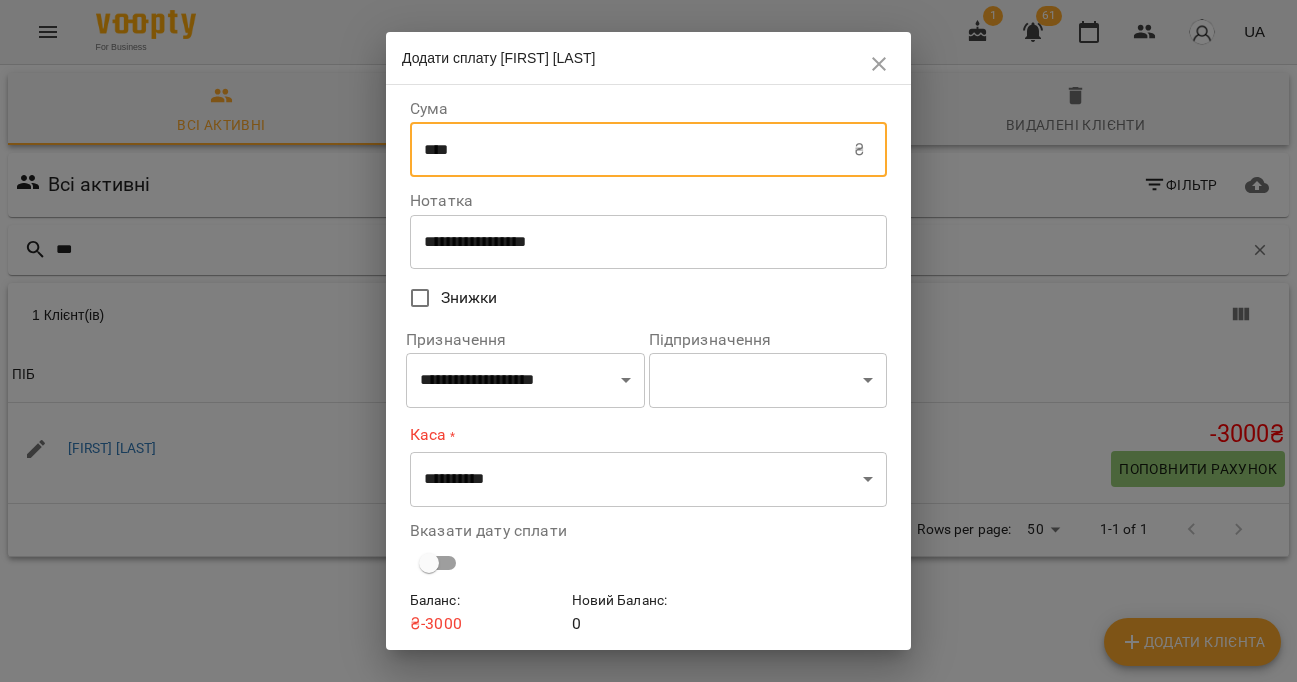 click on "****" at bounding box center (632, 150) 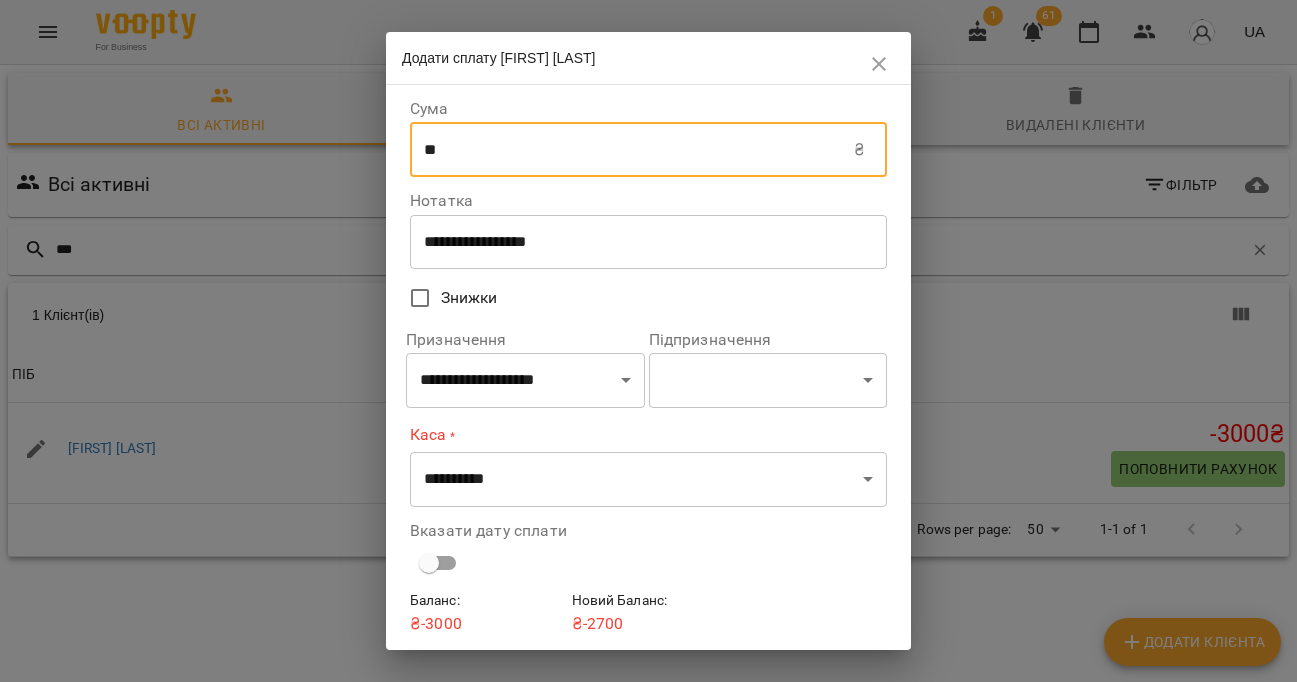 type on "*" 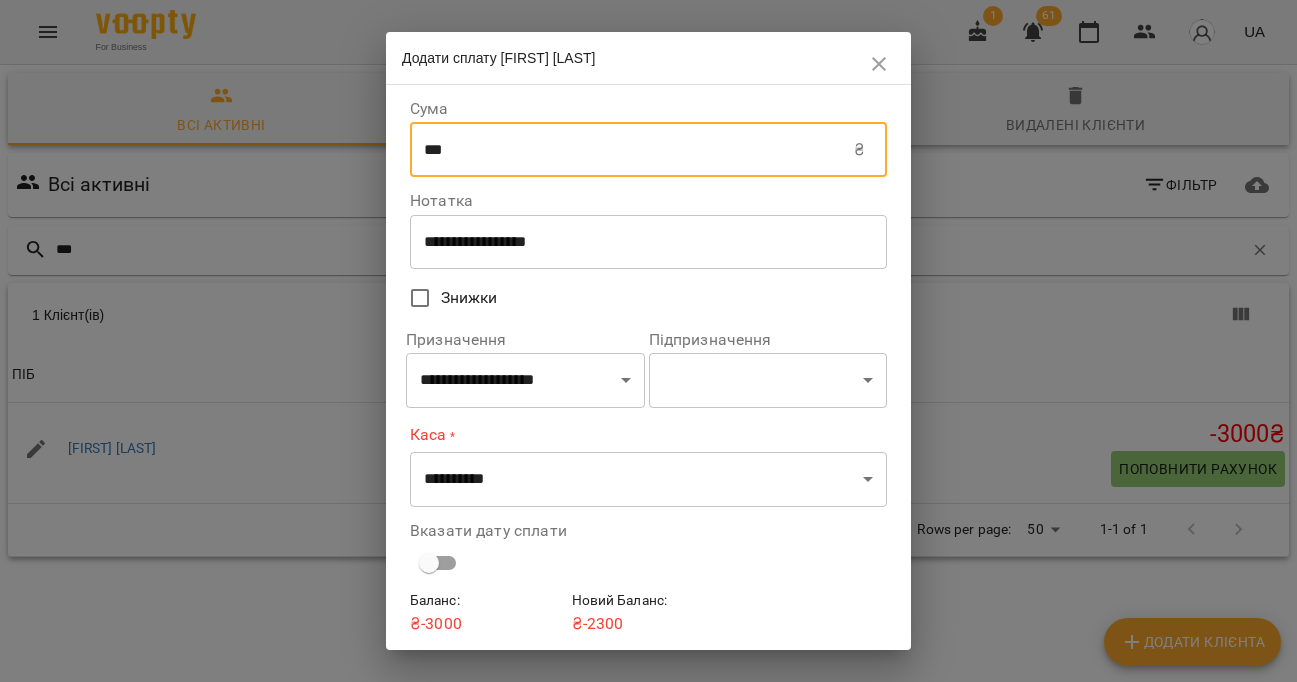 type on "***" 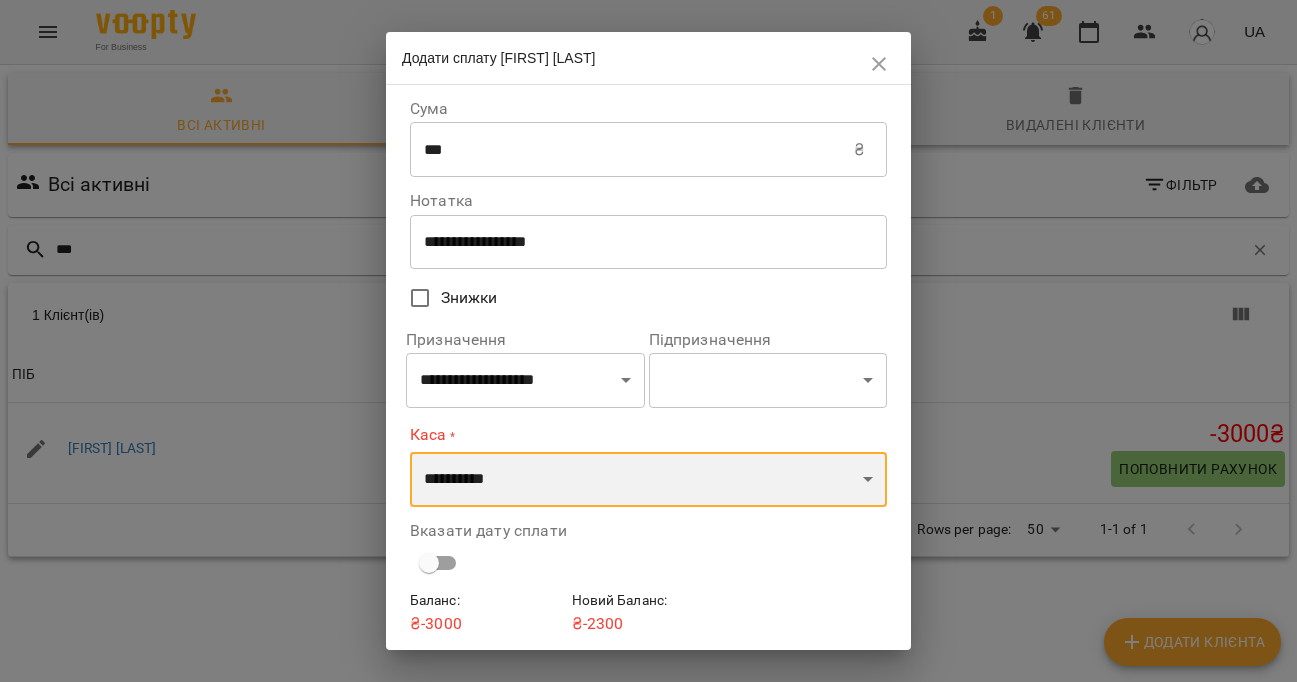 select on "****" 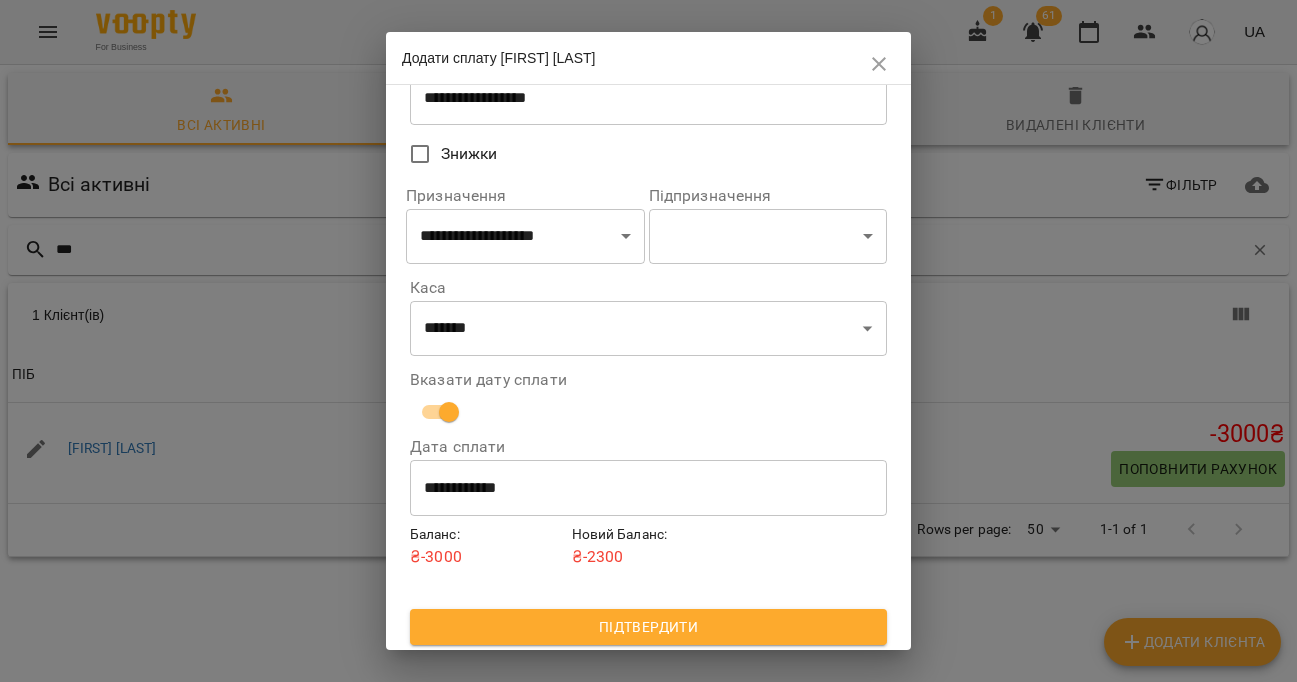 scroll, scrollTop: 143, scrollLeft: 0, axis: vertical 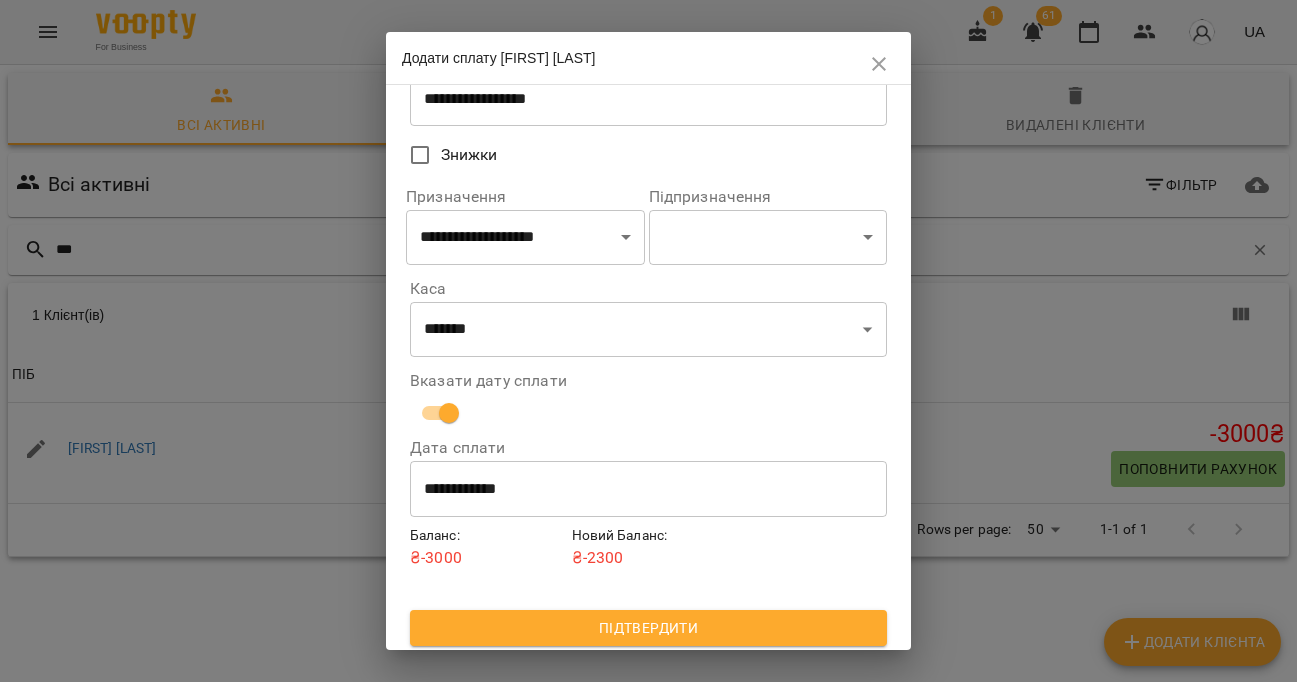 click on "Підтвердити" at bounding box center [648, 628] 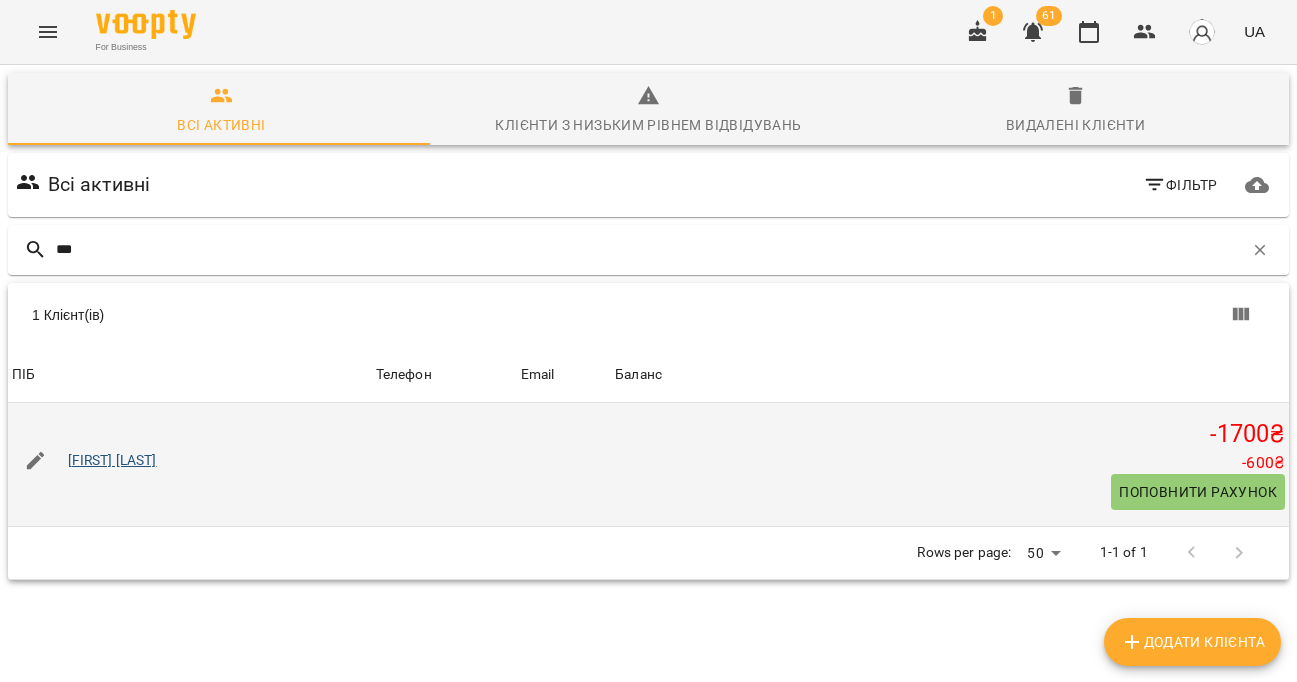 click on "[FIRST] [LAST]" at bounding box center [112, 460] 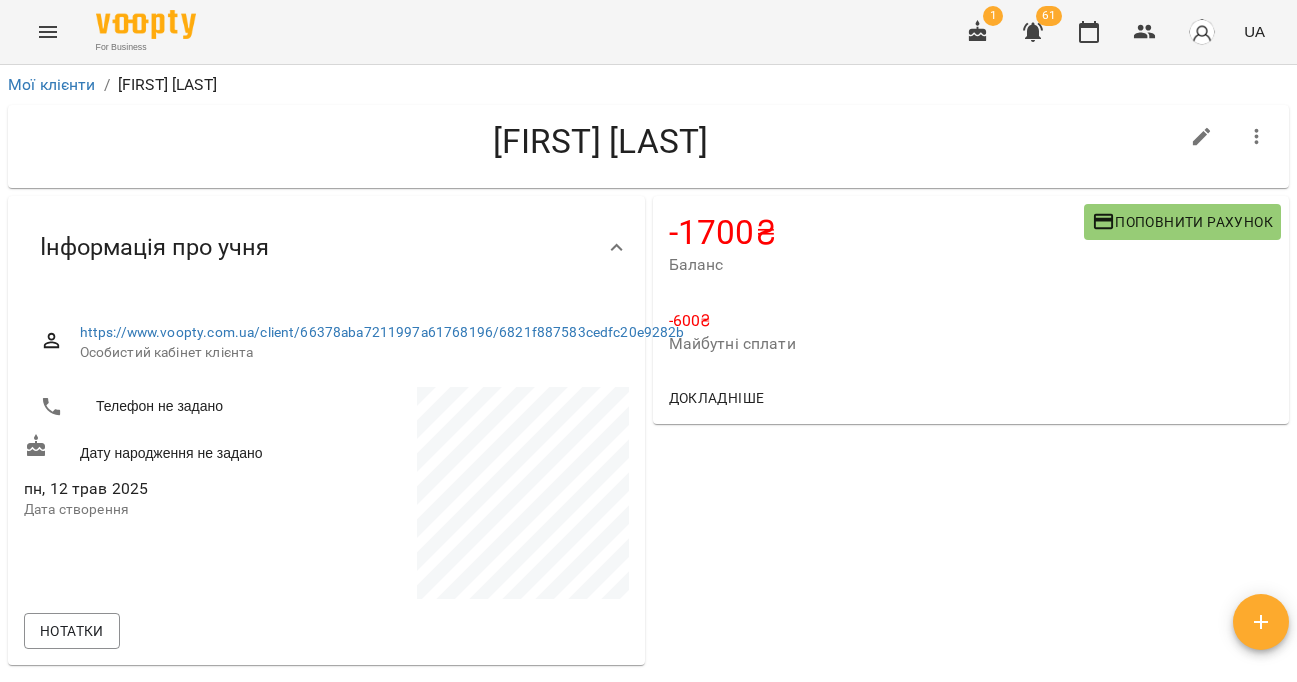 click on "-1700 ₴ Баланс Поповнити рахунок -600 ₴ Майбутні сплати Докладніше -2300   ₴ Разові Відвідування -7800 ₴   АВА -1200 ₴   АВА Супервізійне 6700 ₴   Без призначення" at bounding box center [971, 719] 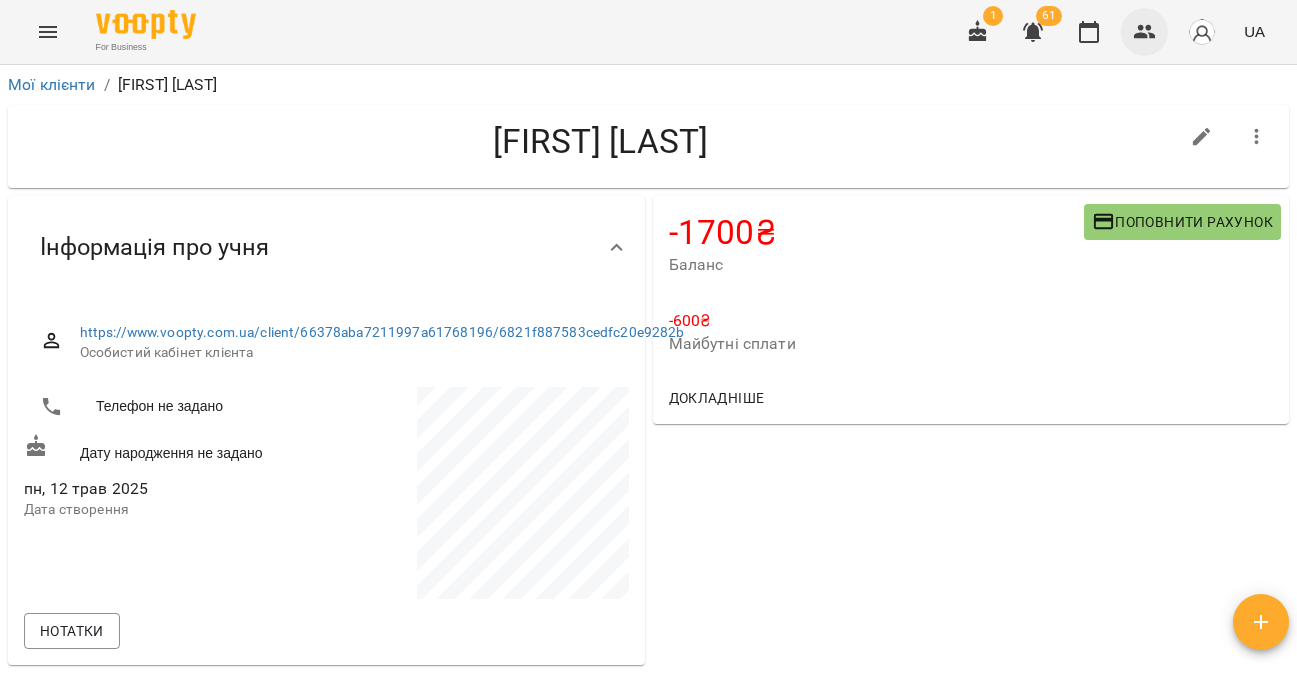click 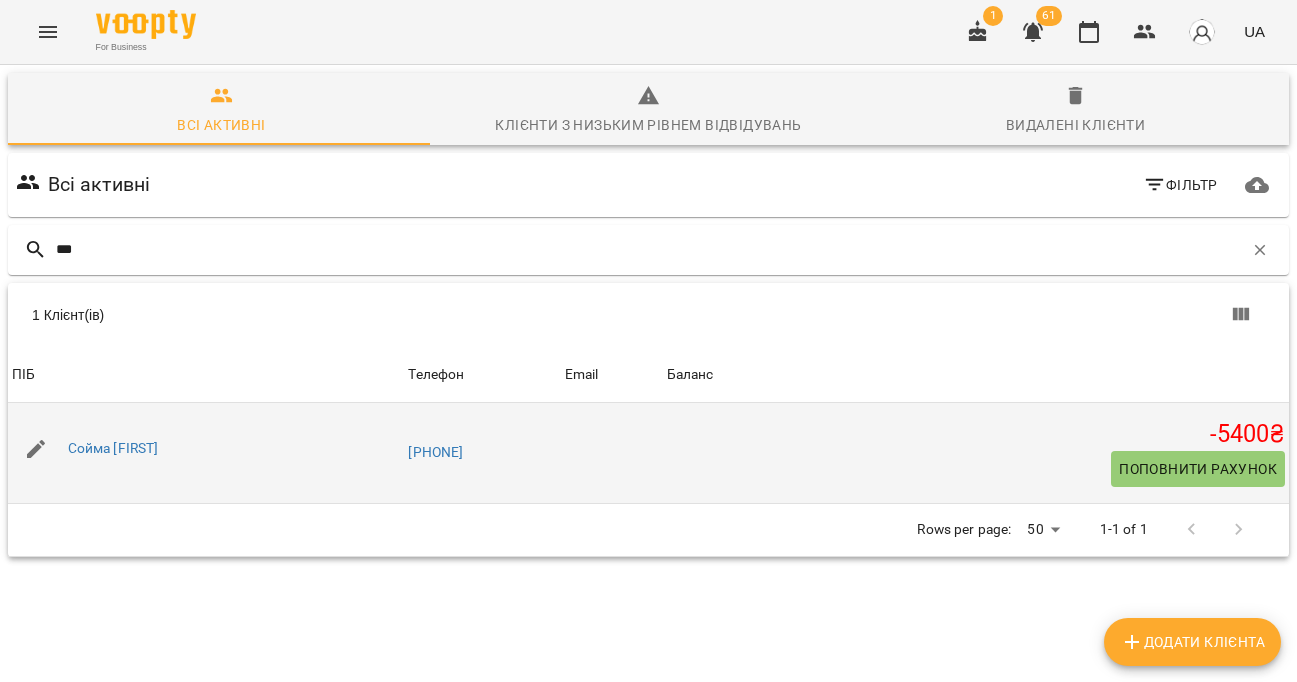 type on "***" 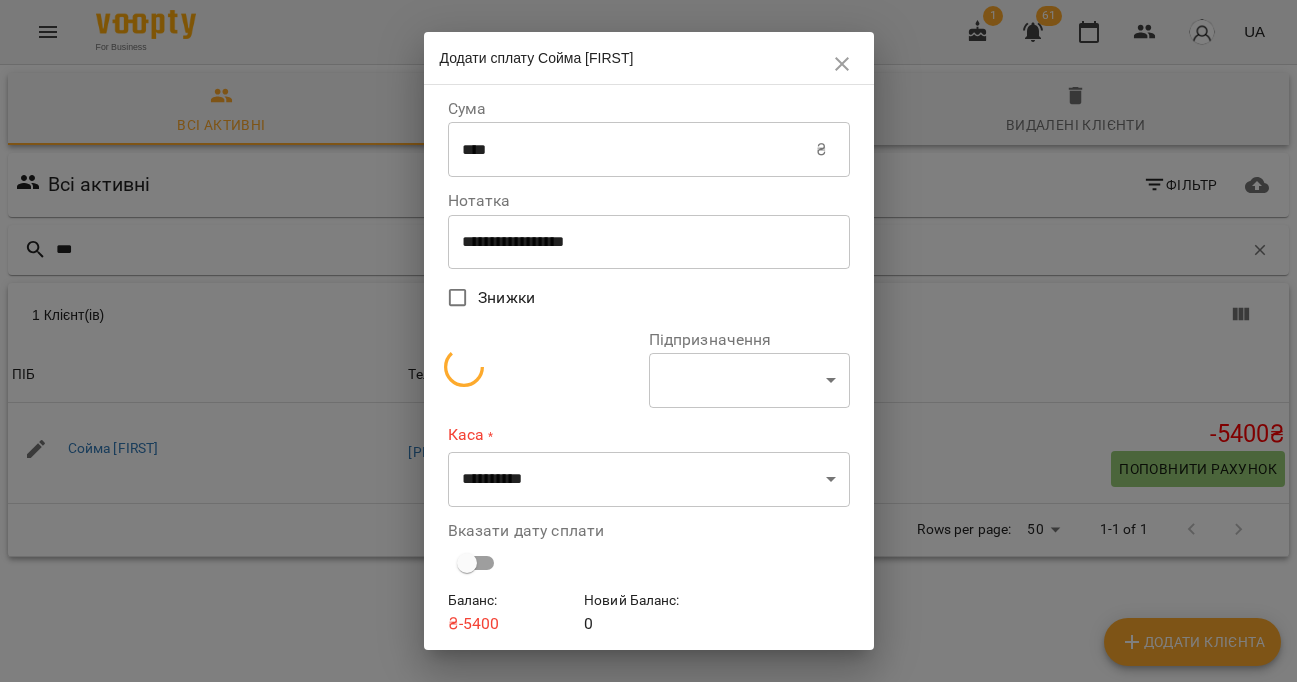 select on "**********" 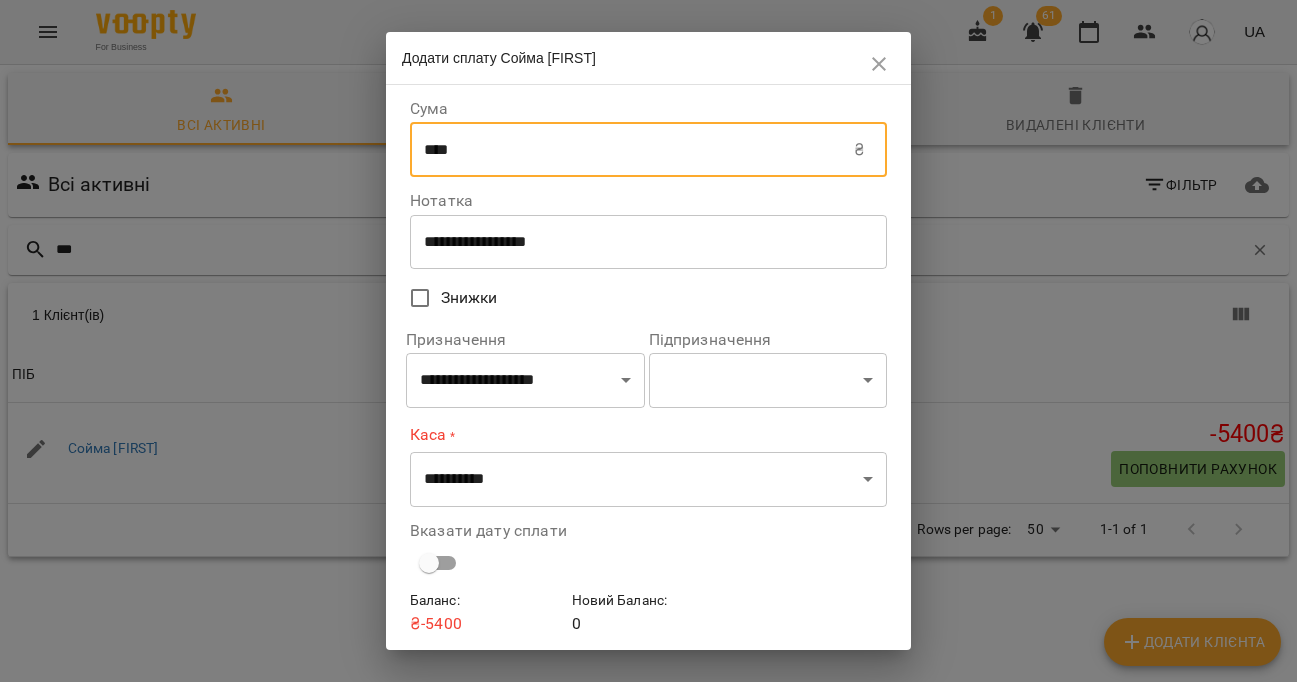 drag, startPoint x: 476, startPoint y: 151, endPoint x: 337, endPoint y: 165, distance: 139.70326 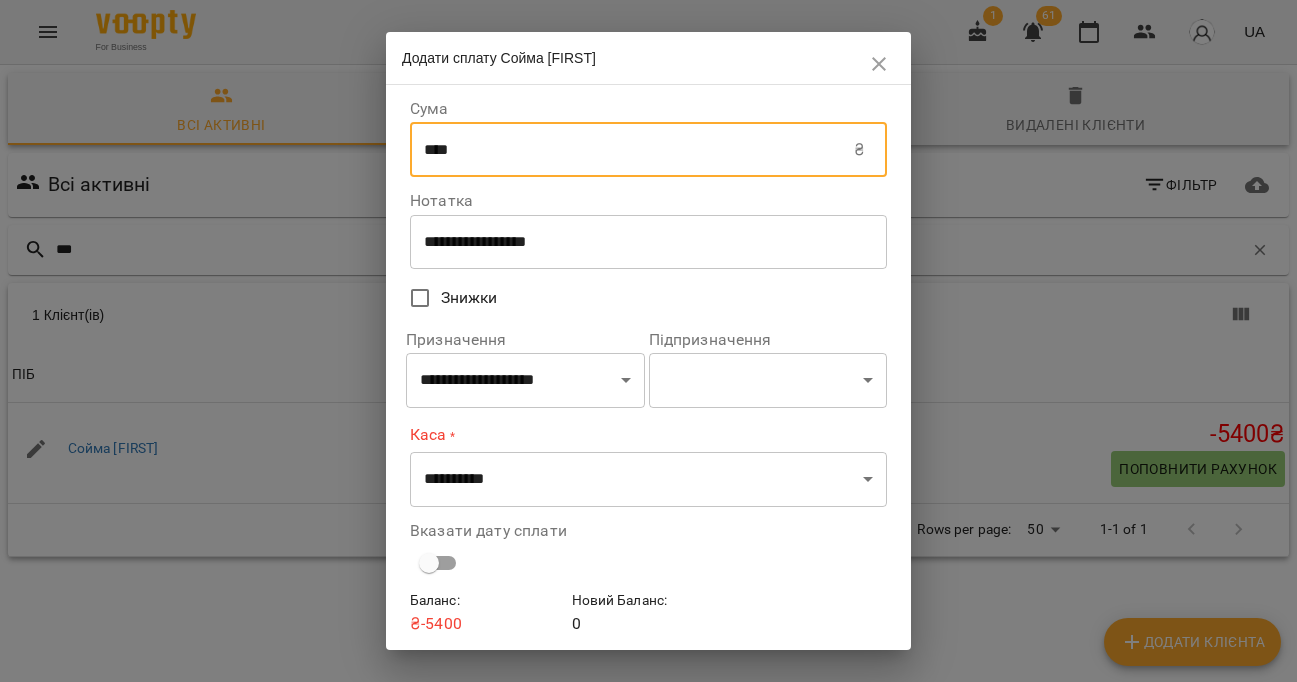 drag, startPoint x: 462, startPoint y: 147, endPoint x: 401, endPoint y: 151, distance: 61.13101 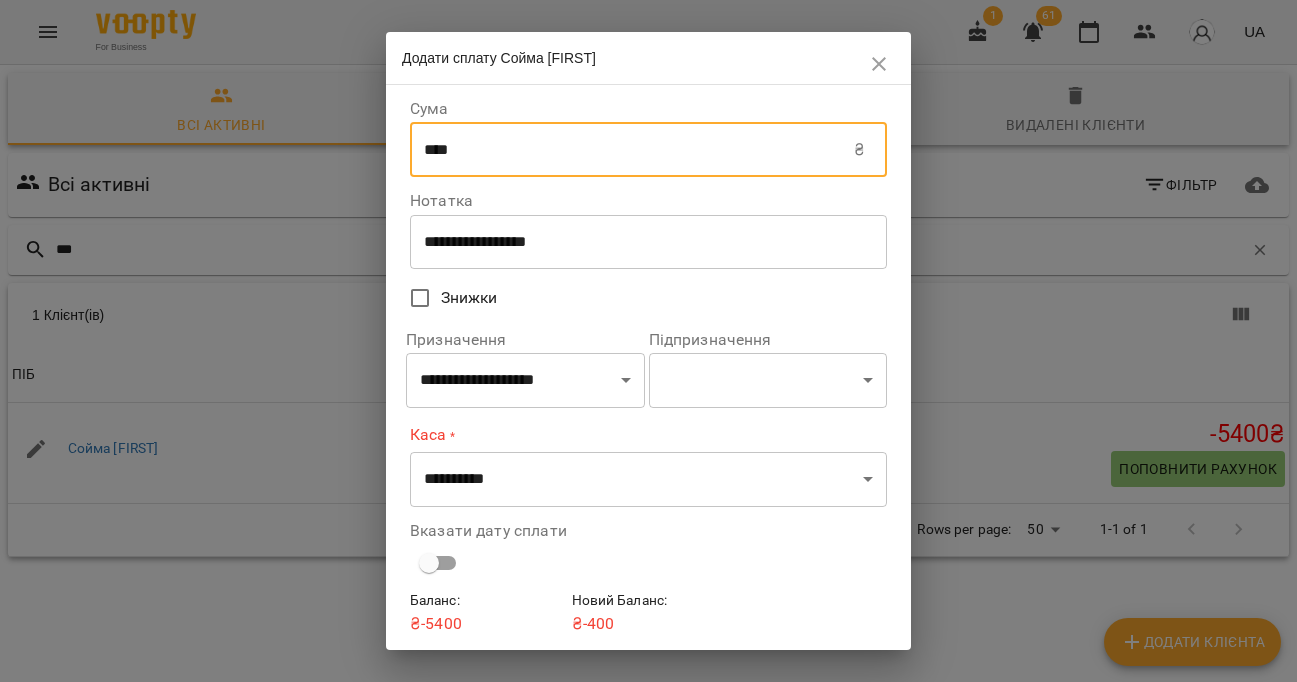 type on "****" 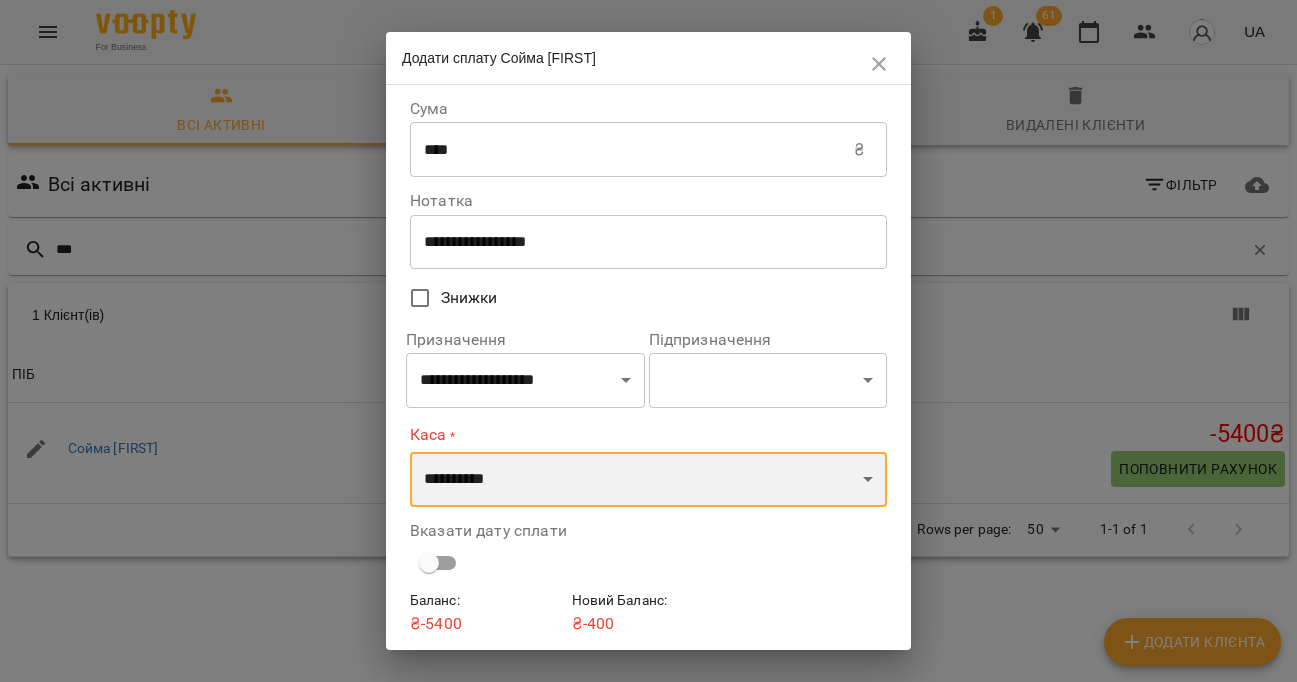 select on "****" 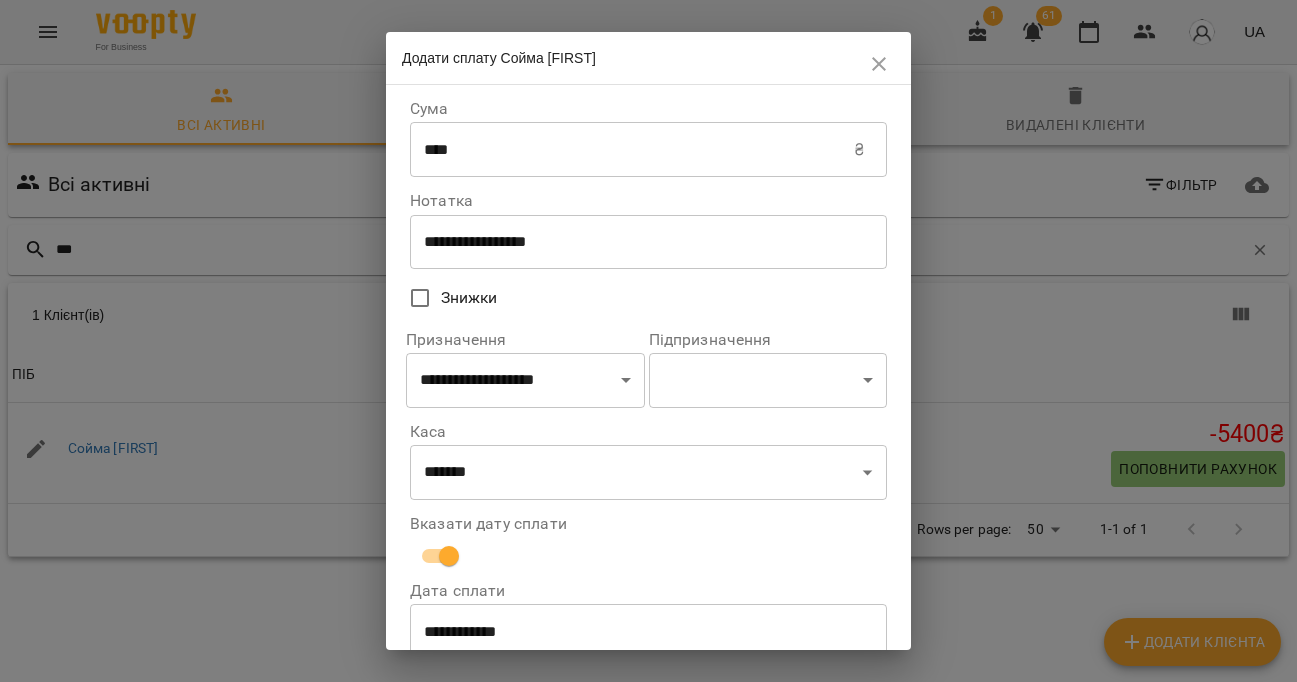 scroll, scrollTop: 143, scrollLeft: 0, axis: vertical 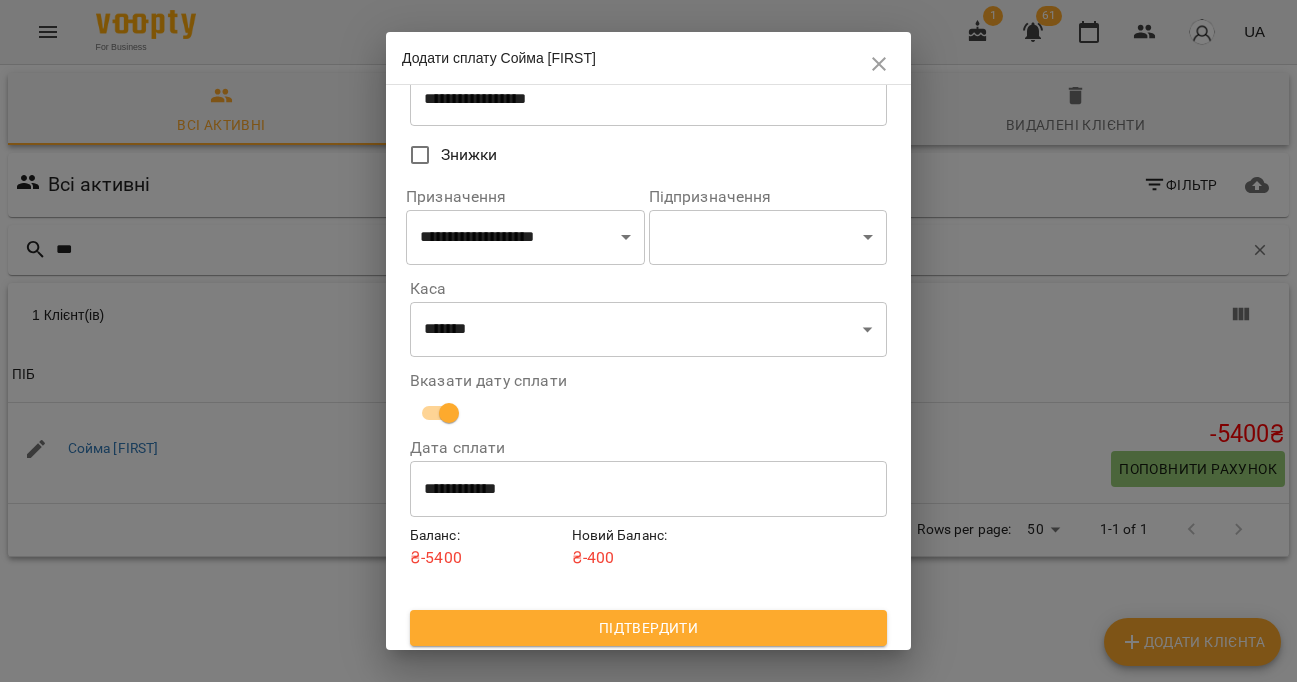 click on "**********" at bounding box center (648, 298) 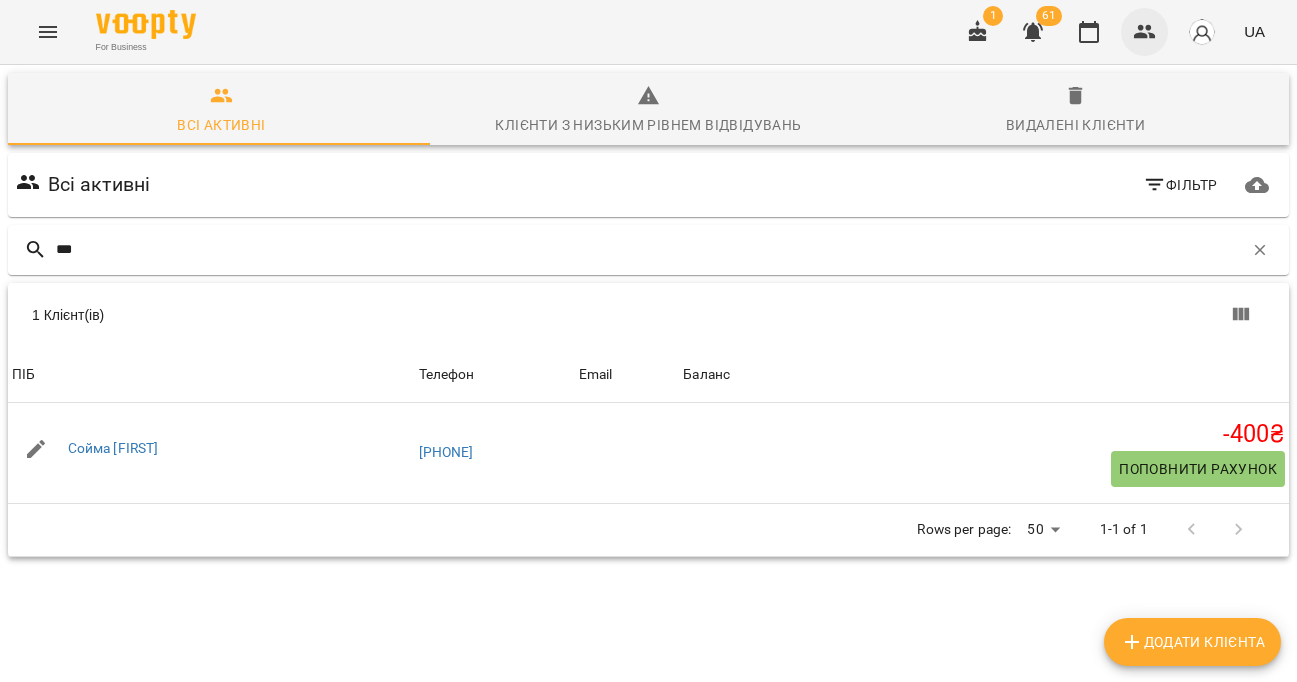 click 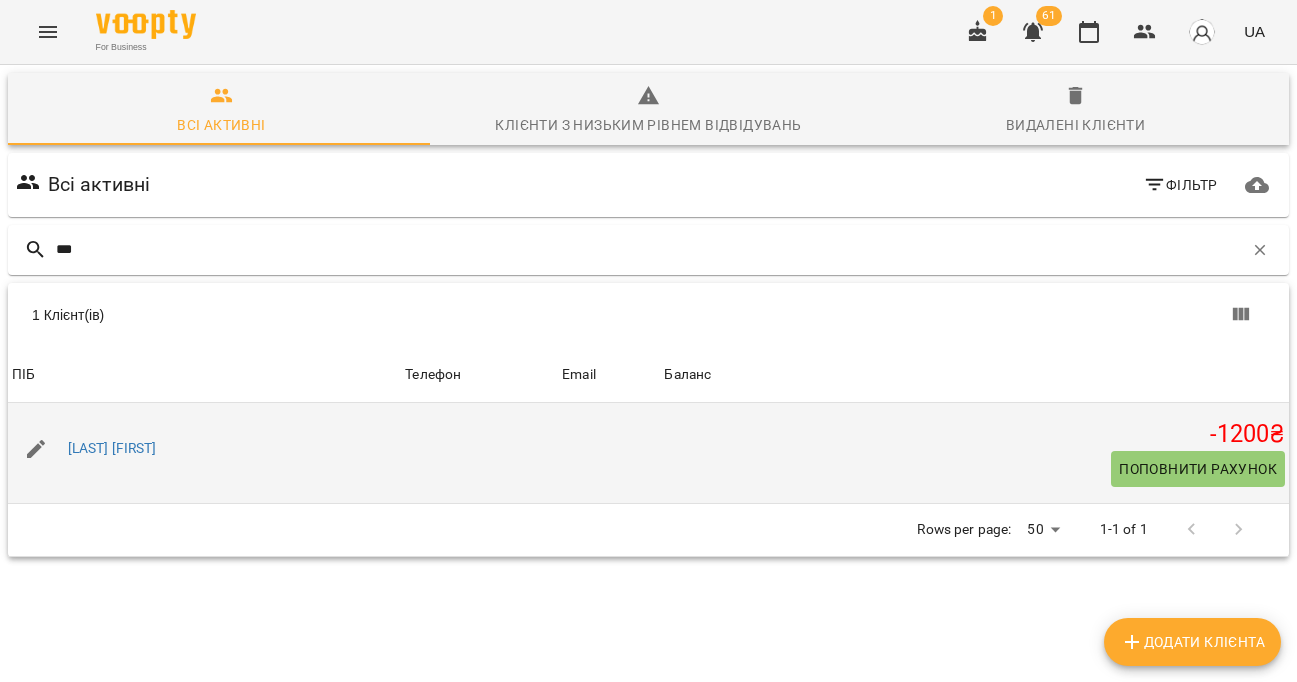type on "***" 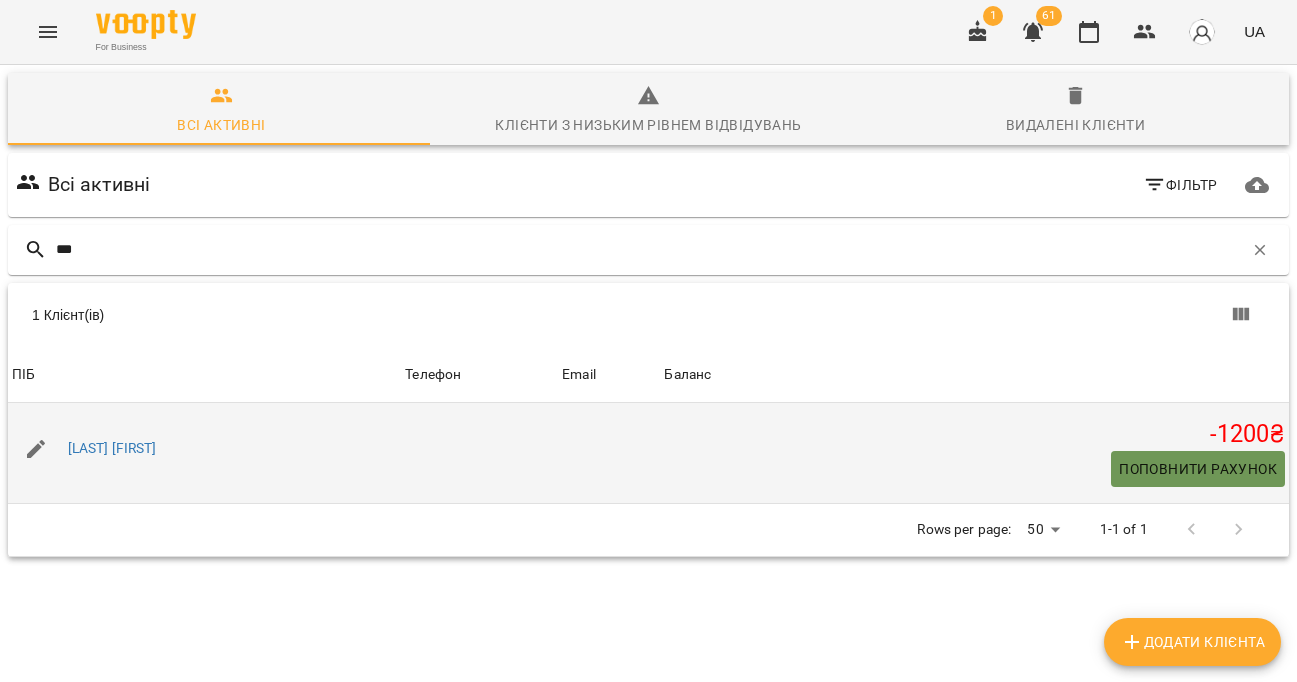 click on "Поповнити рахунок" at bounding box center (1198, 469) 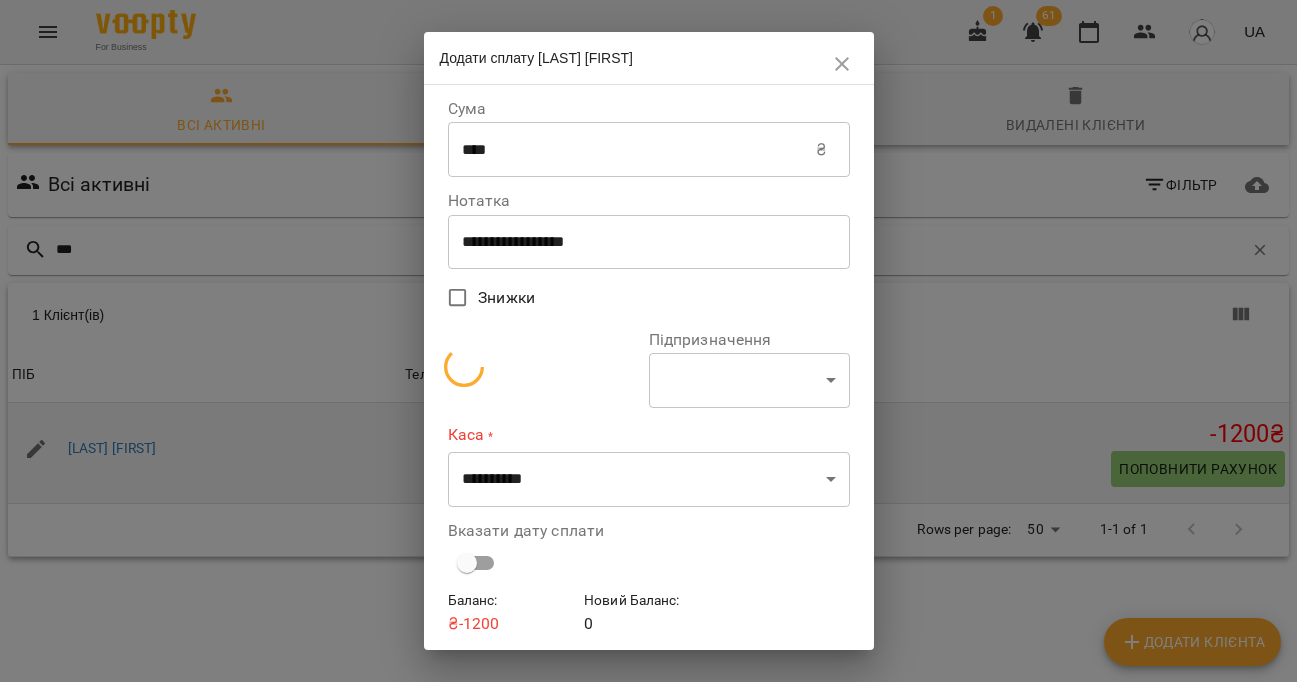 select on "**********" 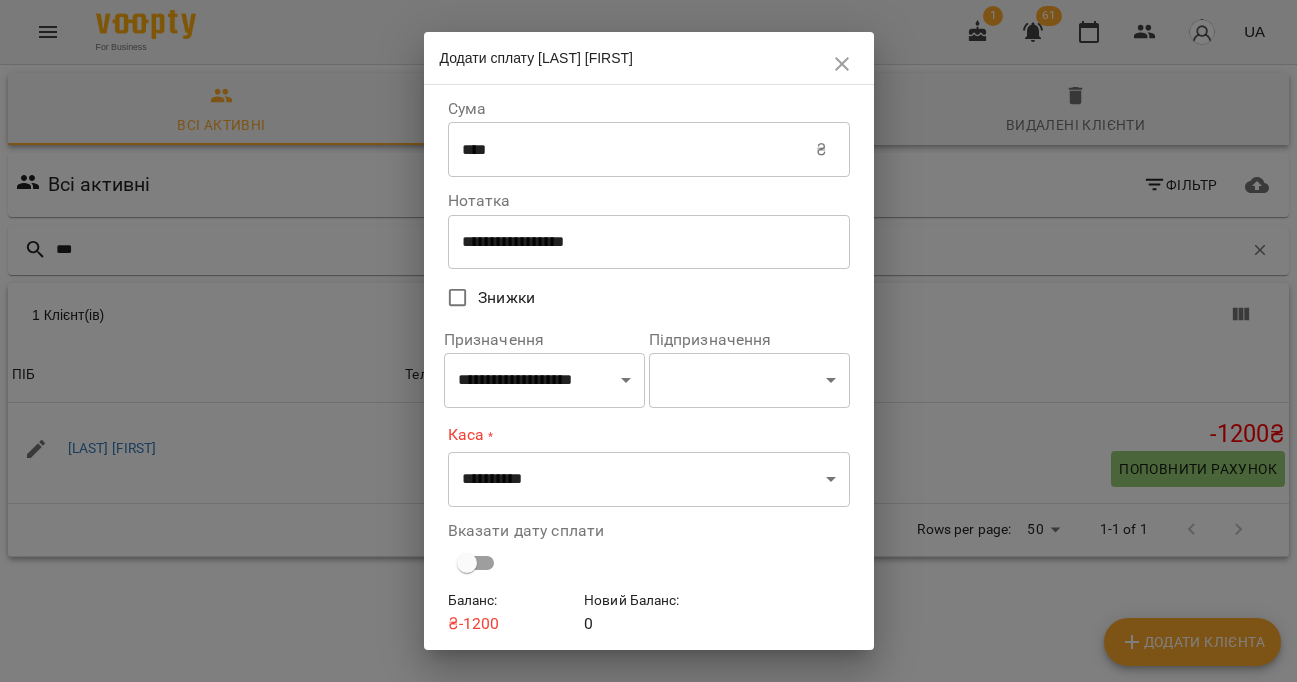 click on "****" at bounding box center [632, 150] 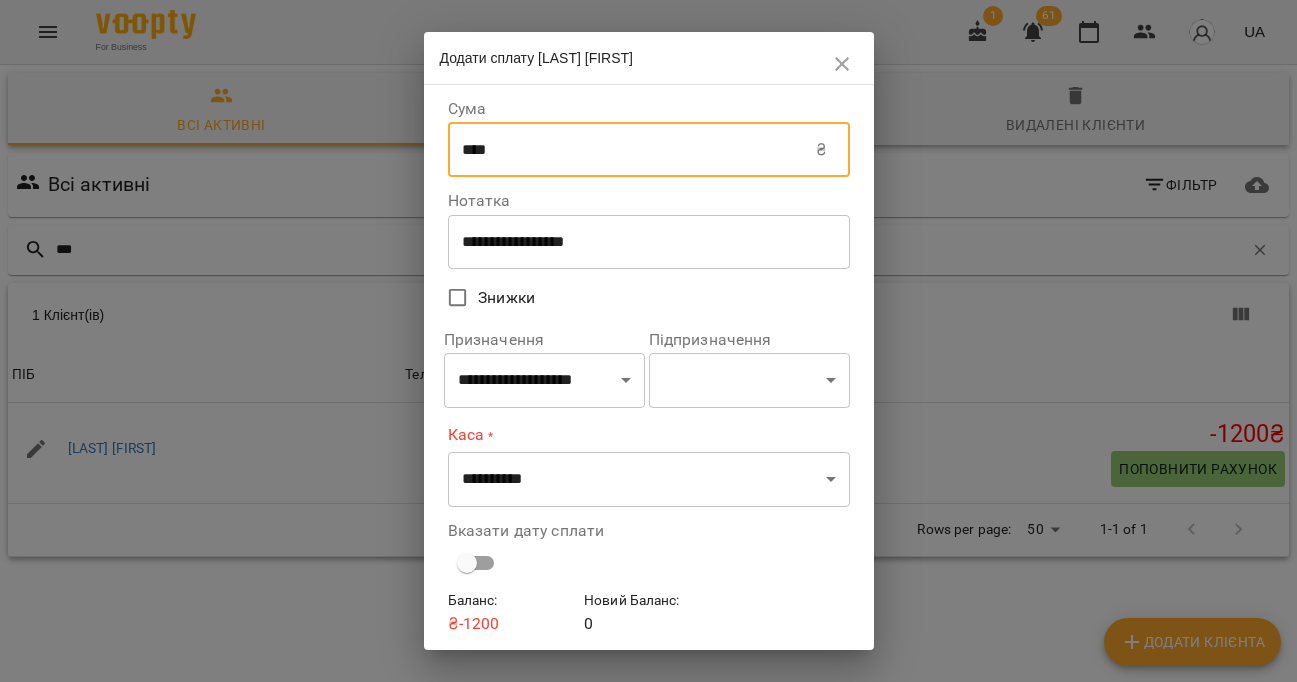drag, startPoint x: 537, startPoint y: 146, endPoint x: 382, endPoint y: 147, distance: 155.00322 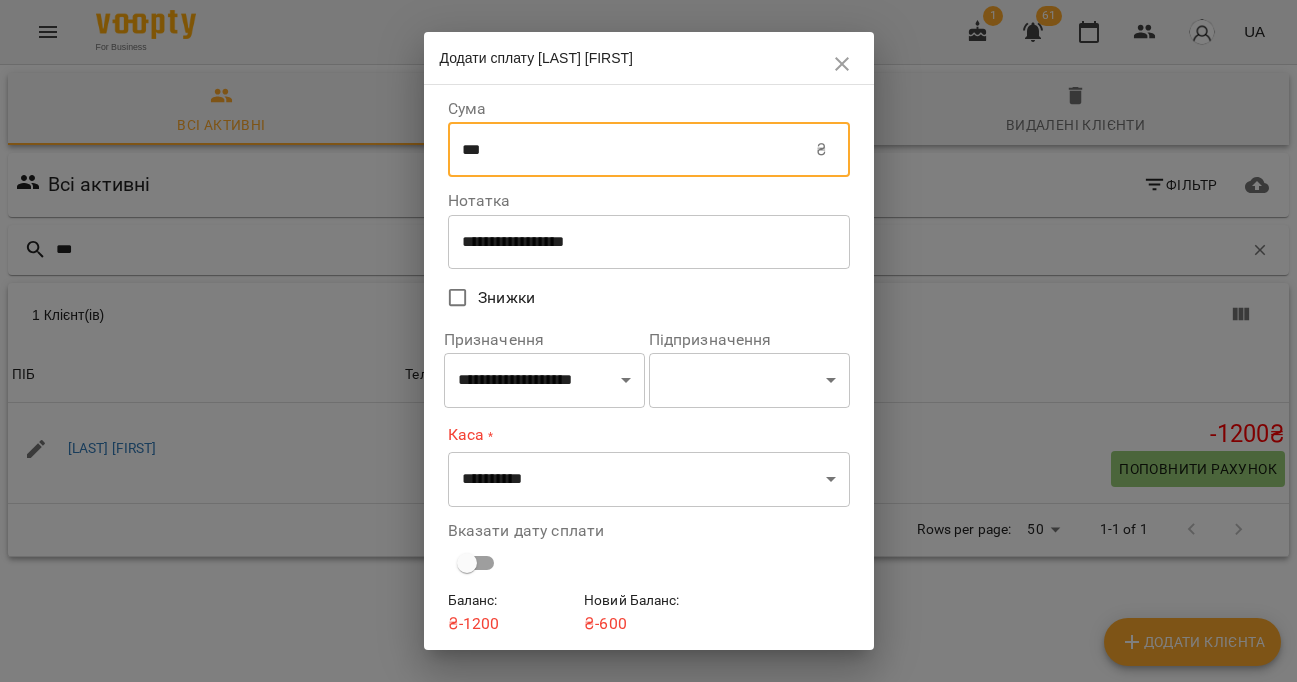 type on "***" 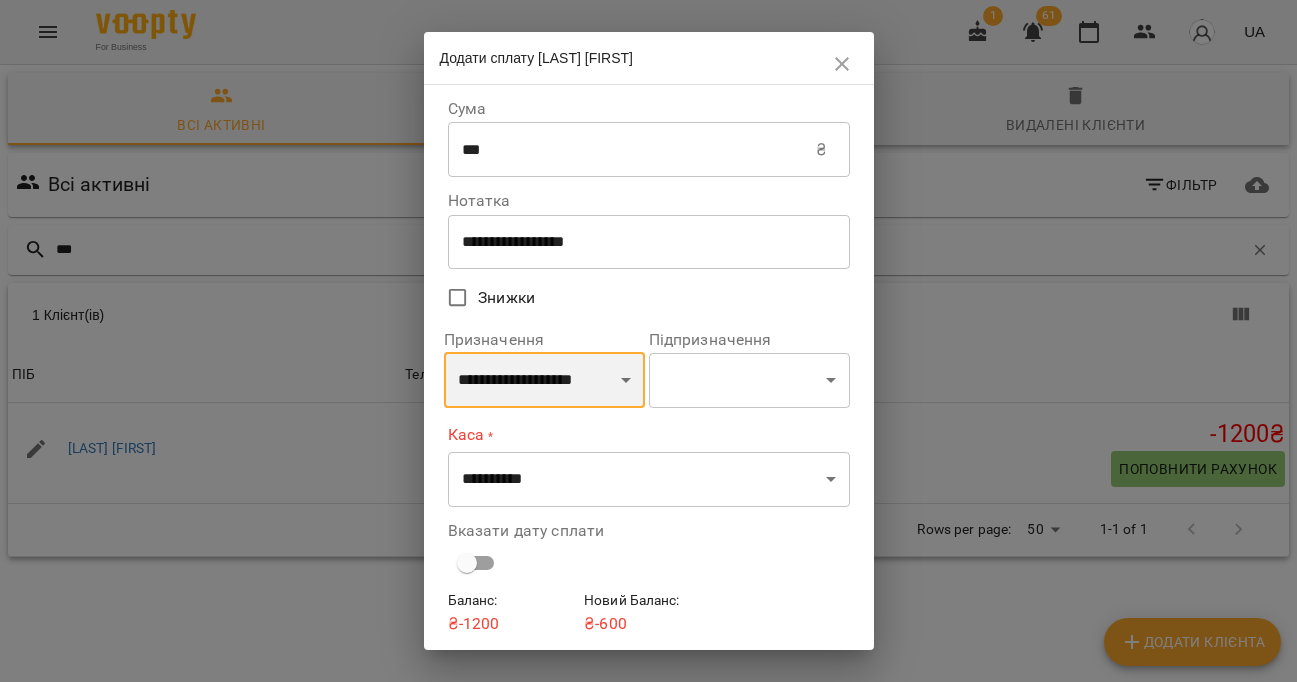 select on "*******" 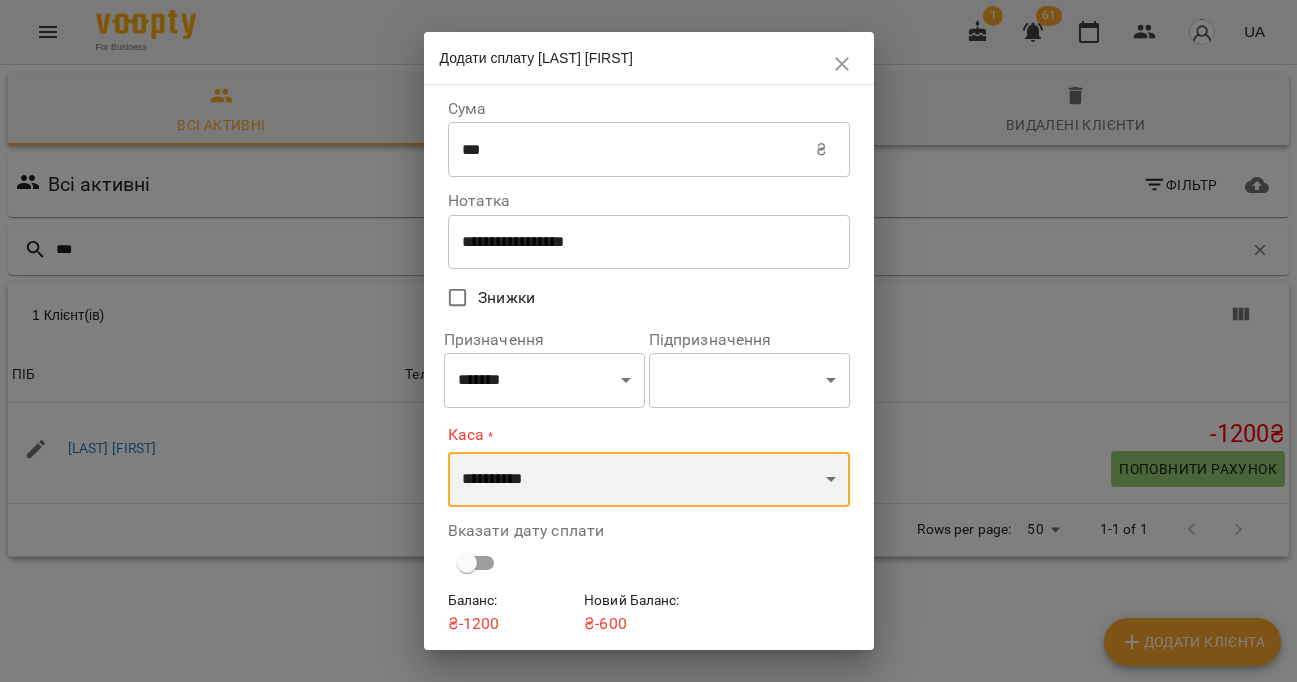 select on "****" 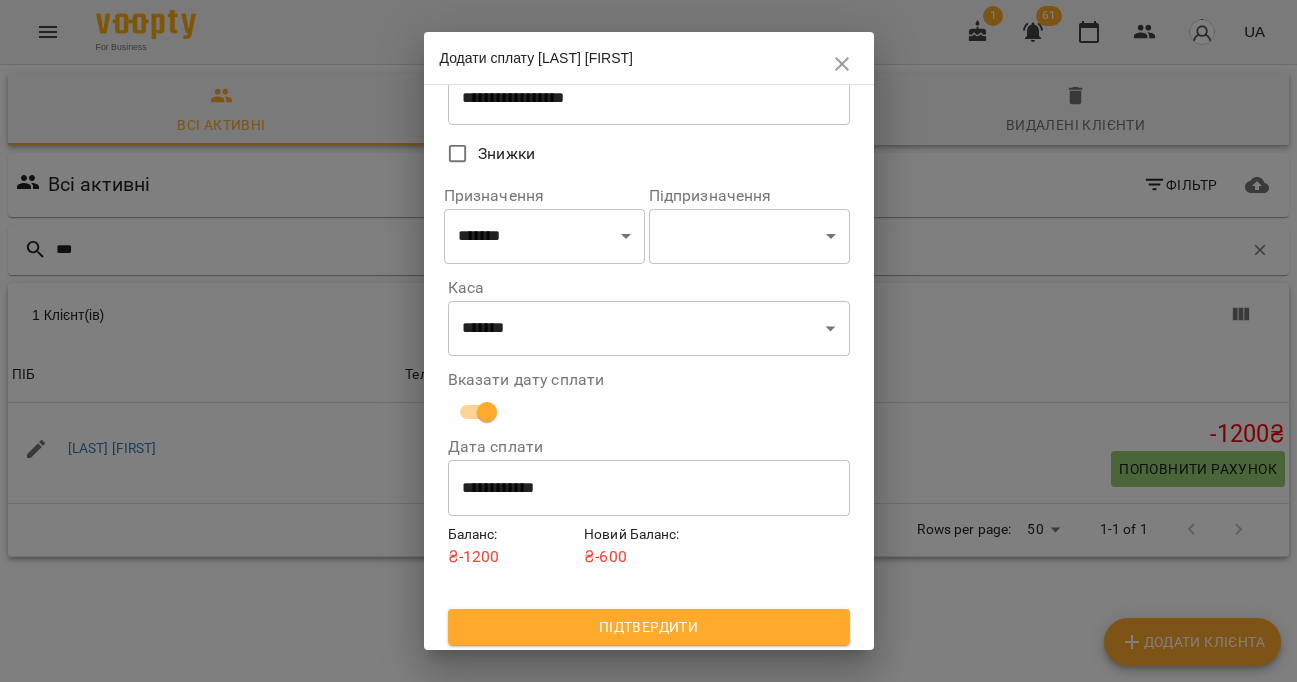 scroll, scrollTop: 143, scrollLeft: 0, axis: vertical 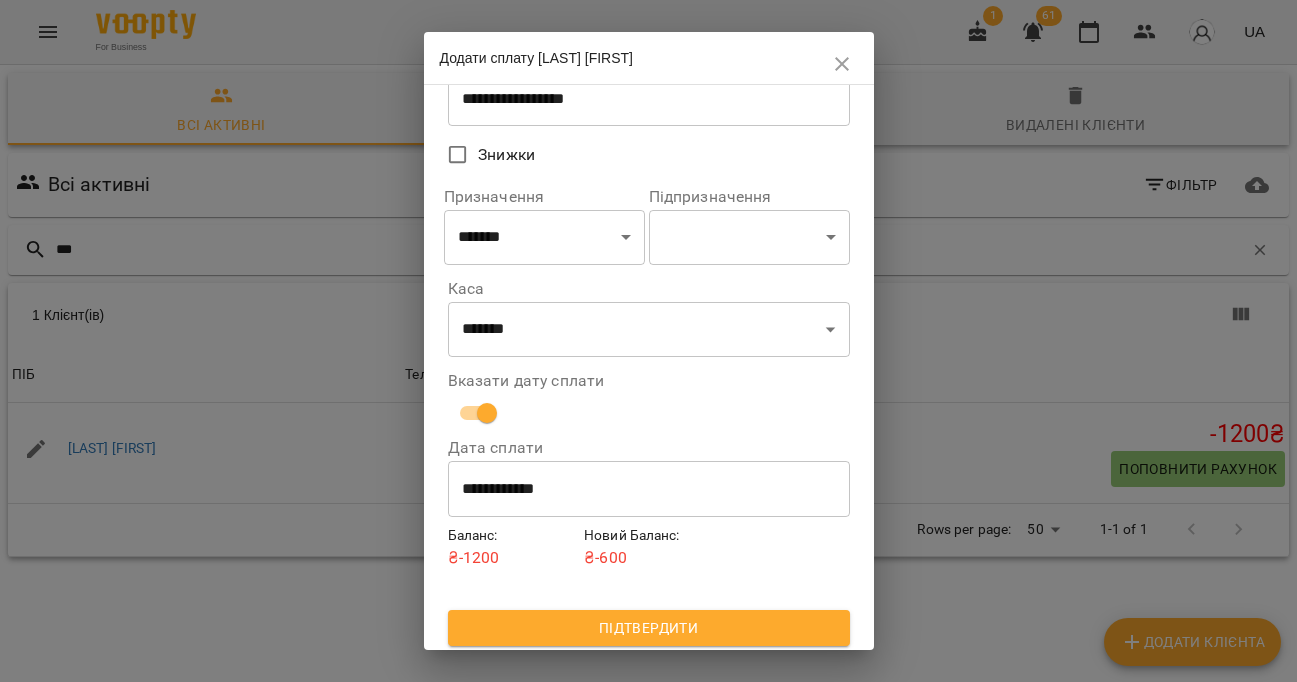 click on "**********" at bounding box center (649, 489) 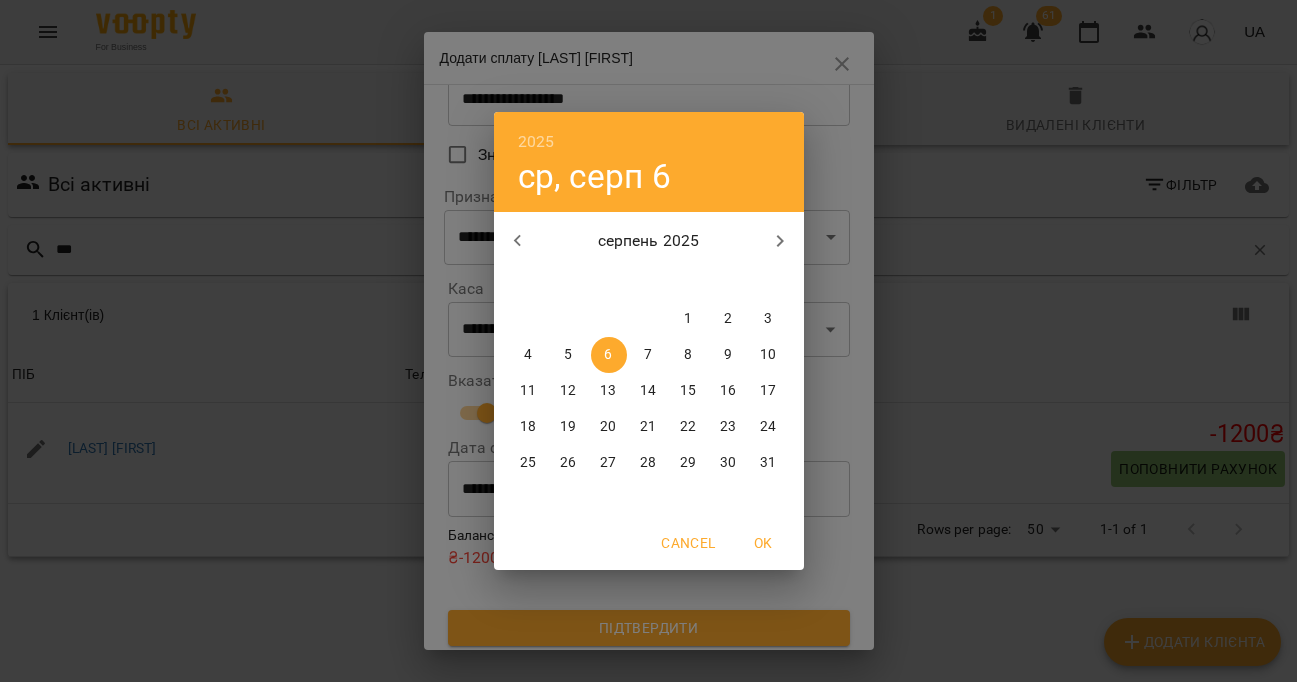 click on "1" at bounding box center (689, 319) 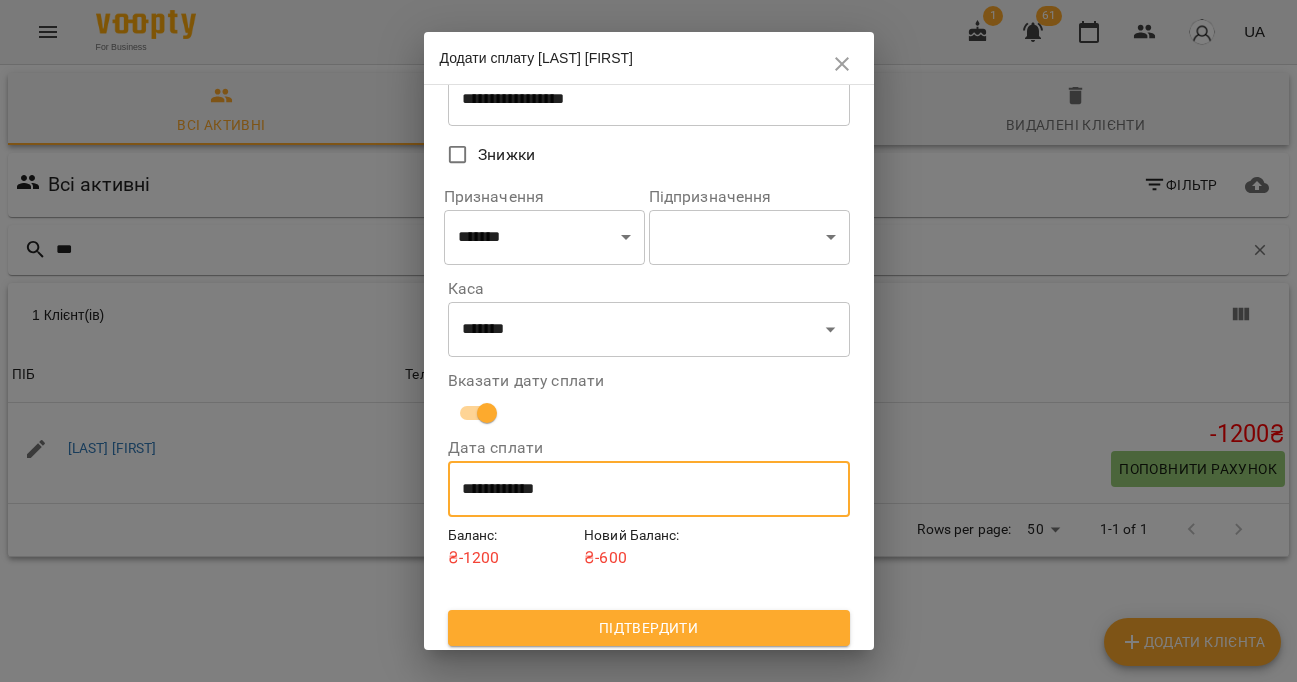 type on "**********" 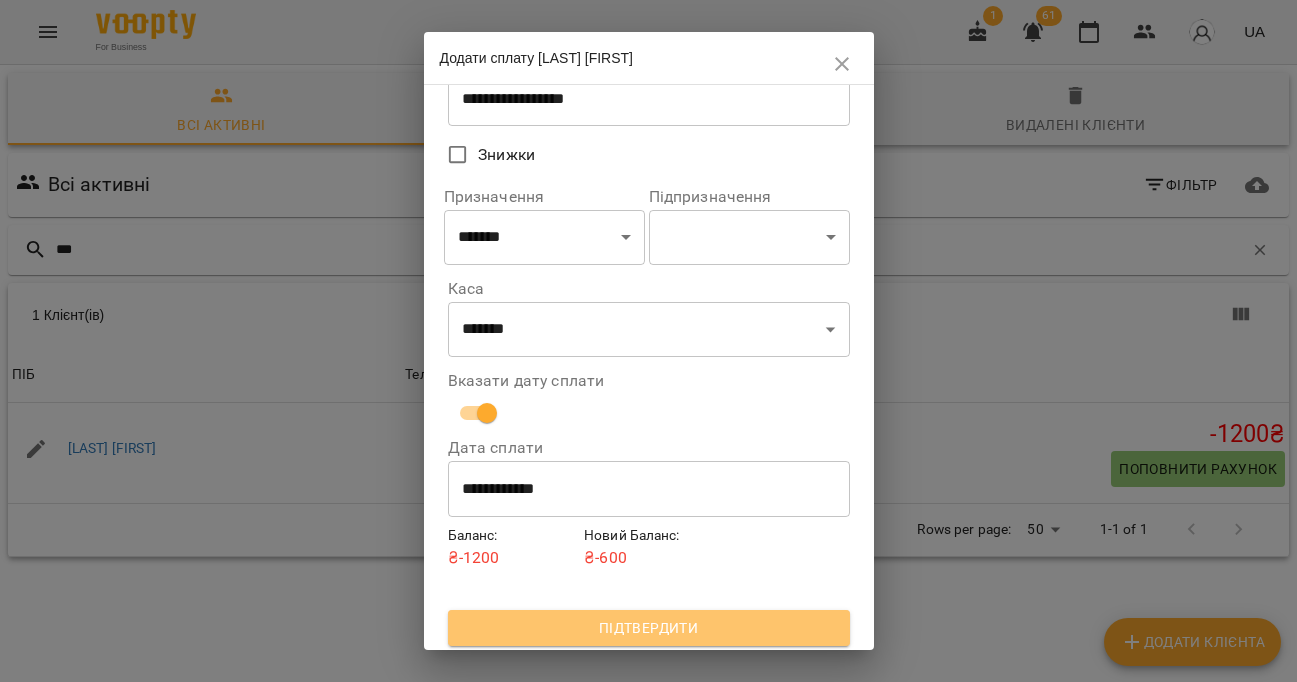 click on "Підтвердити" at bounding box center (649, 628) 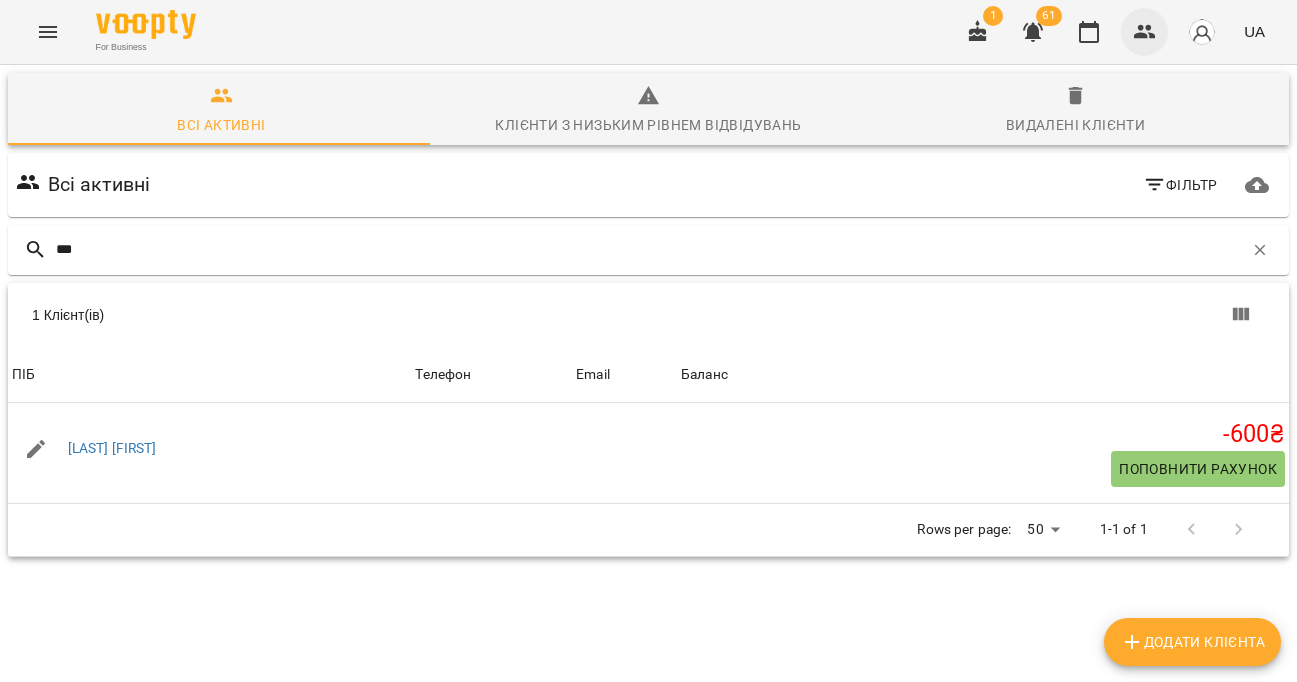 click 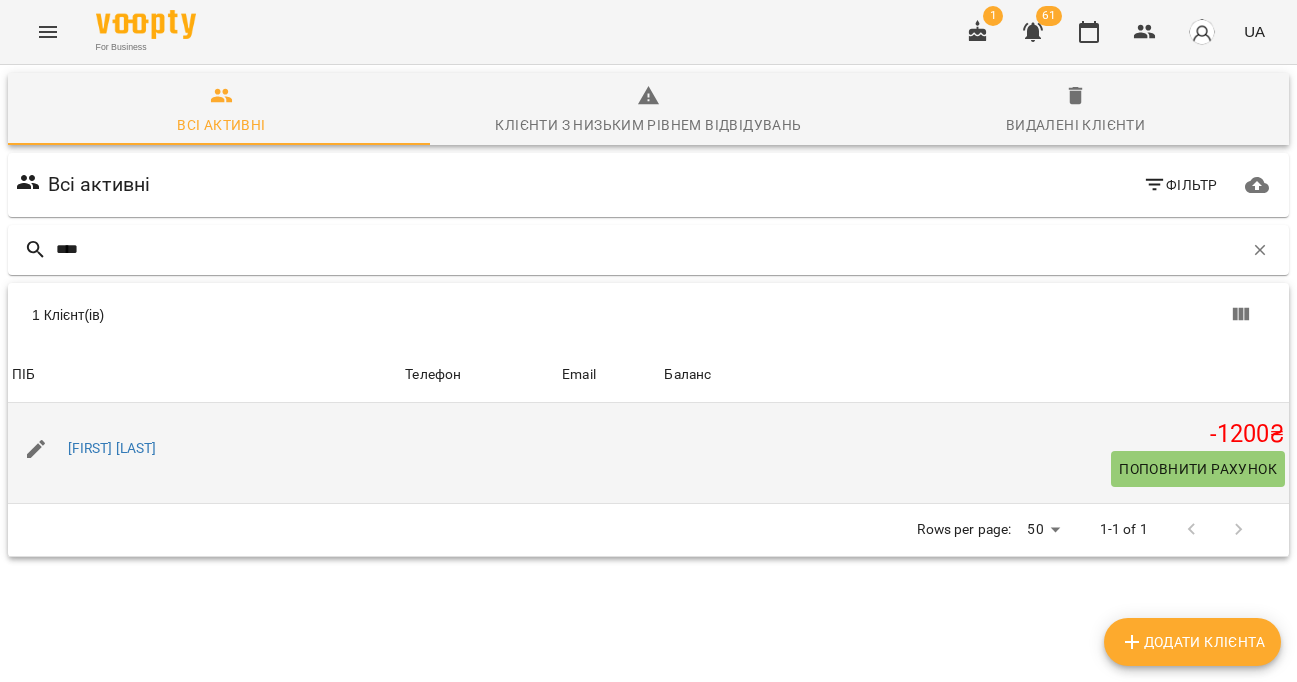 type on "****" 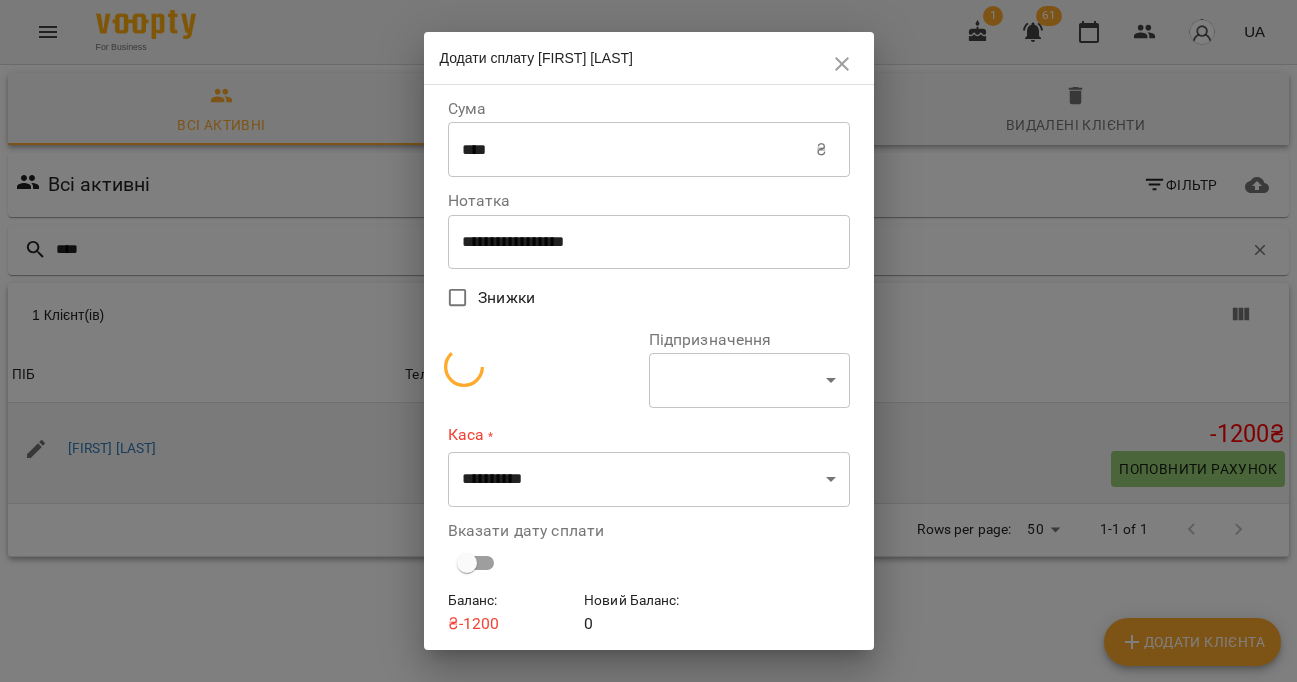 select on "**********" 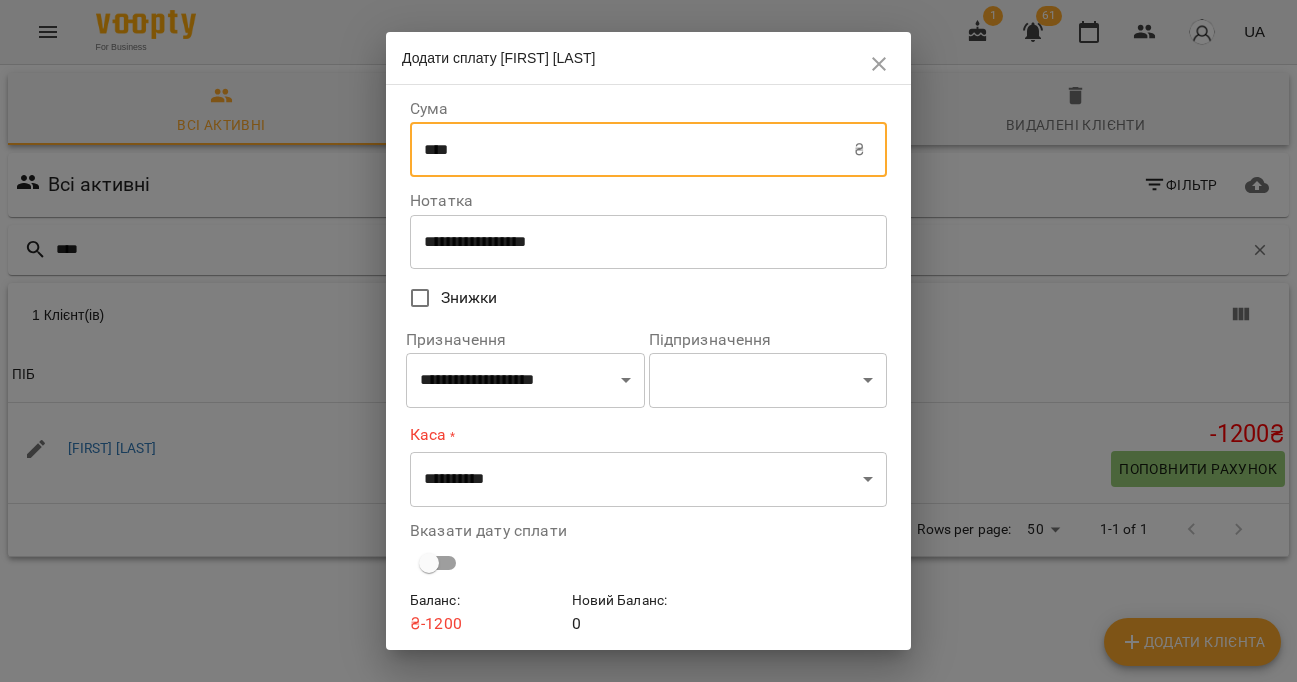 drag, startPoint x: 573, startPoint y: 172, endPoint x: 386, endPoint y: 140, distance: 189.71822 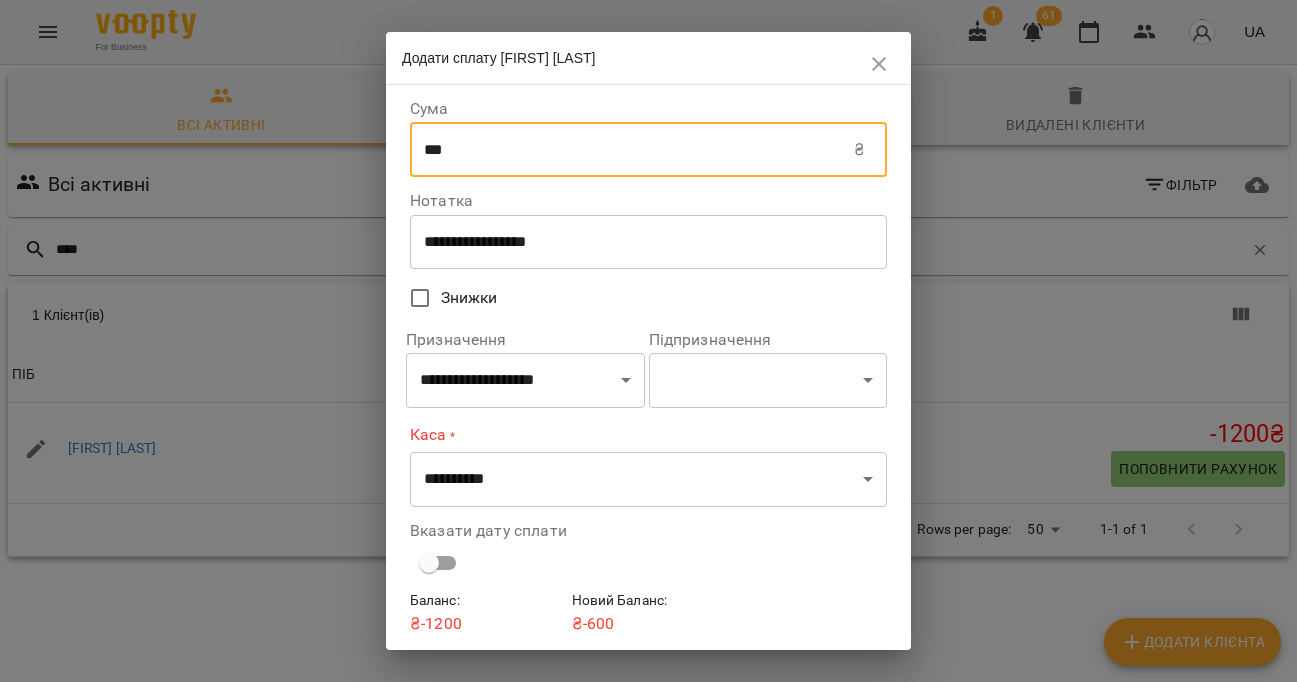 type on "***" 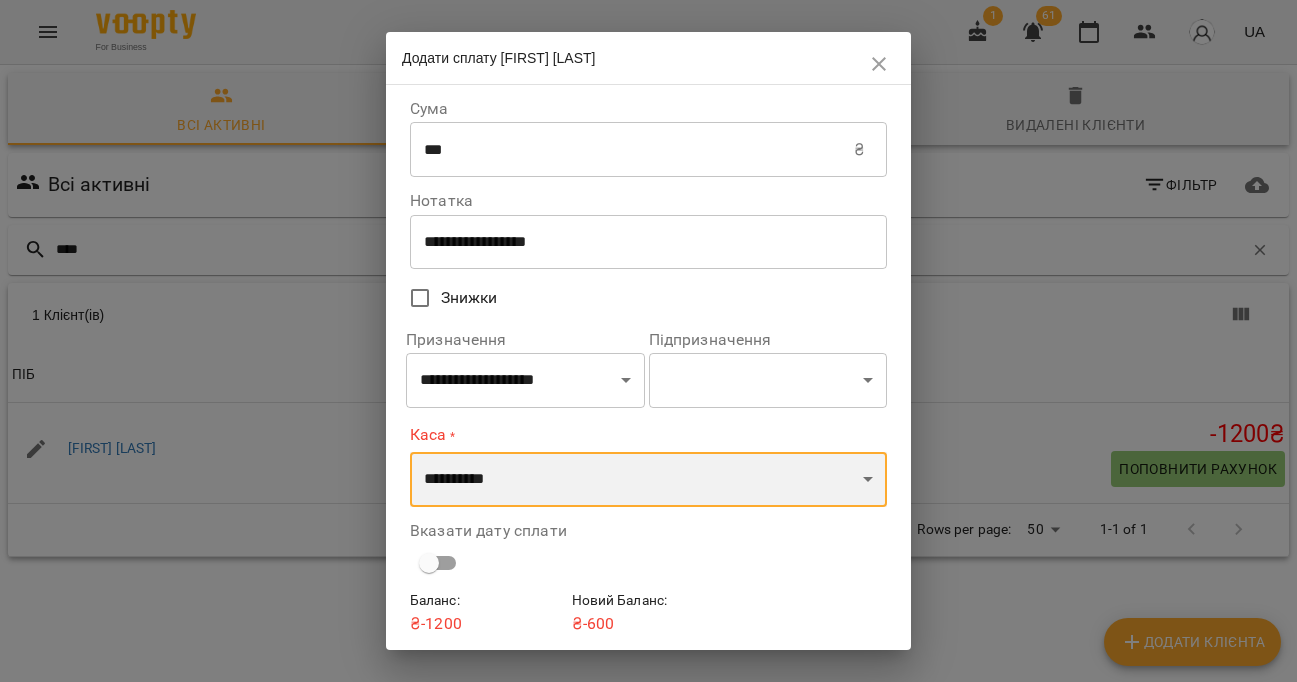 select on "****" 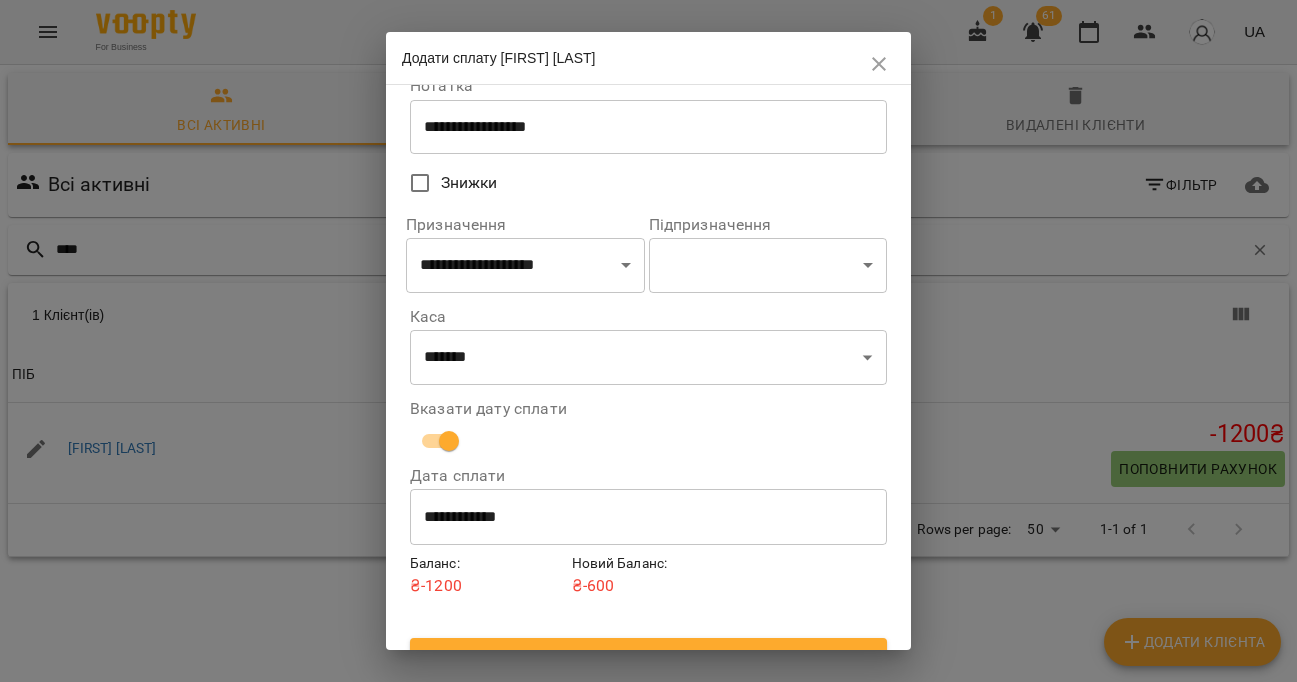 scroll, scrollTop: 125, scrollLeft: 0, axis: vertical 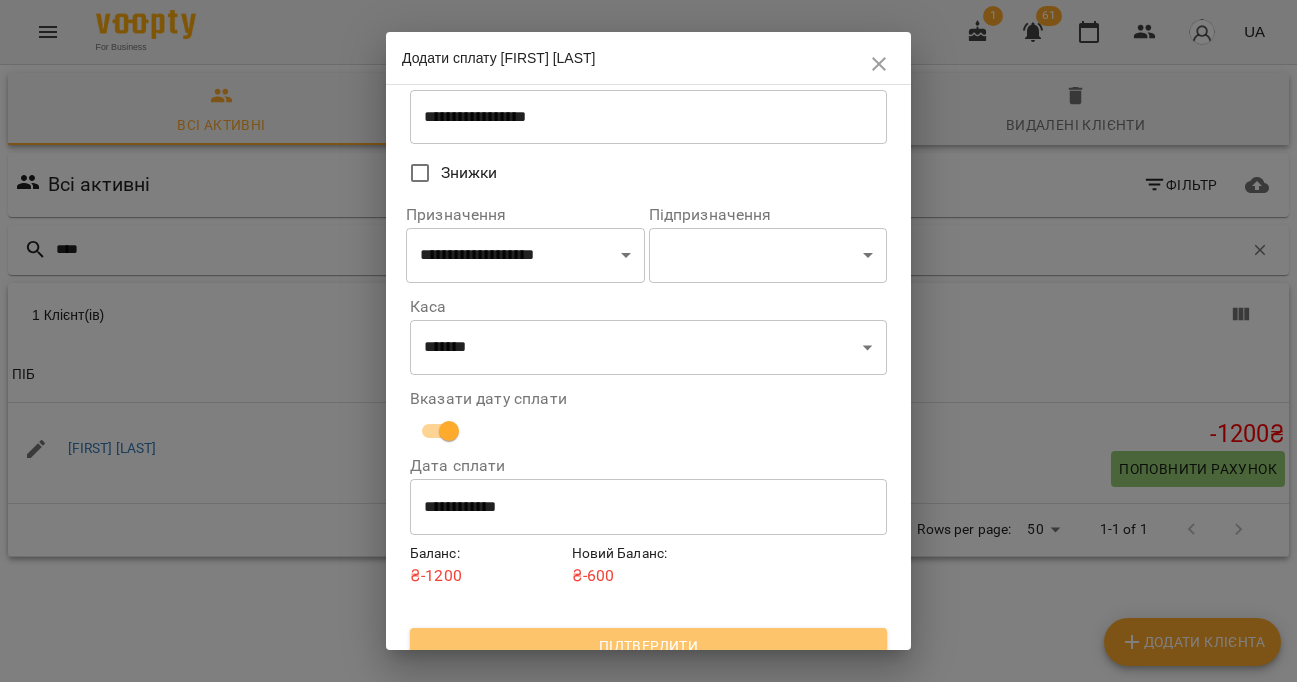 click on "Підтвердити" at bounding box center (648, 646) 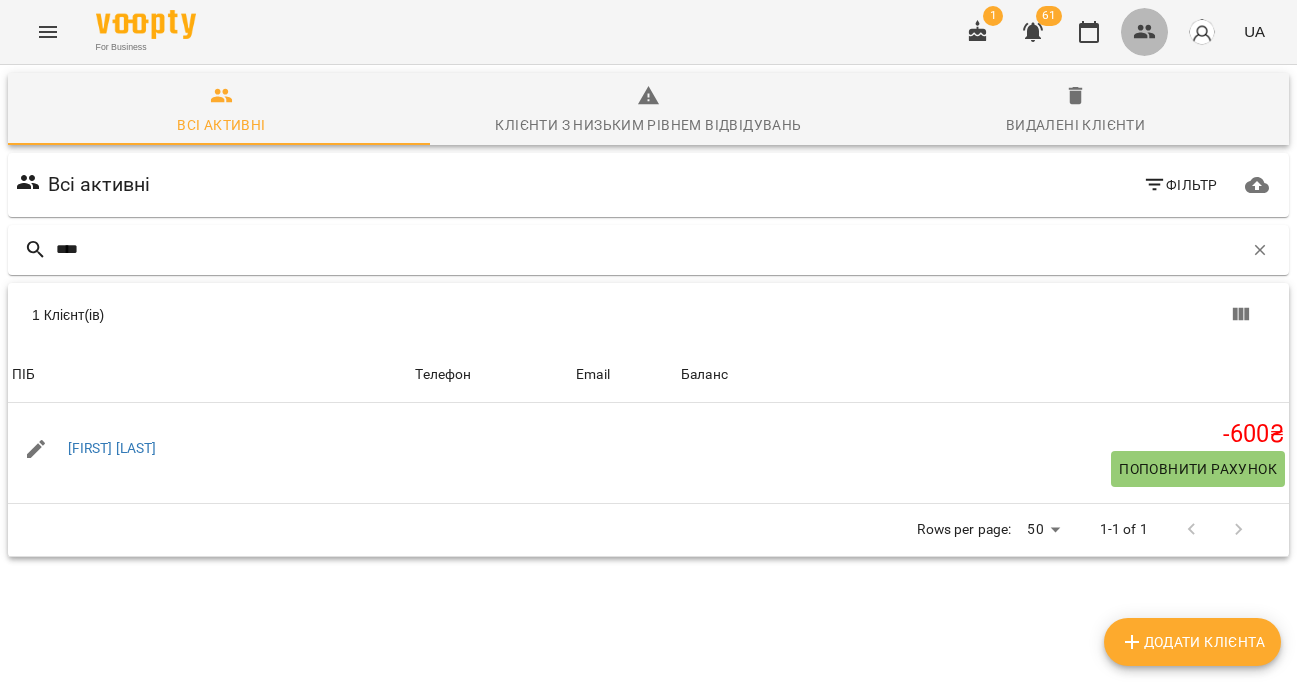 click at bounding box center (1145, 32) 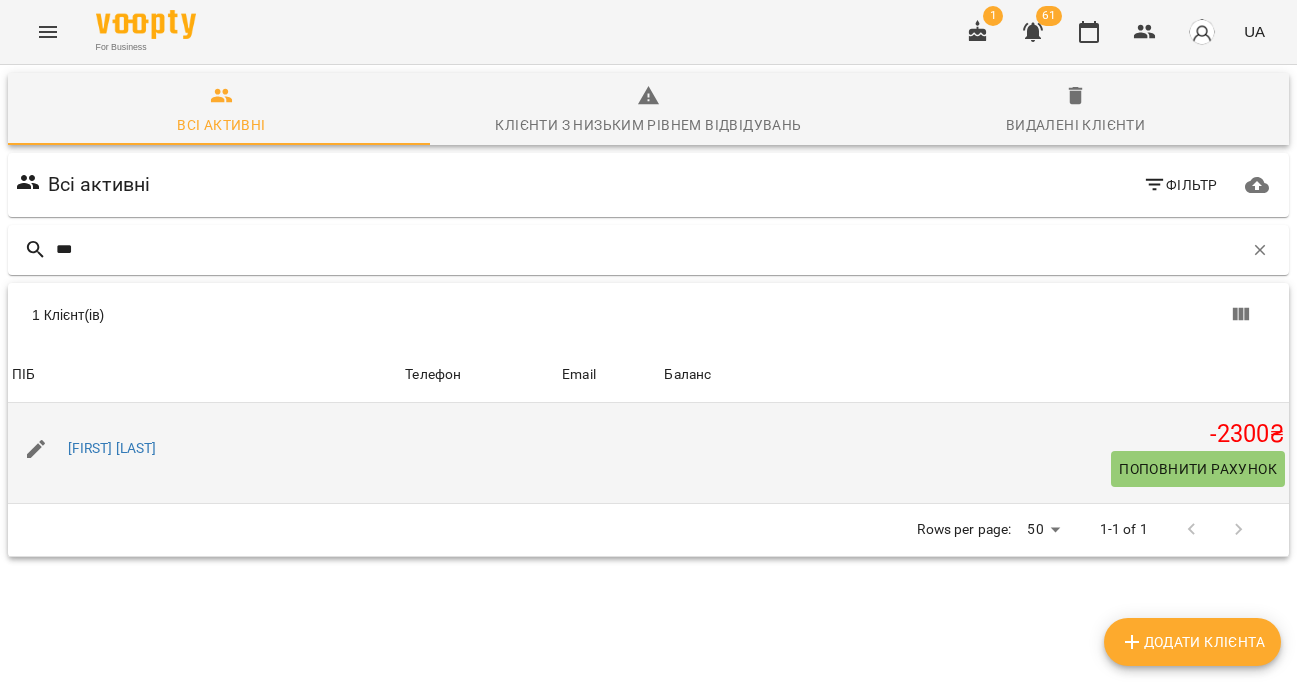 type on "***" 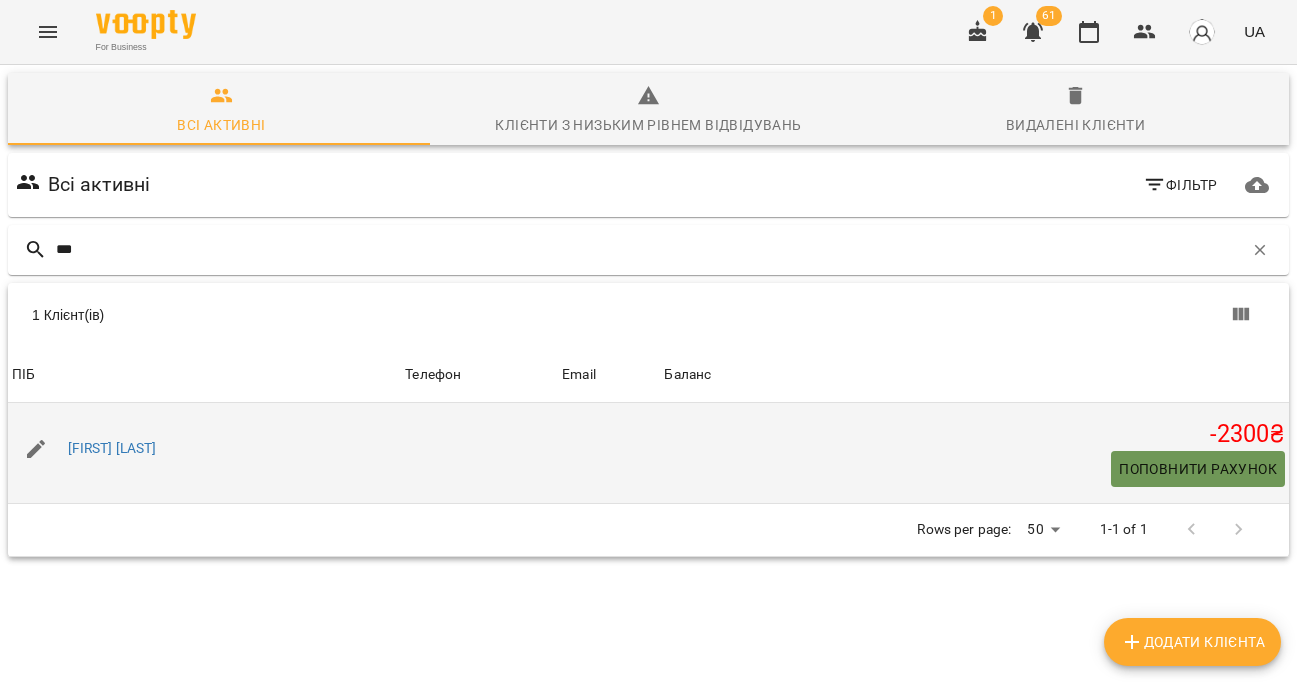 click on "Поповнити рахунок" at bounding box center (1198, 469) 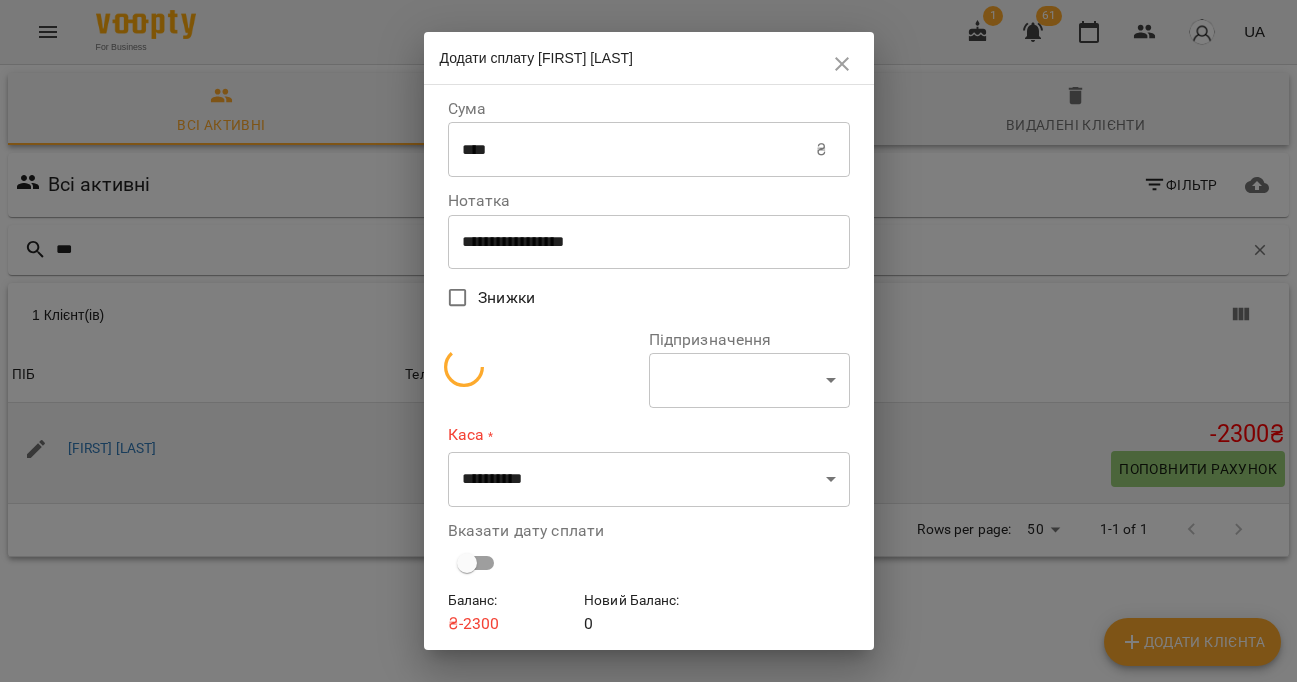 select on "**********" 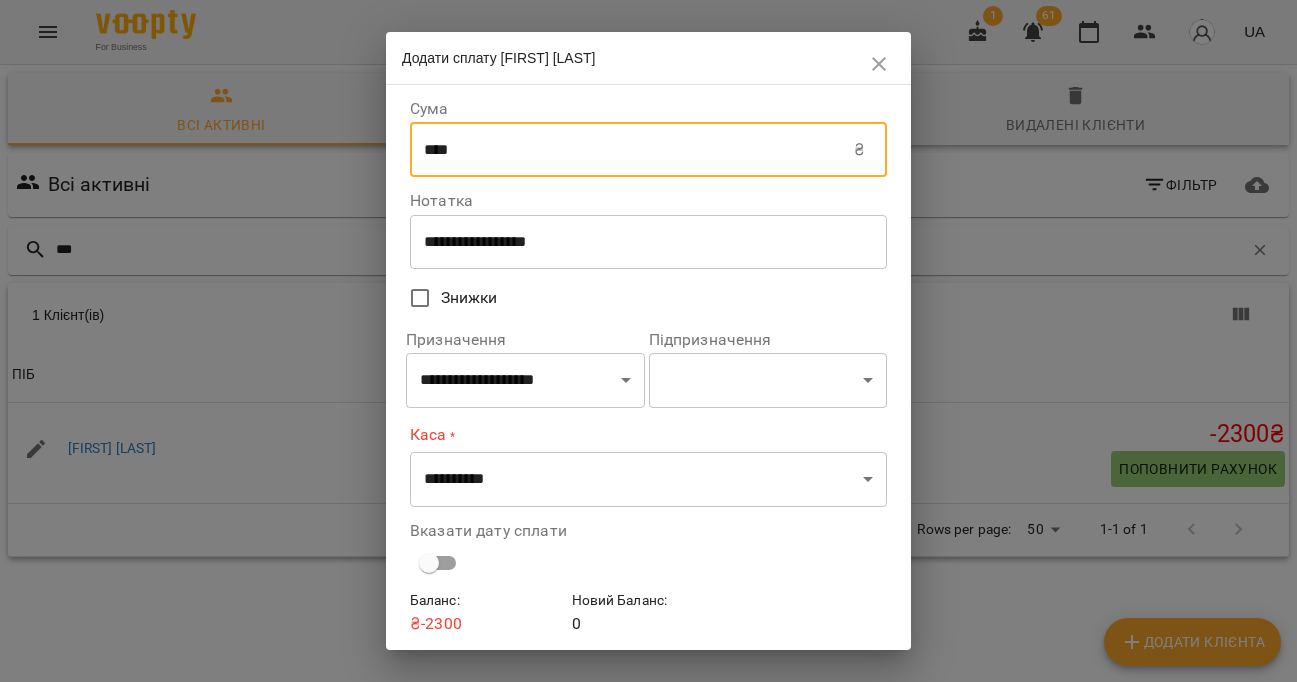 drag, startPoint x: 500, startPoint y: 149, endPoint x: 404, endPoint y: 154, distance: 96.13012 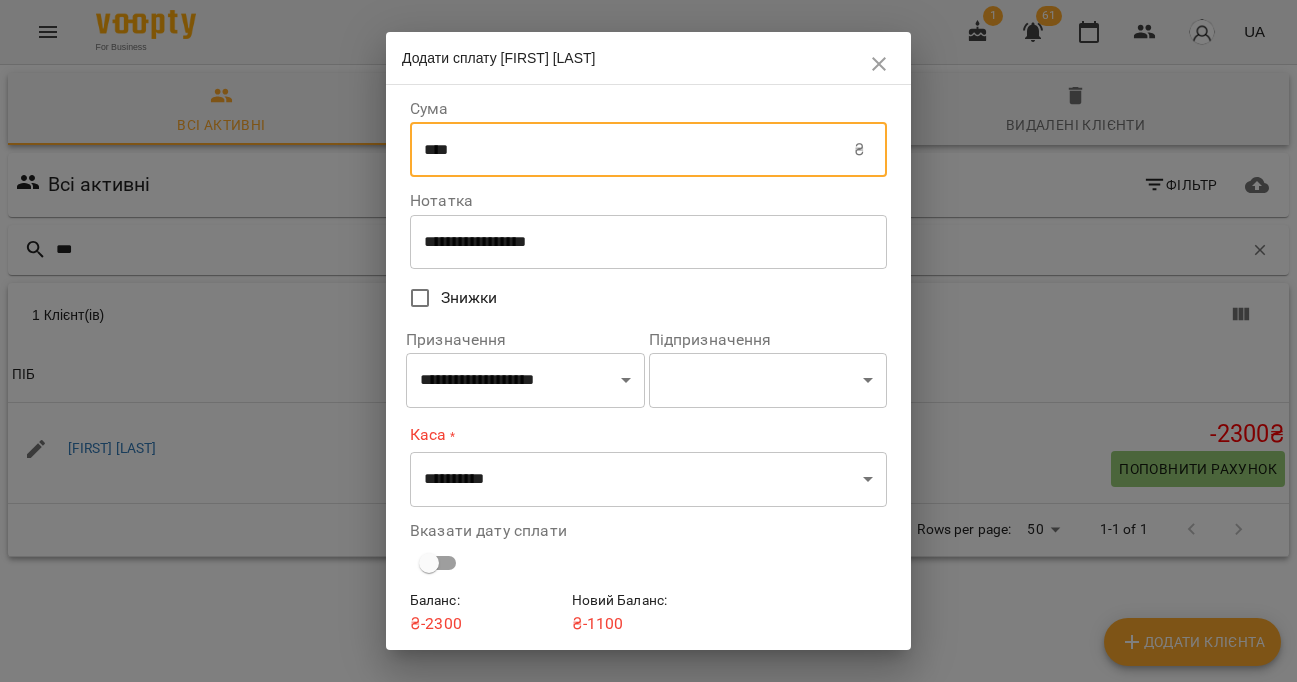 type on "****" 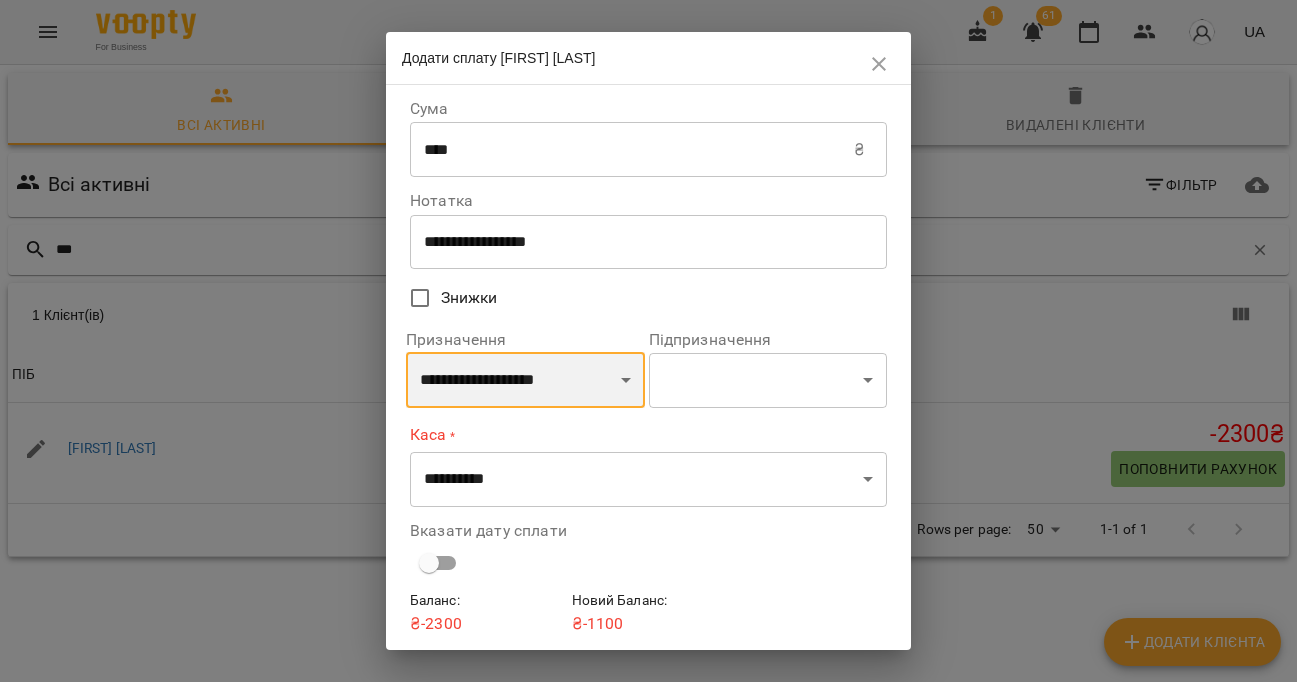 select on "*******" 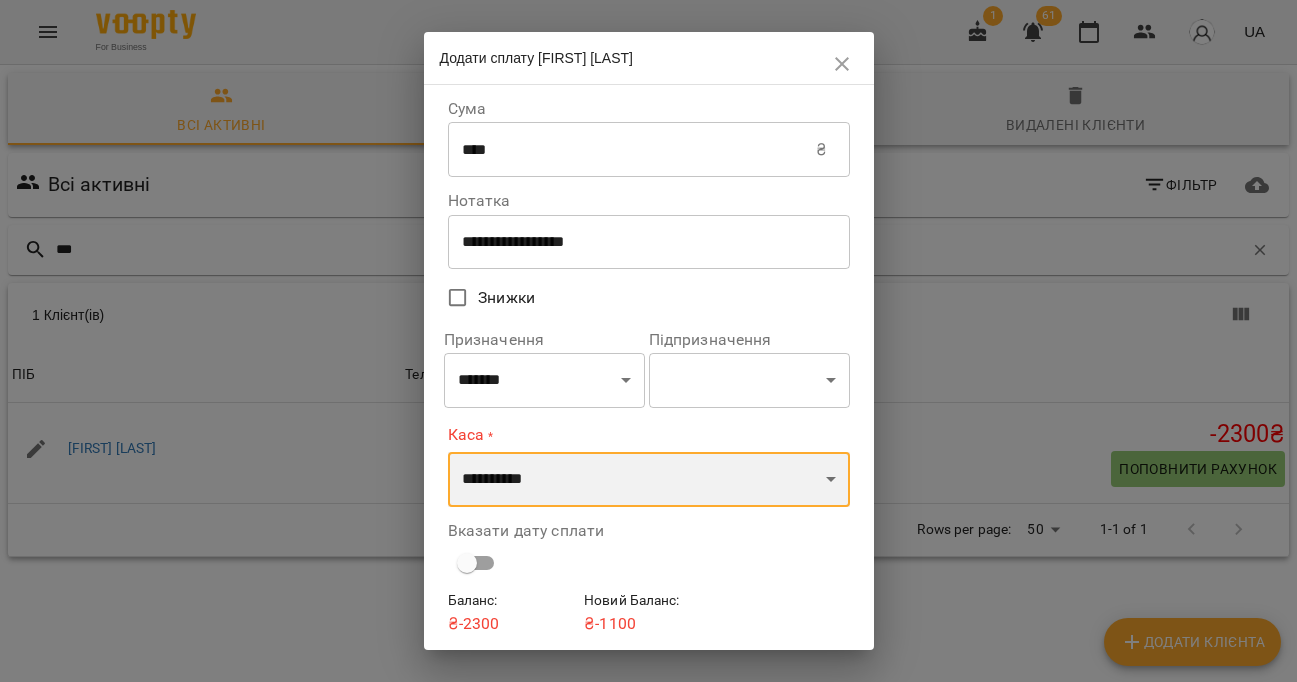 select on "****" 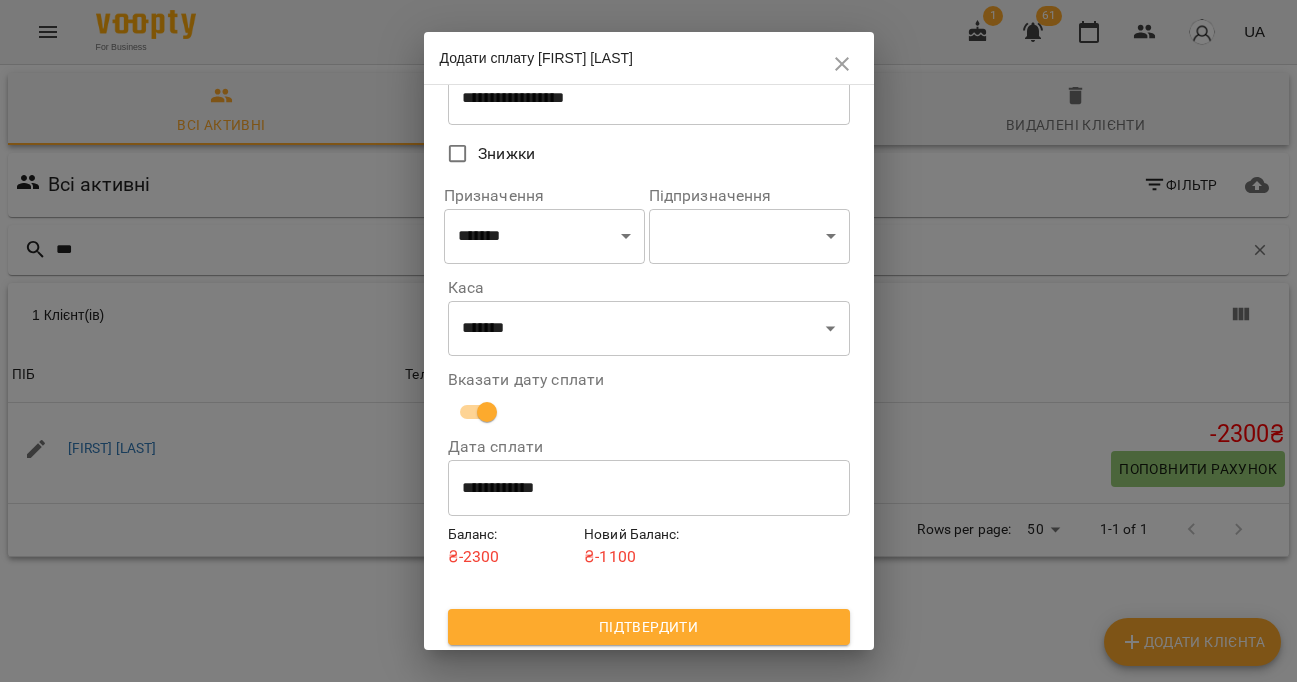 scroll, scrollTop: 143, scrollLeft: 0, axis: vertical 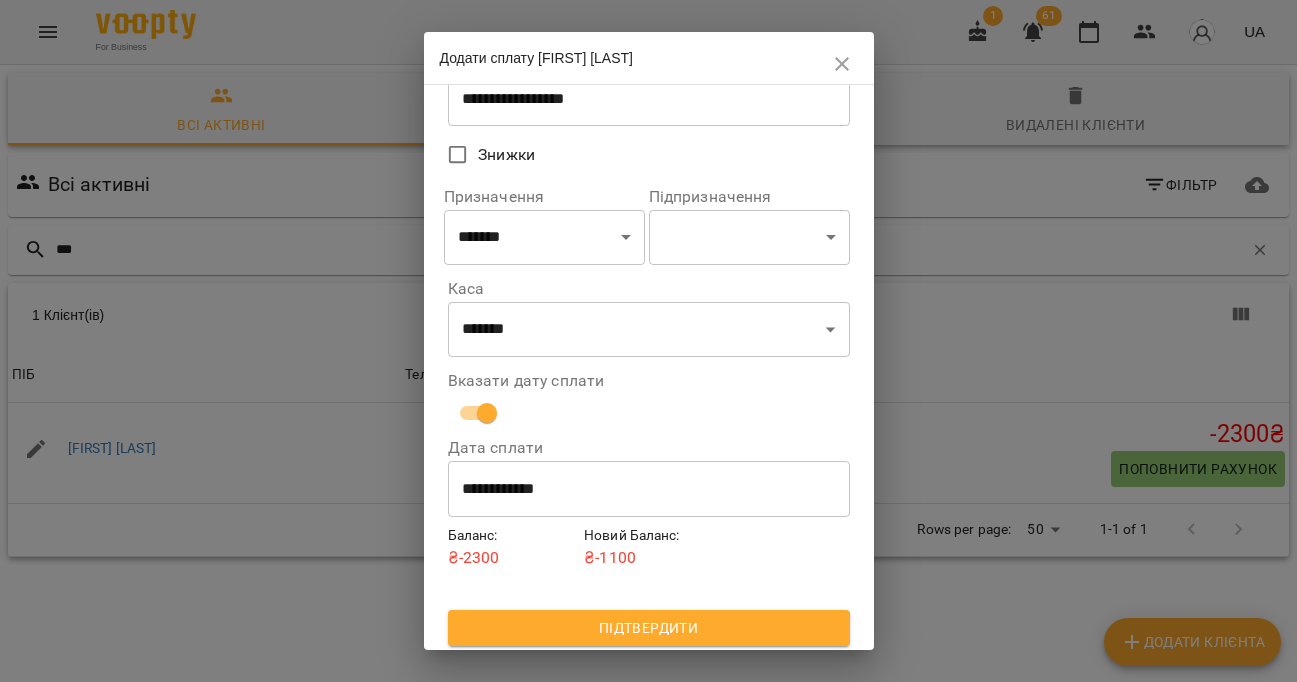 click on "Підтвердити" at bounding box center [649, 628] 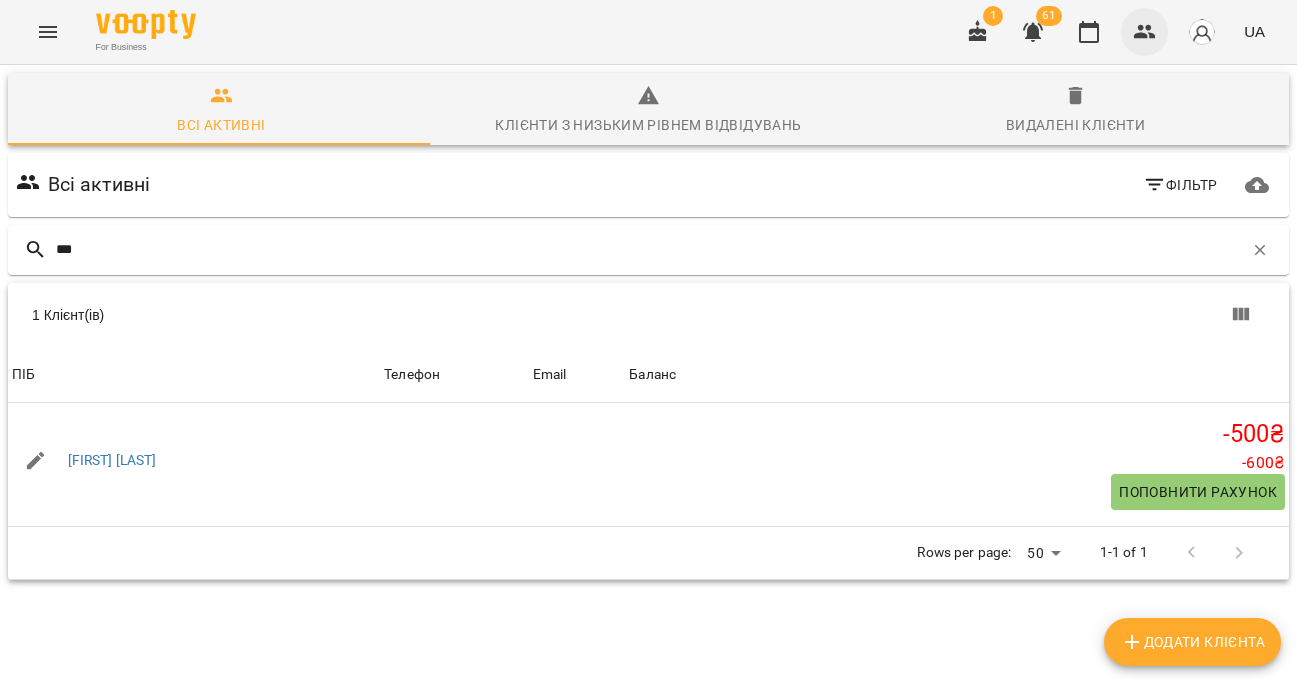 click 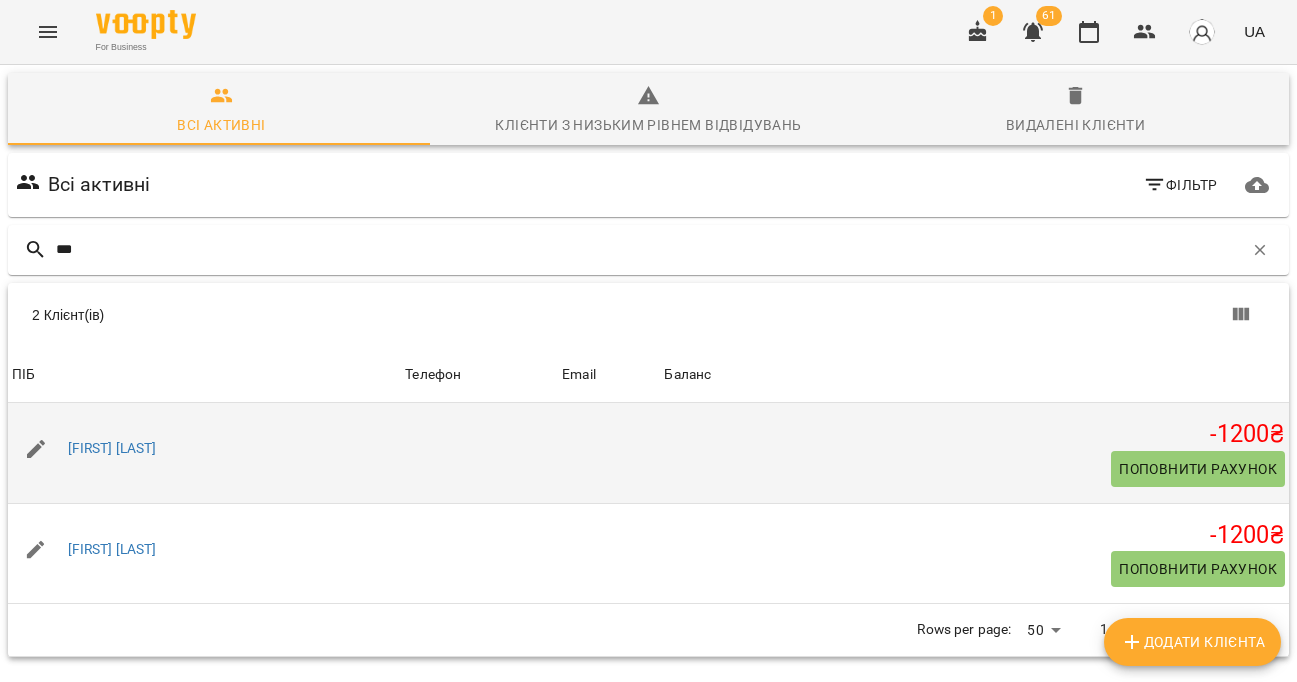 type on "***" 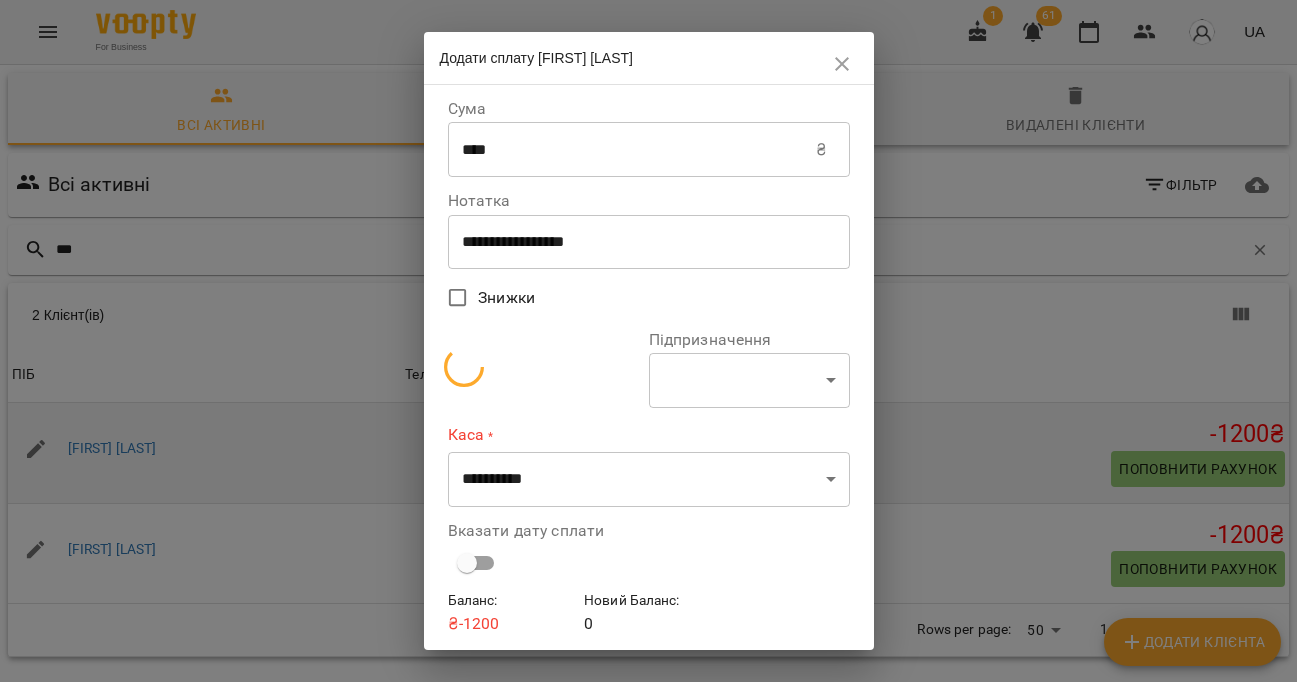 select on "**********" 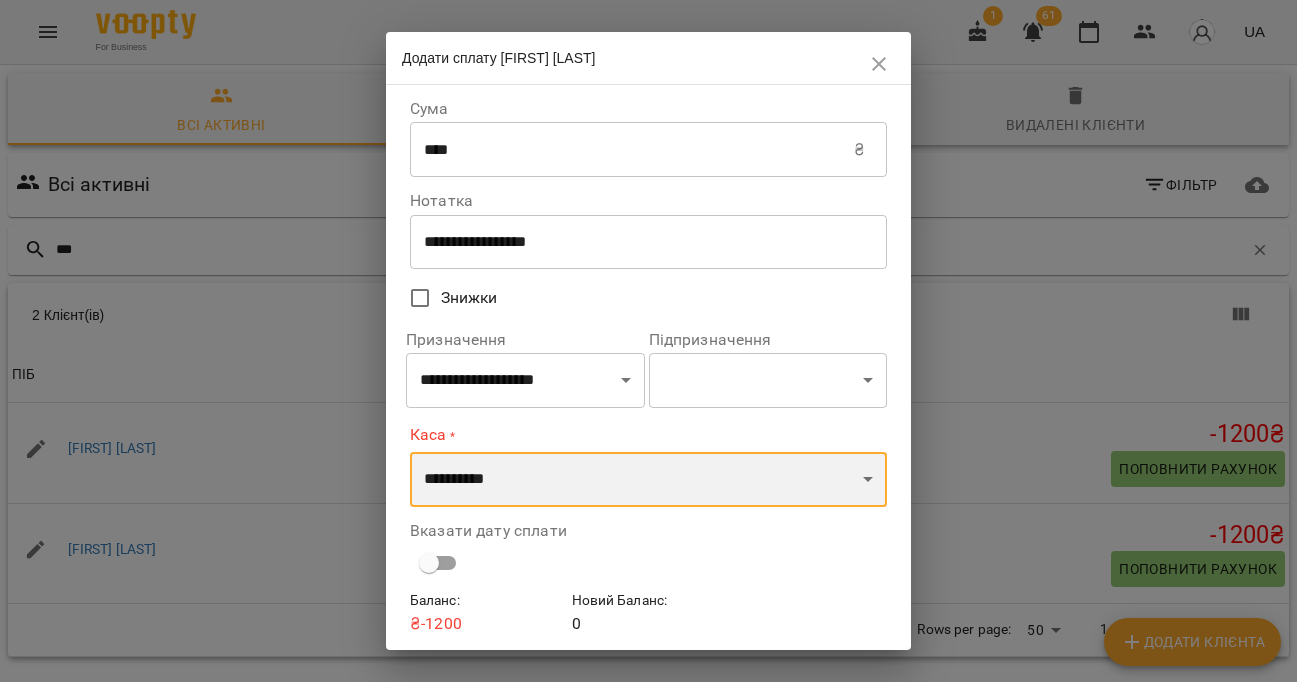 select on "****" 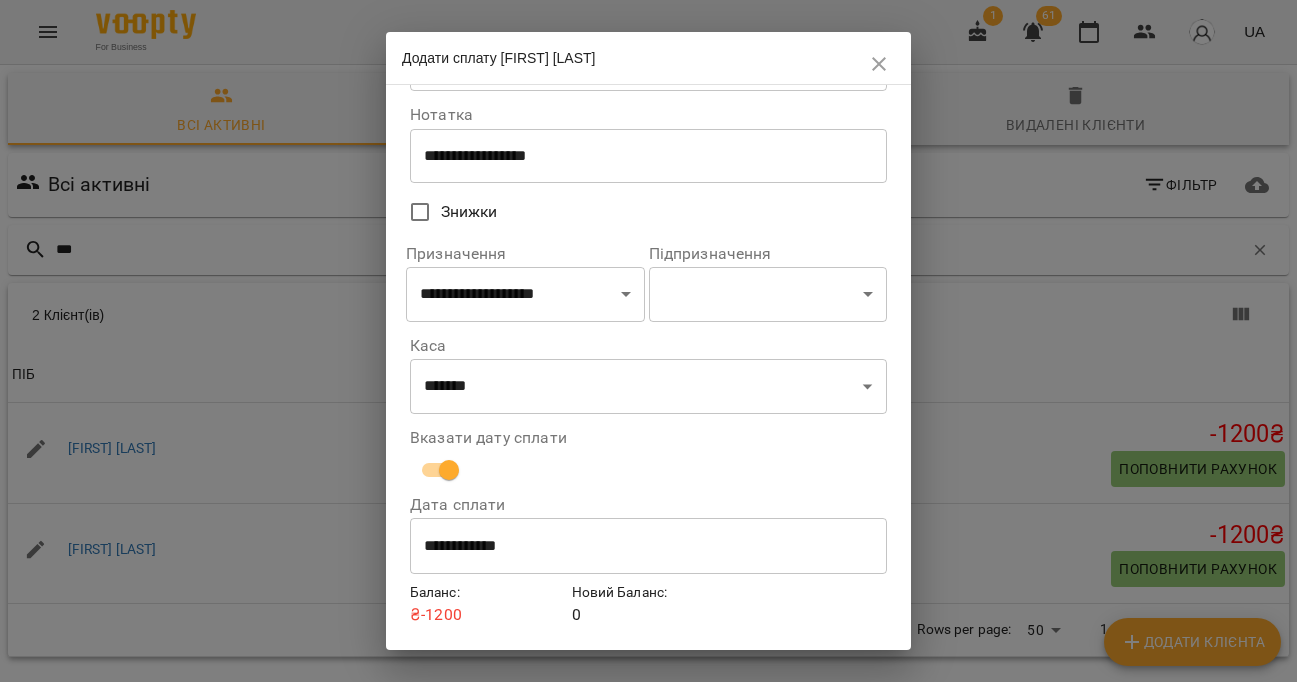 scroll, scrollTop: 113, scrollLeft: 0, axis: vertical 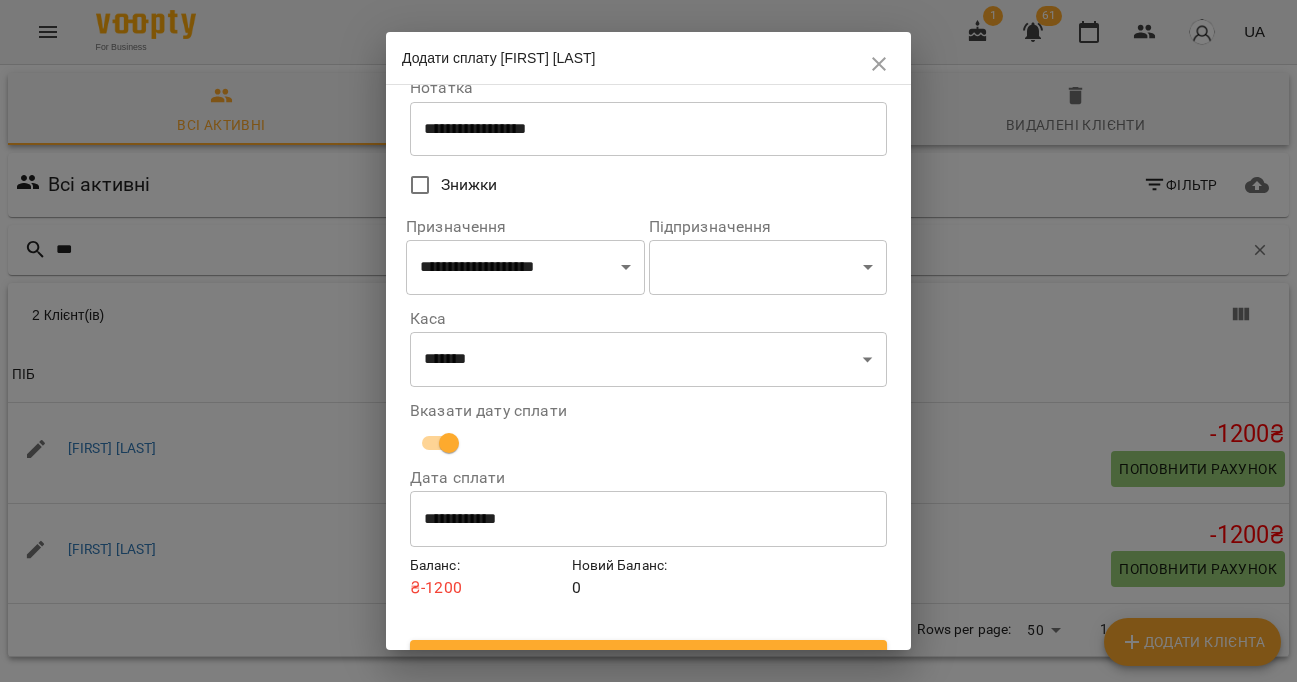 click on "Підтвердити" at bounding box center (648, 658) 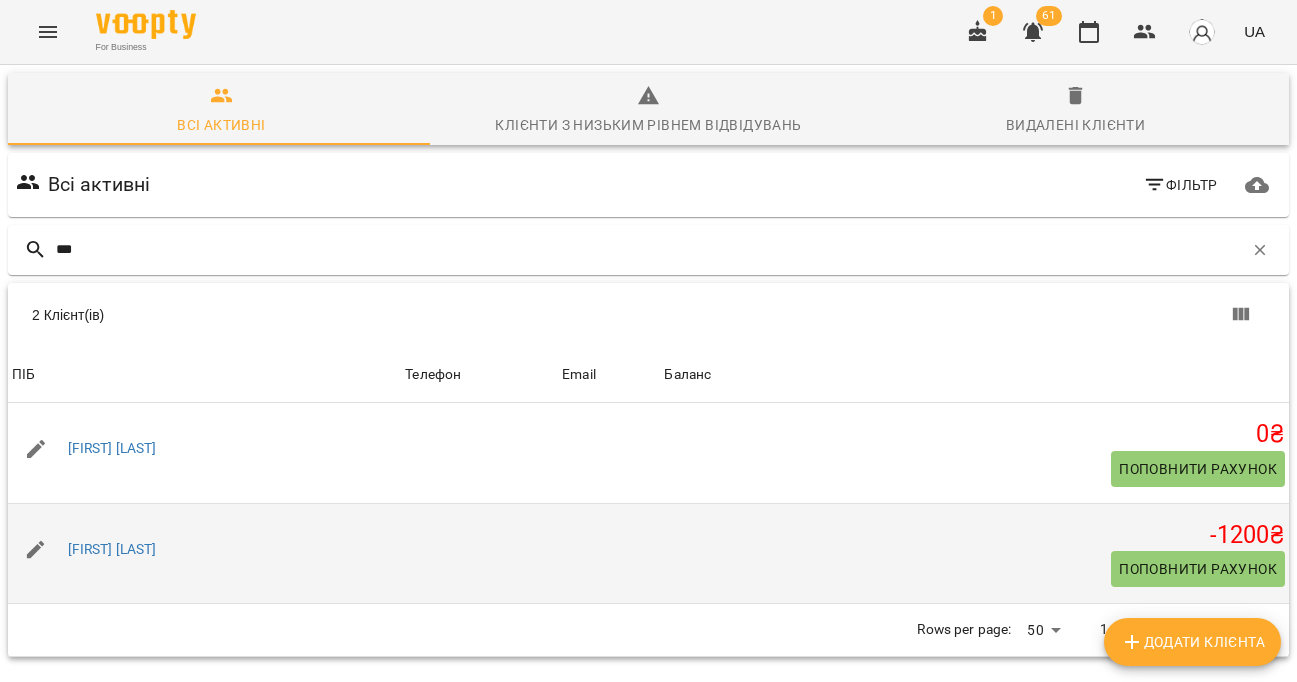 click on "Поповнити рахунок" at bounding box center [1198, 569] 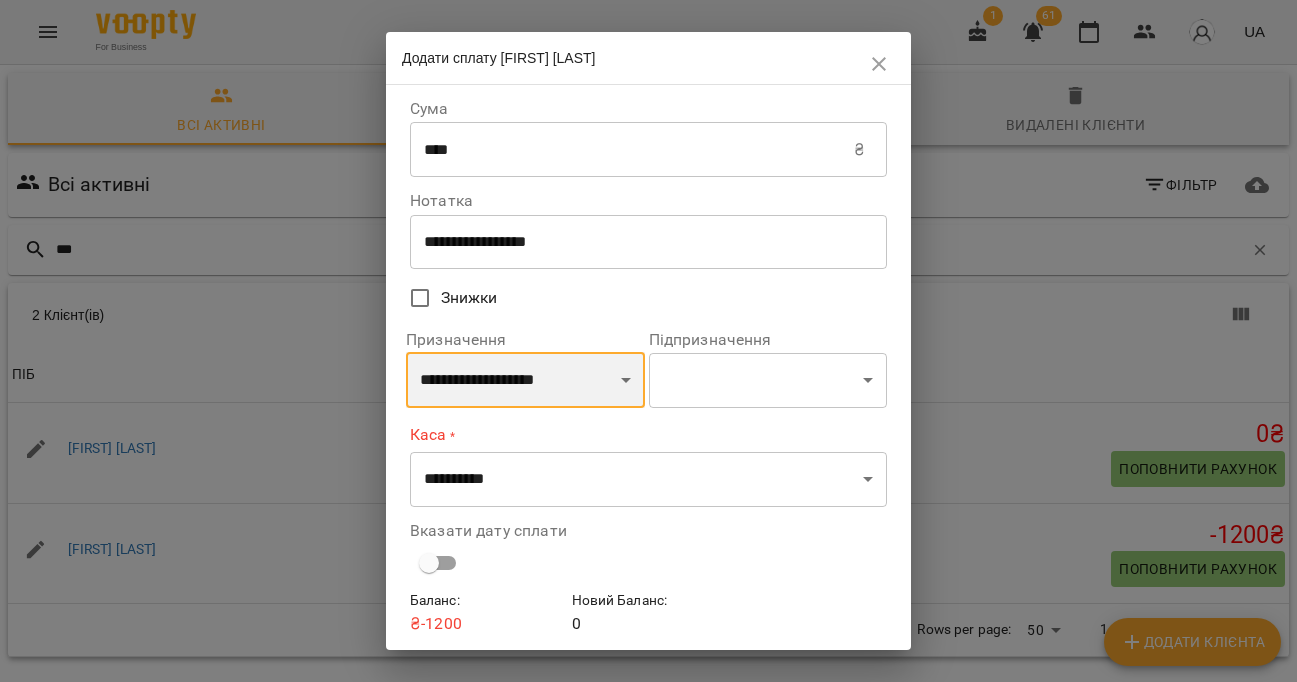 select on "*******" 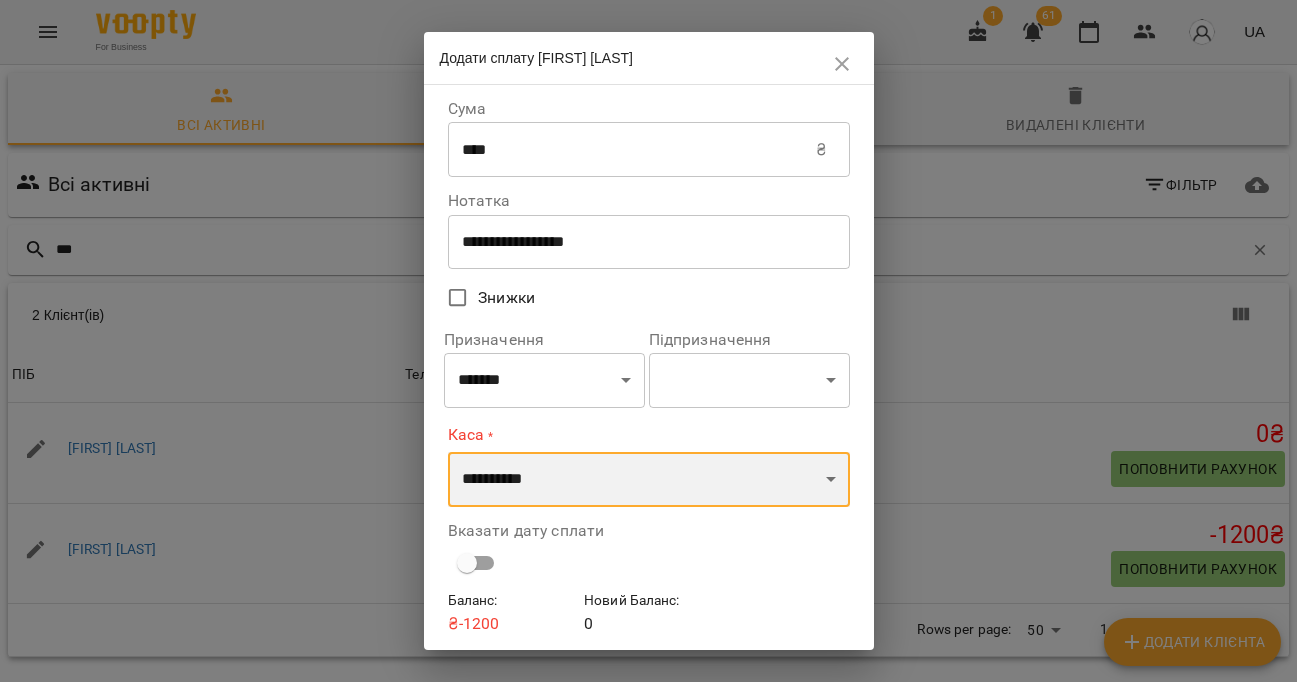 select on "****" 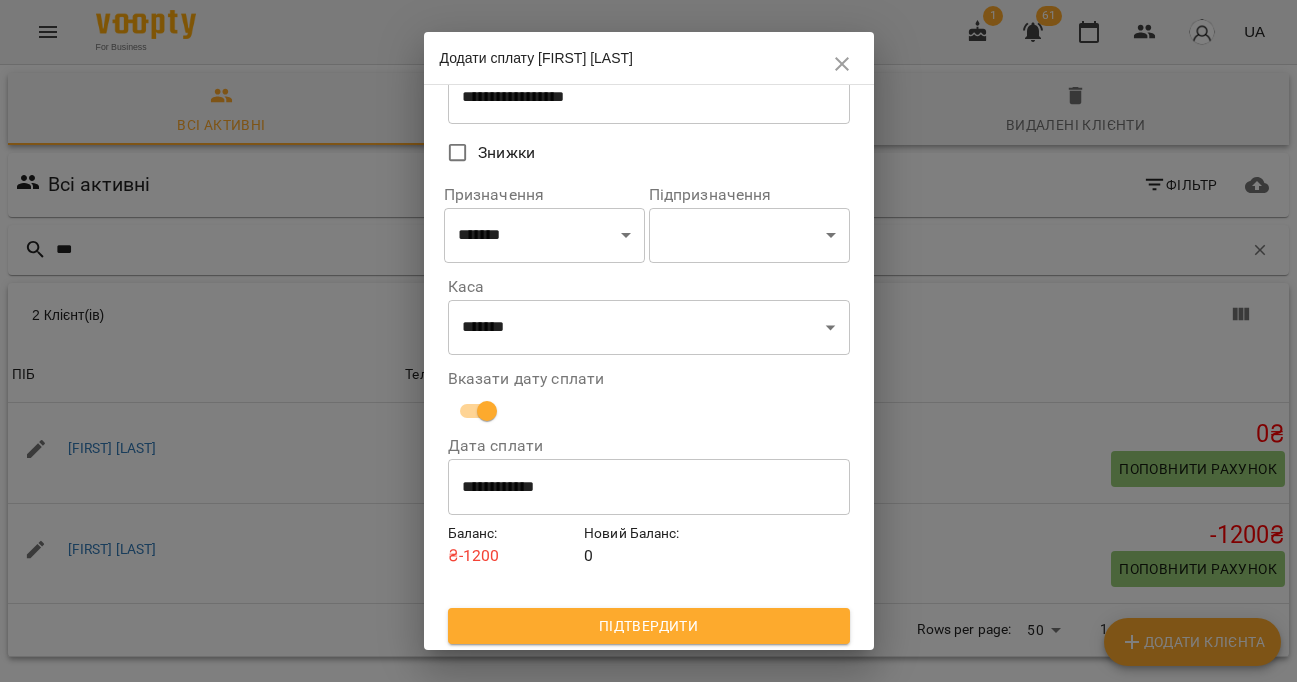 scroll, scrollTop: 143, scrollLeft: 0, axis: vertical 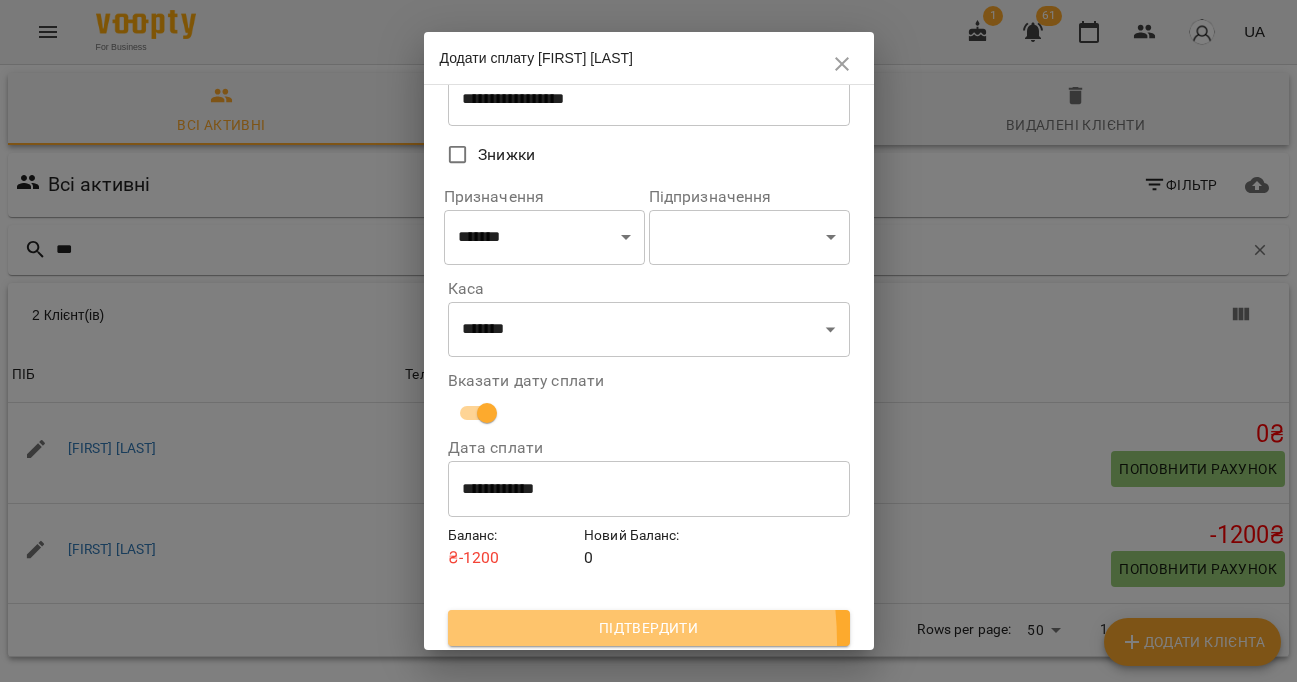 click on "Підтвердити" at bounding box center (649, 628) 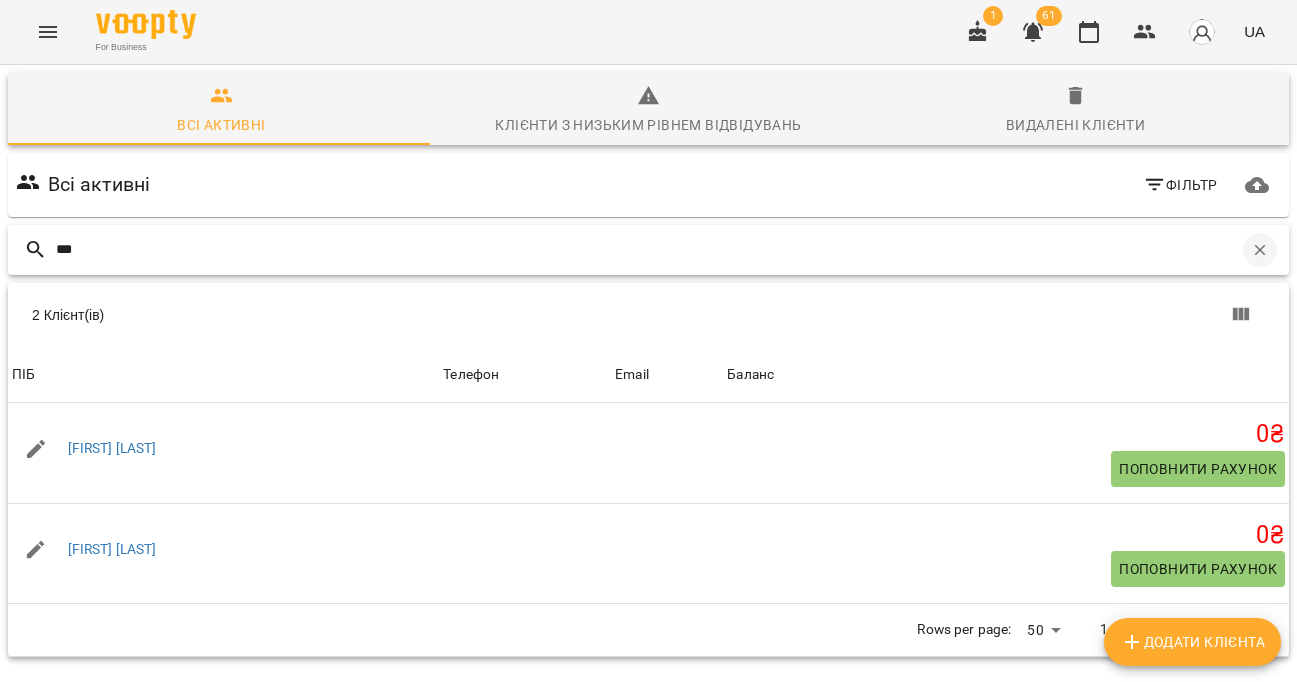 click at bounding box center (1260, 250) 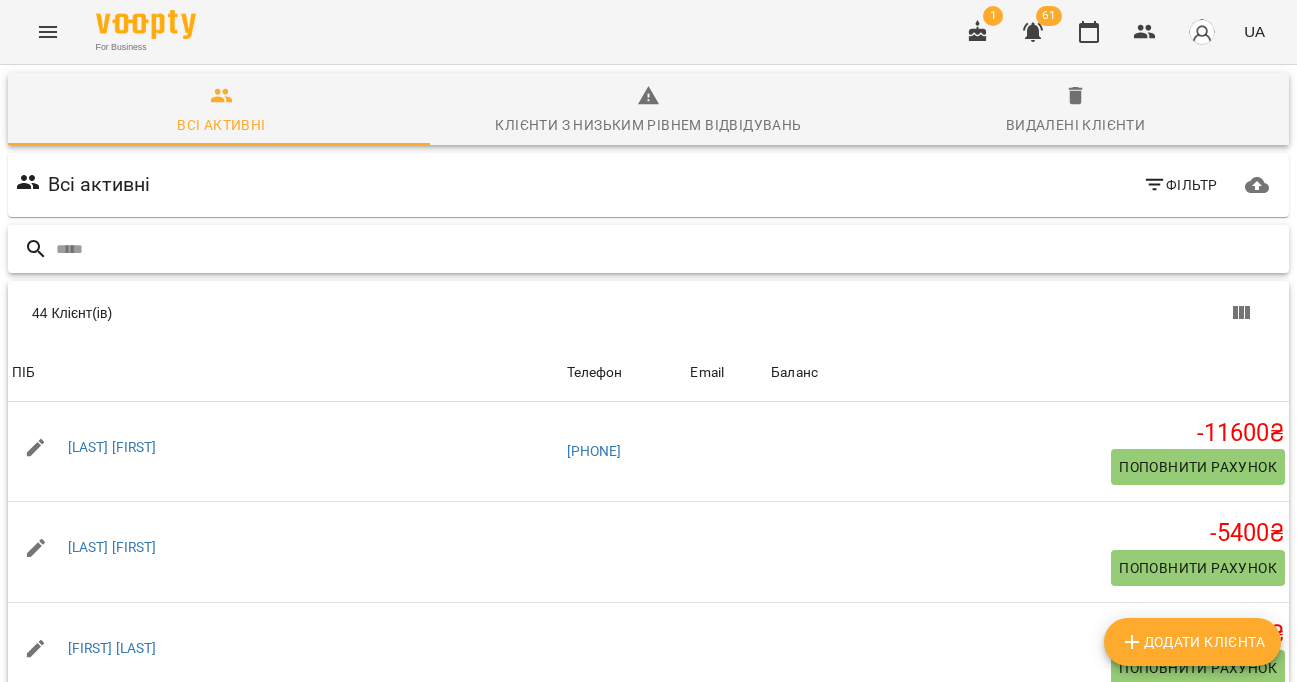 click at bounding box center (668, 249) 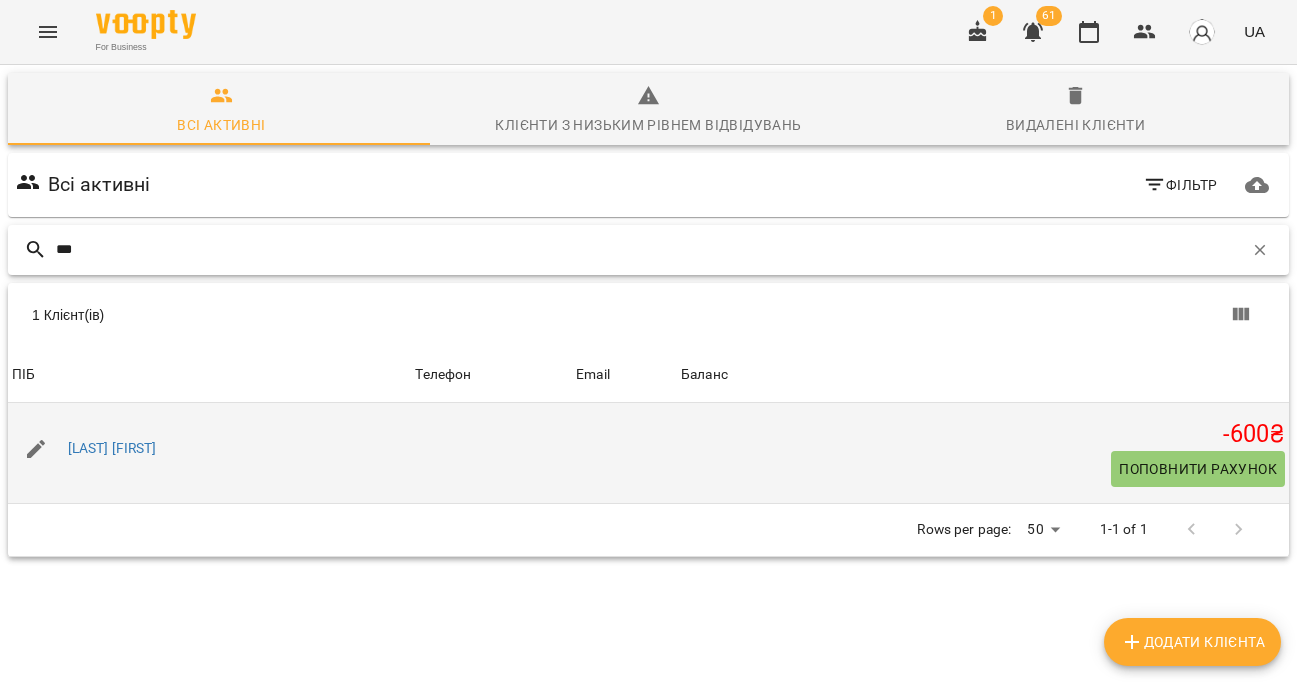 type on "***" 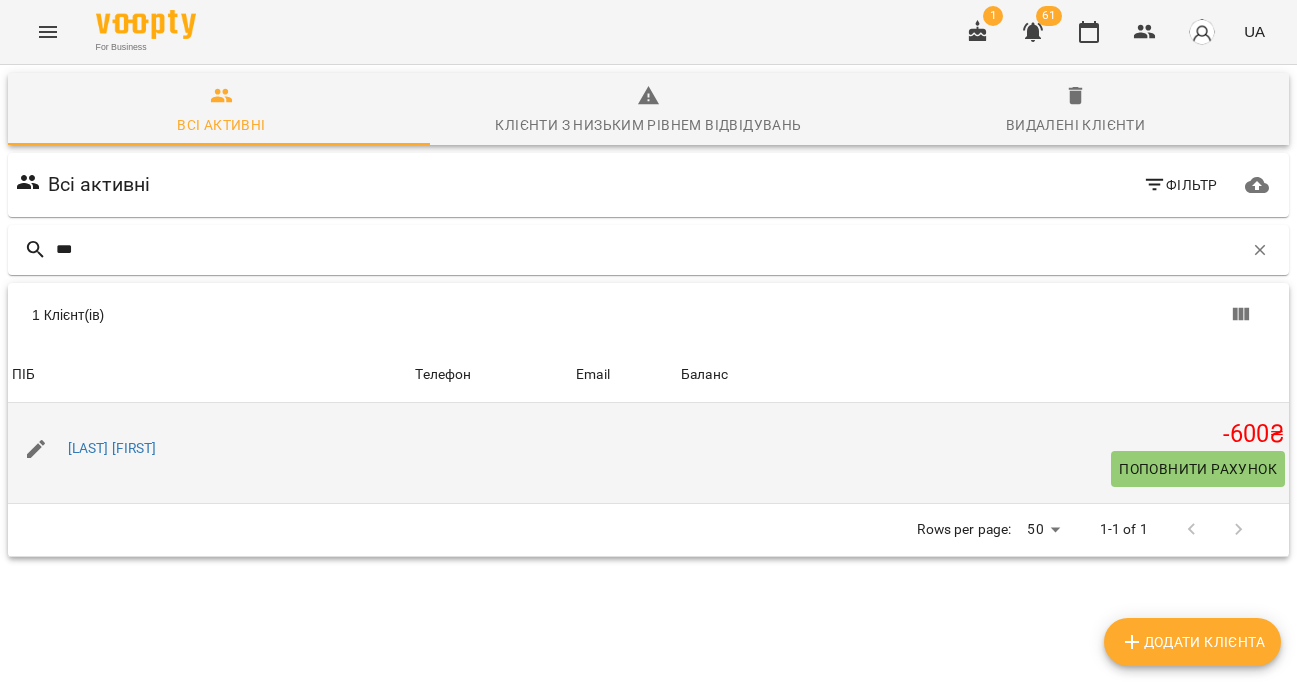 click on "Поповнити рахунок" at bounding box center [1198, 469] 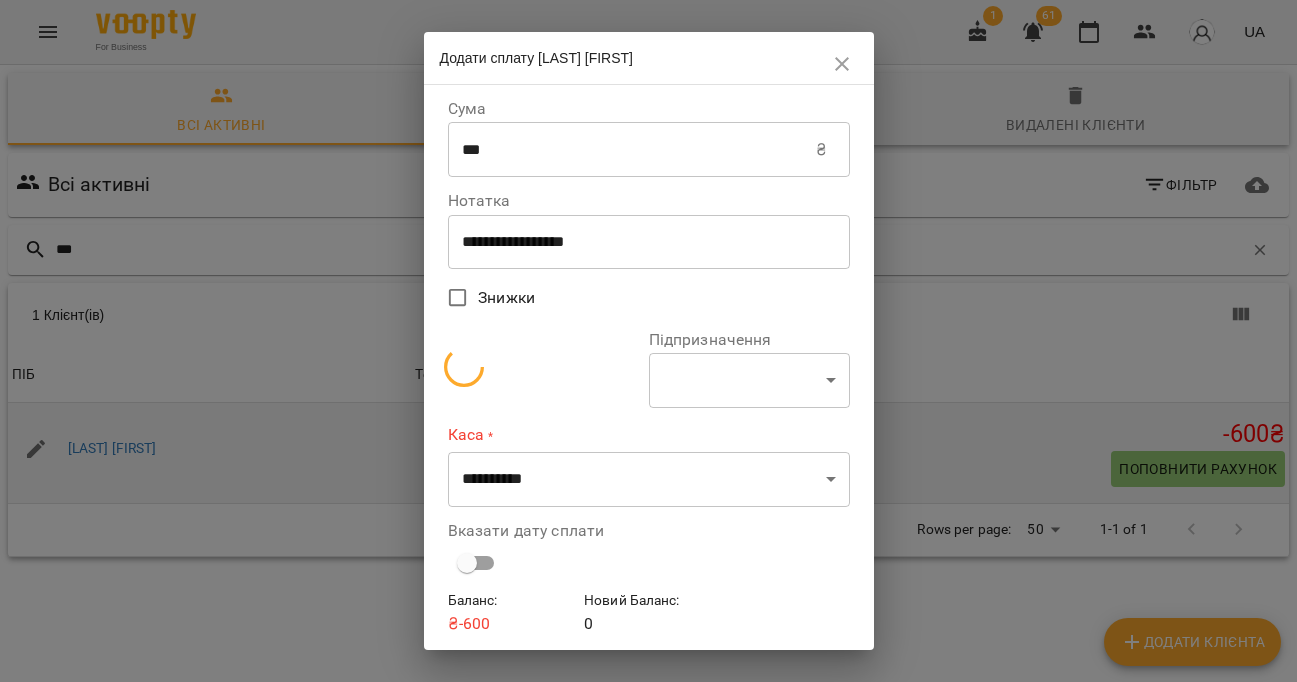 select on "**********" 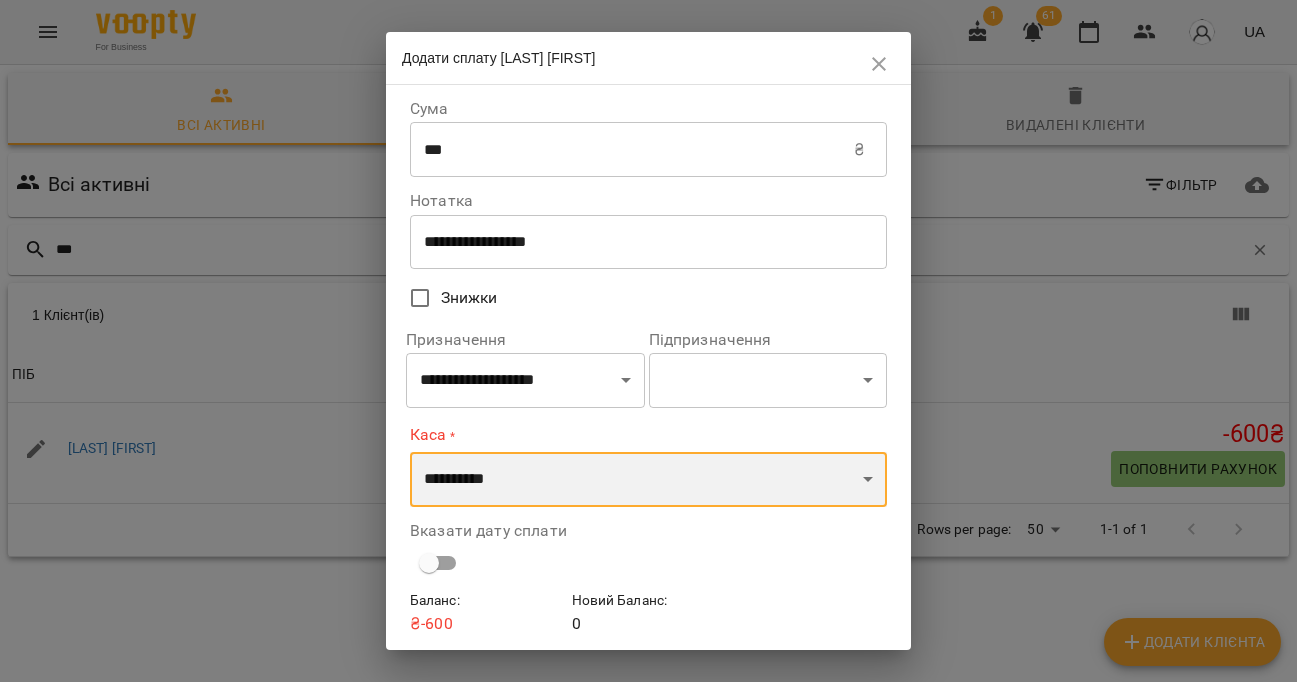 select on "****" 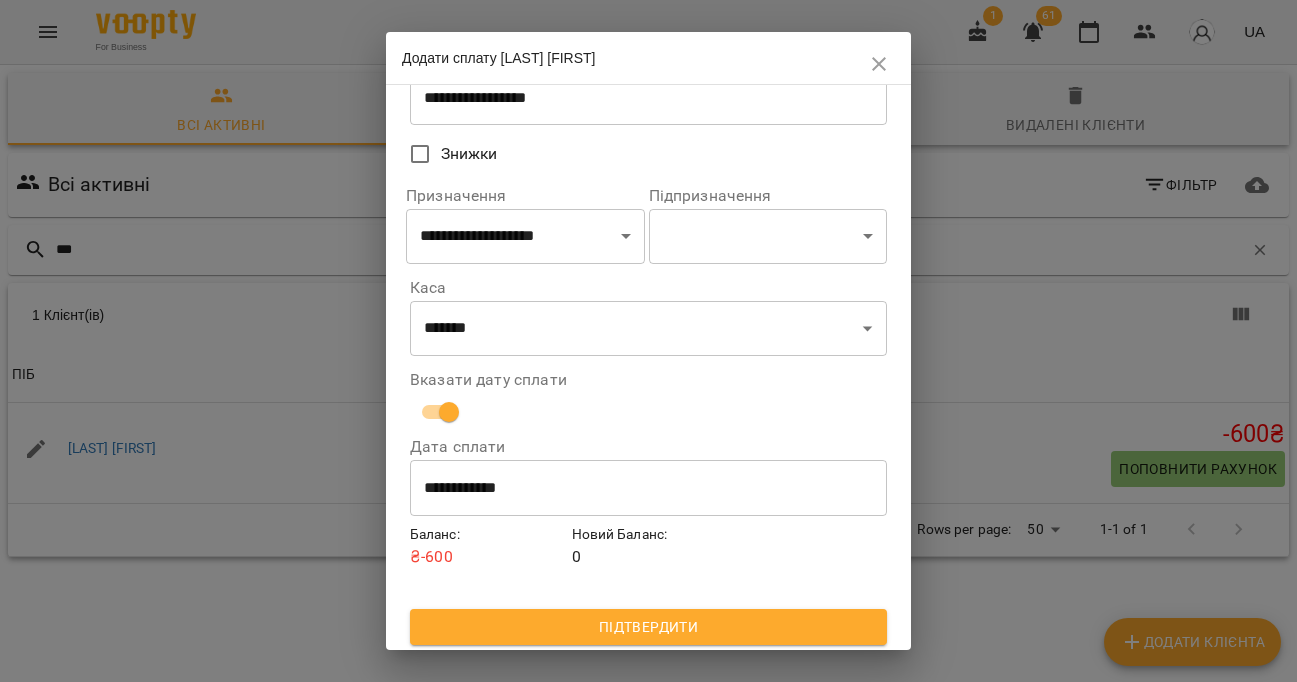 scroll, scrollTop: 143, scrollLeft: 0, axis: vertical 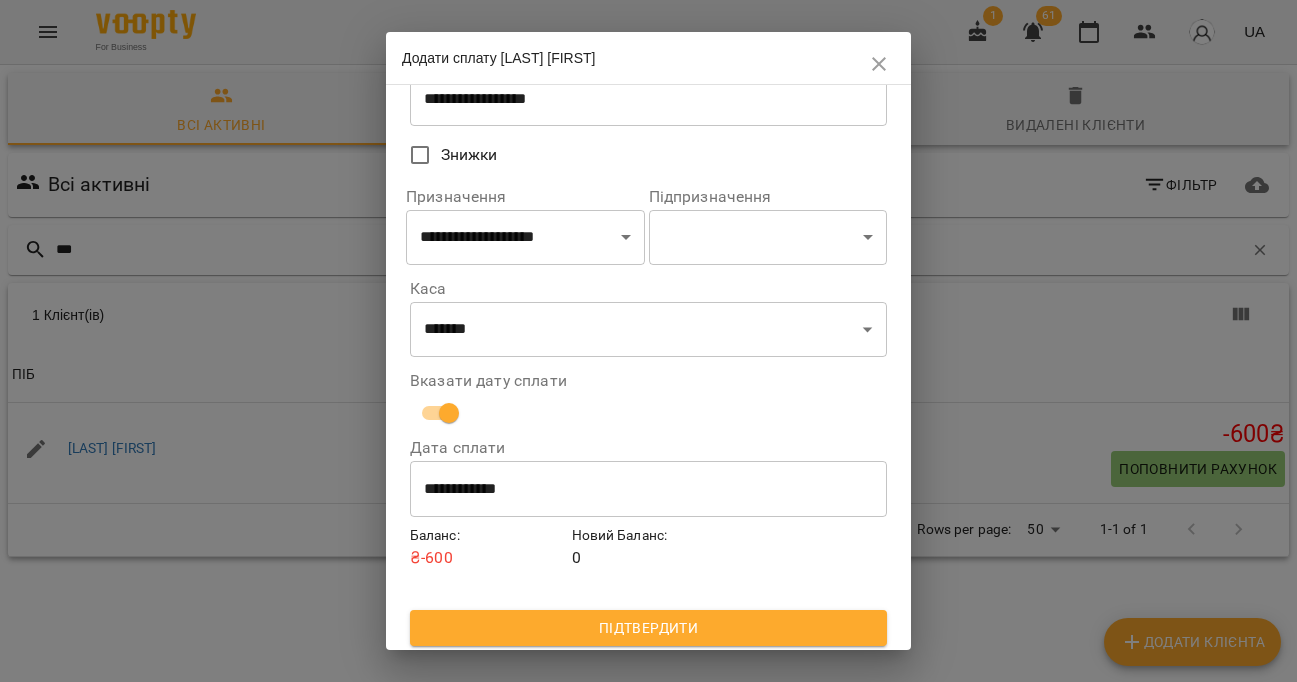 click on "Підтвердити" at bounding box center (648, 628) 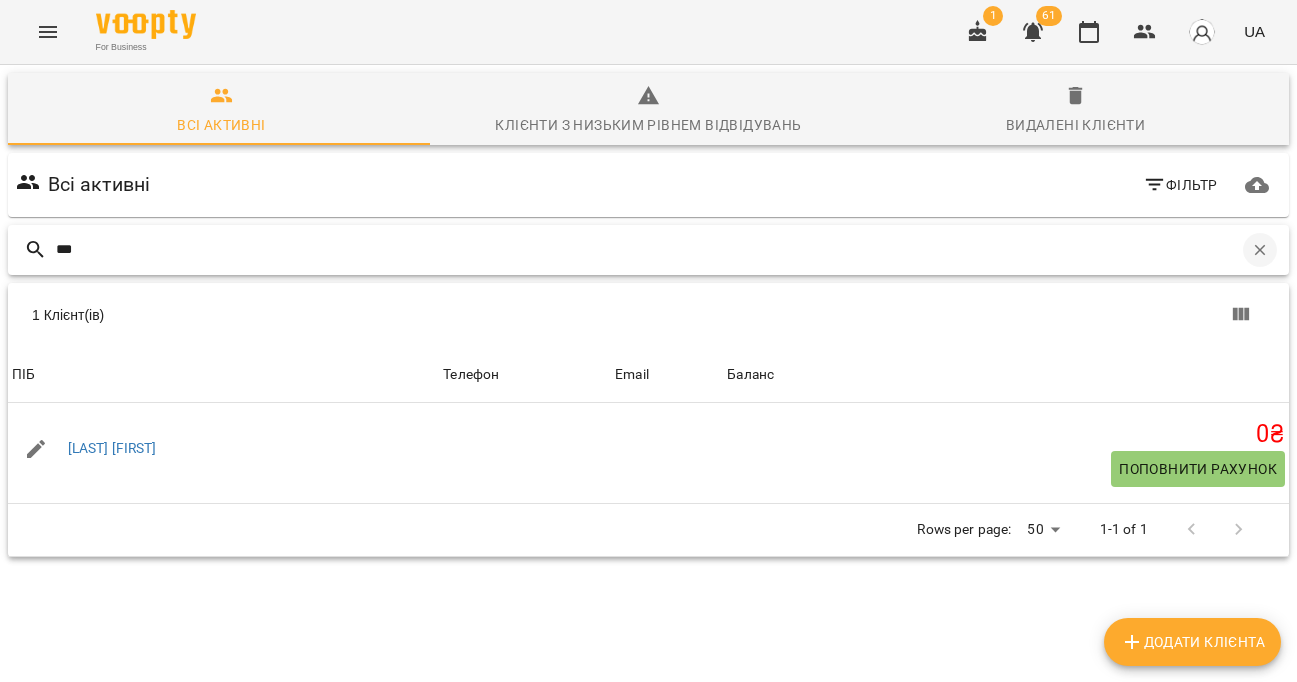 click 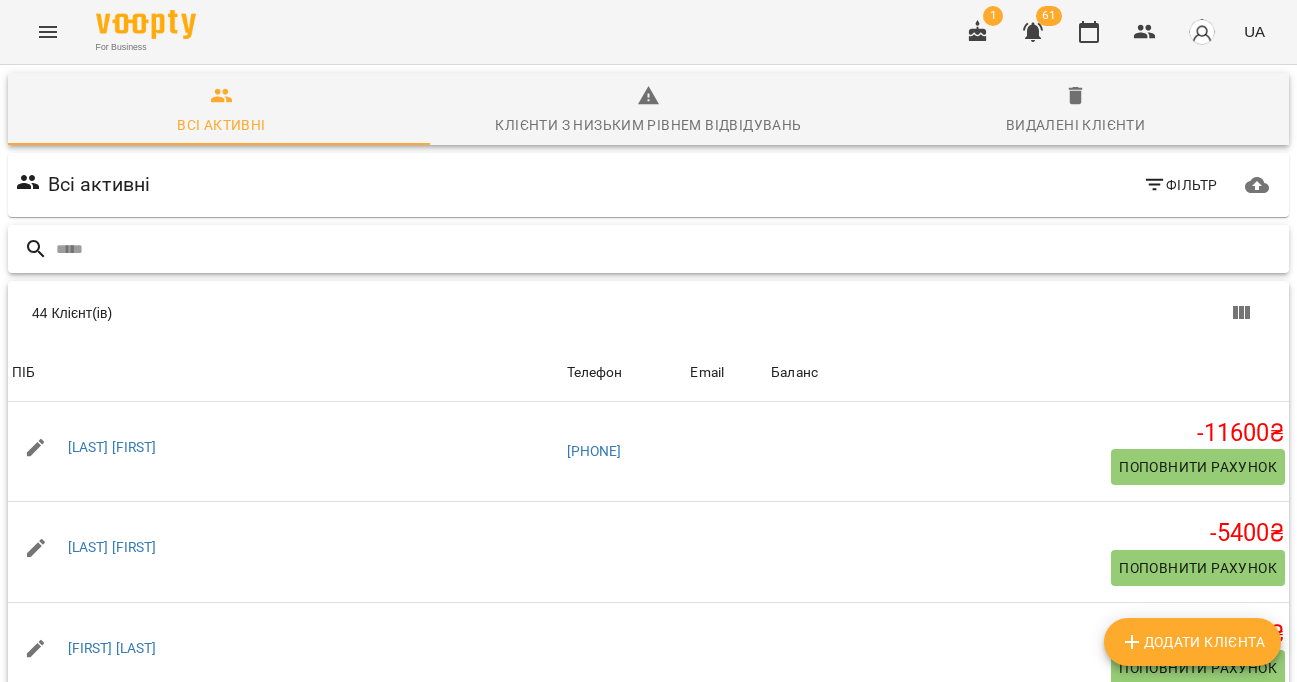 click at bounding box center (668, 249) 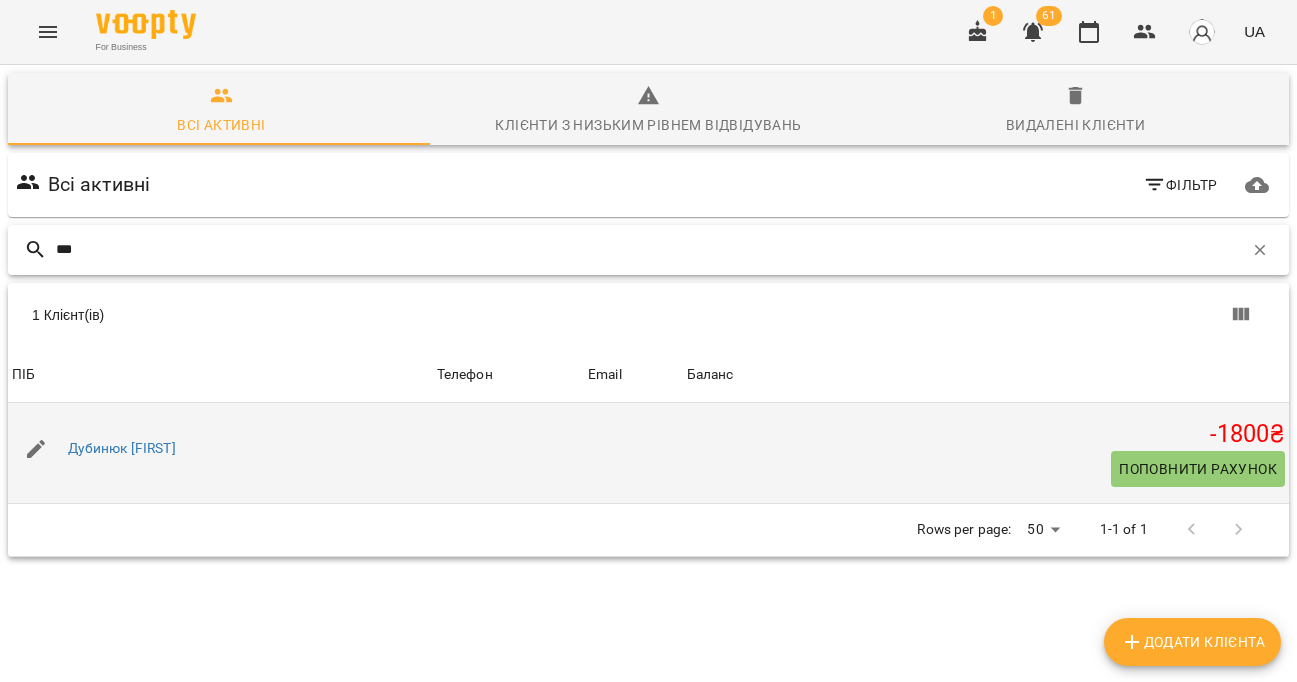 type on "***" 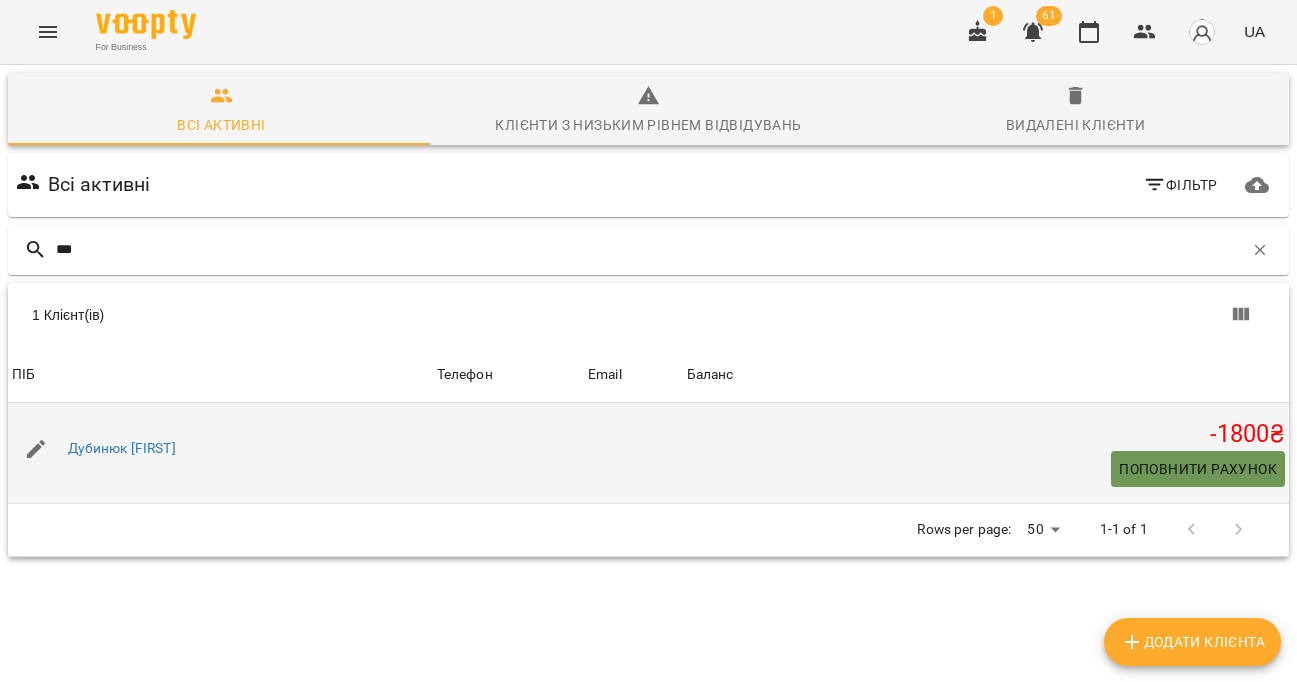 click on "Поповнити рахунок" at bounding box center (1198, 469) 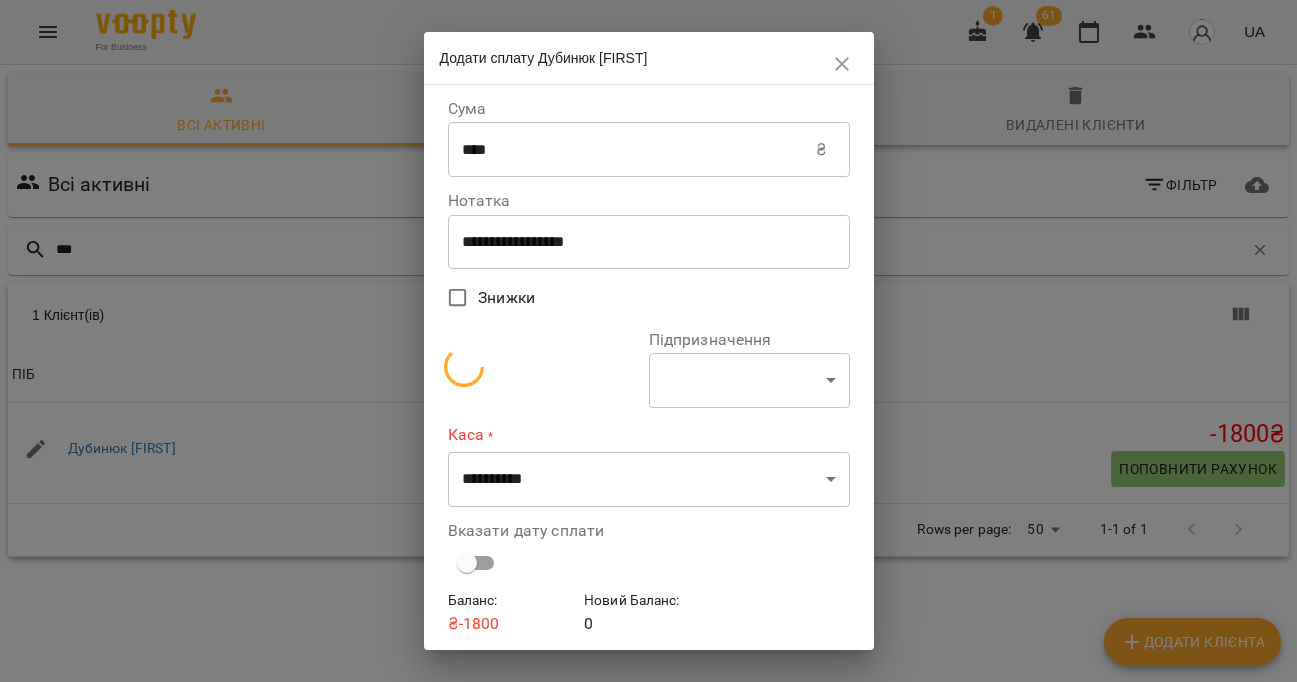 click on "****" at bounding box center (632, 150) 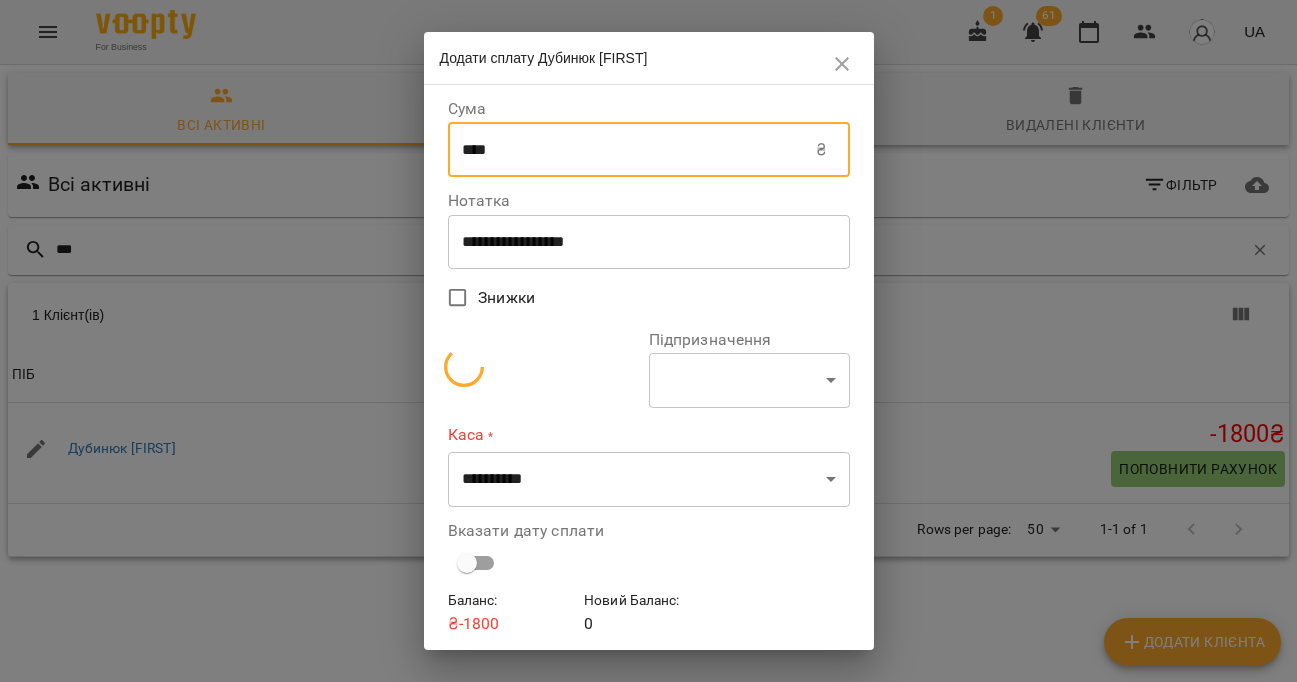 drag, startPoint x: 528, startPoint y: 146, endPoint x: 449, endPoint y: 139, distance: 79.30952 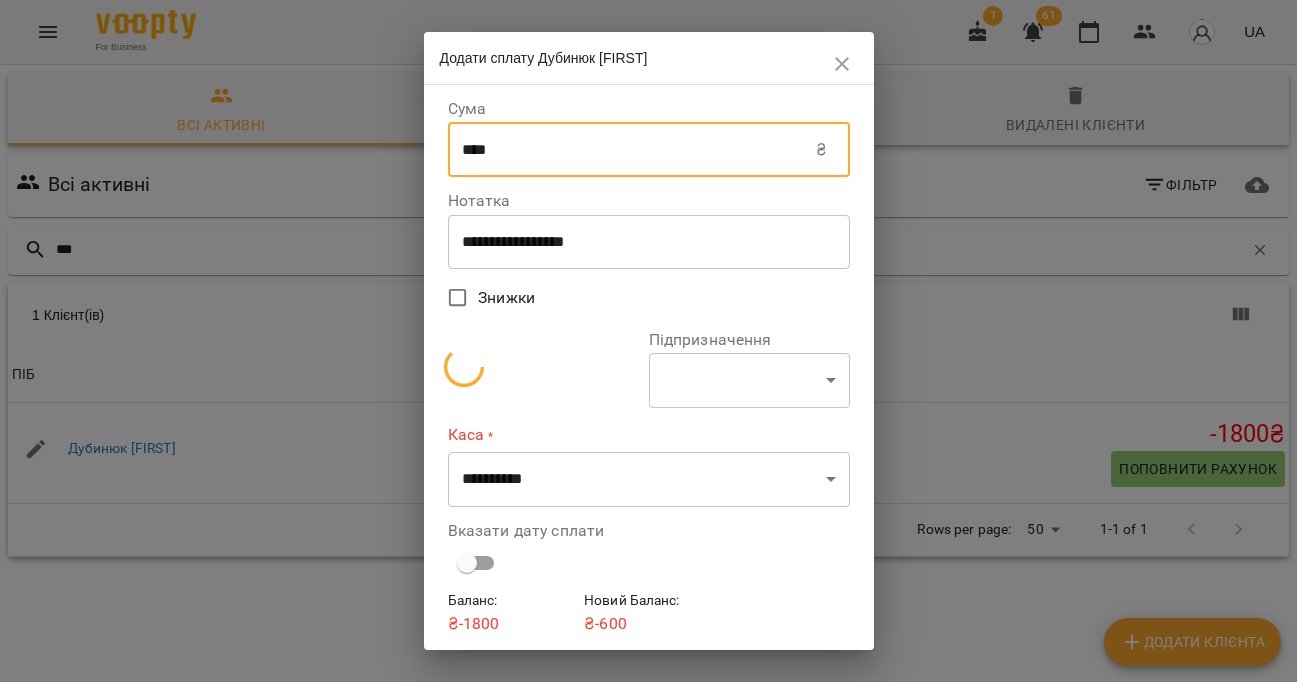 type on "****" 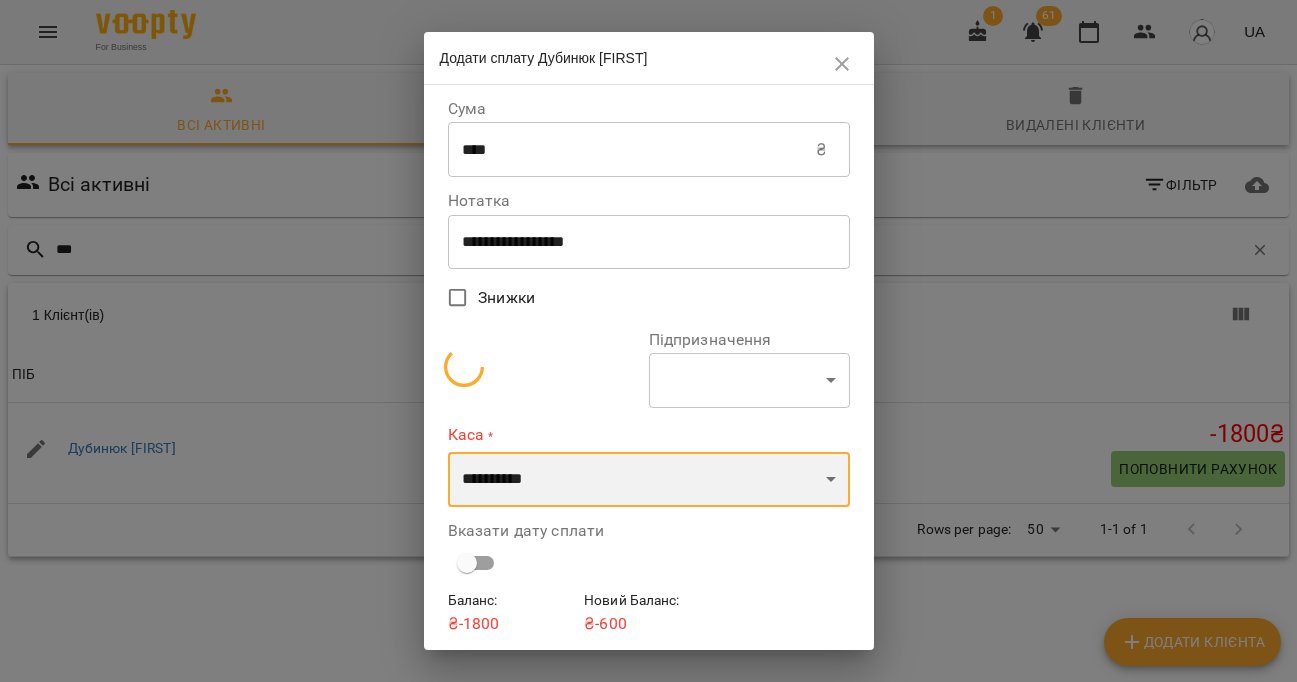 select on "****" 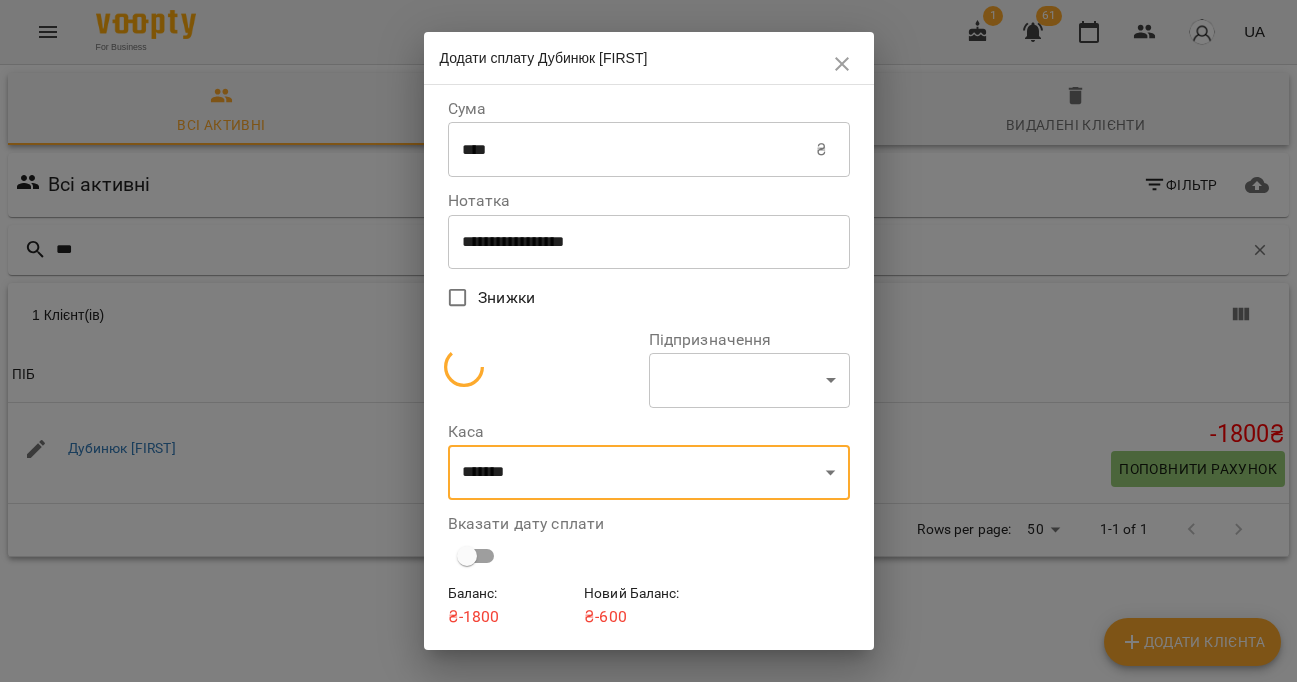 click at bounding box center [544, 370] 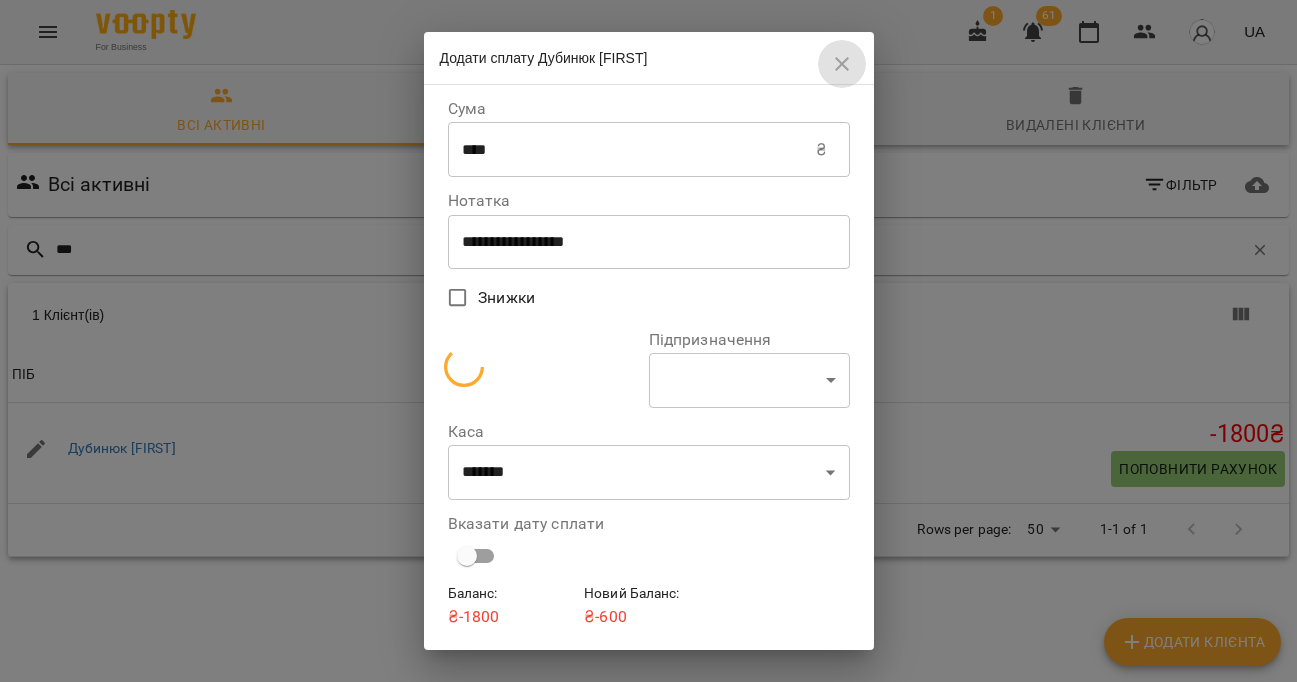 click 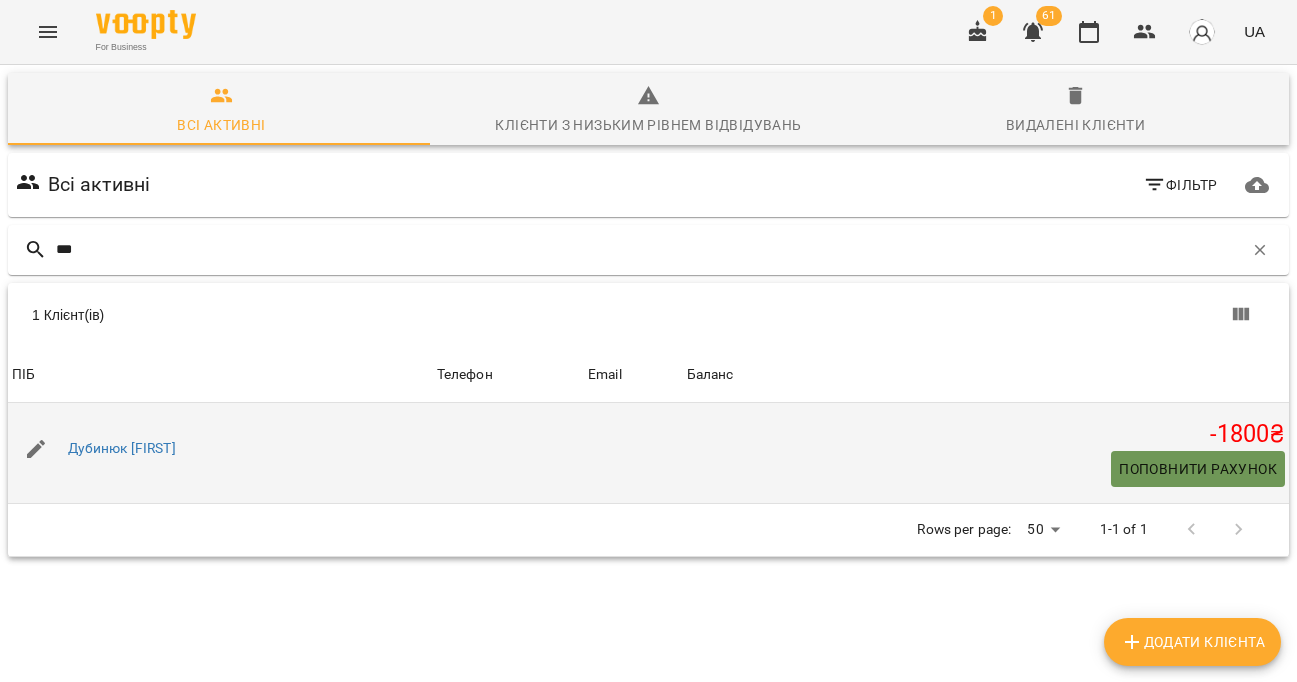 click on "Поповнити рахунок" at bounding box center (1198, 469) 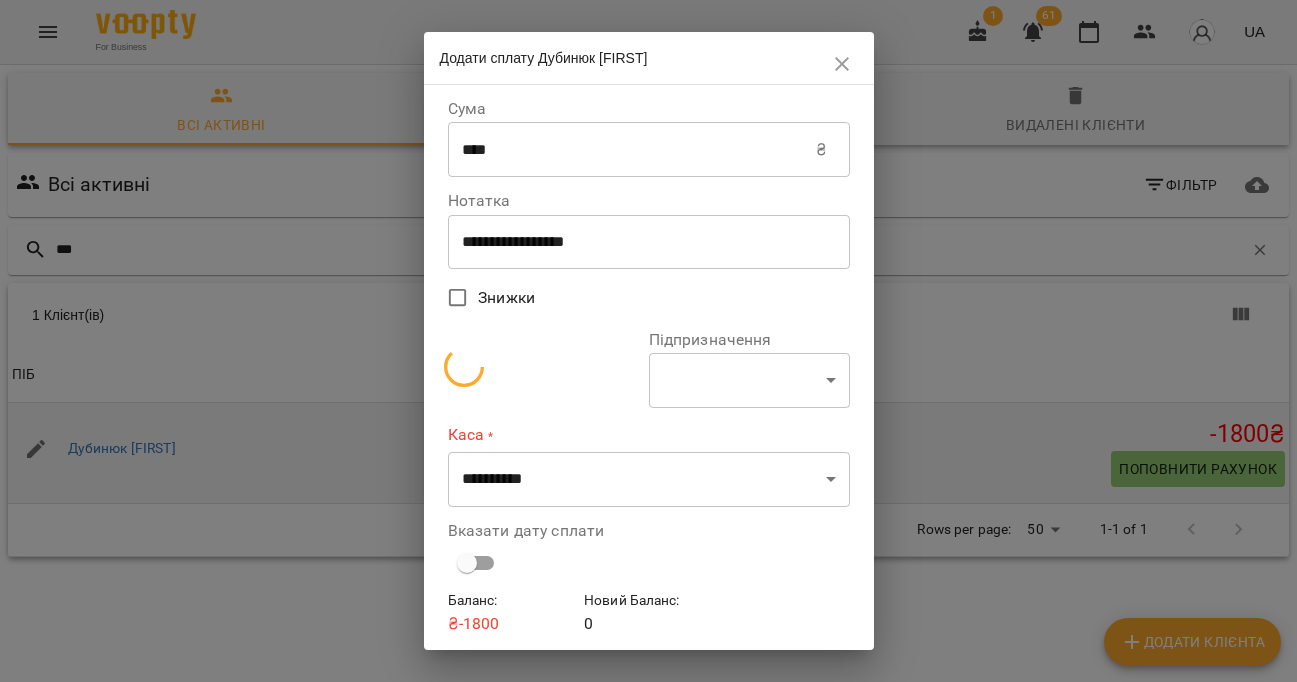 select on "**********" 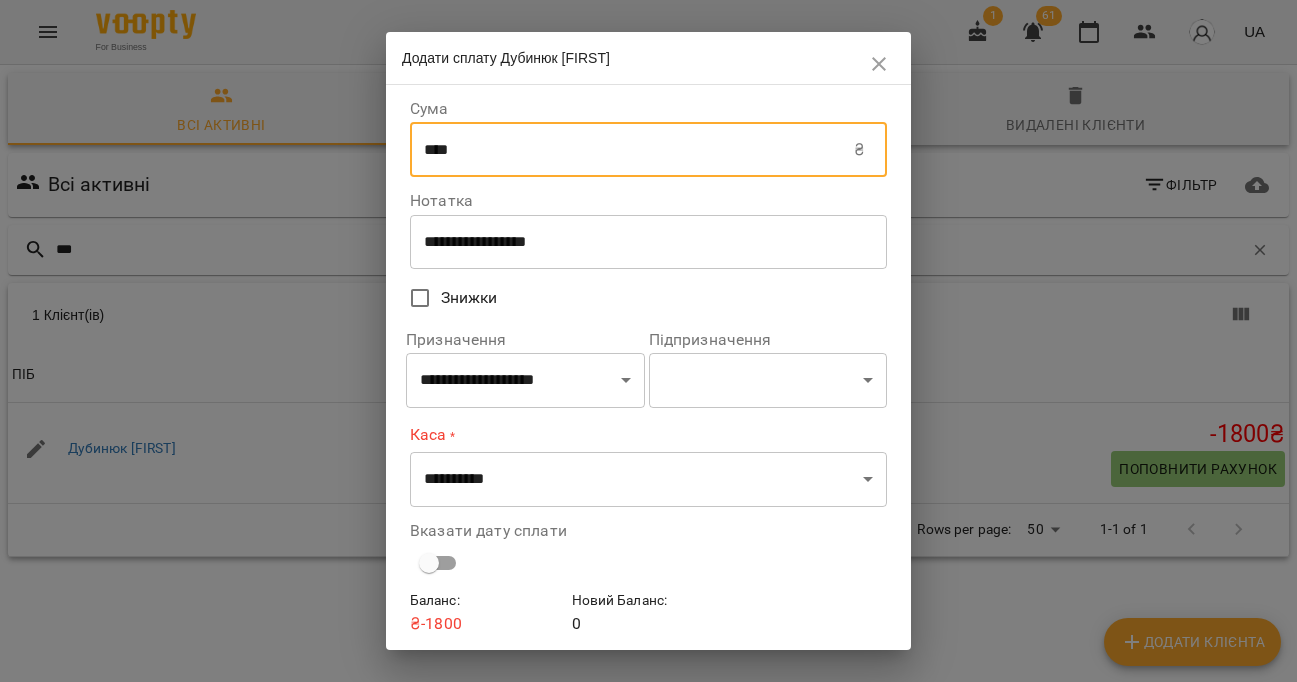 drag, startPoint x: 606, startPoint y: 153, endPoint x: 393, endPoint y: 153, distance: 213 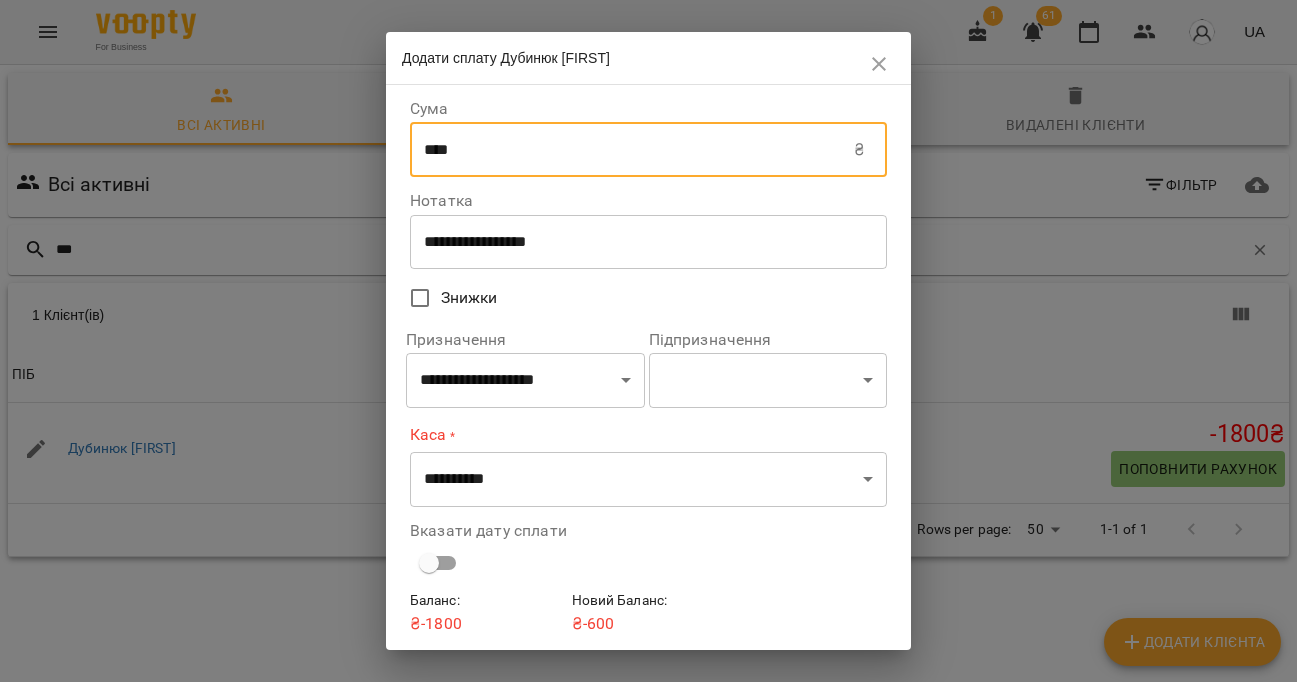 type on "****" 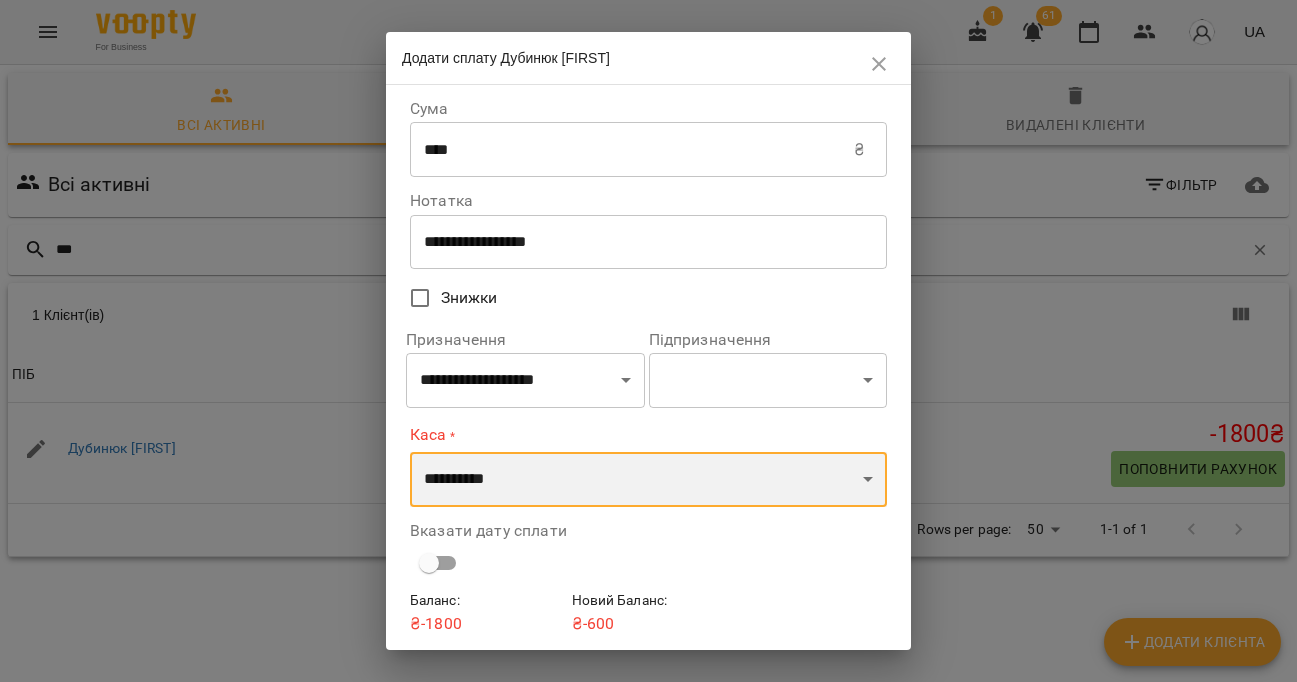 select on "****" 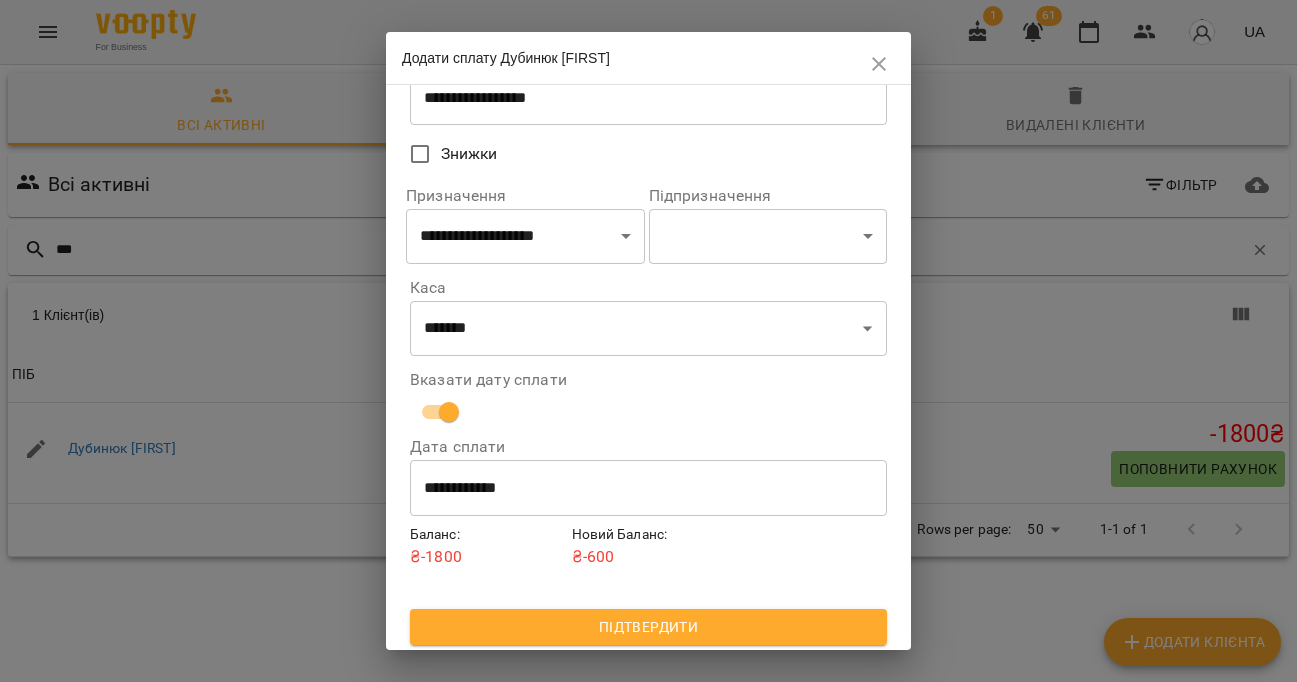 scroll, scrollTop: 143, scrollLeft: 0, axis: vertical 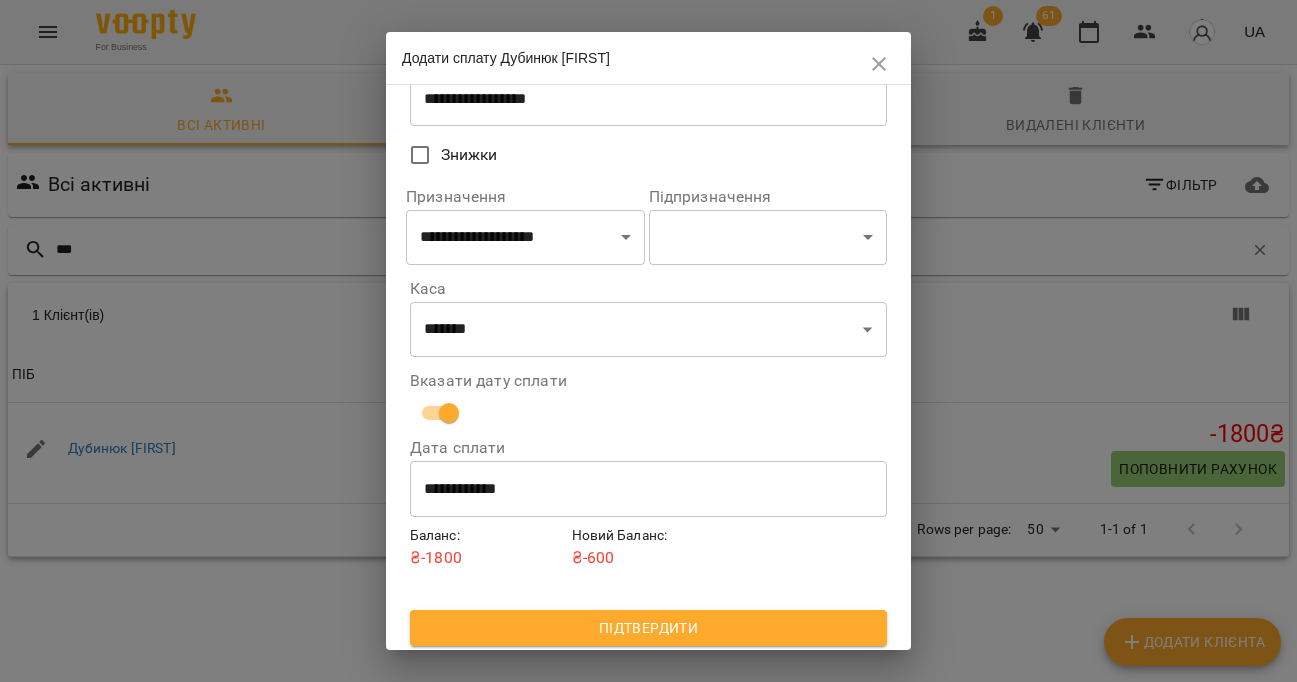 click on "Підтвердити" at bounding box center (648, 628) 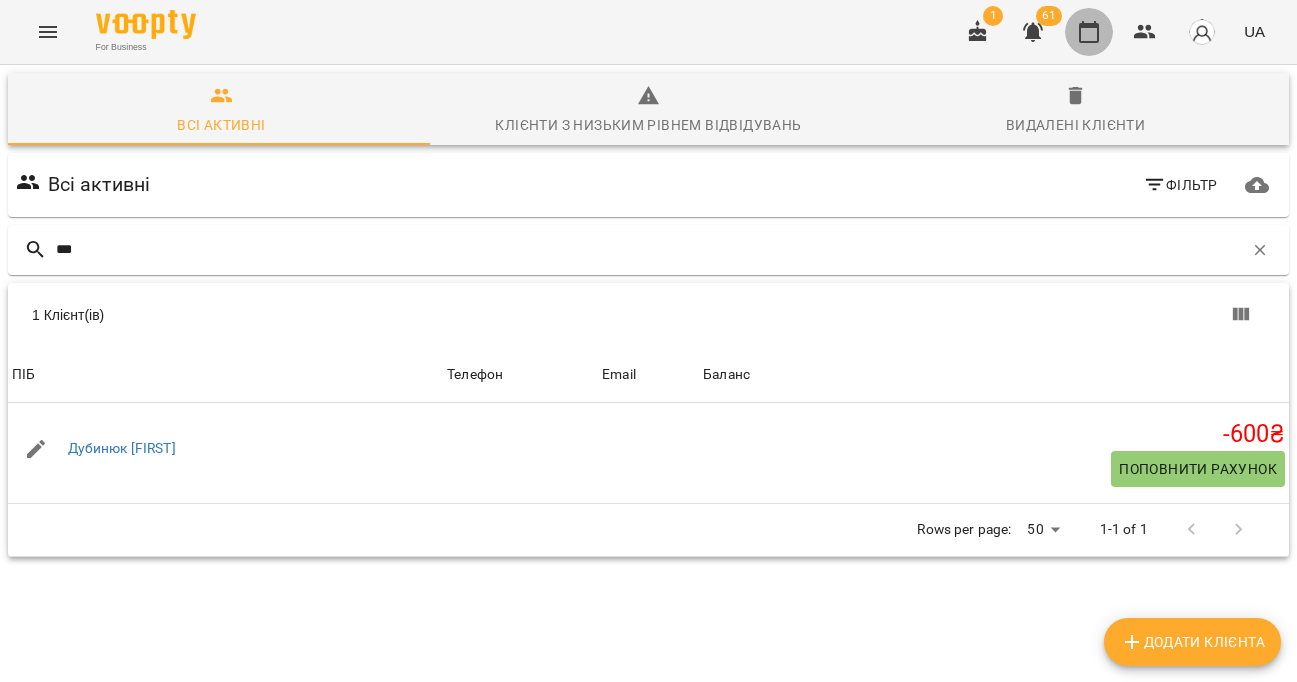 click 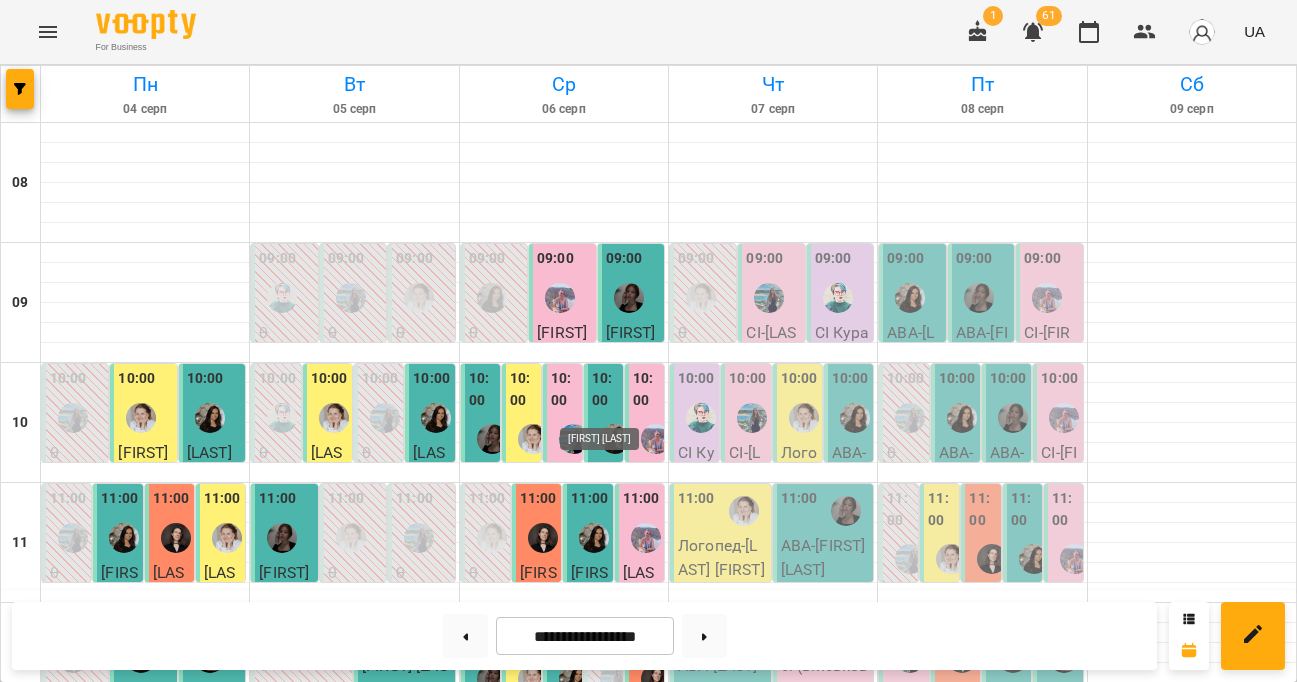scroll, scrollTop: 407, scrollLeft: 0, axis: vertical 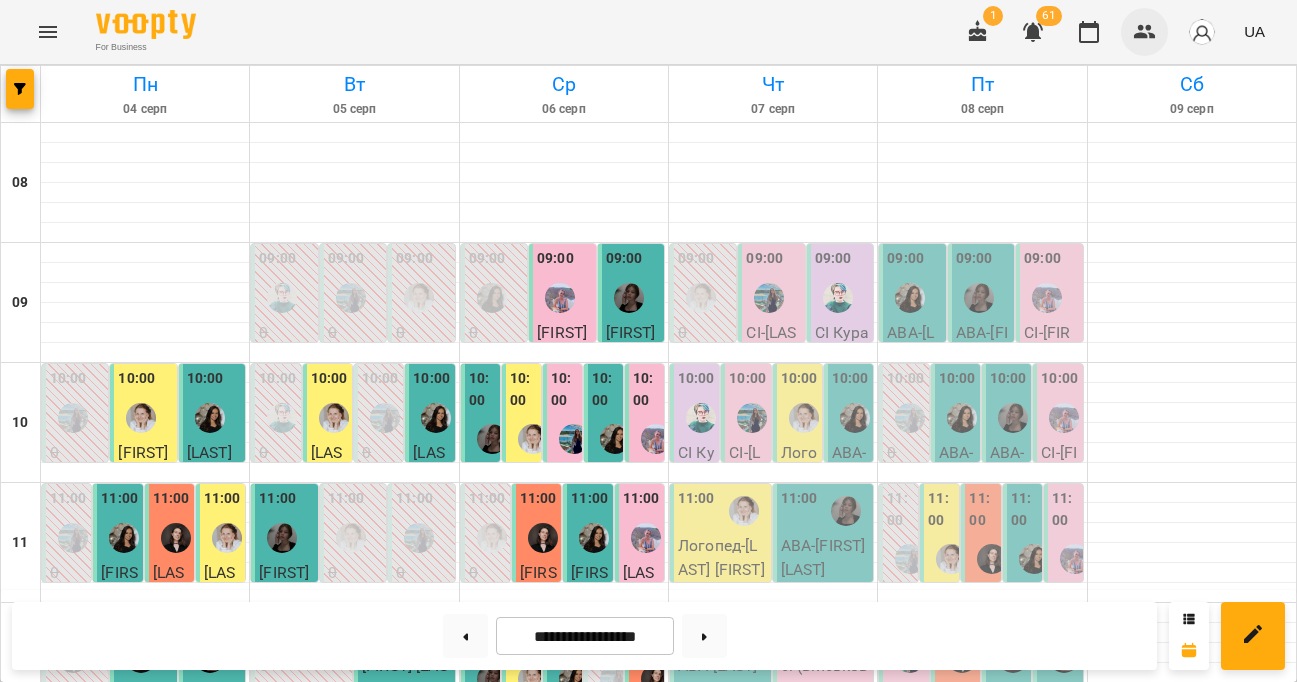 click at bounding box center [1145, 32] 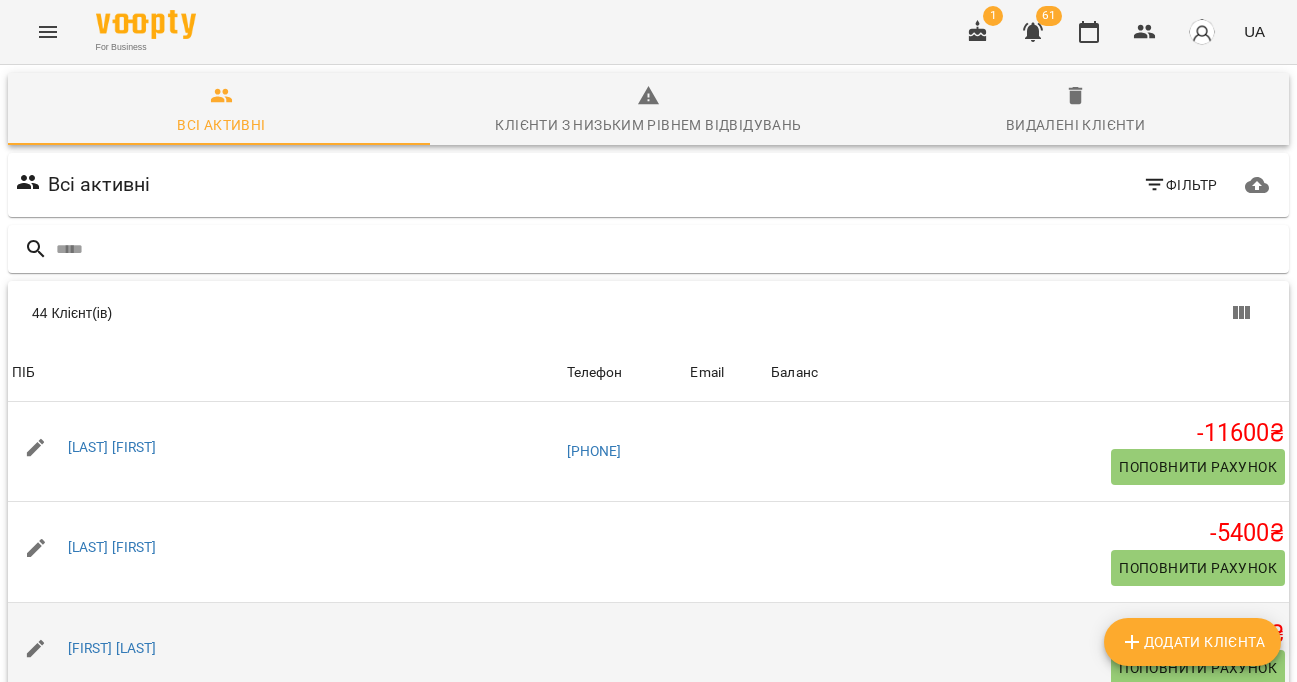 scroll, scrollTop: 0, scrollLeft: 0, axis: both 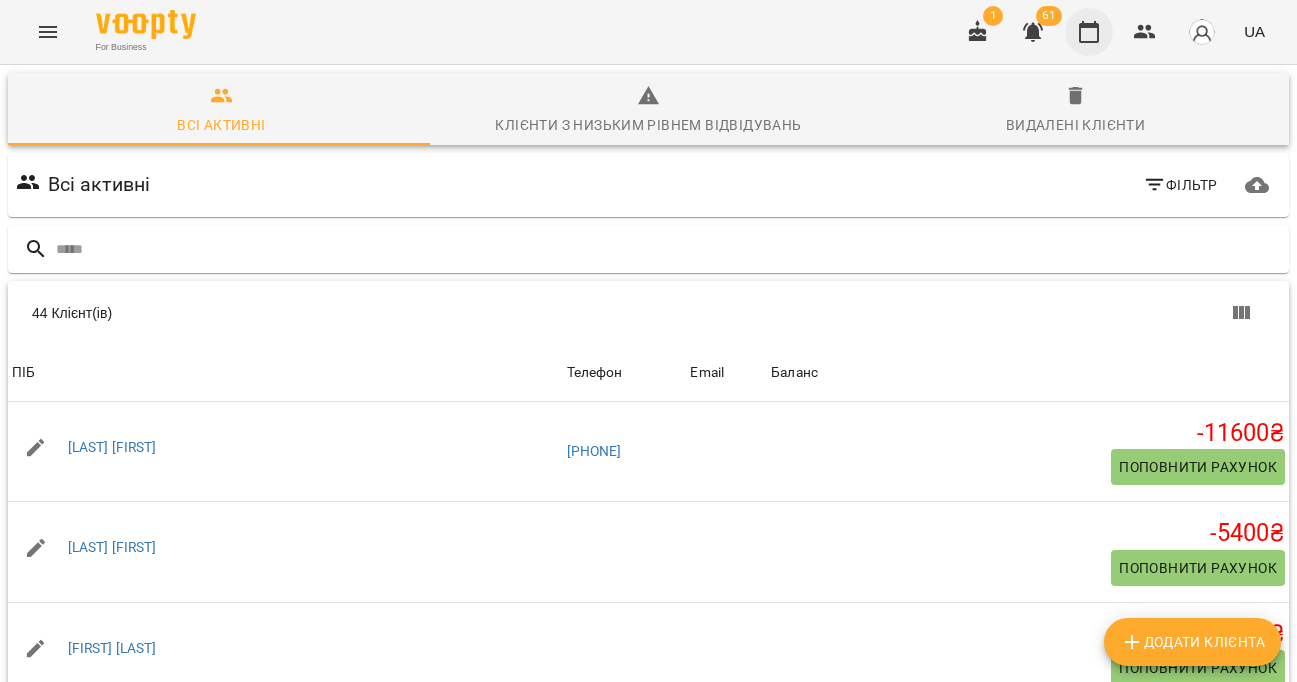 click at bounding box center (1089, 32) 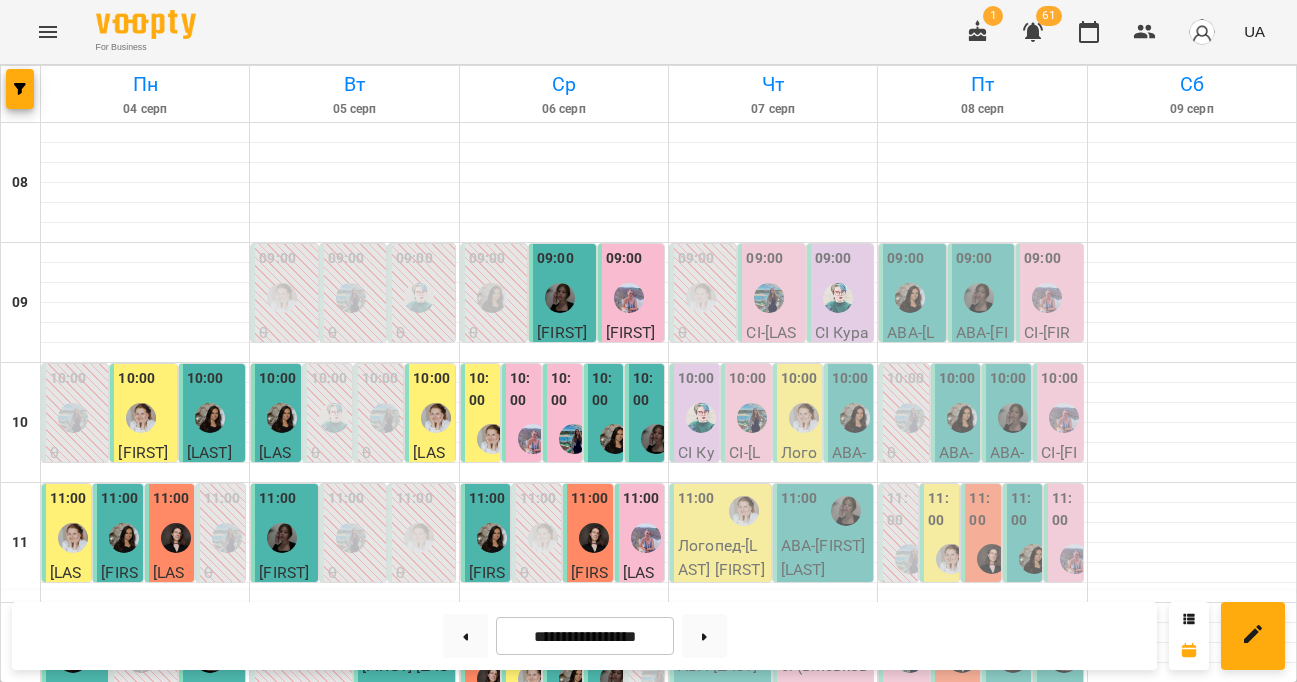 scroll, scrollTop: 316, scrollLeft: 0, axis: vertical 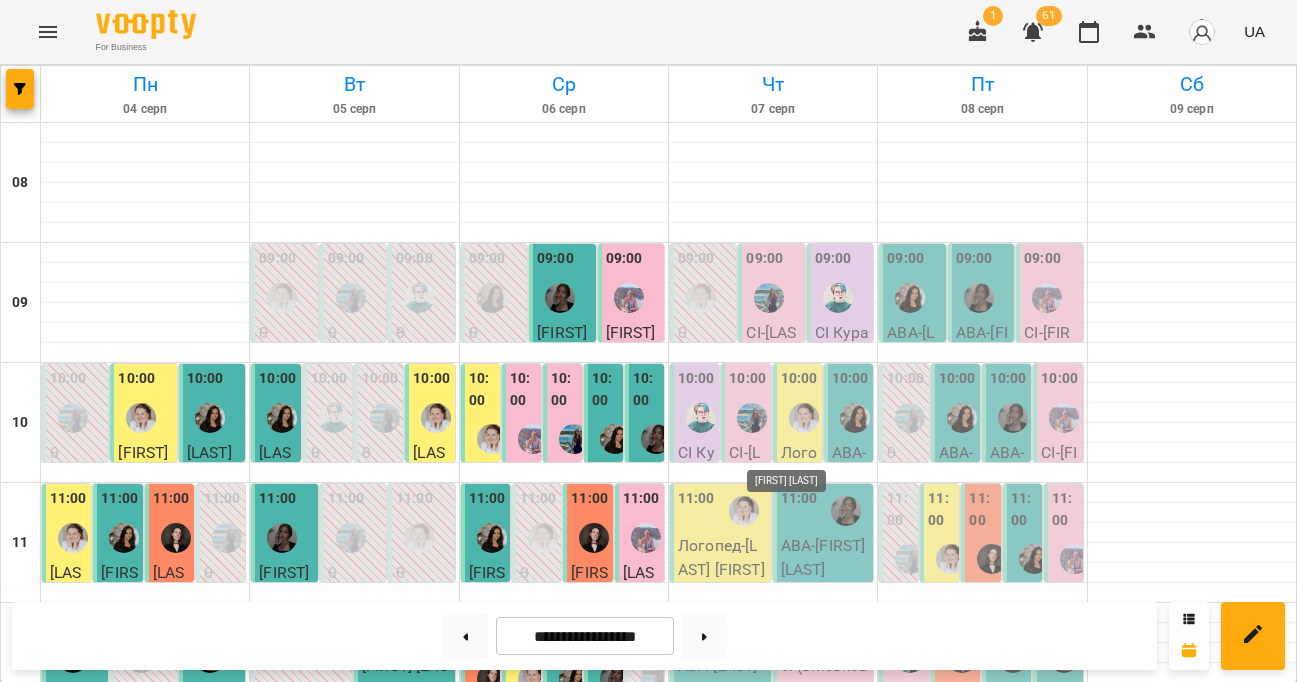click at bounding box center [804, 1018] 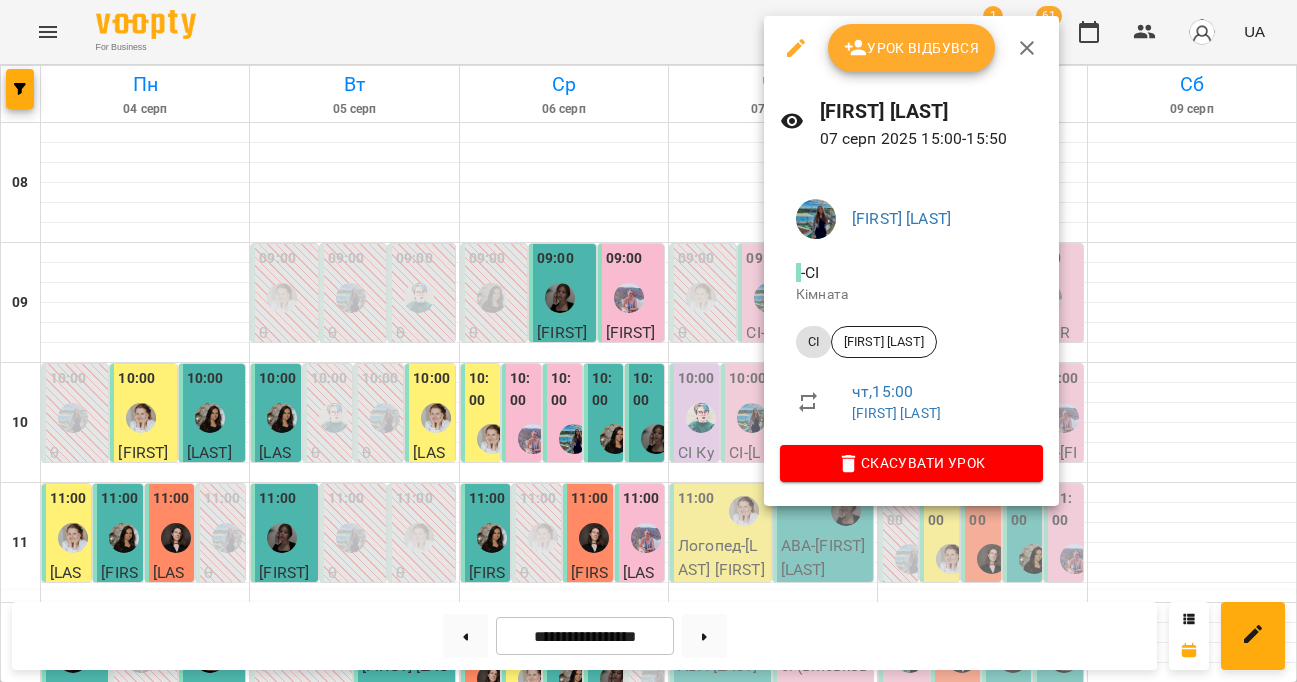 click 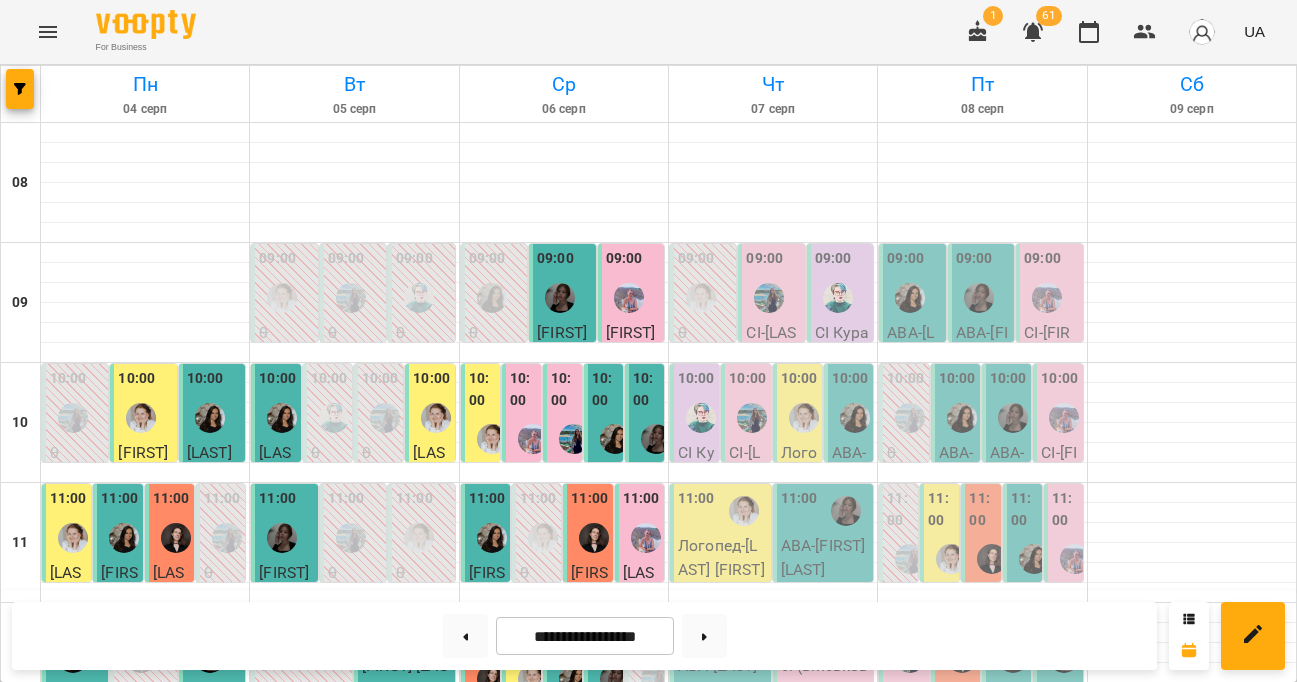 click at bounding box center (804, 1018) 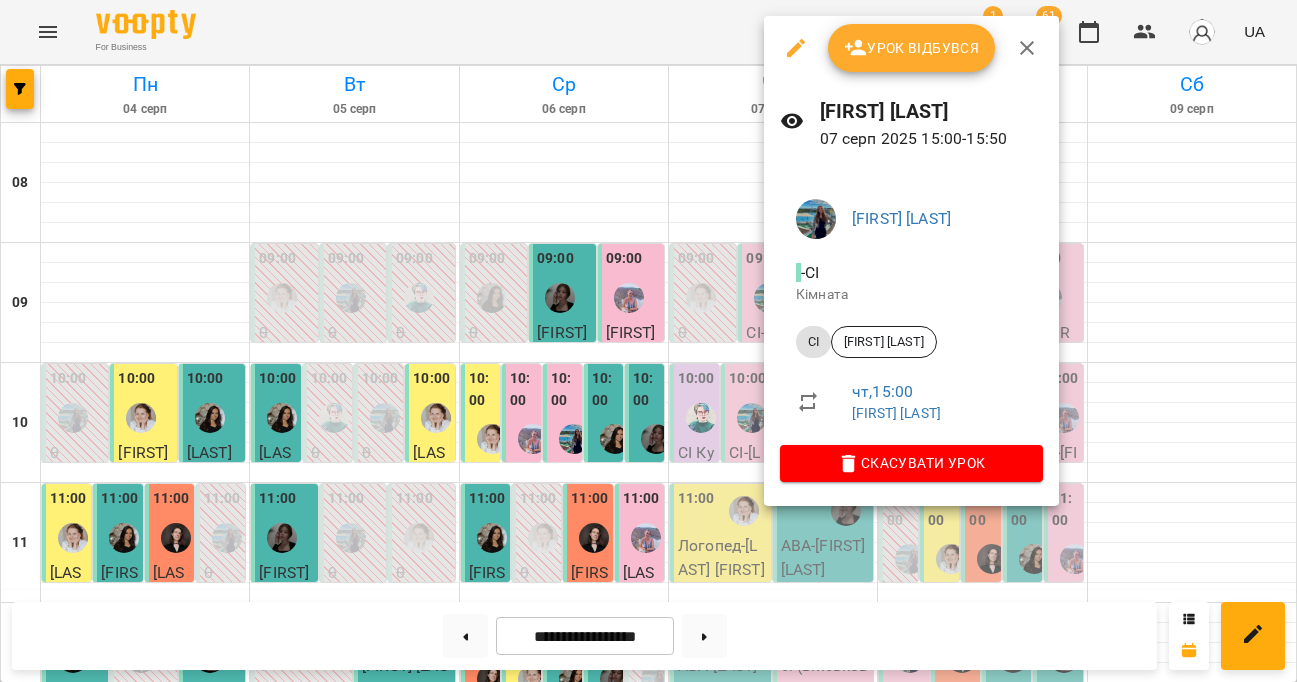 click 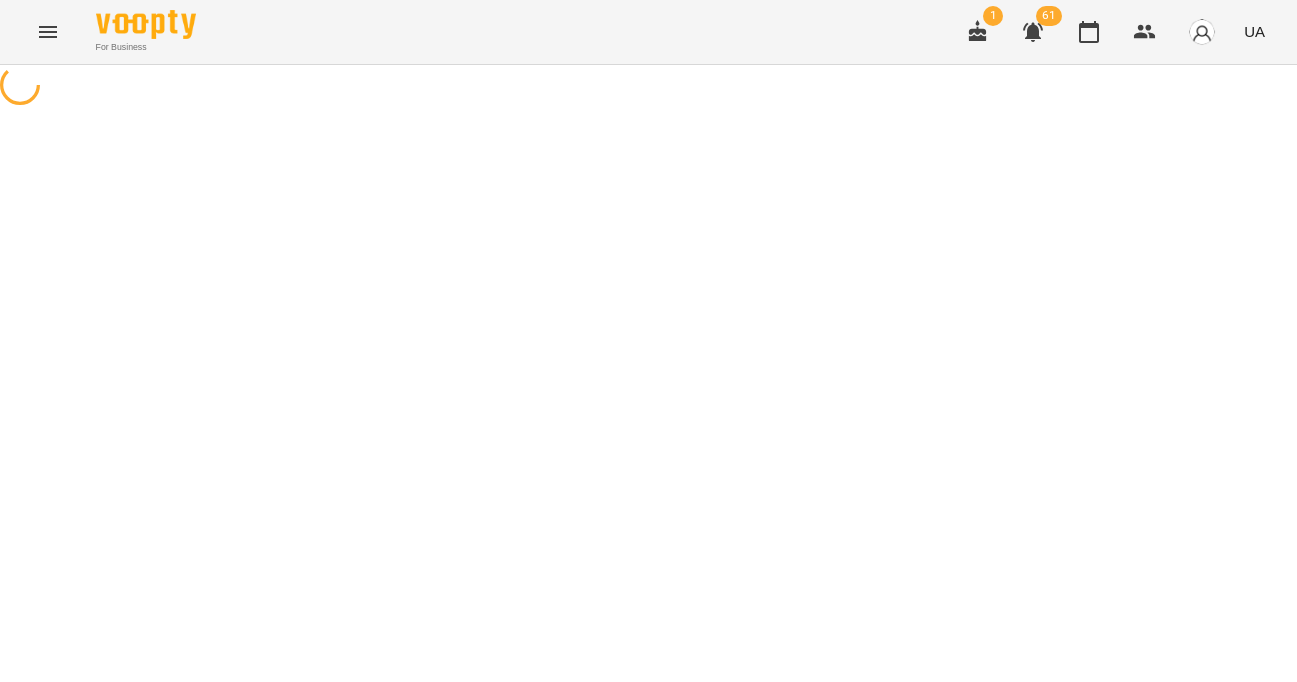select on "**" 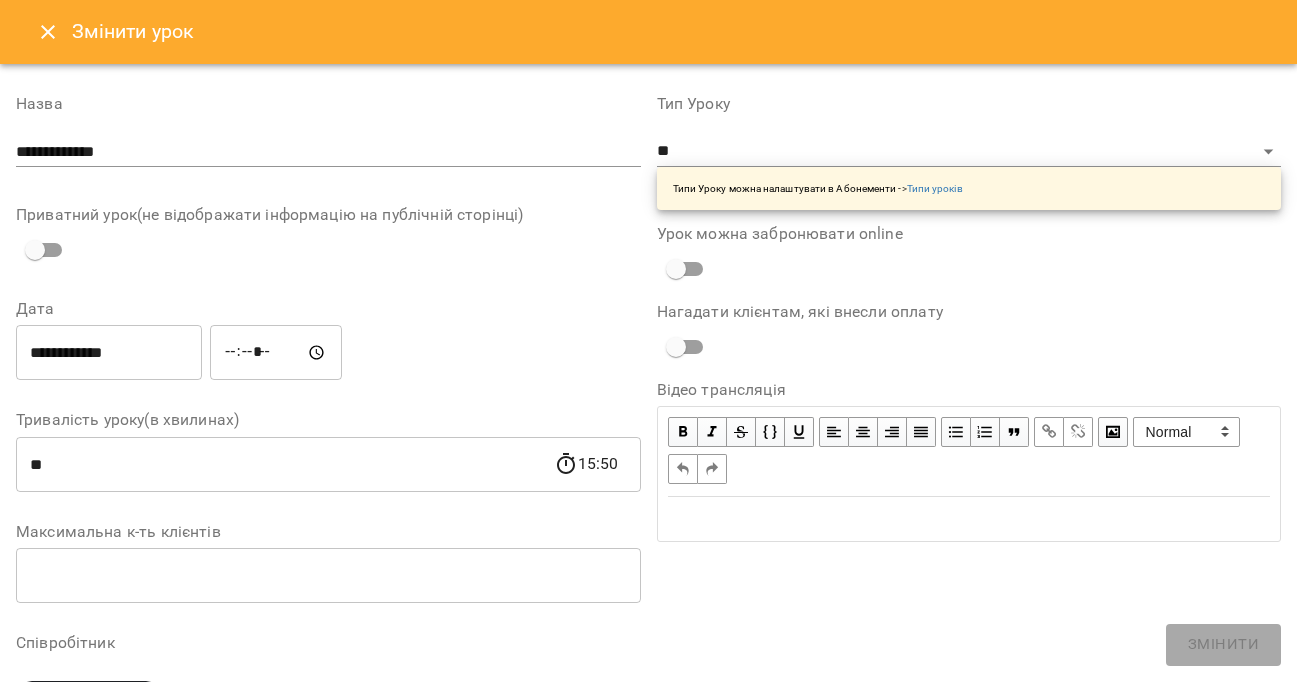 click on "*****" at bounding box center (276, 353) 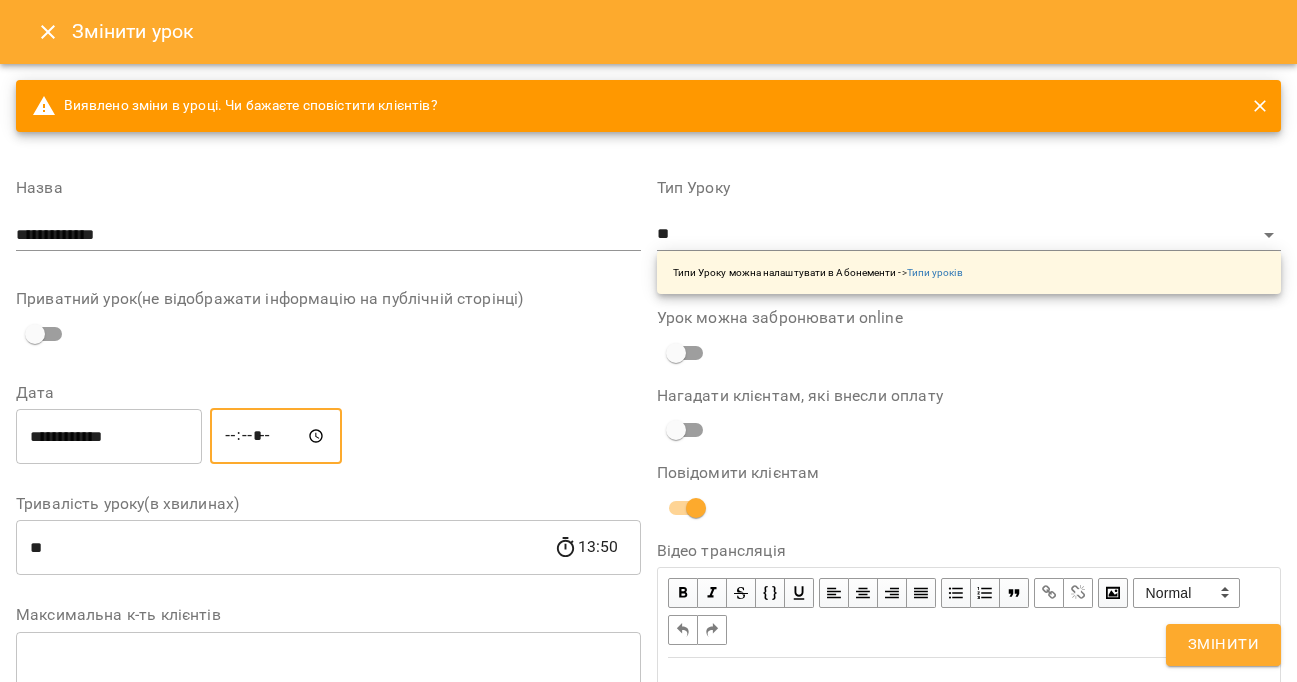 type on "*****" 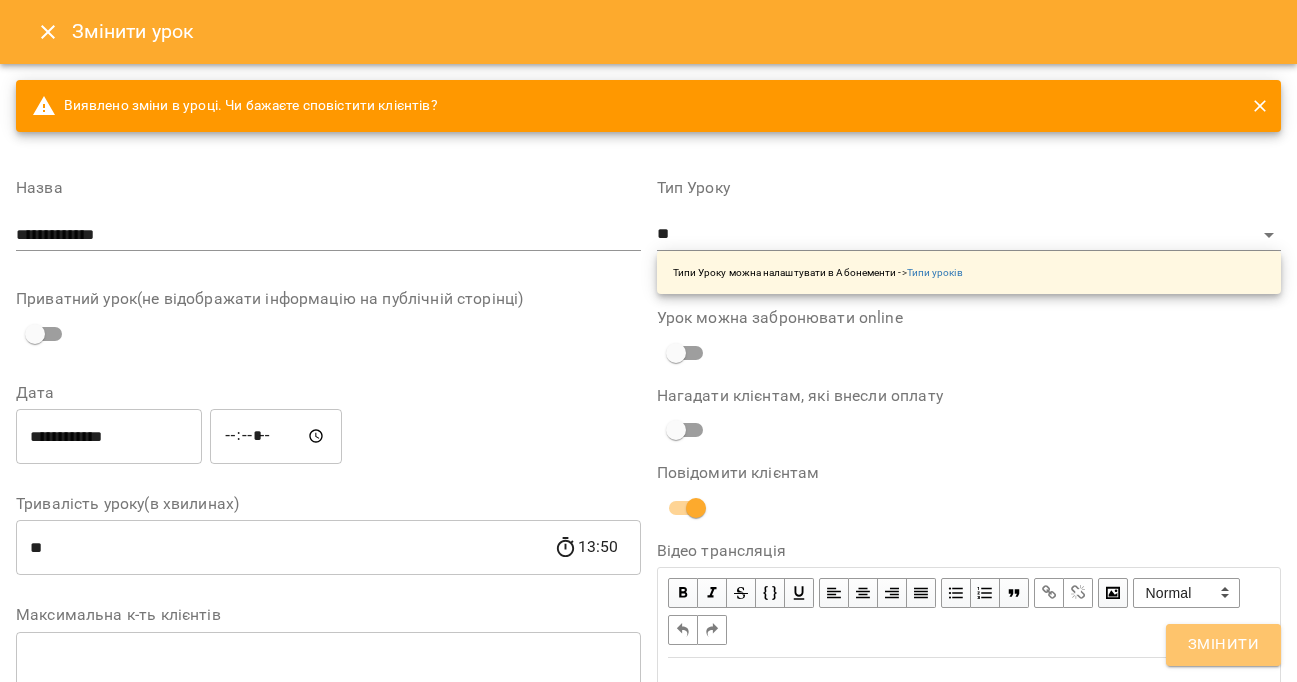 click on "Змінити" at bounding box center [1223, 645] 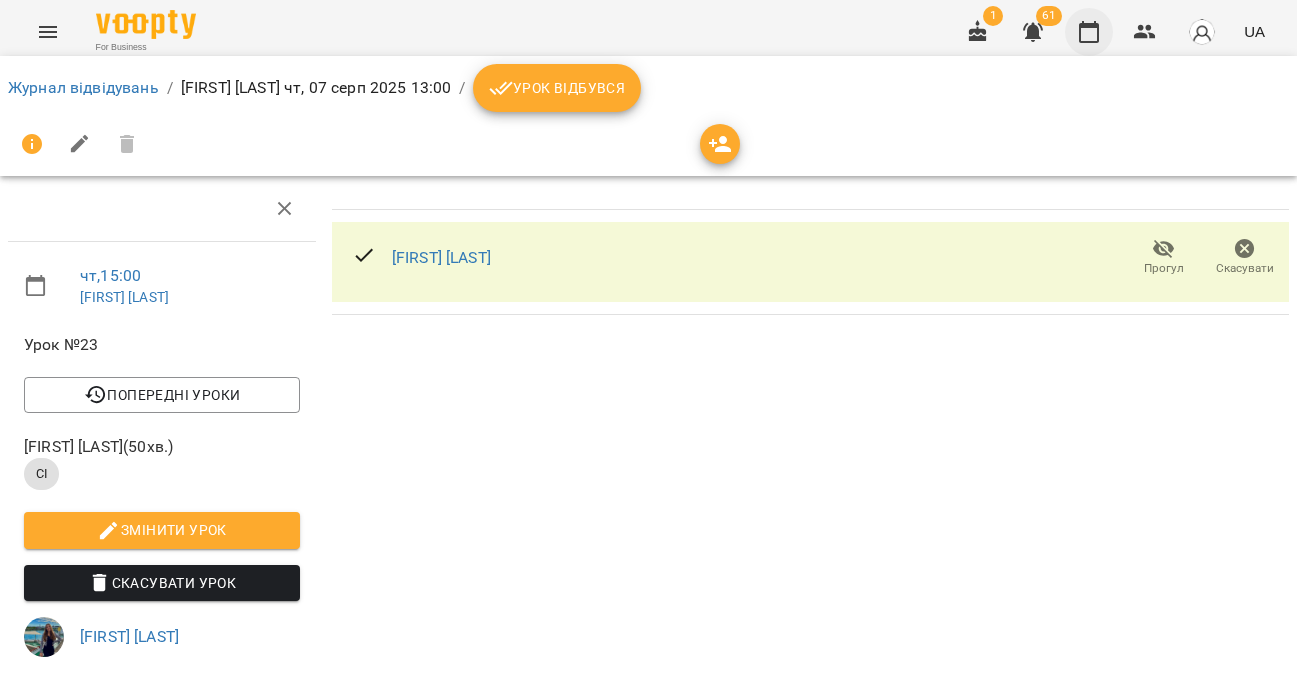 click at bounding box center [1089, 32] 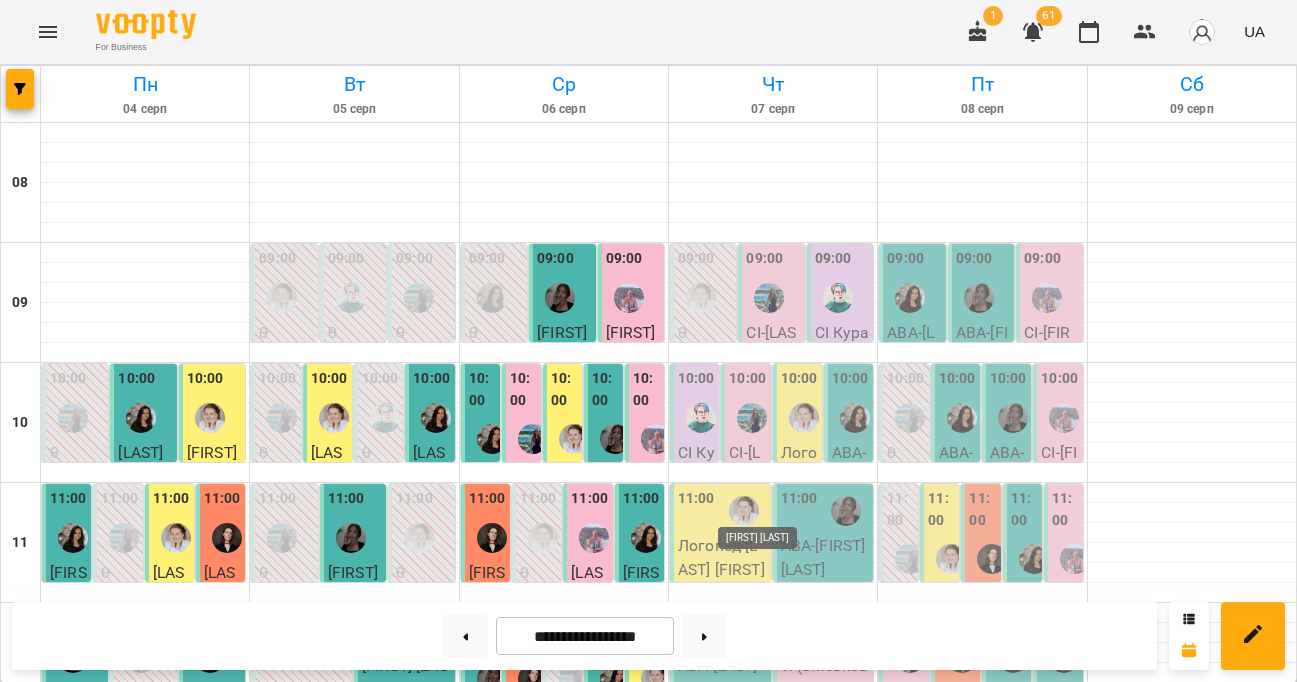 scroll, scrollTop: 733, scrollLeft: 0, axis: vertical 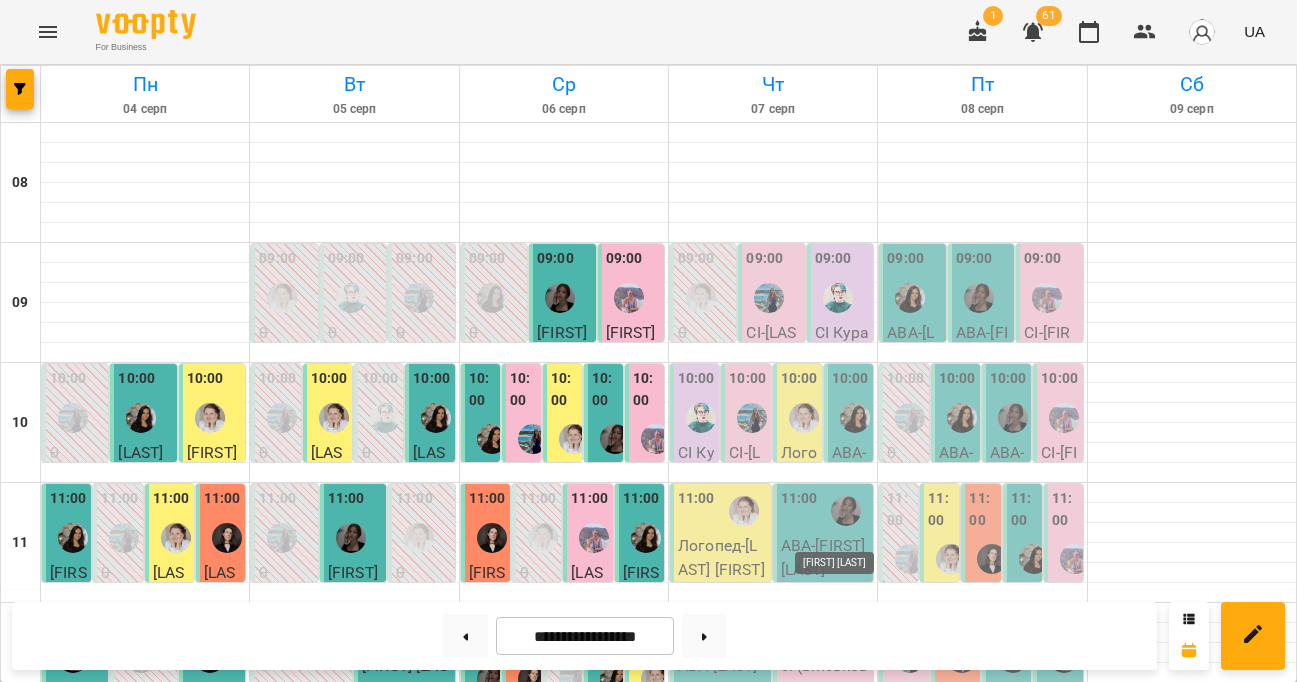 click at bounding box center [838, 1258] 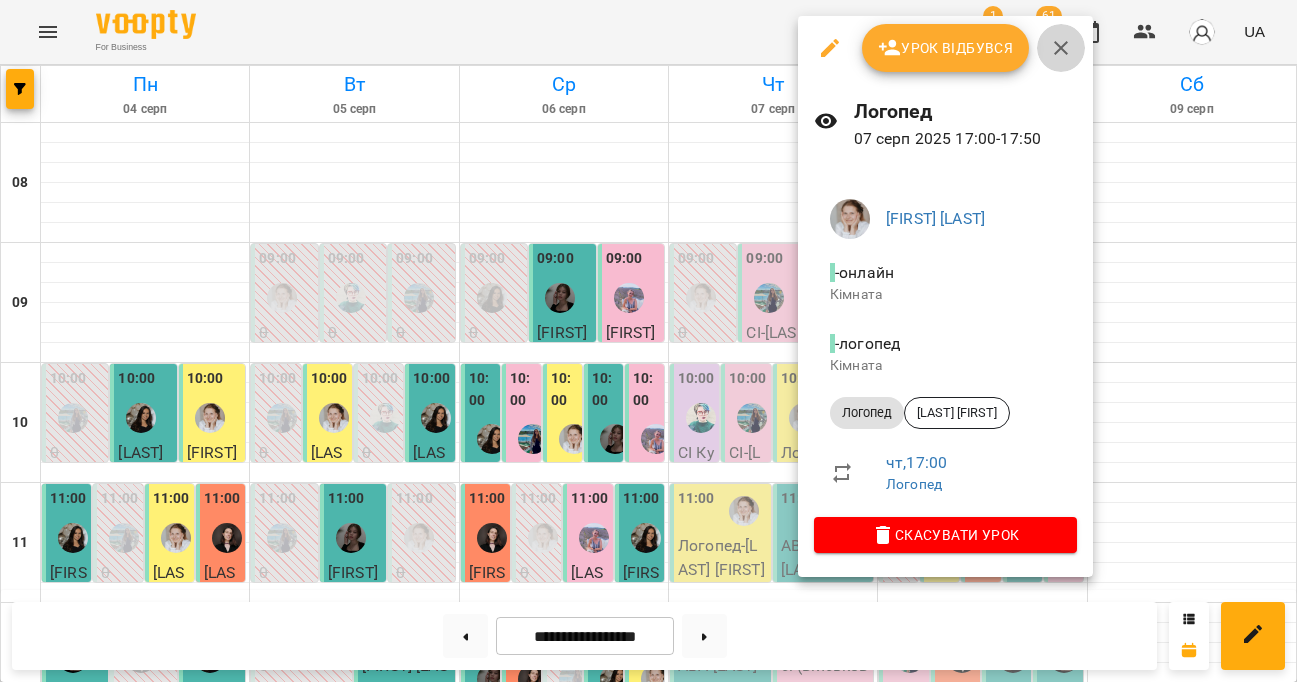 click 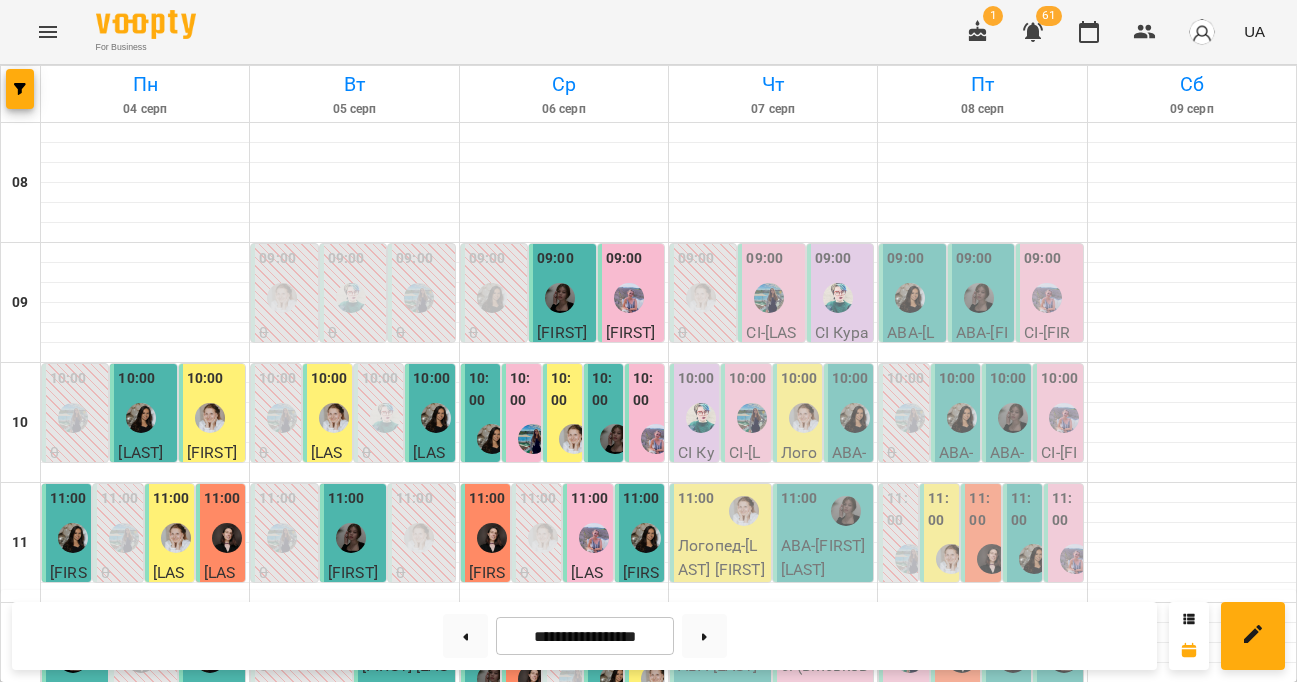 scroll, scrollTop: 623, scrollLeft: 0, axis: vertical 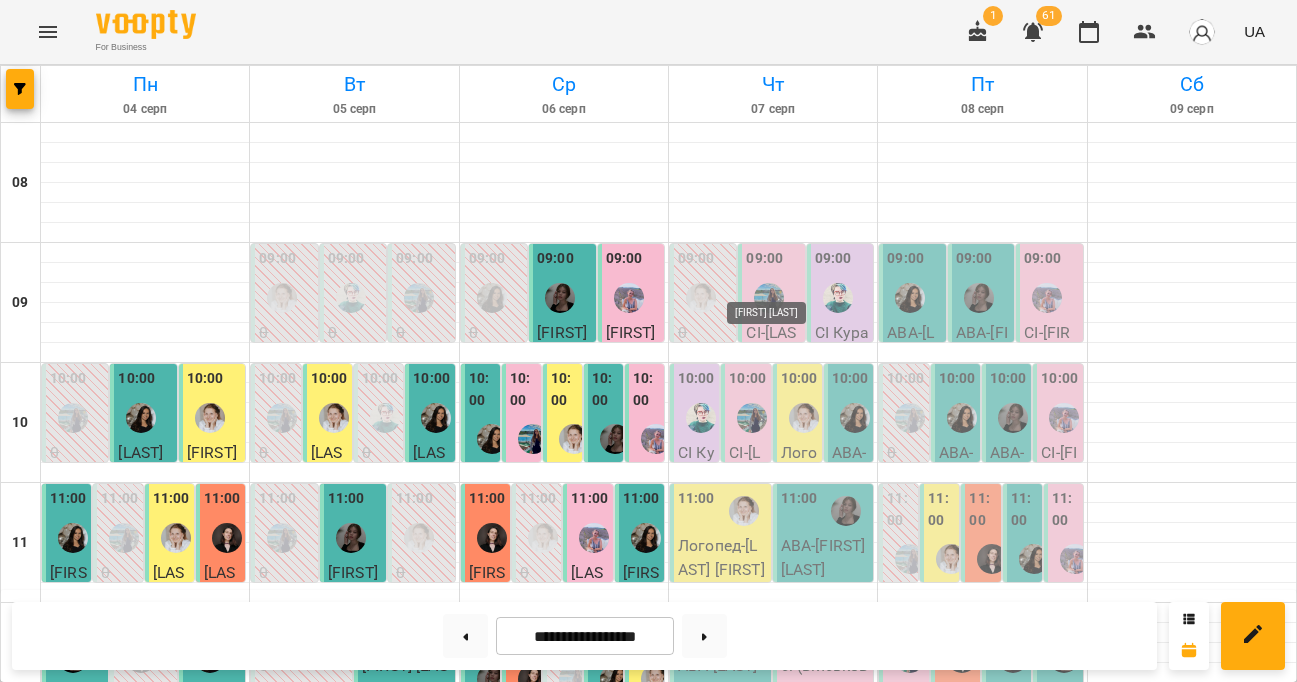 click at bounding box center (769, 898) 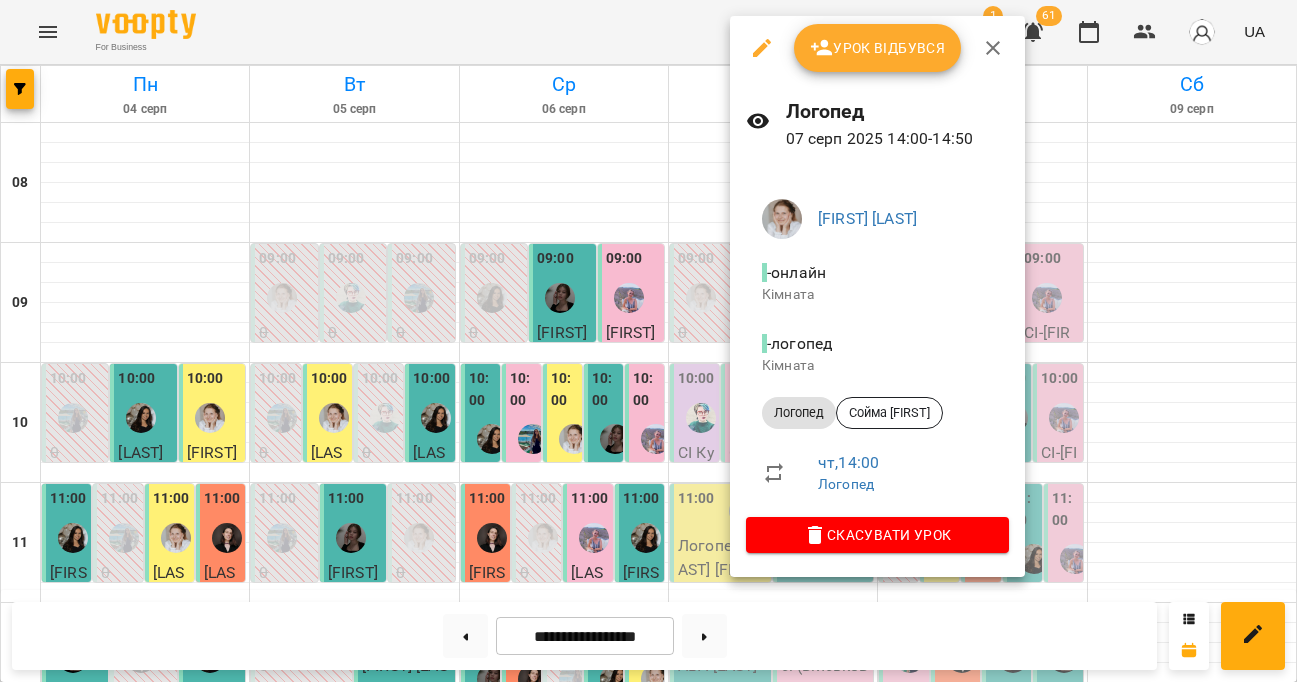 click 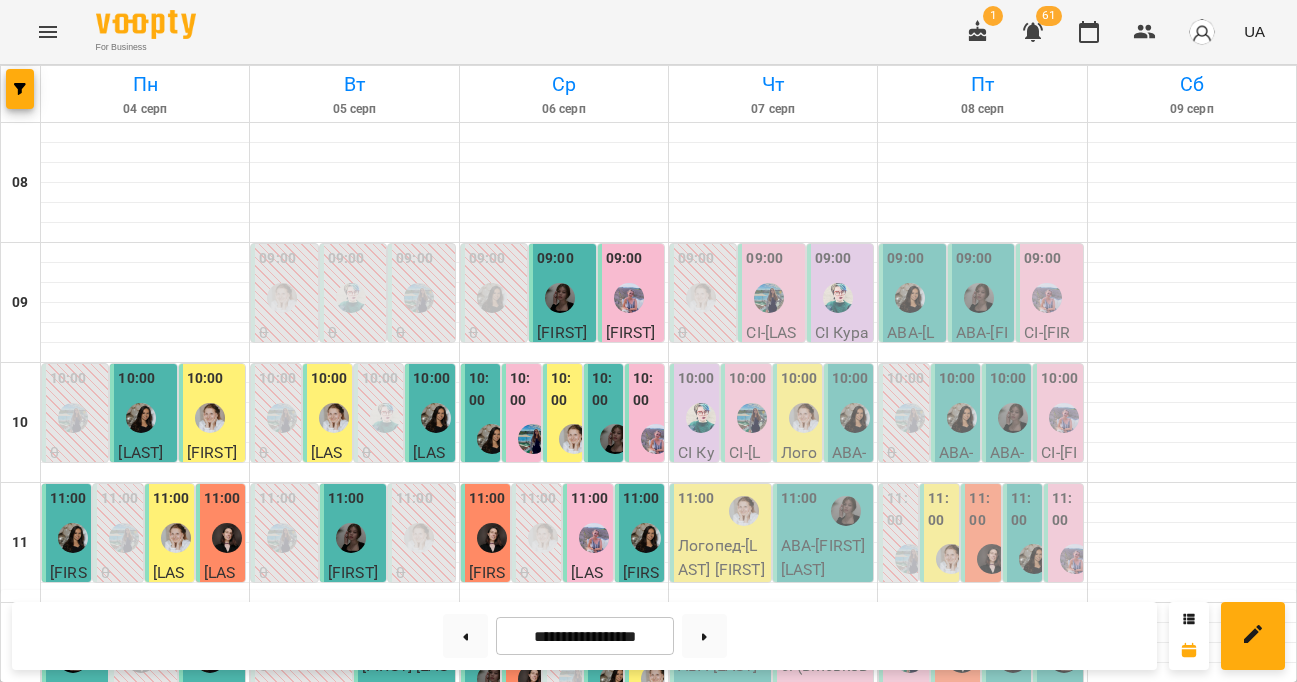 click at bounding box center [769, 898] 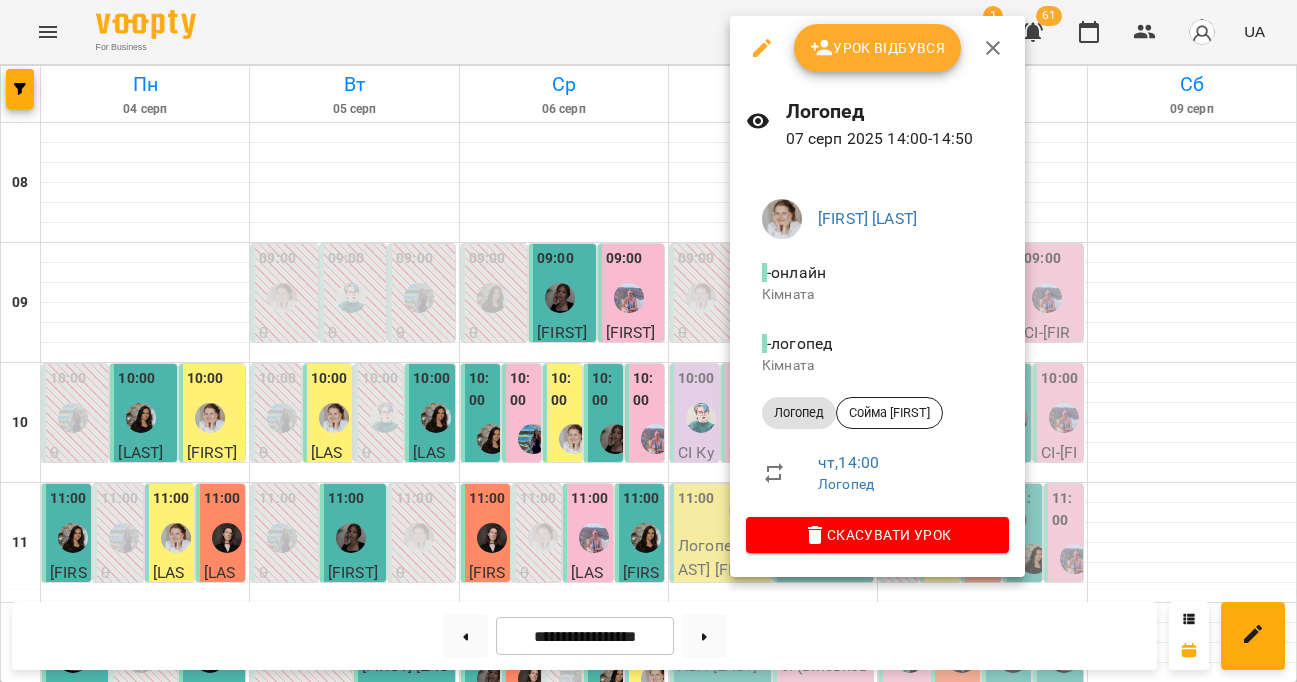 click on "-  онлайн" at bounding box center [796, 272] 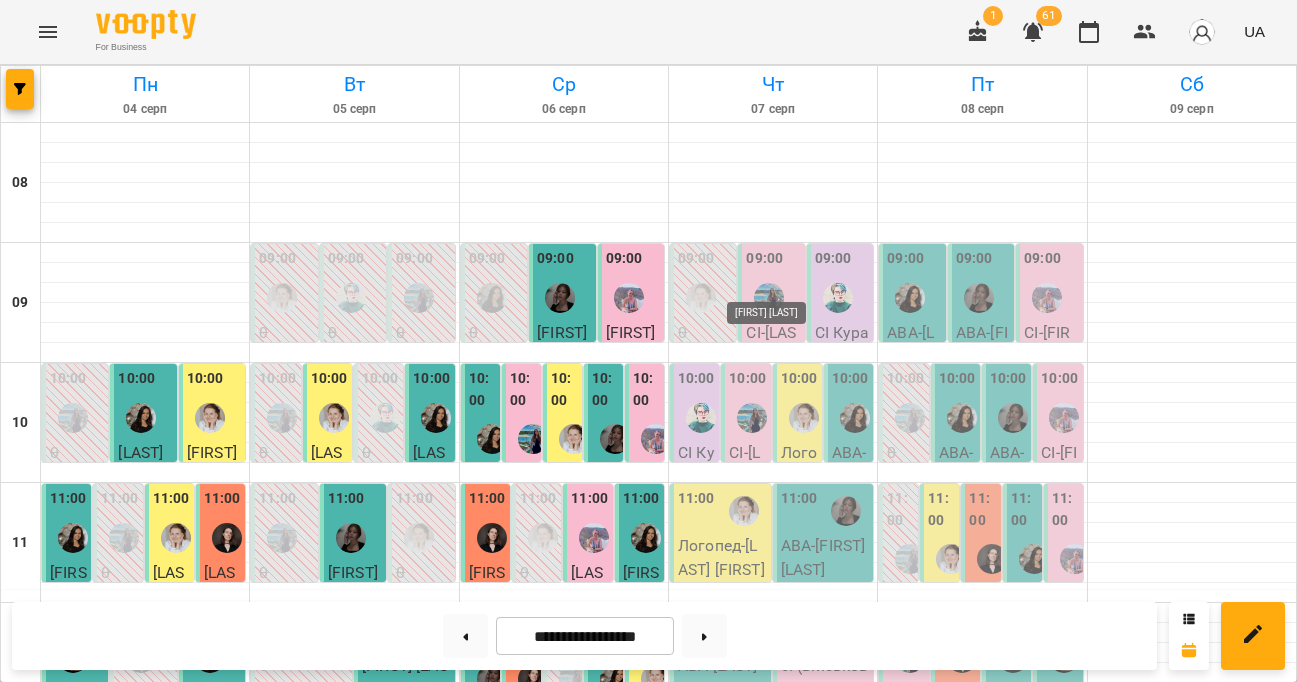 click at bounding box center [769, 898] 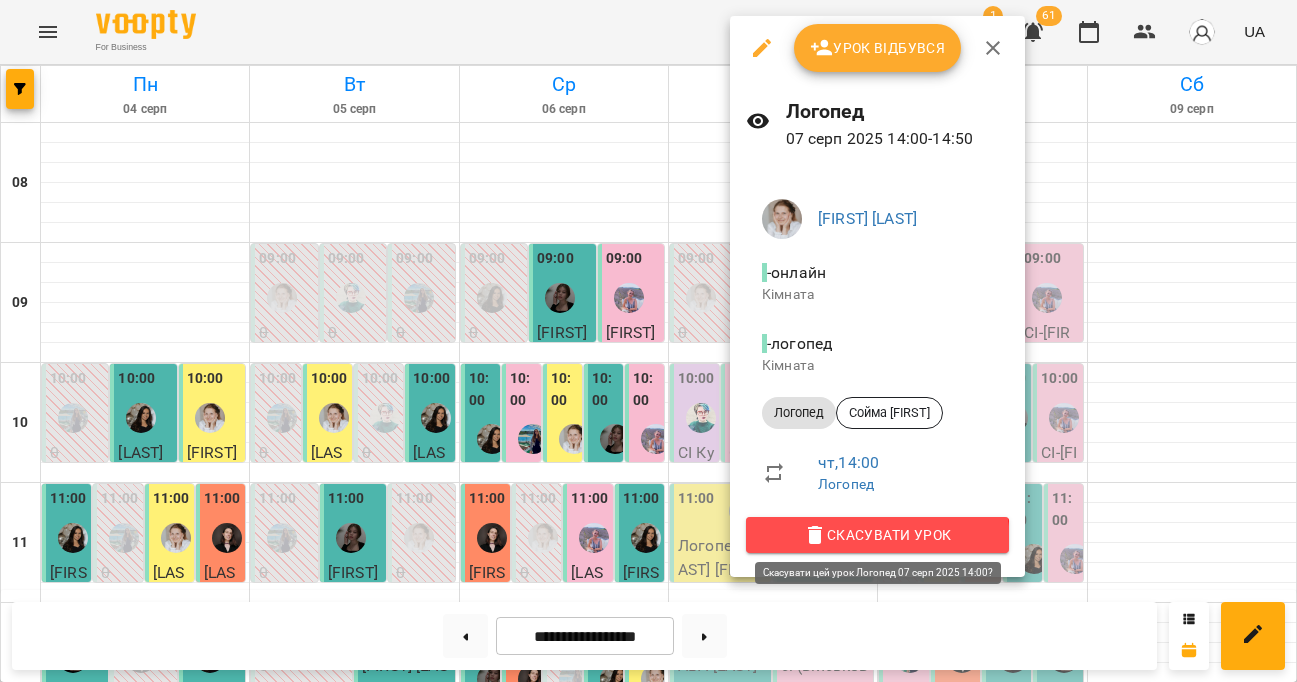 click 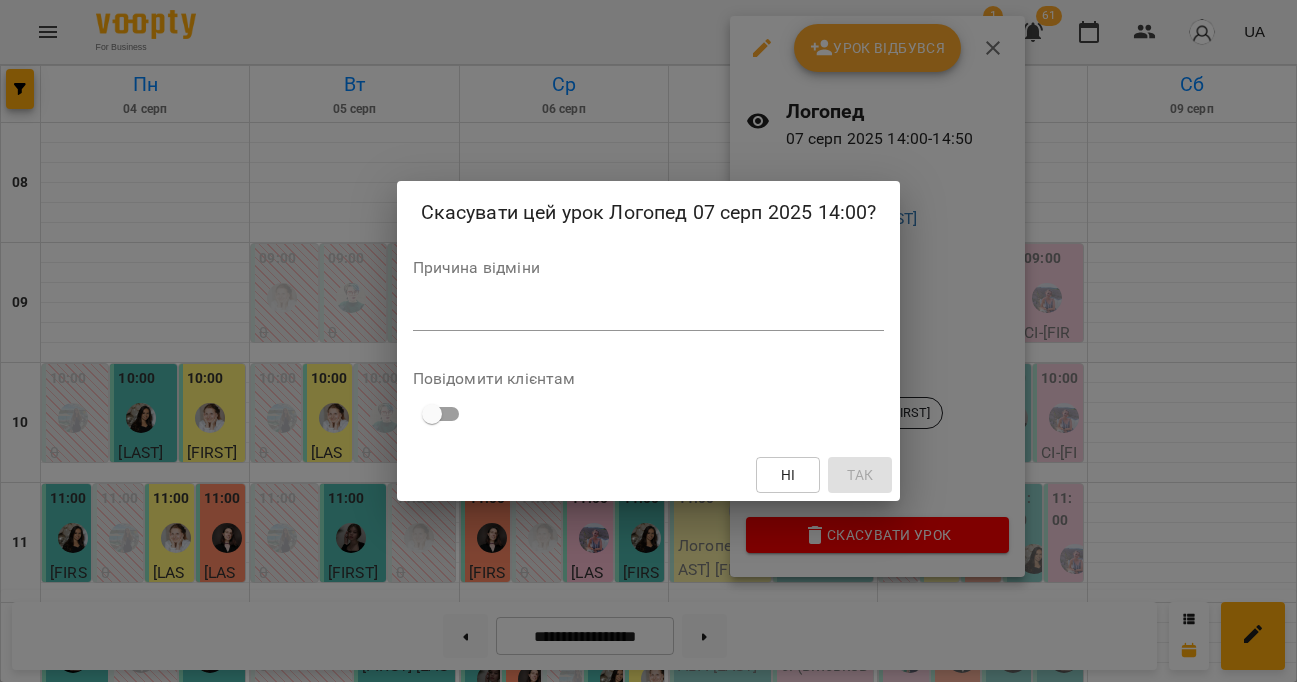 click on "*" at bounding box center (649, 315) 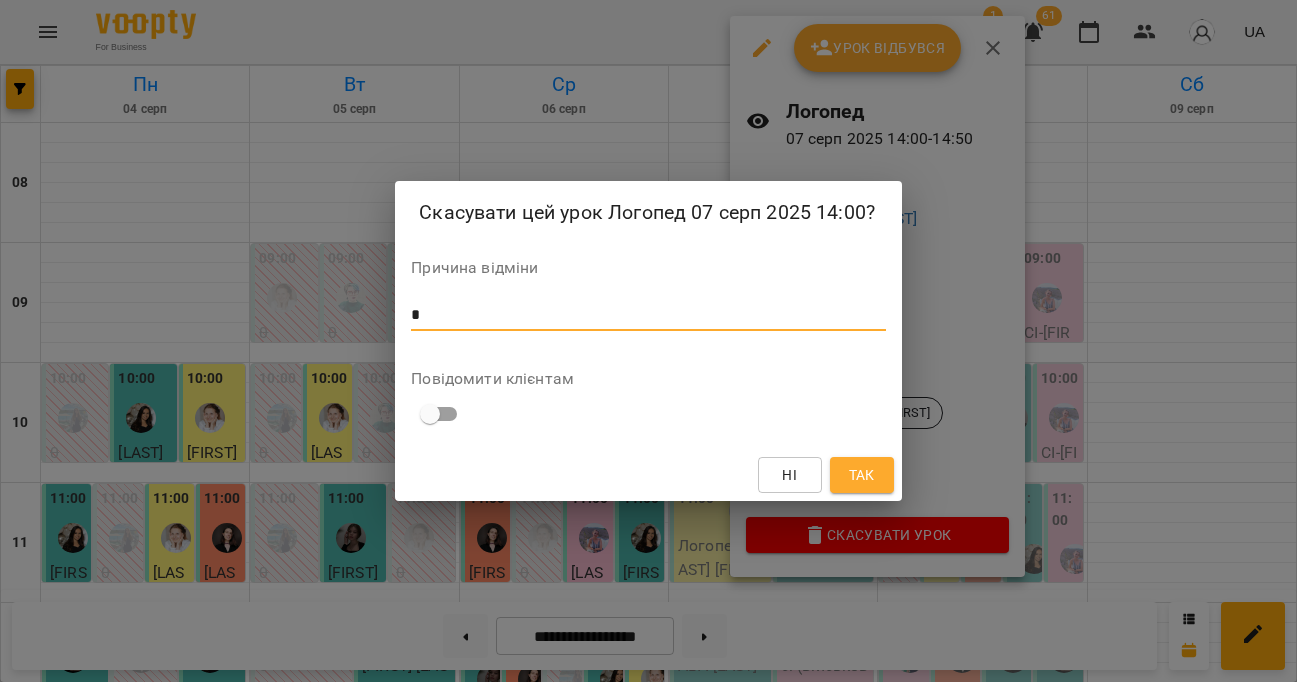 type on "*" 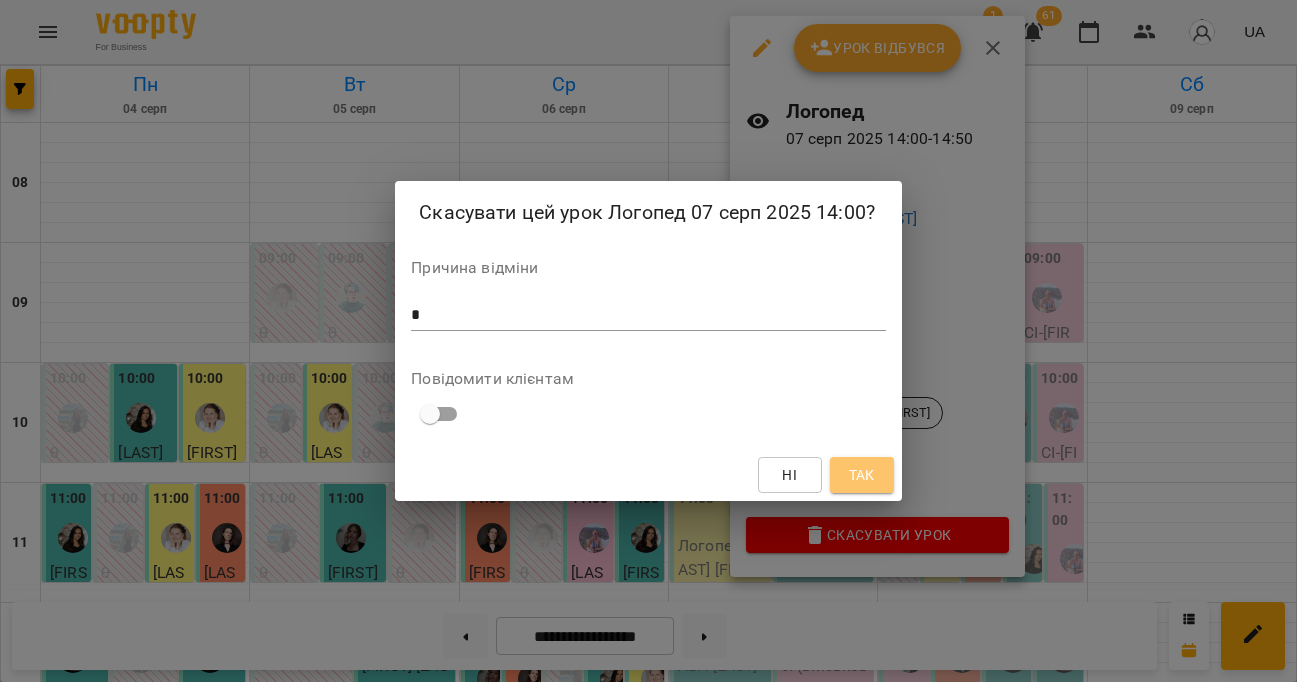 click on "Так" at bounding box center (862, 475) 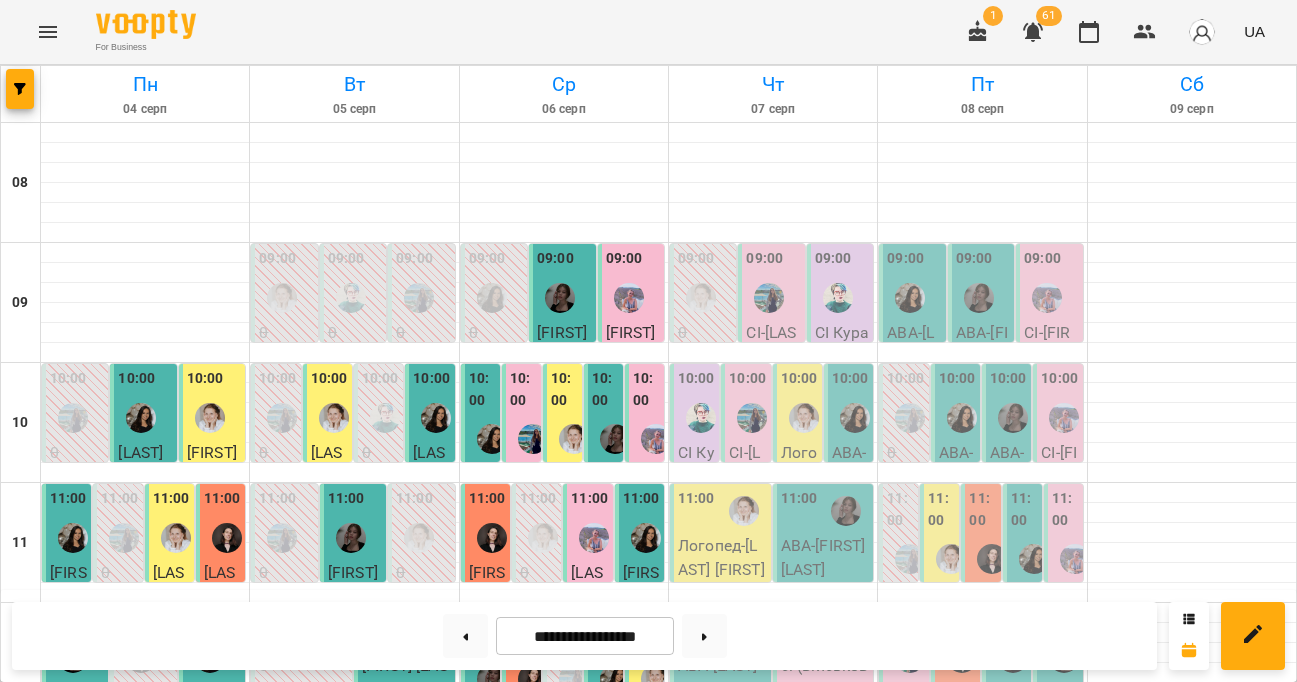click at bounding box center [773, 973] 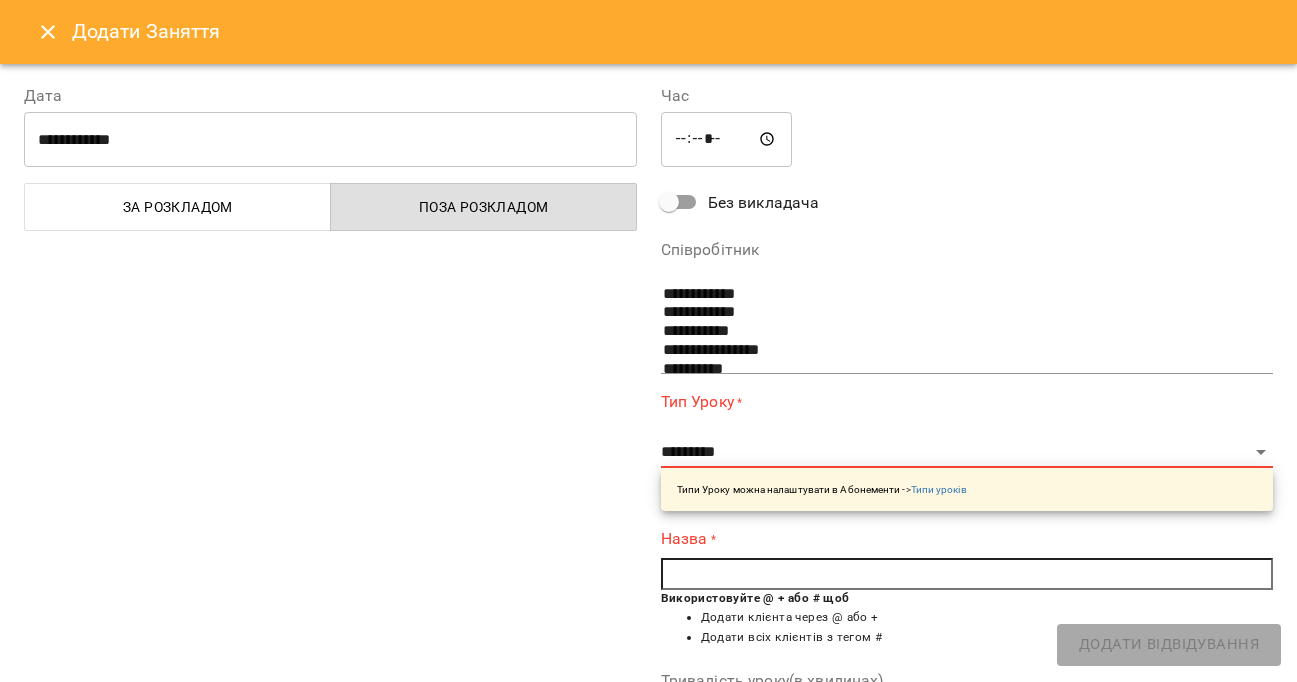 scroll, scrollTop: 80, scrollLeft: 0, axis: vertical 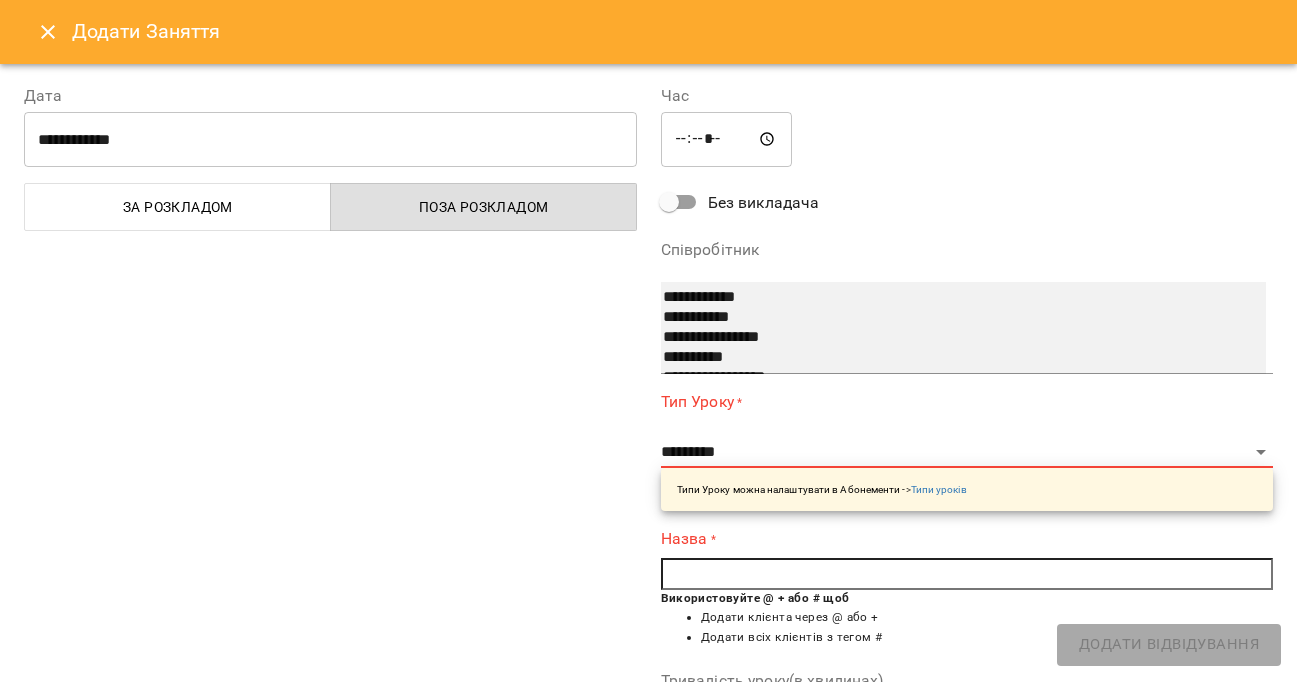 click on "**********" at bounding box center [946, 358] 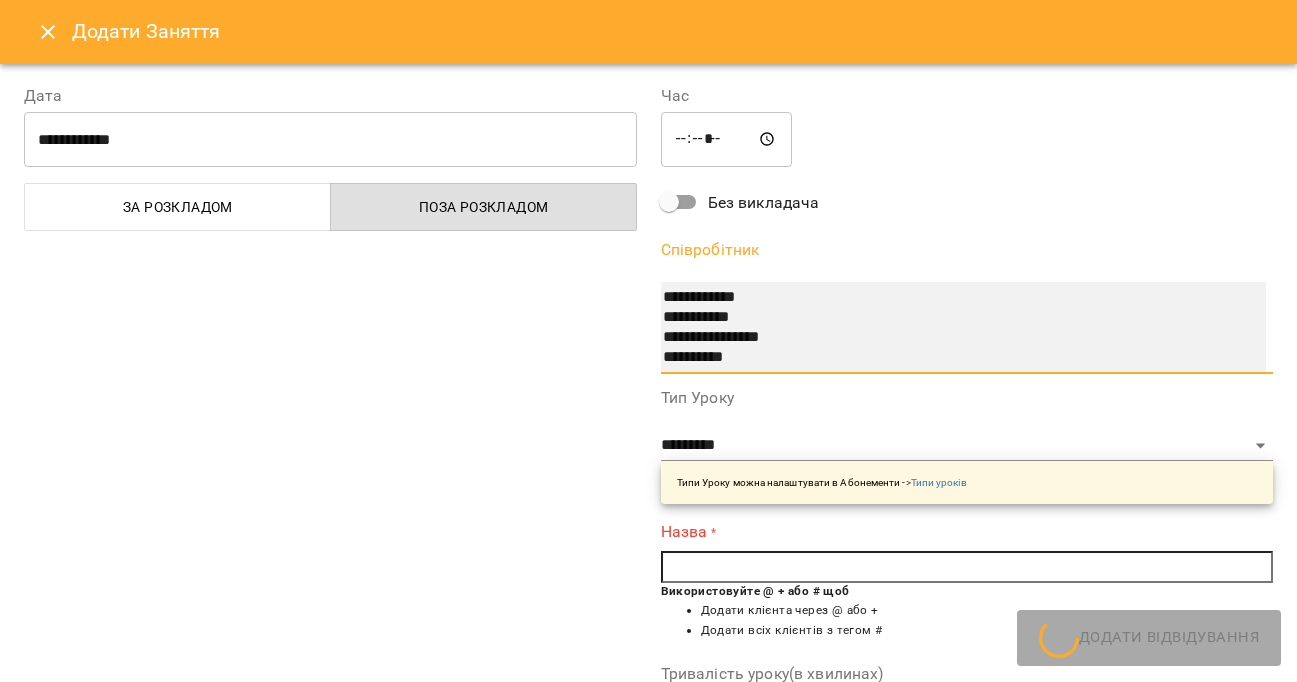 select on "*******" 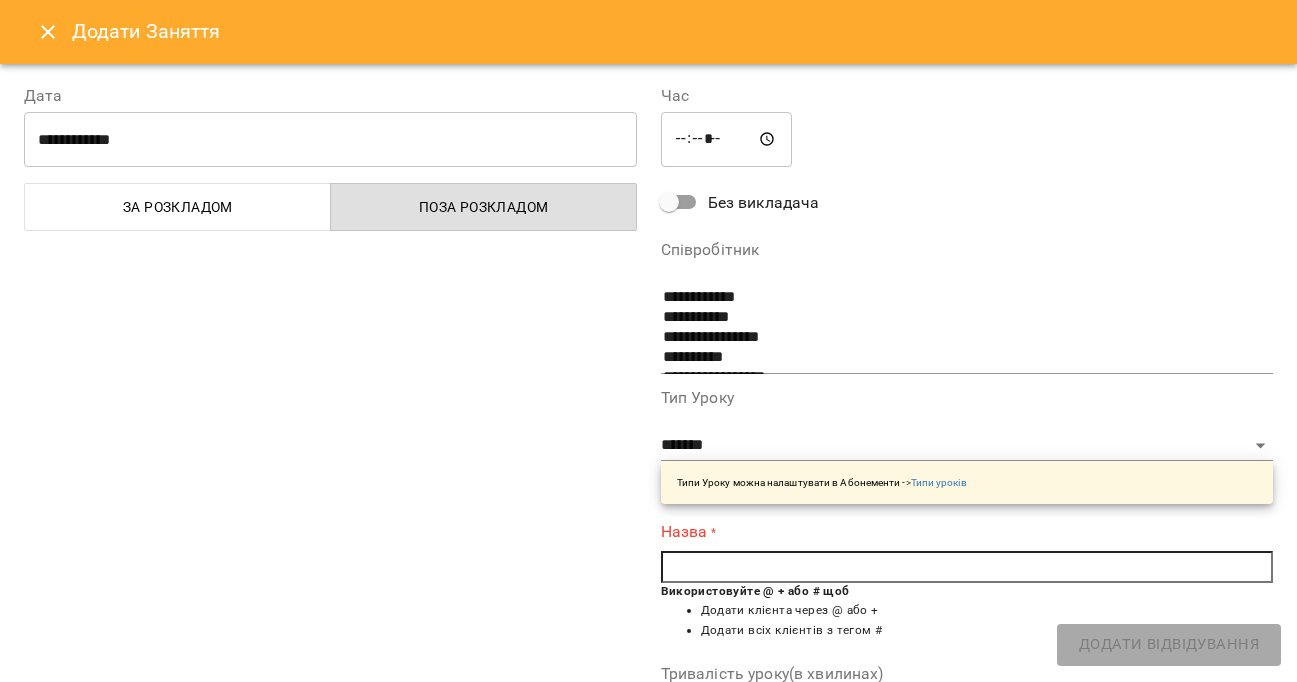 click at bounding box center (967, 567) 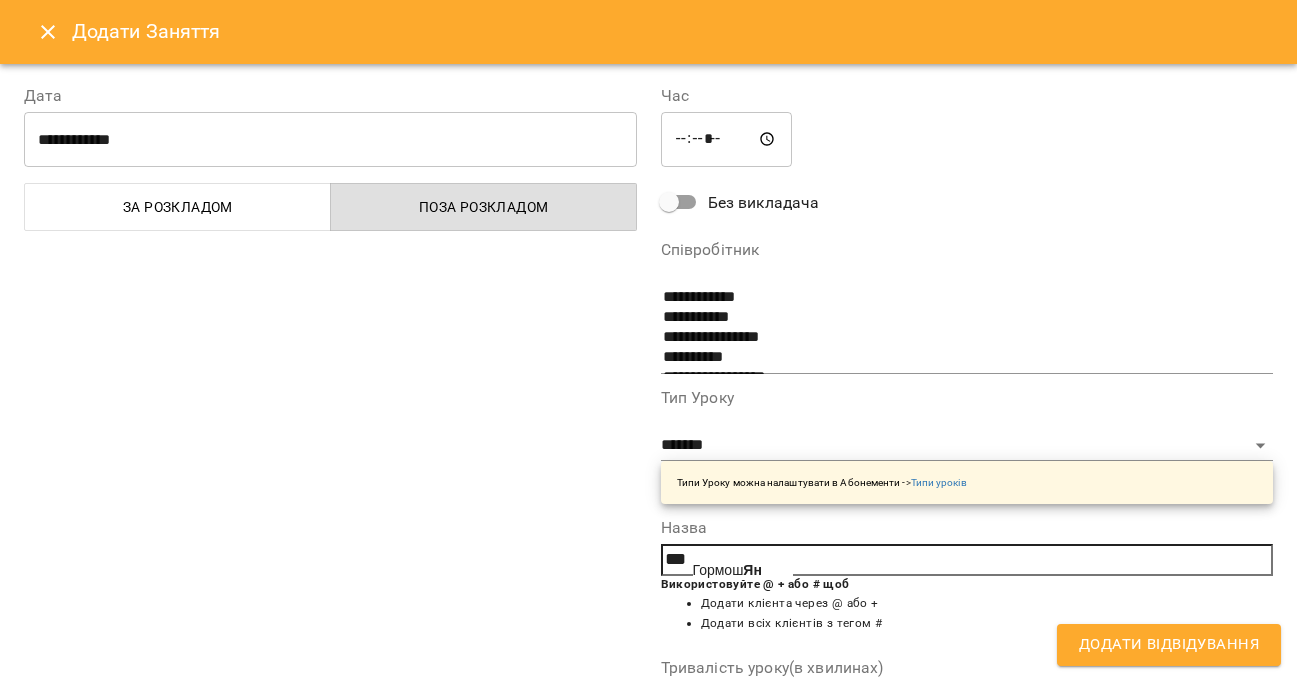 click on "Гормош  [LAST]" at bounding box center [727, 570] 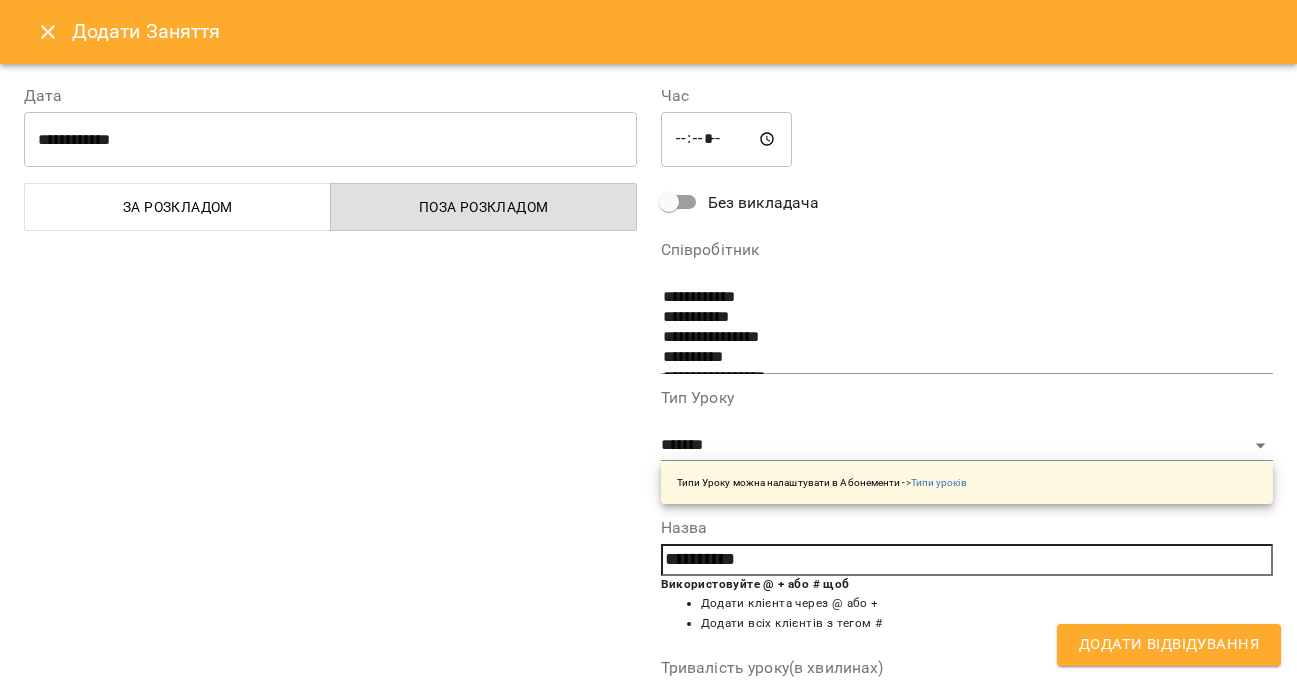 click on "Додати Відвідування" at bounding box center (1169, 645) 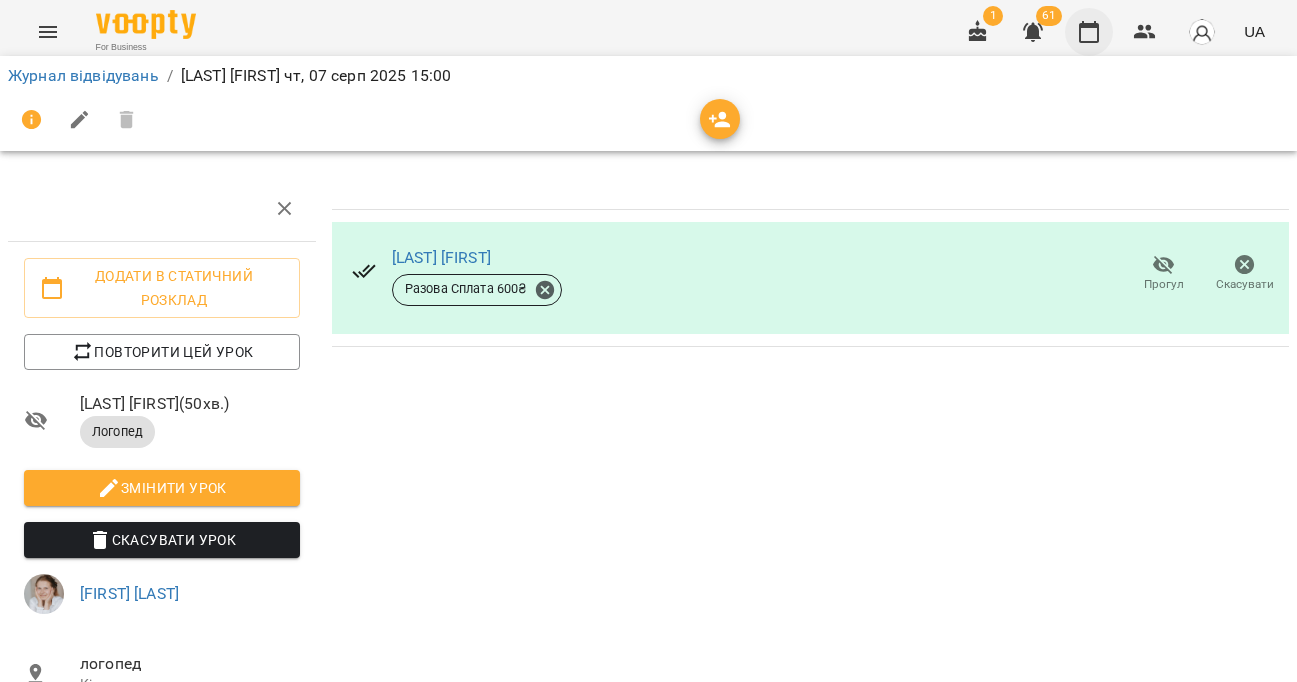 click at bounding box center [1089, 32] 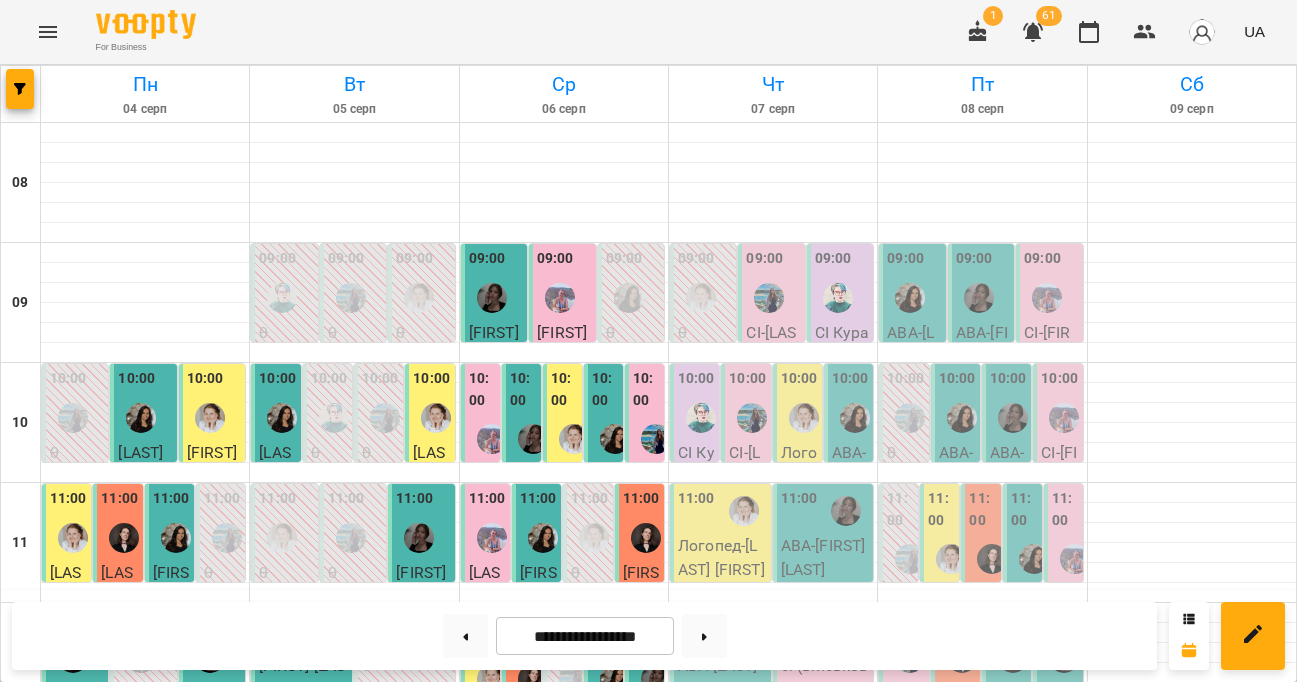 scroll, scrollTop: 225, scrollLeft: 0, axis: vertical 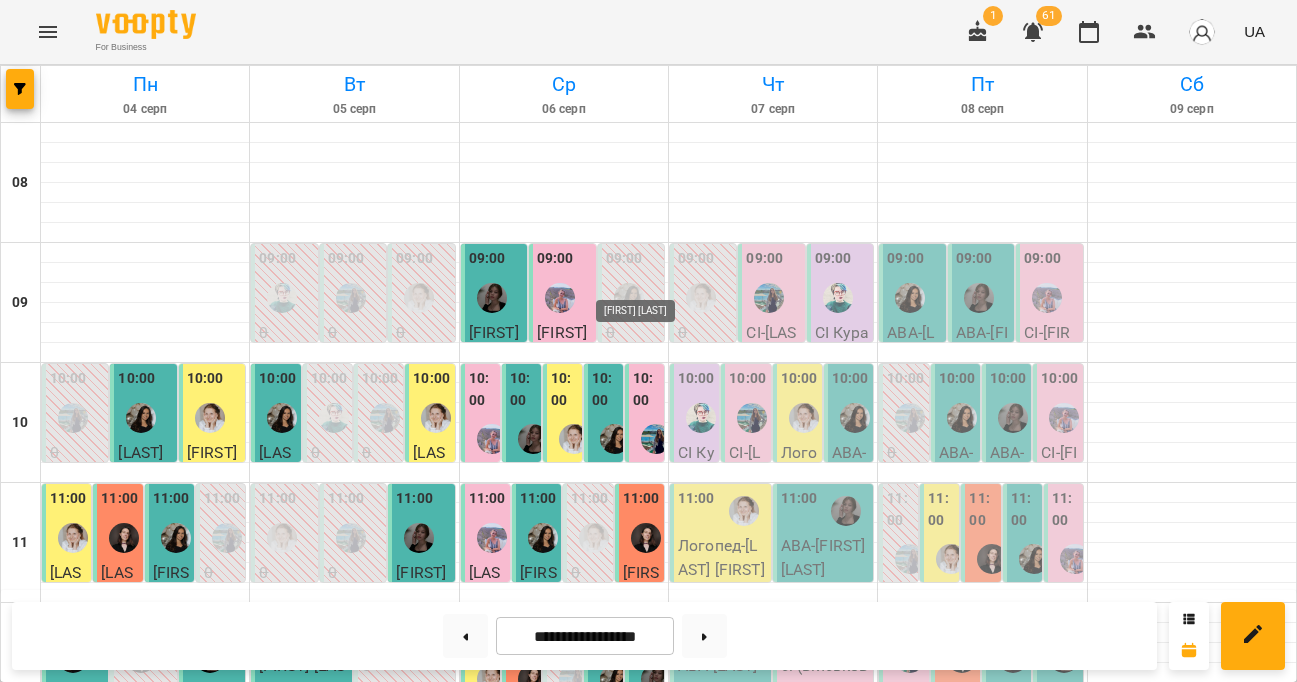 click at bounding box center (637, 991) 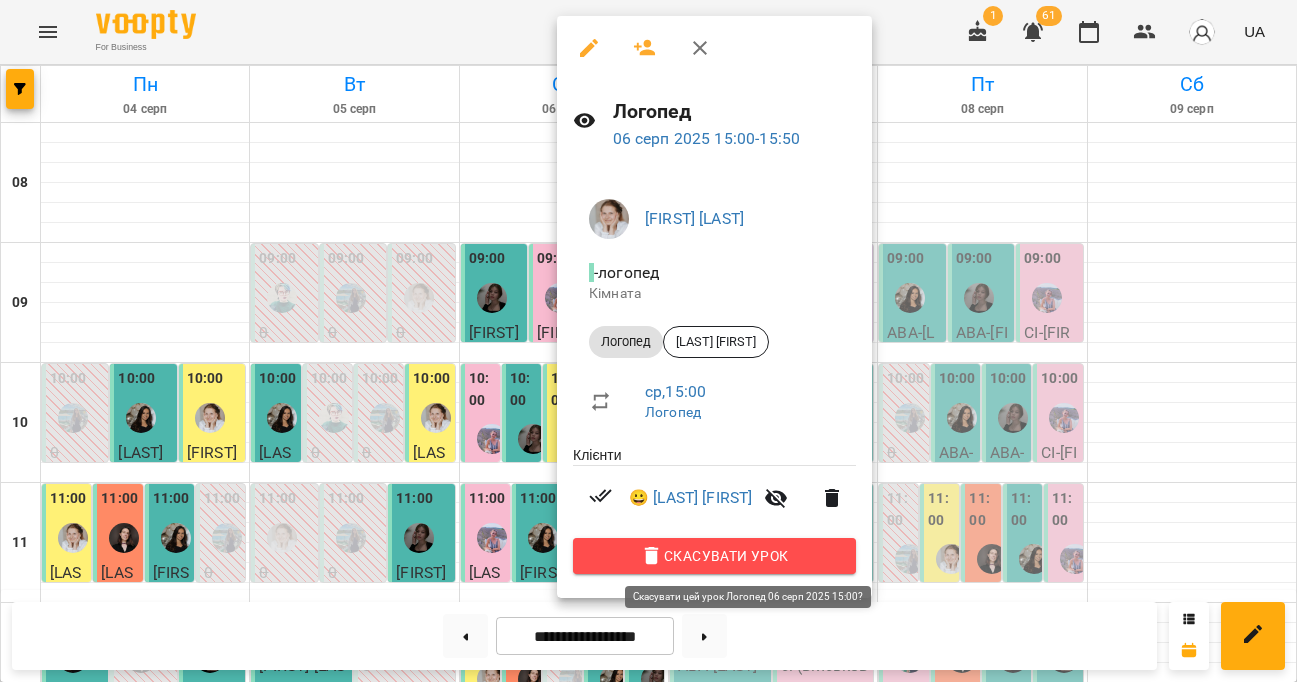 click on "Скасувати Урок" at bounding box center (714, 556) 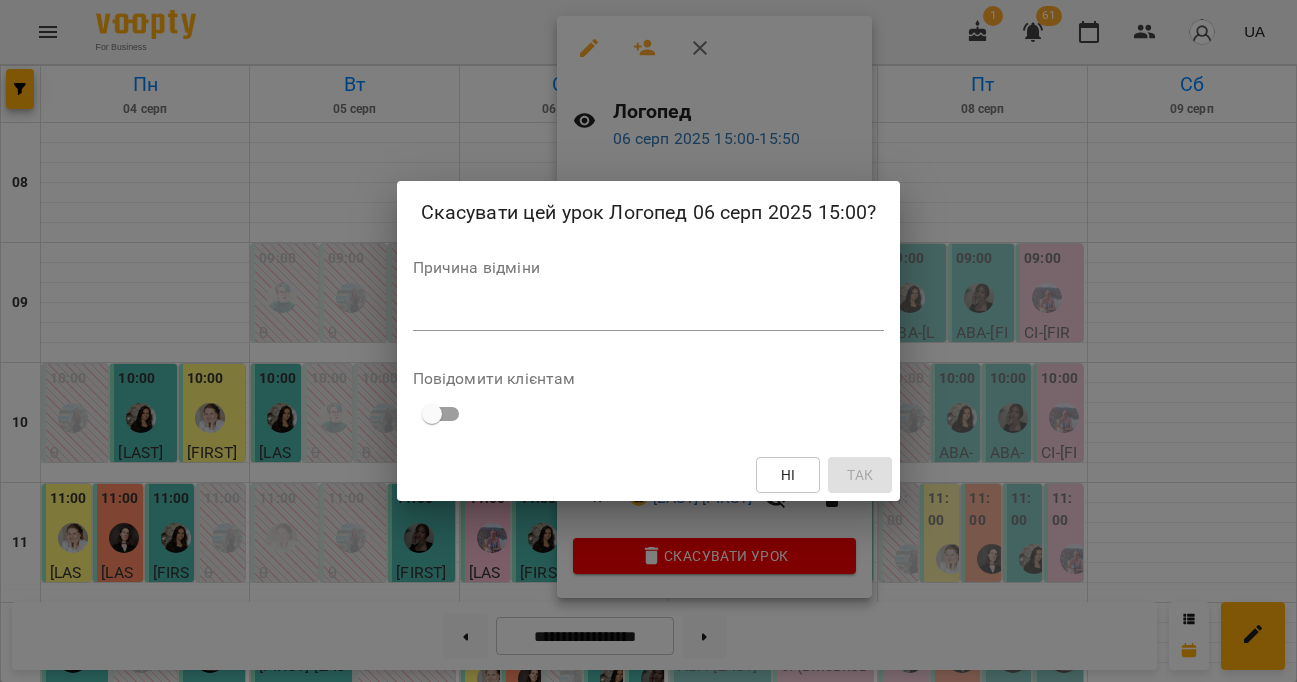 click at bounding box center (649, 315) 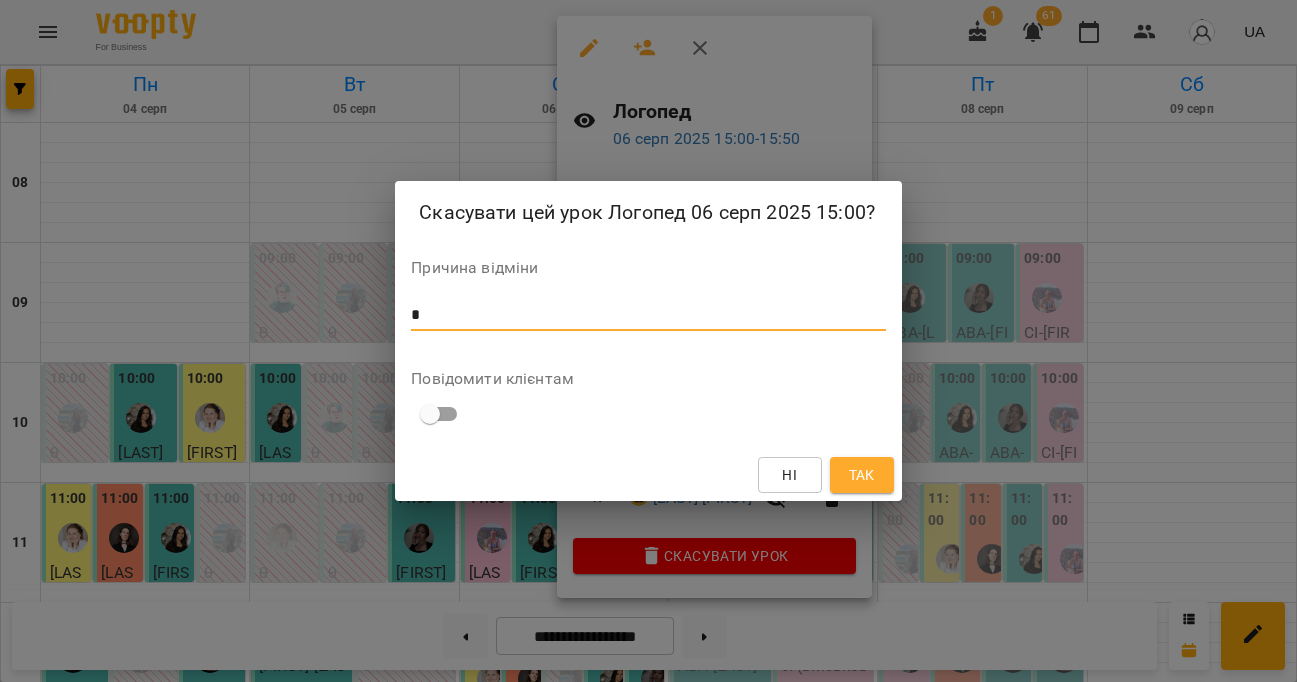 type on "*" 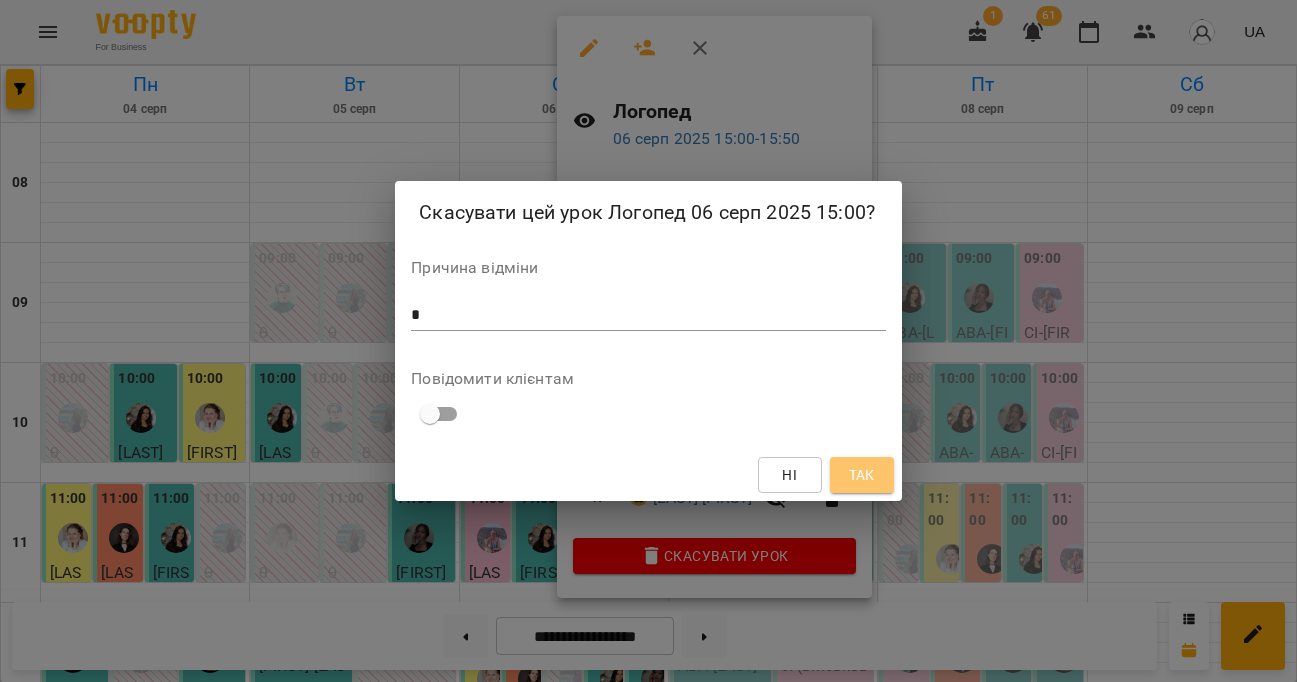 click on "Так" at bounding box center [862, 475] 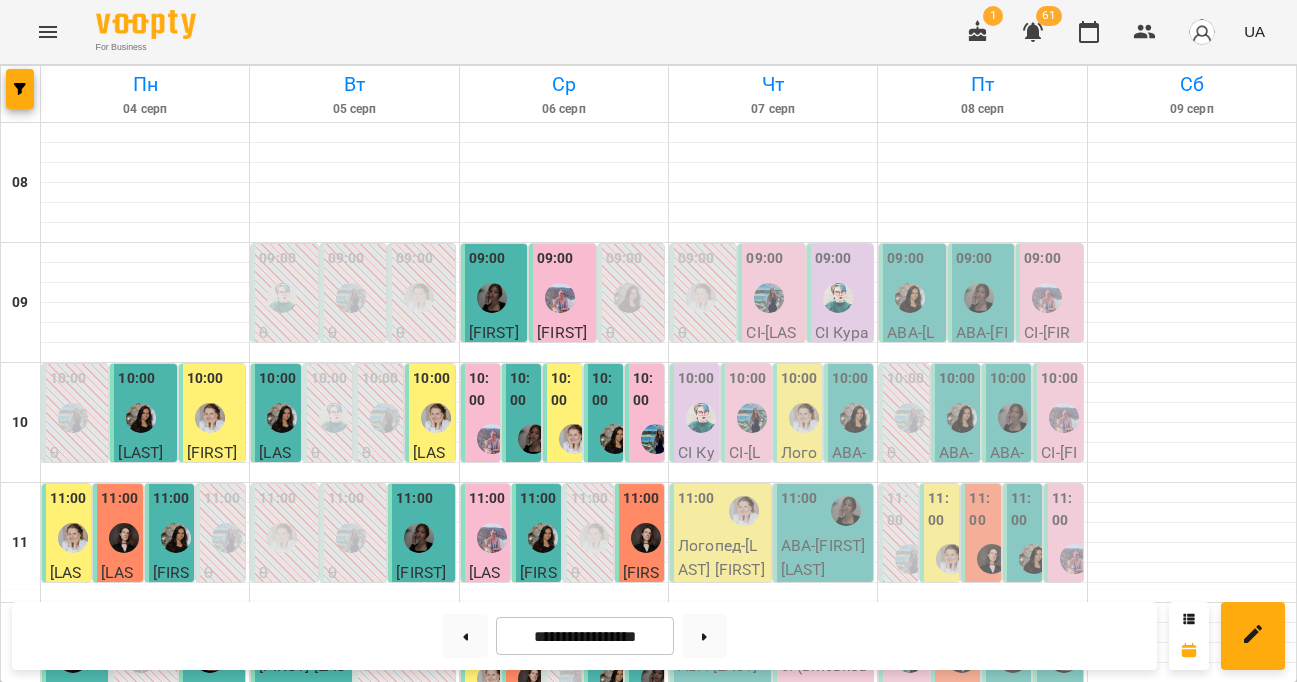 click at bounding box center [1013, 1018] 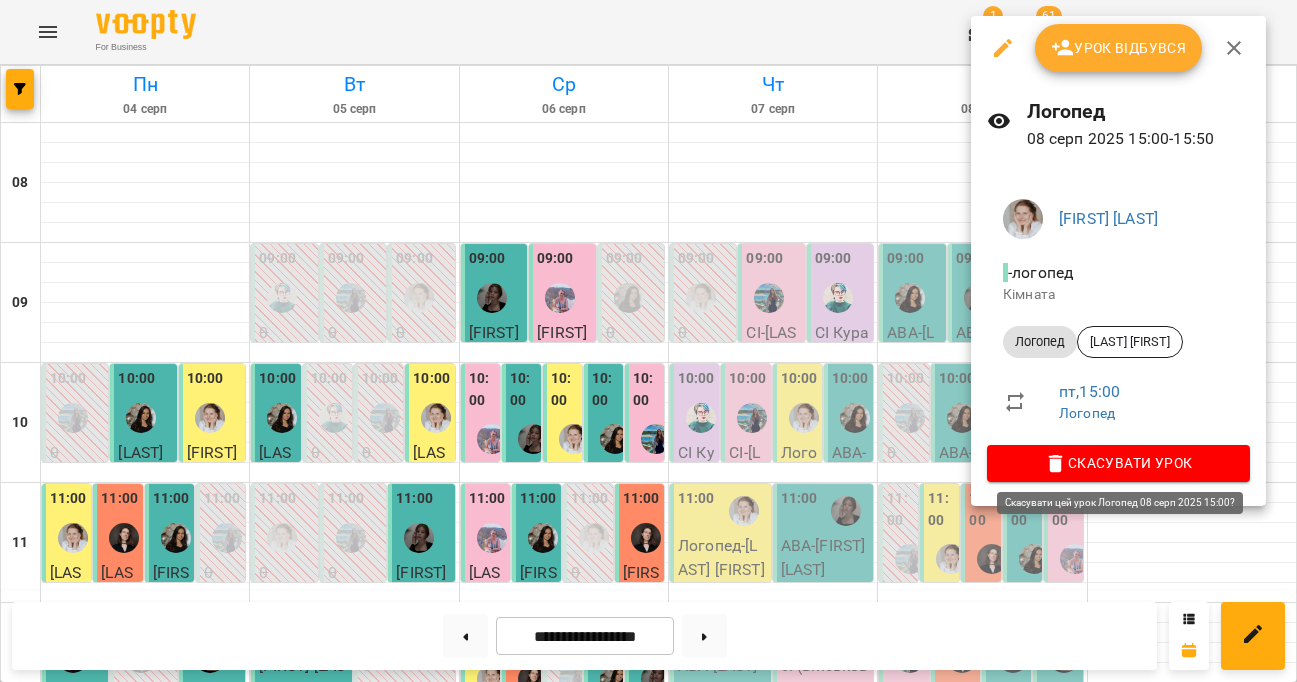 click on "Скасувати Урок" at bounding box center (1118, 463) 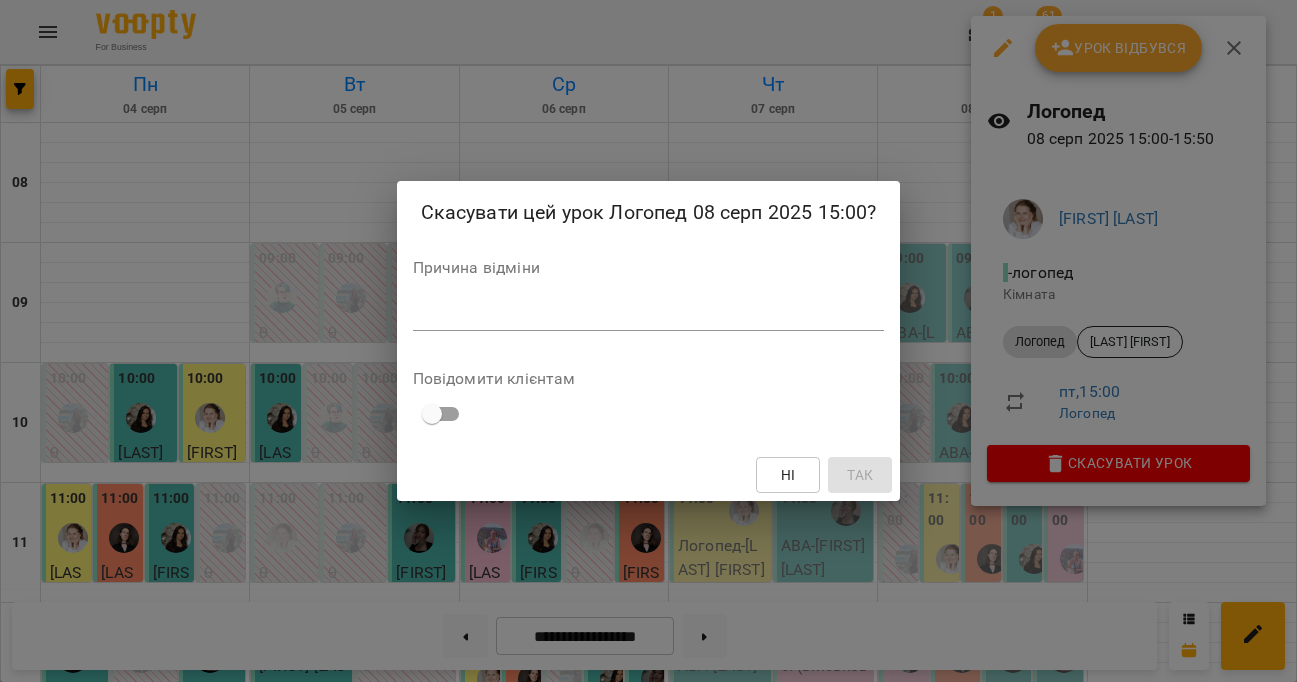 click at bounding box center [649, 315] 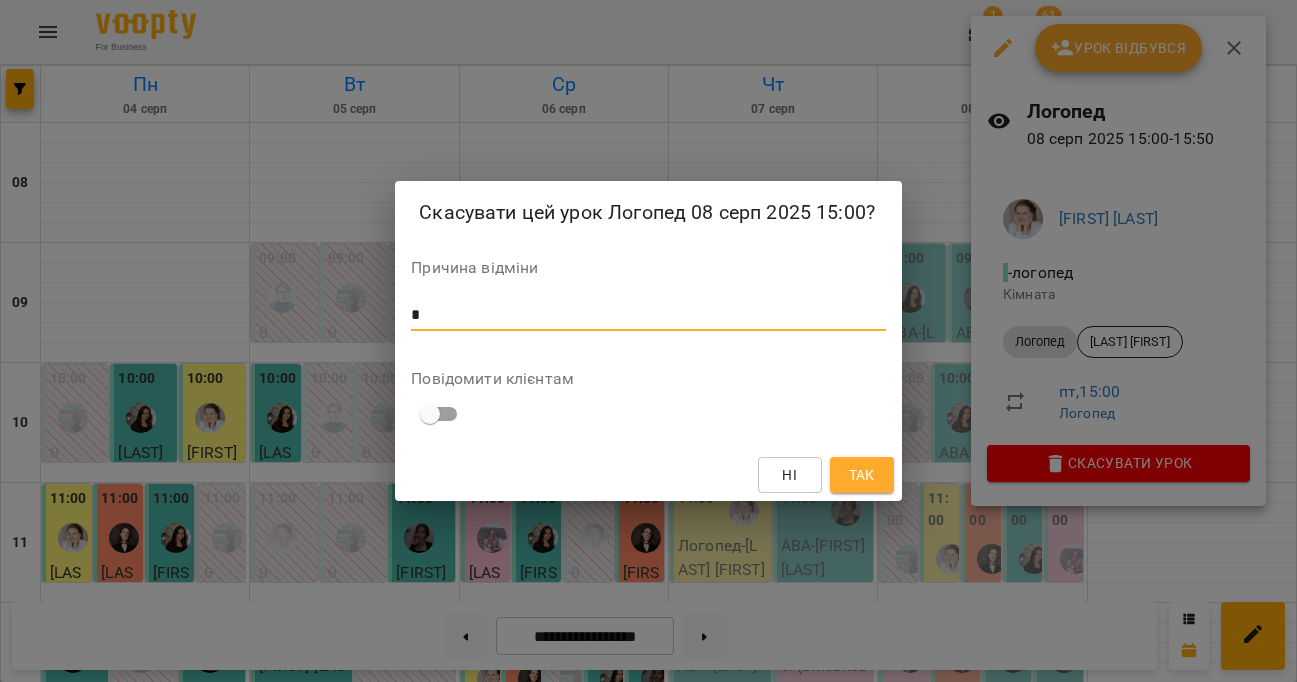 type on "*" 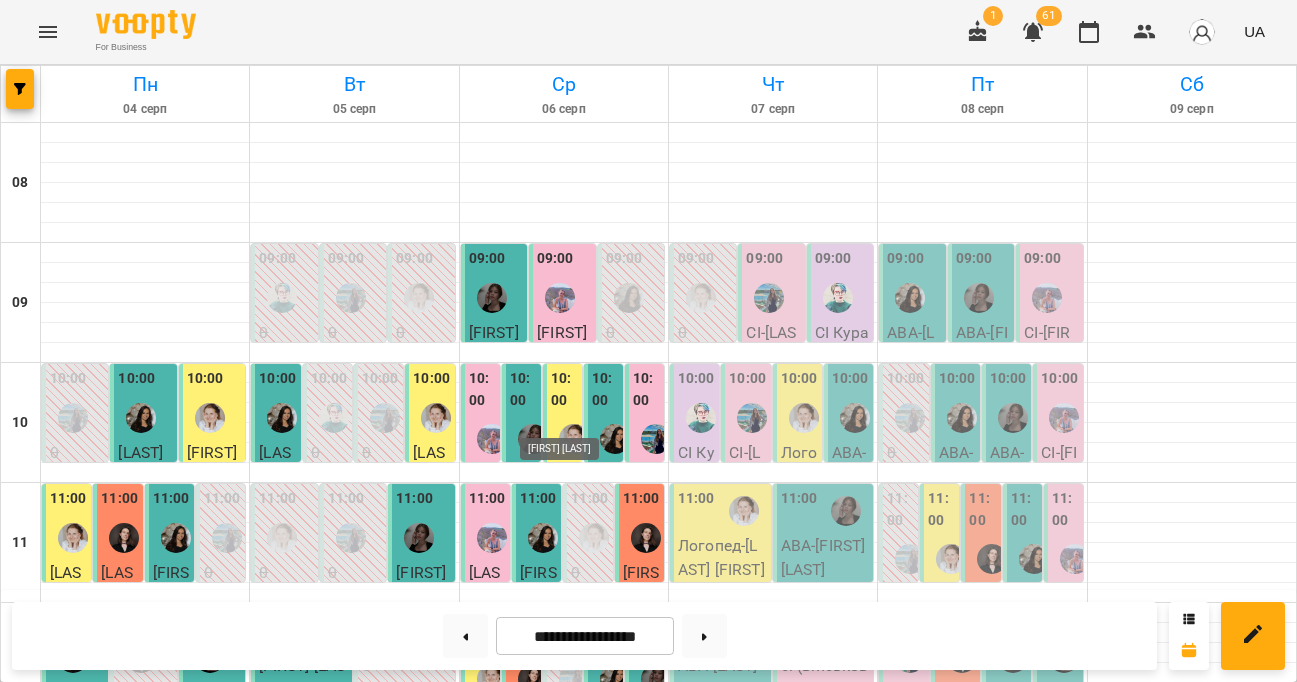 scroll, scrollTop: 504, scrollLeft: 0, axis: vertical 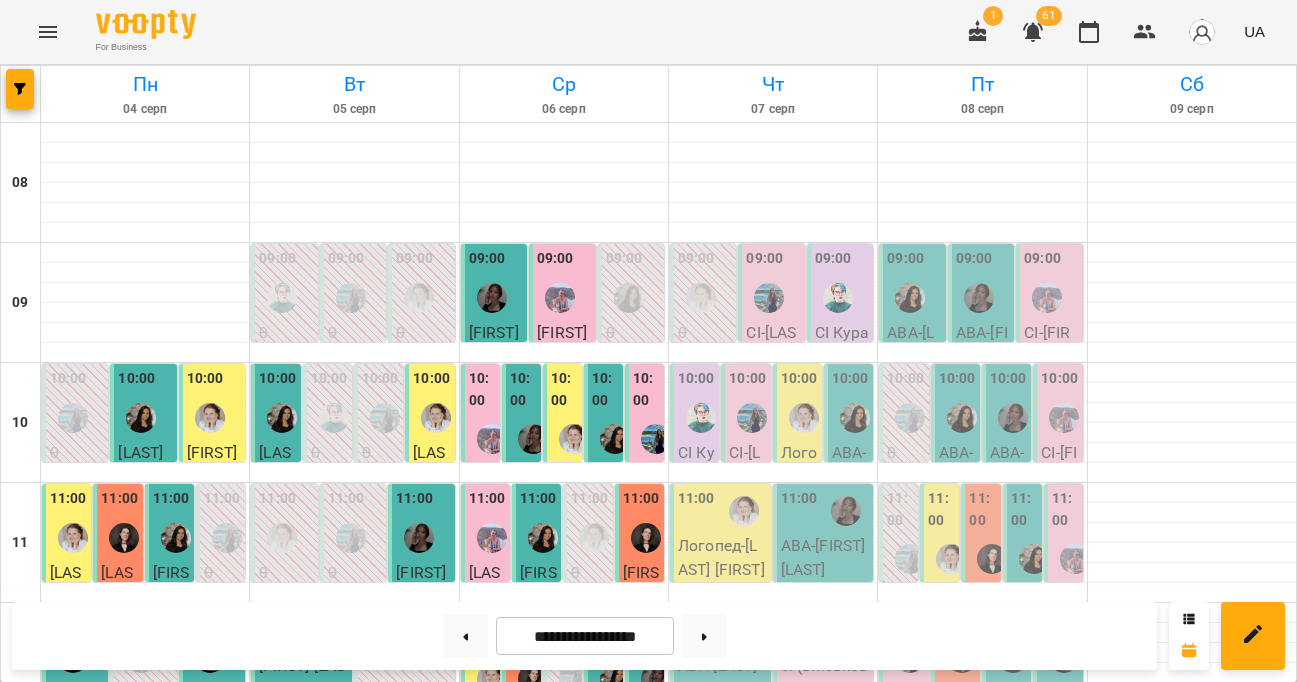 click on "13:00" at bounding box center [534, 771] 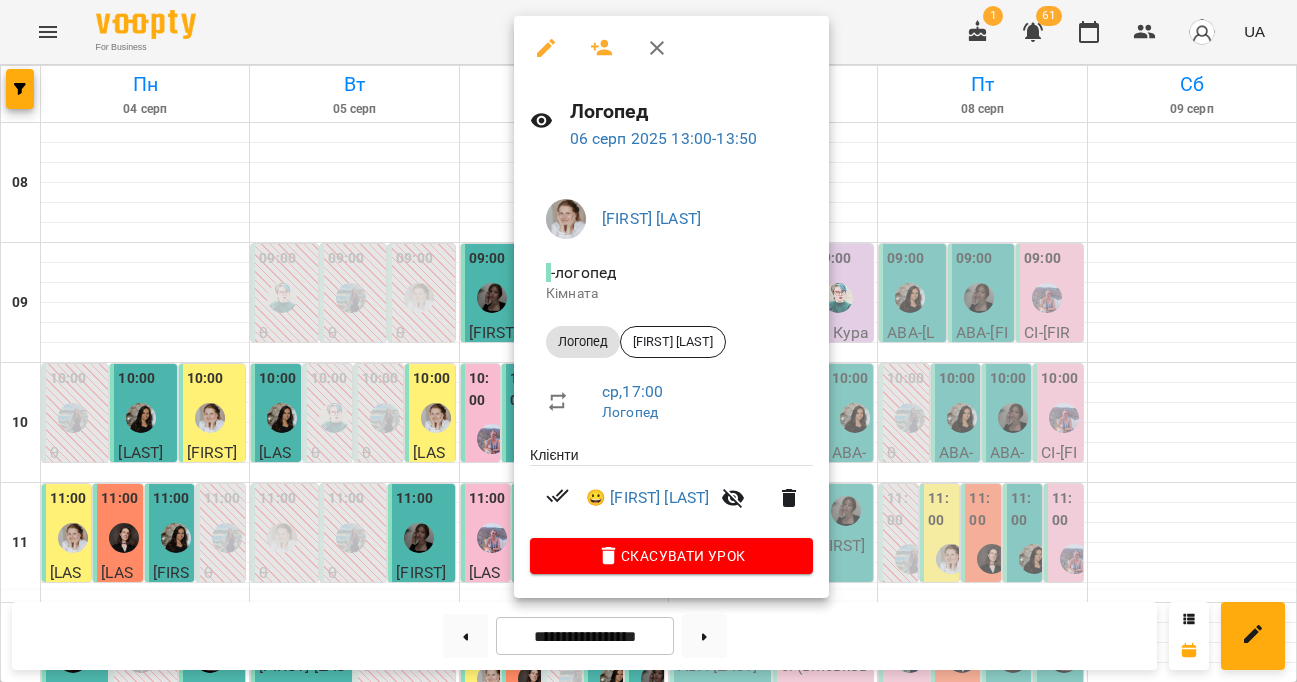click on "- логопед   Кімната" at bounding box center [671, 282] 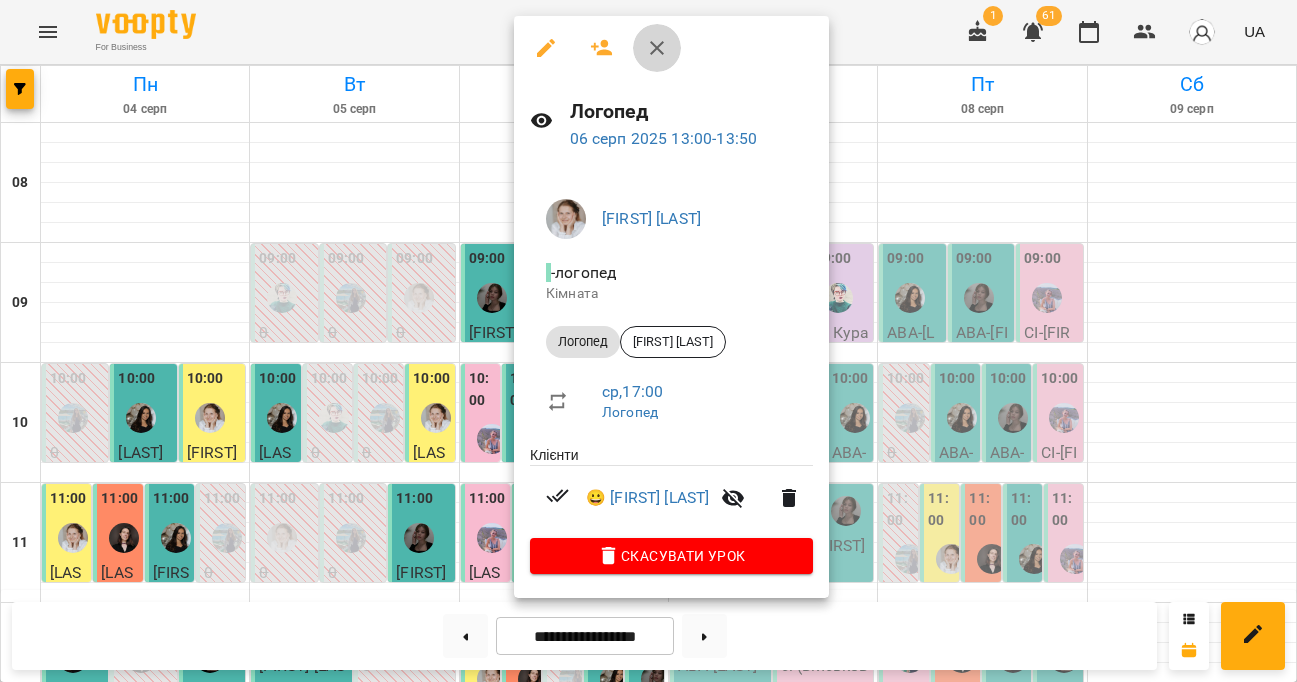 click at bounding box center (657, 48) 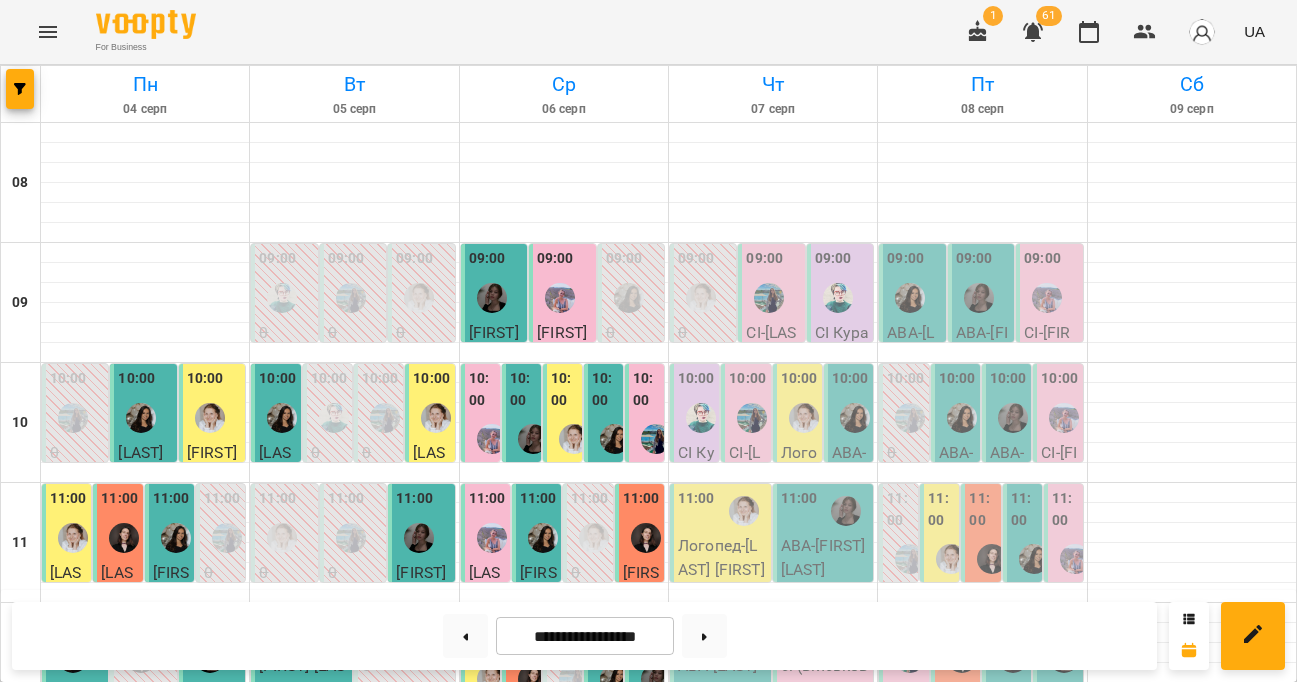 scroll, scrollTop: 364, scrollLeft: 0, axis: vertical 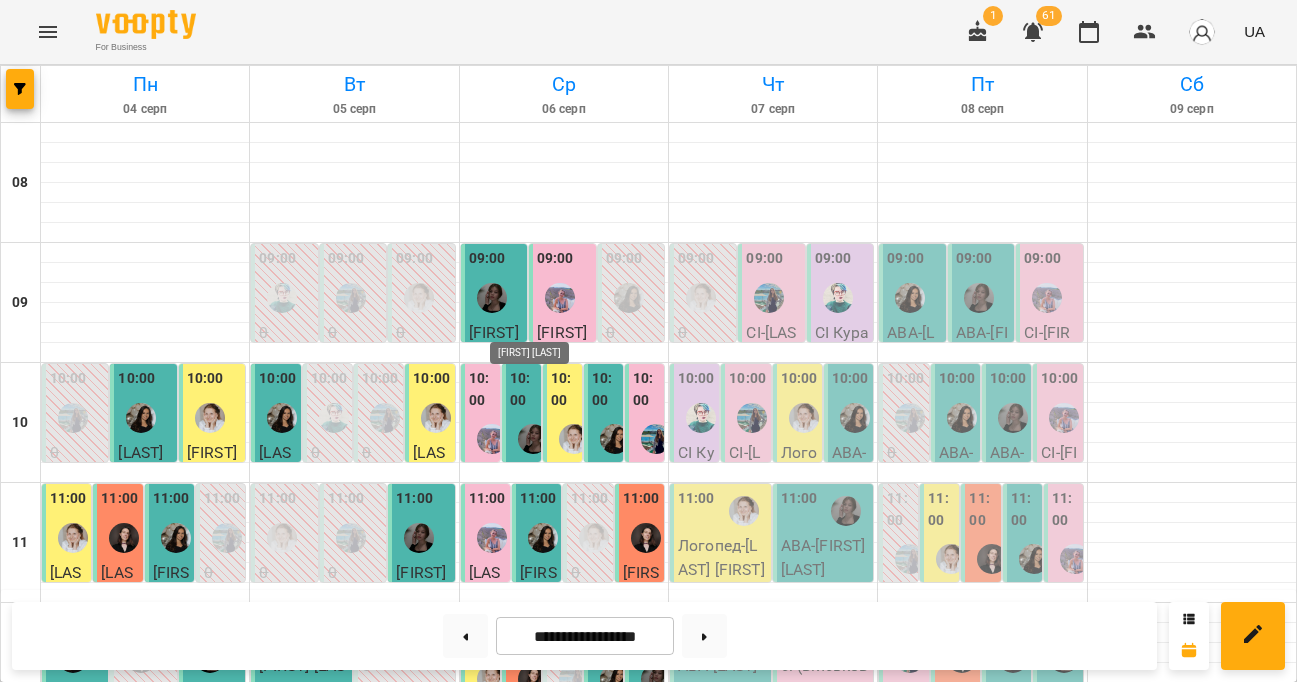 click at bounding box center [533, 679] 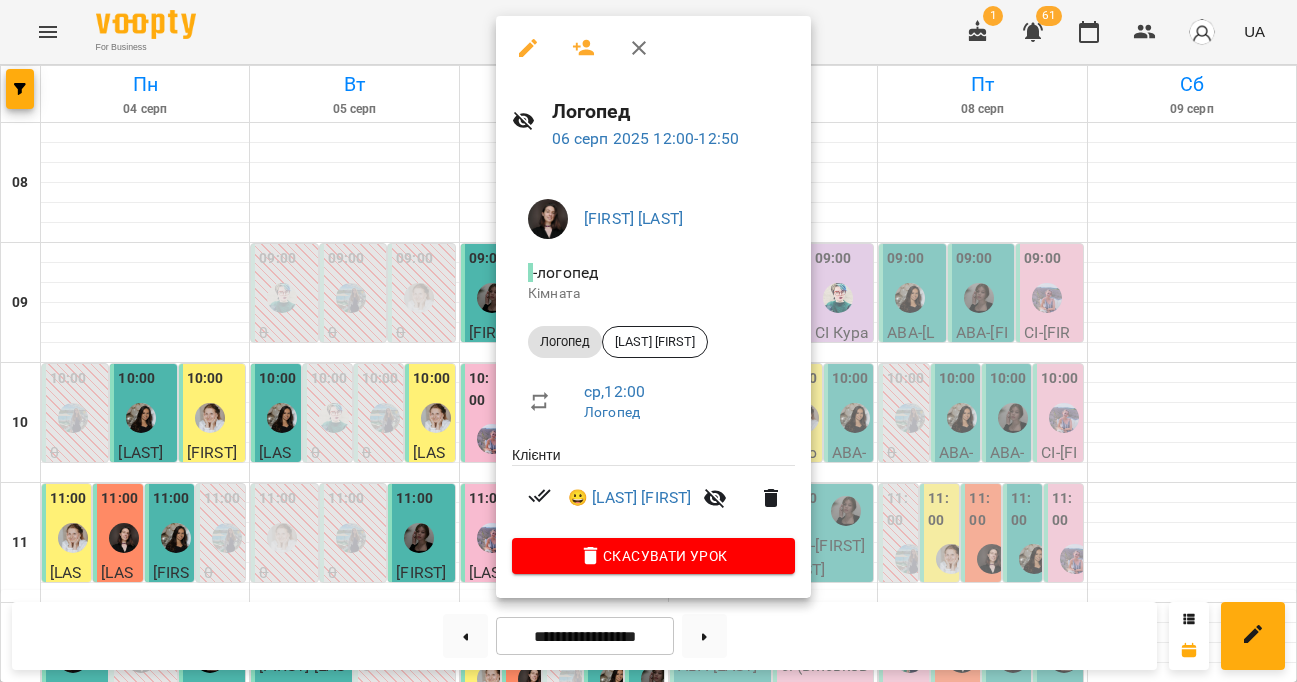 click 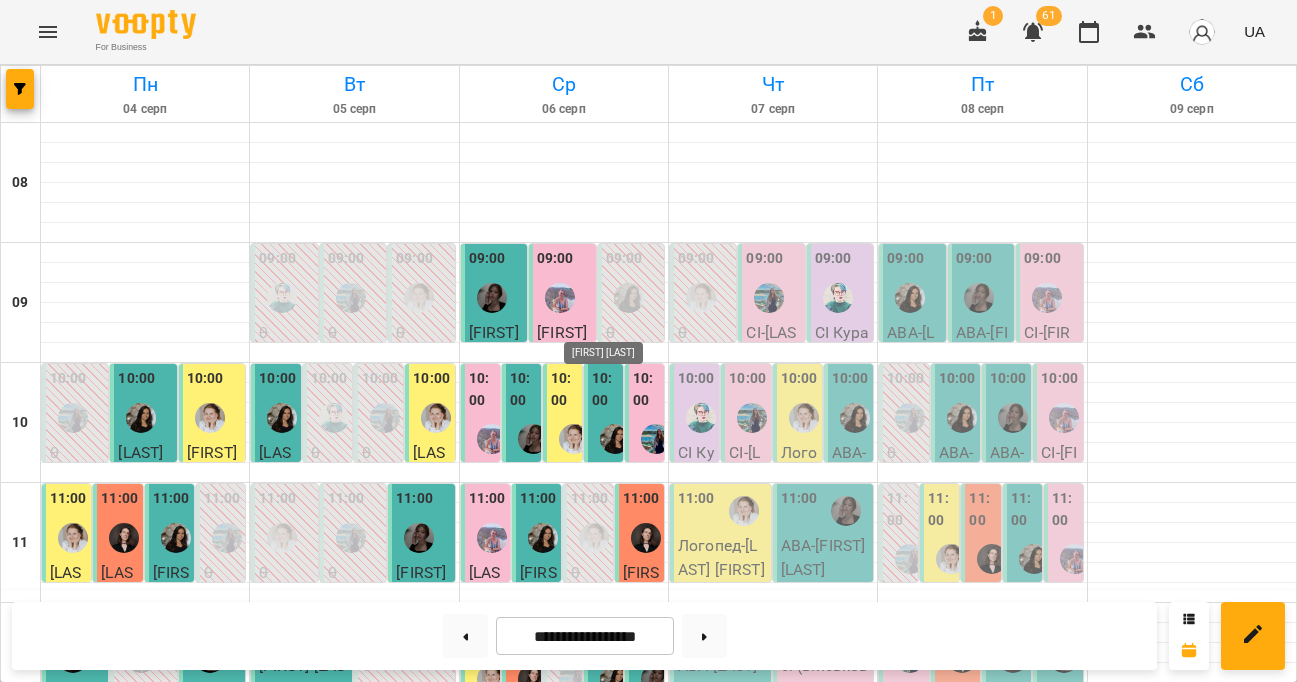 click at bounding box center [615, 679] 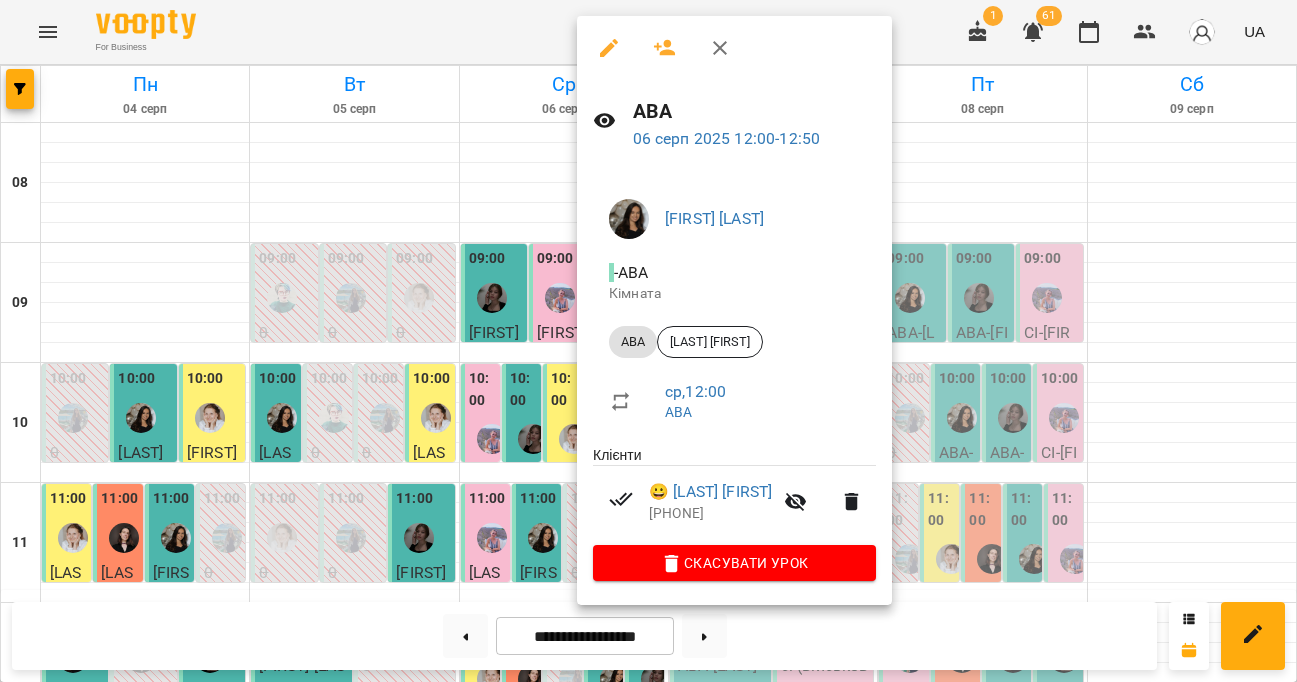 click 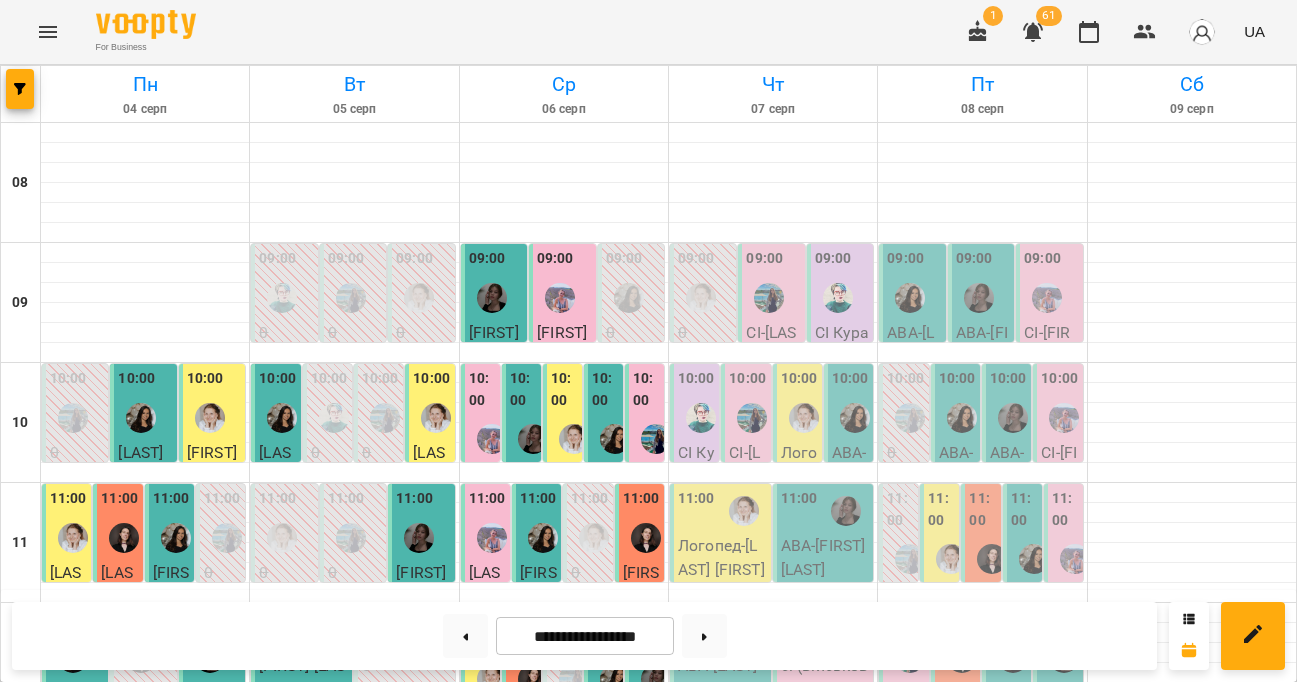 click on "13:00" at bounding box center [476, 771] 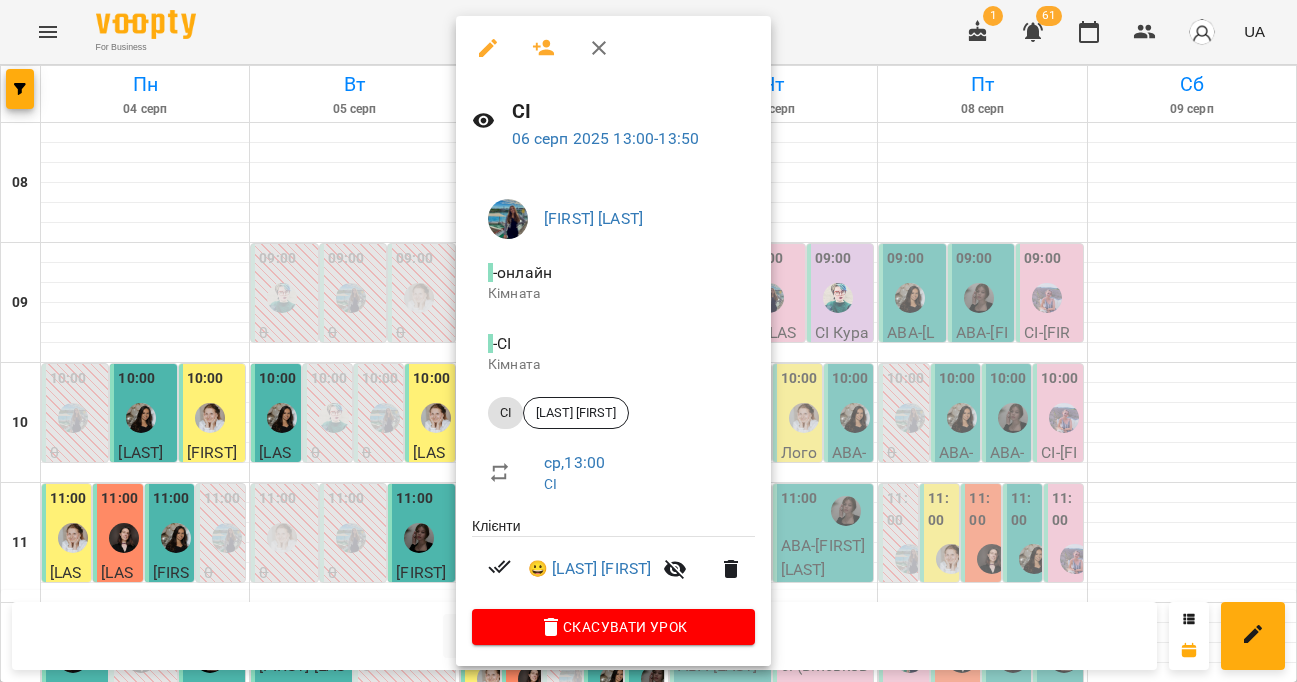 click on "СІ [LAST] [FIRST]" at bounding box center (613, 413) 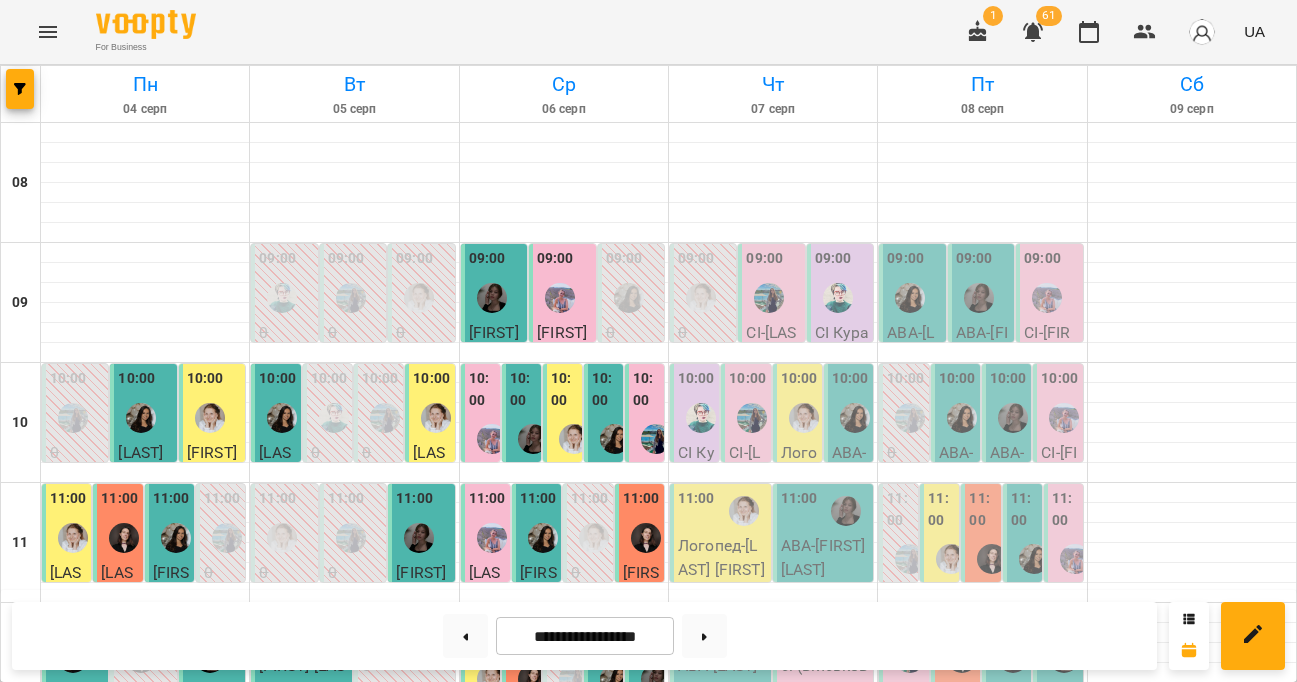 click on "13:00" at bounding box center (593, 771) 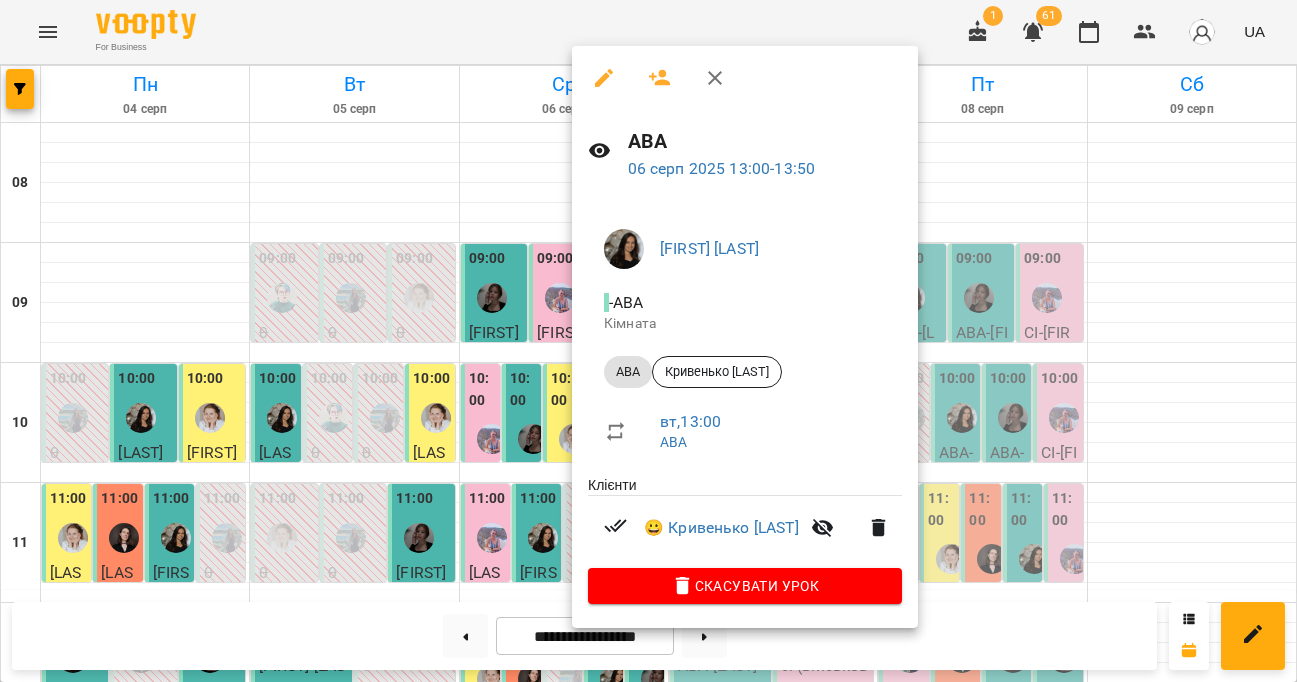 click 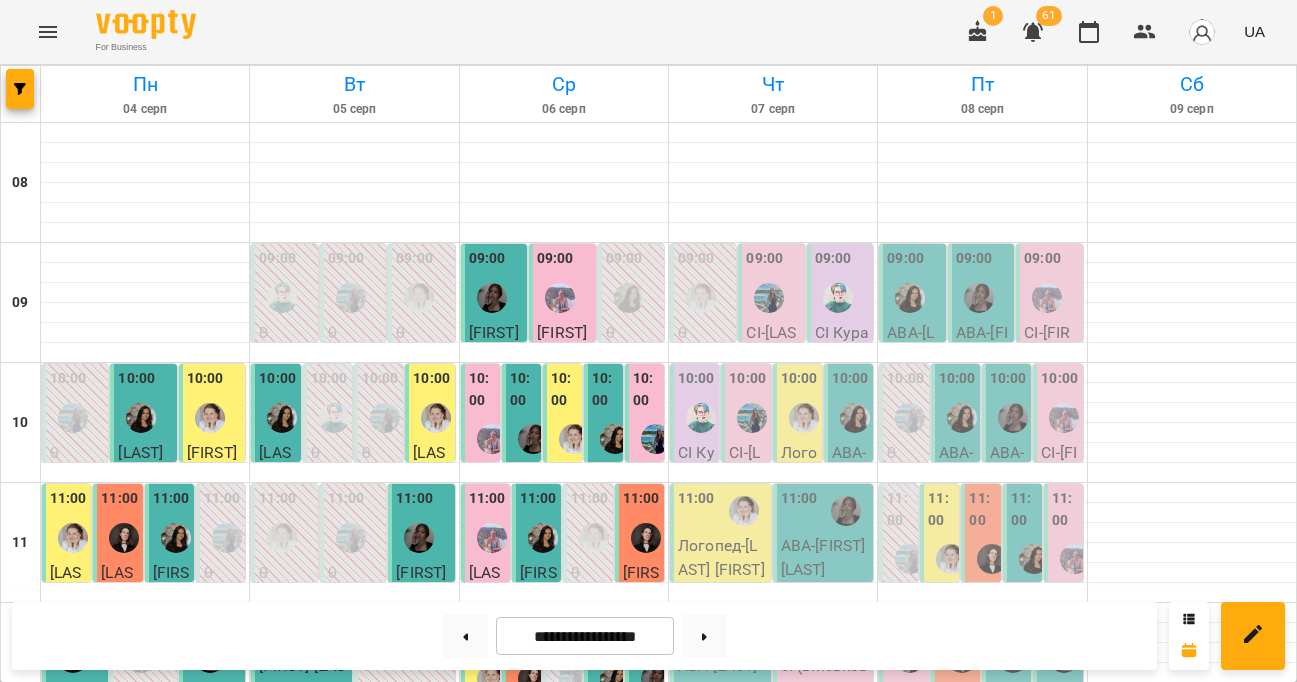 click on "13:00" at bounding box center [564, 771] 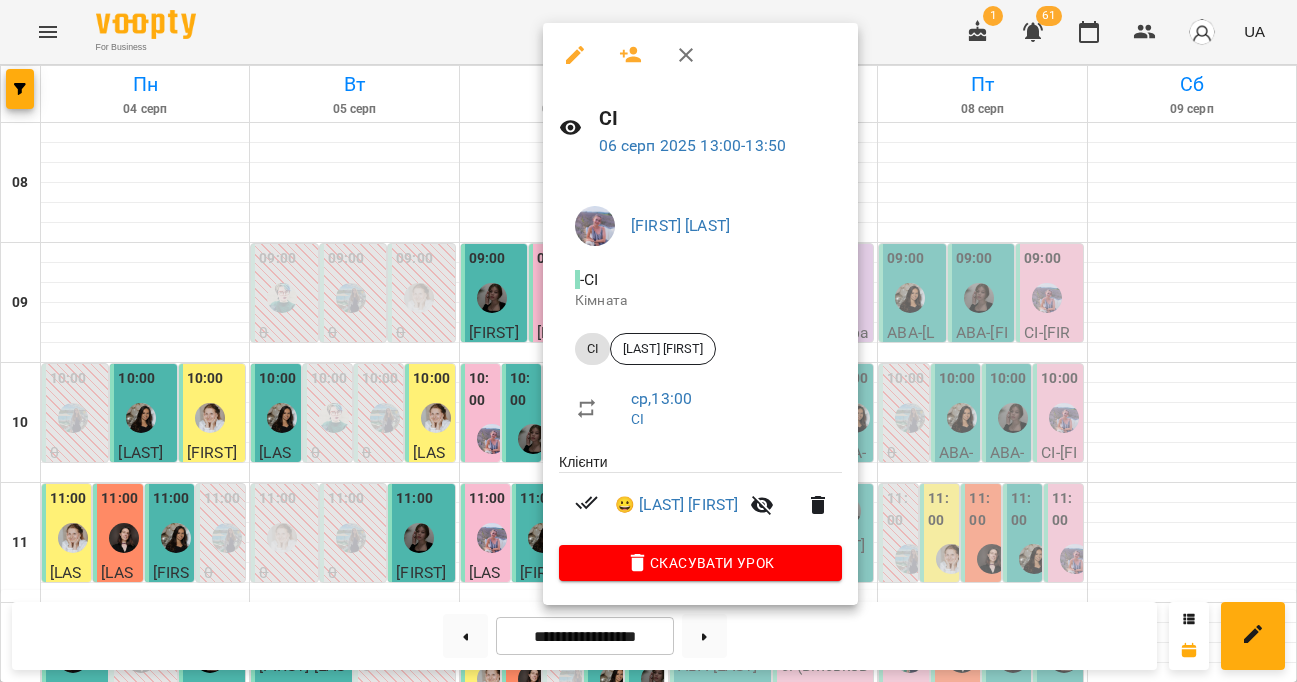 click at bounding box center [686, 55] 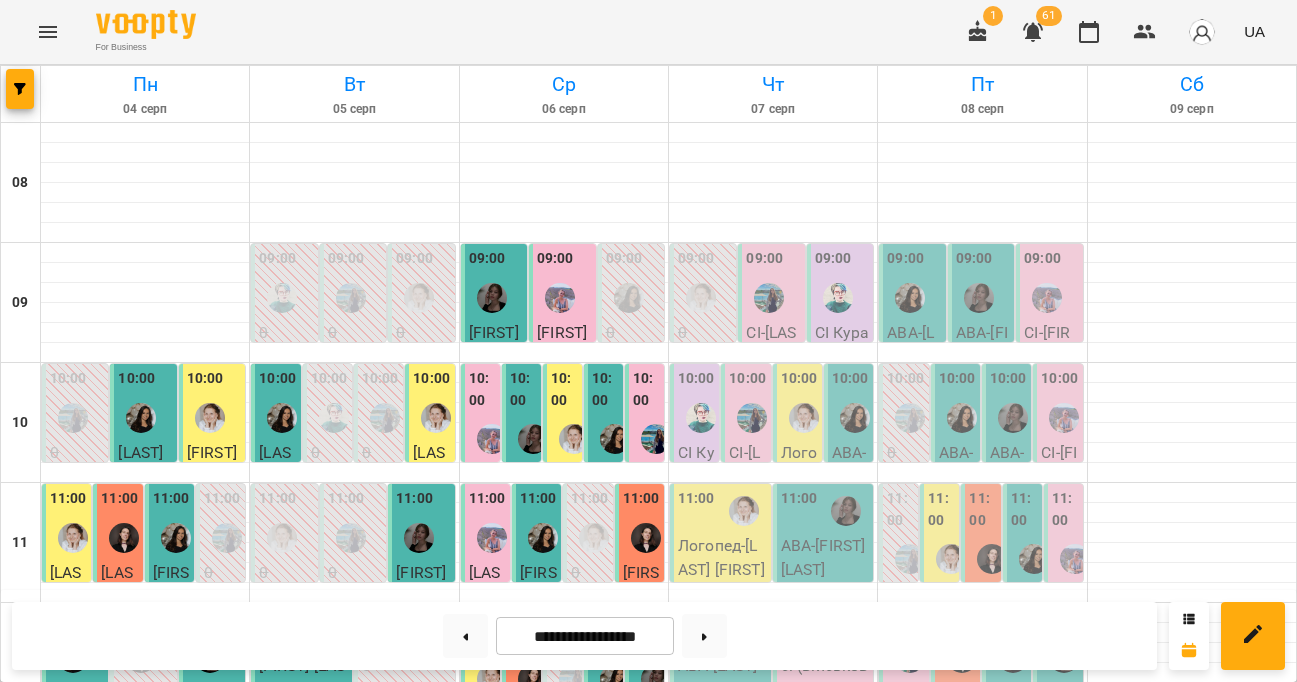 click on "13:00 [LAST] [FIRST] АВА" at bounding box center [650, 926] 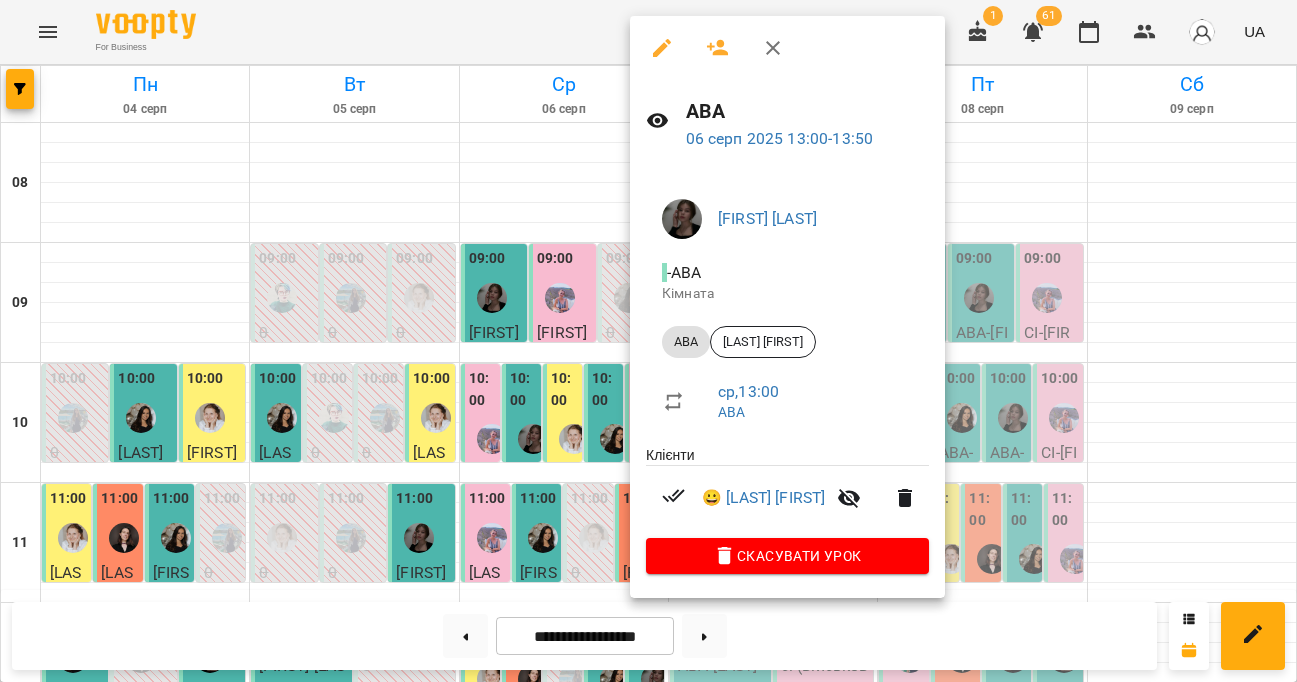 click 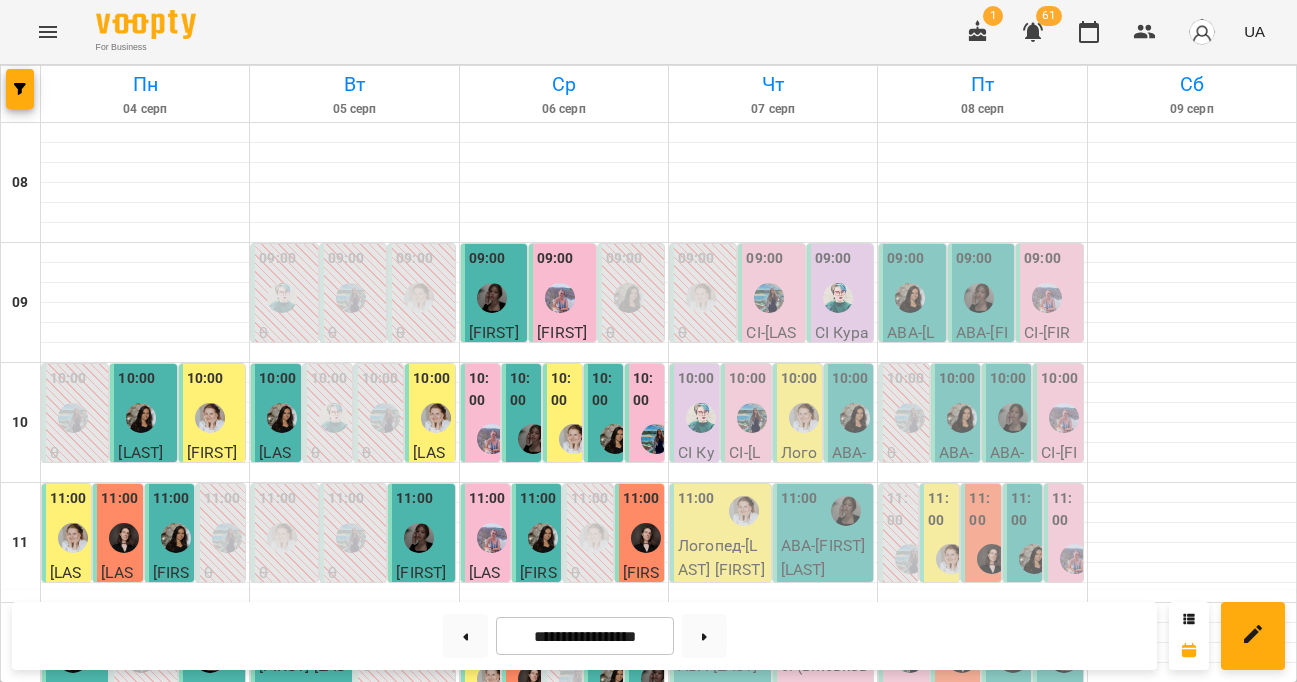 click on "For Business 1 61 UA" at bounding box center [648, 32] 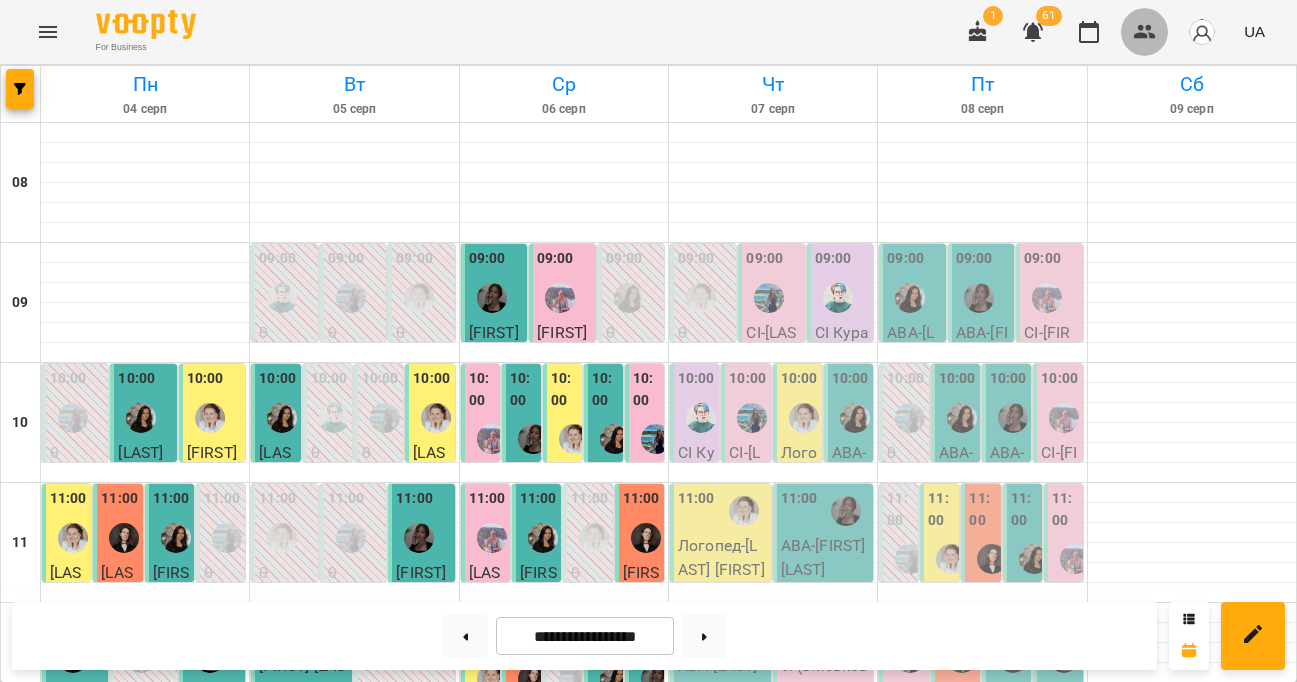 click at bounding box center (1145, 32) 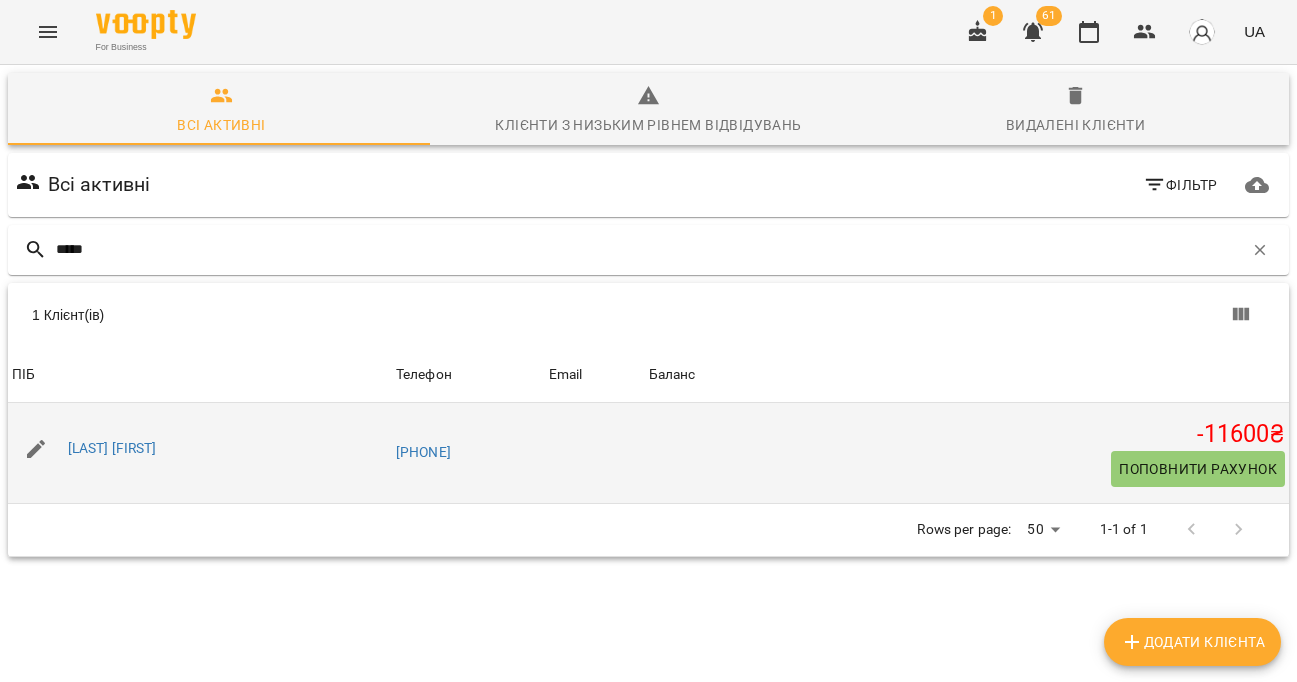 type on "*****" 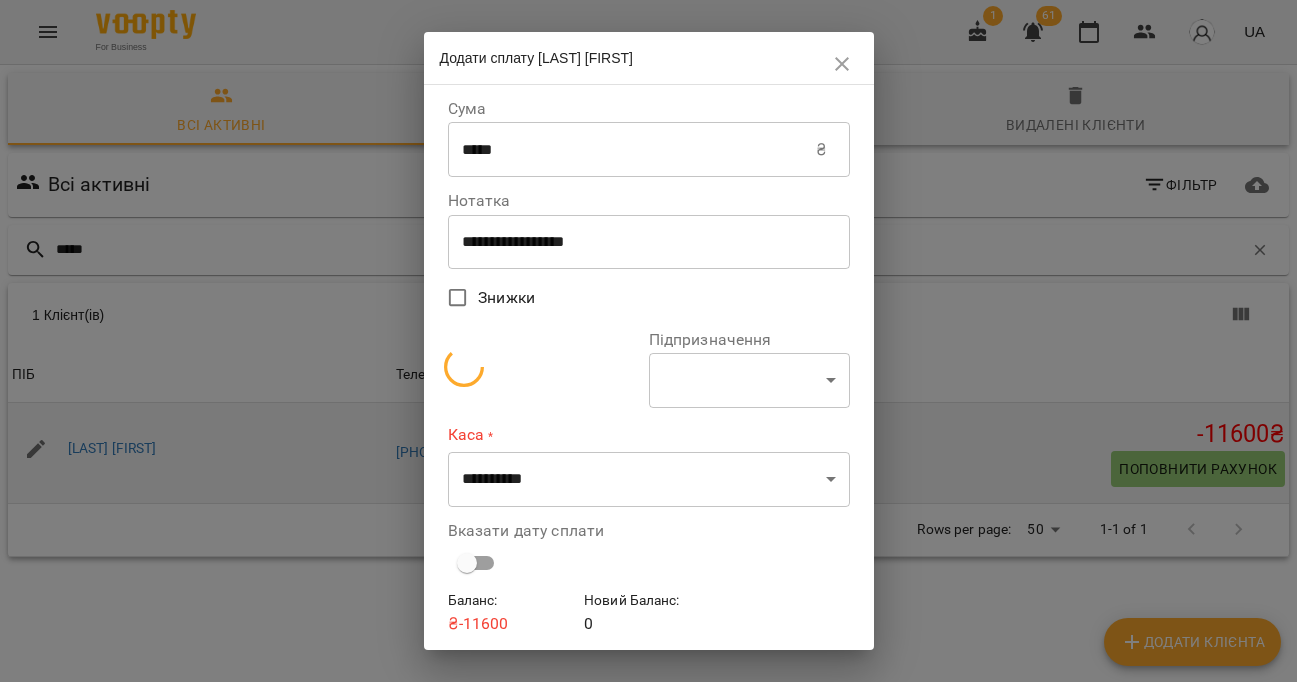 select on "**********" 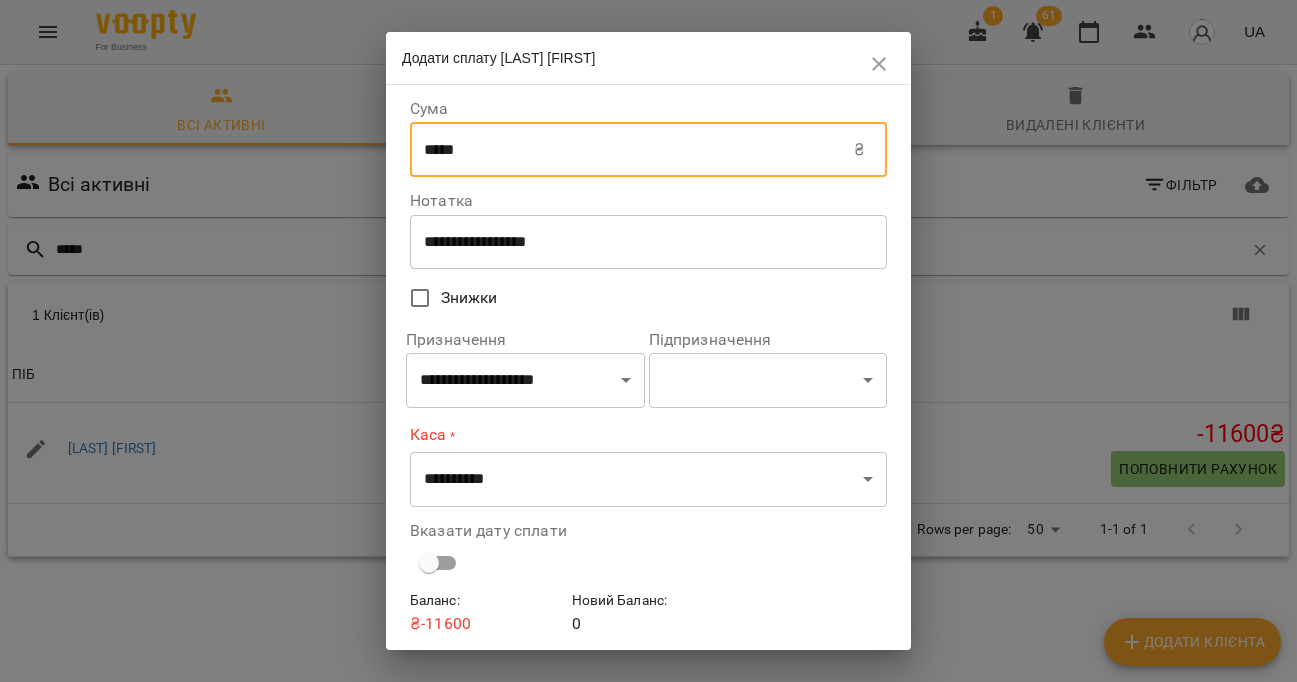 click on "*****" at bounding box center [632, 150] 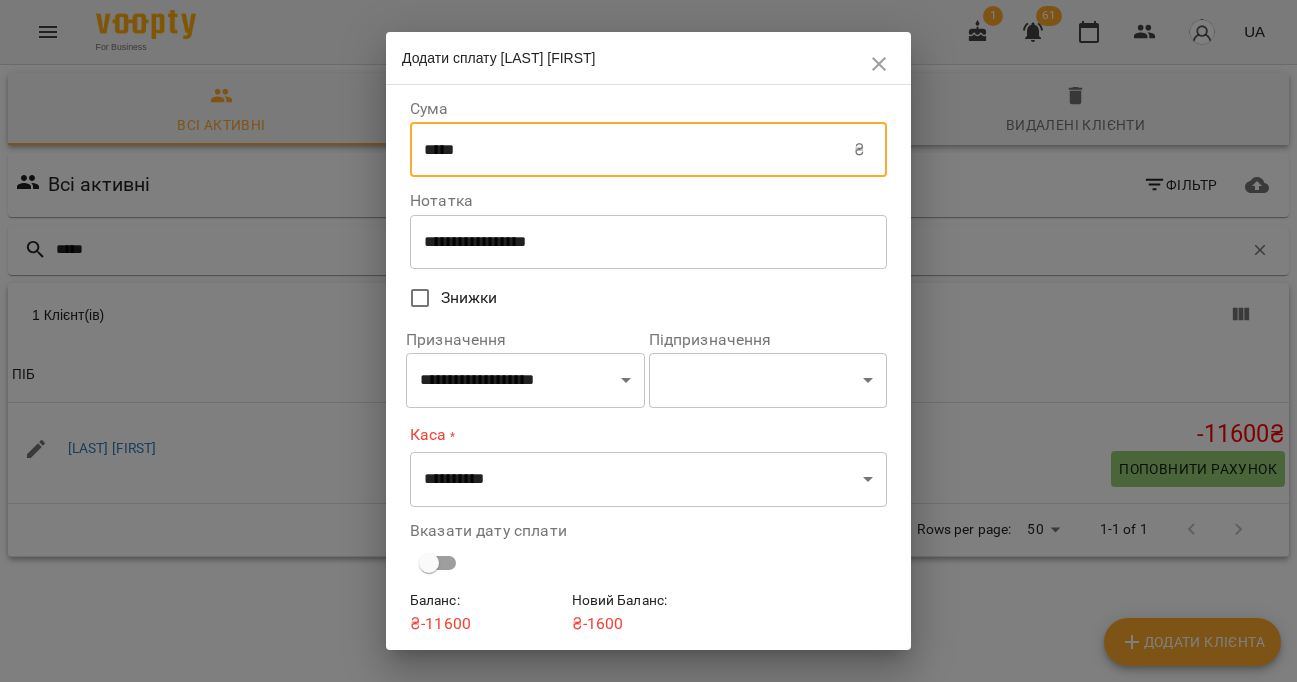type on "*****" 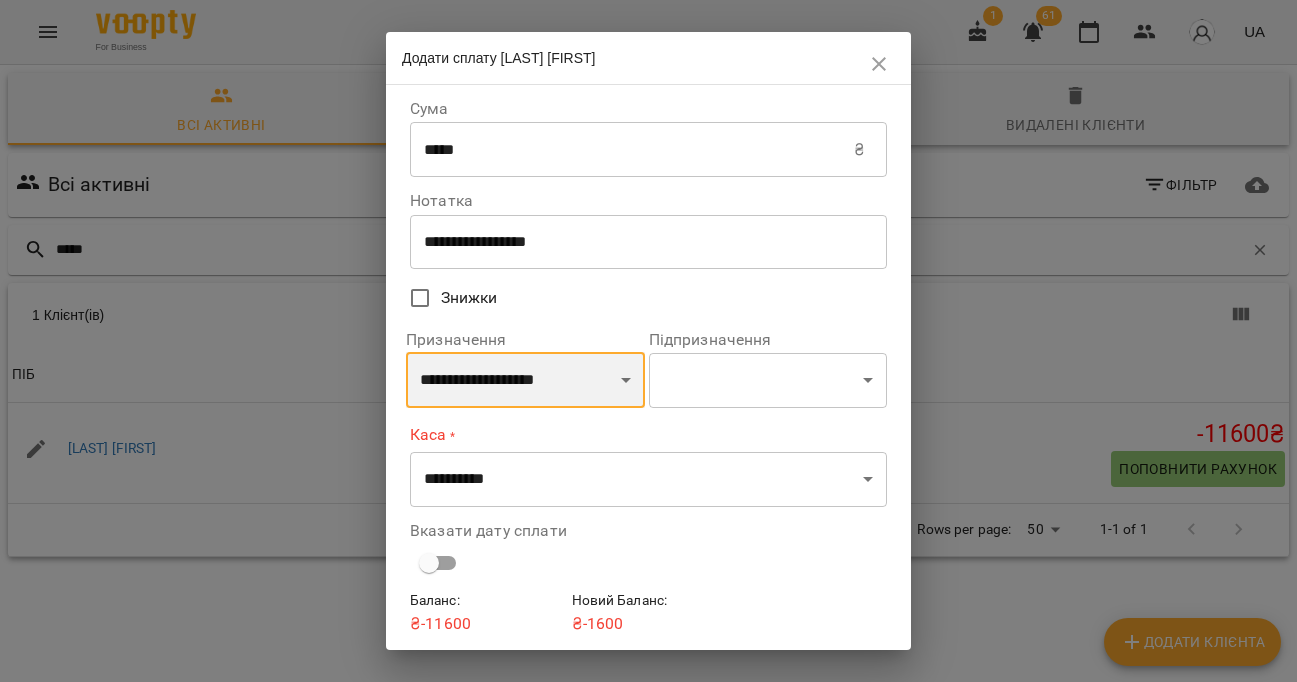select on "*******" 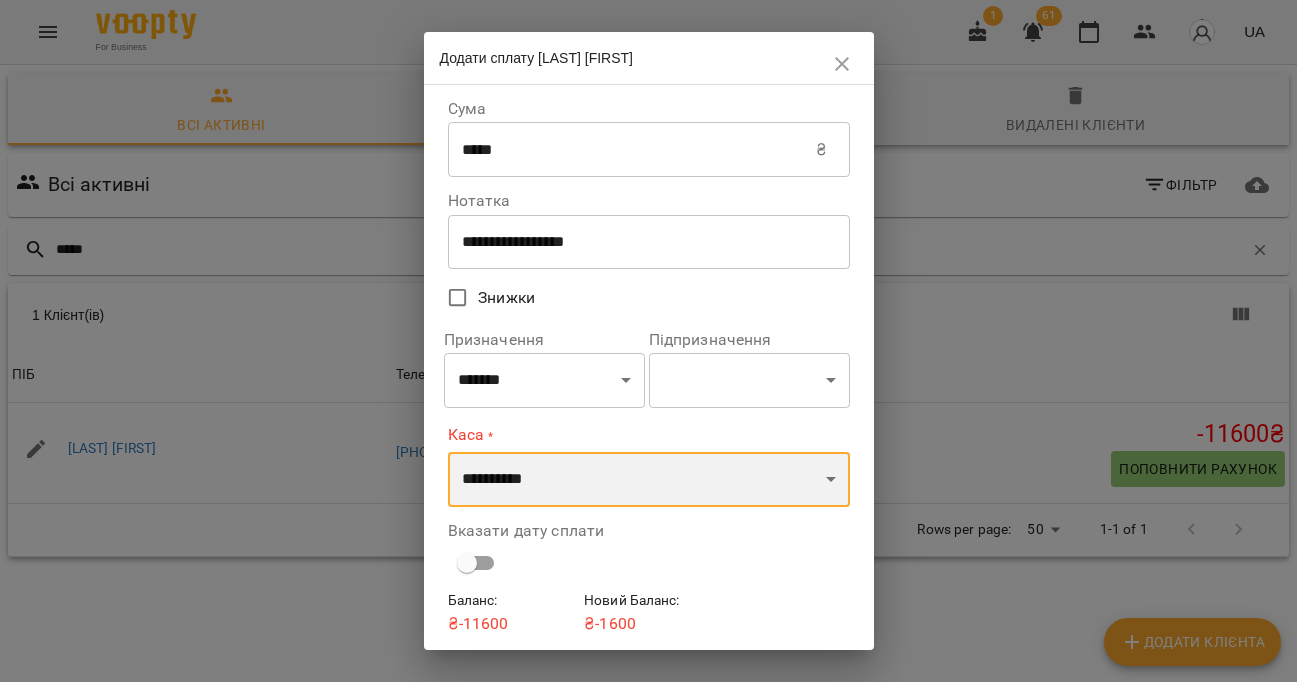 select on "****" 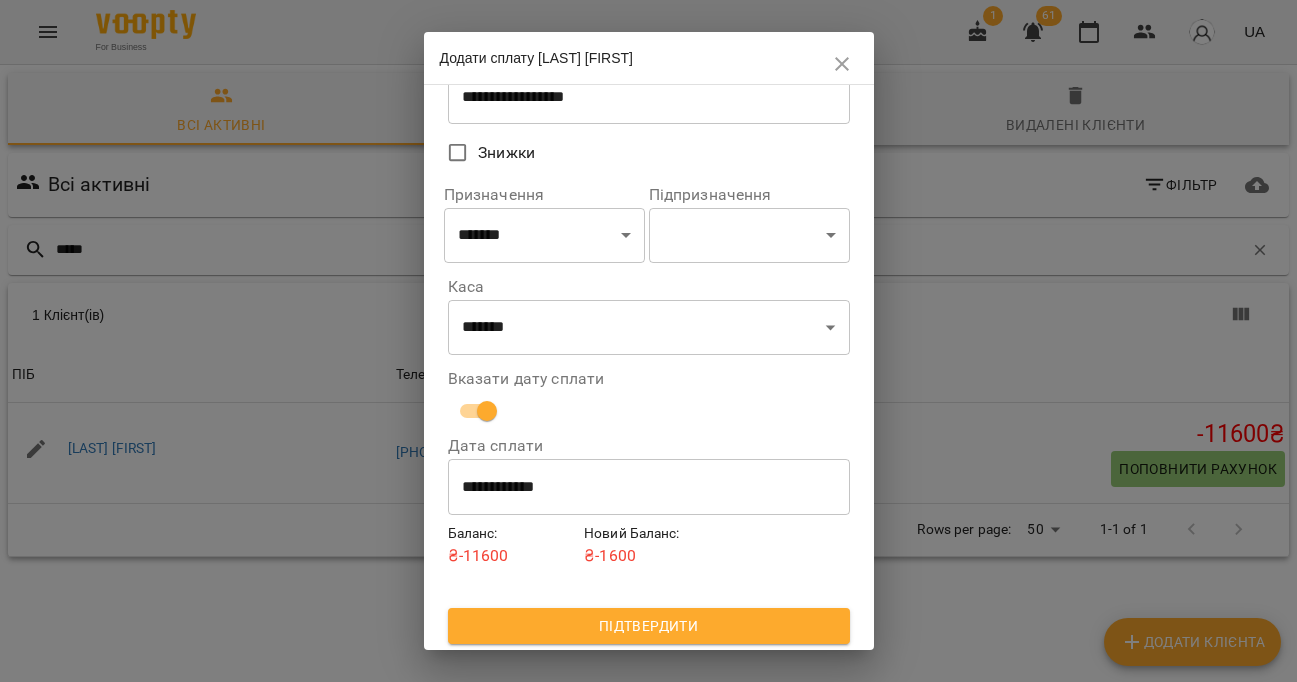 scroll, scrollTop: 143, scrollLeft: 0, axis: vertical 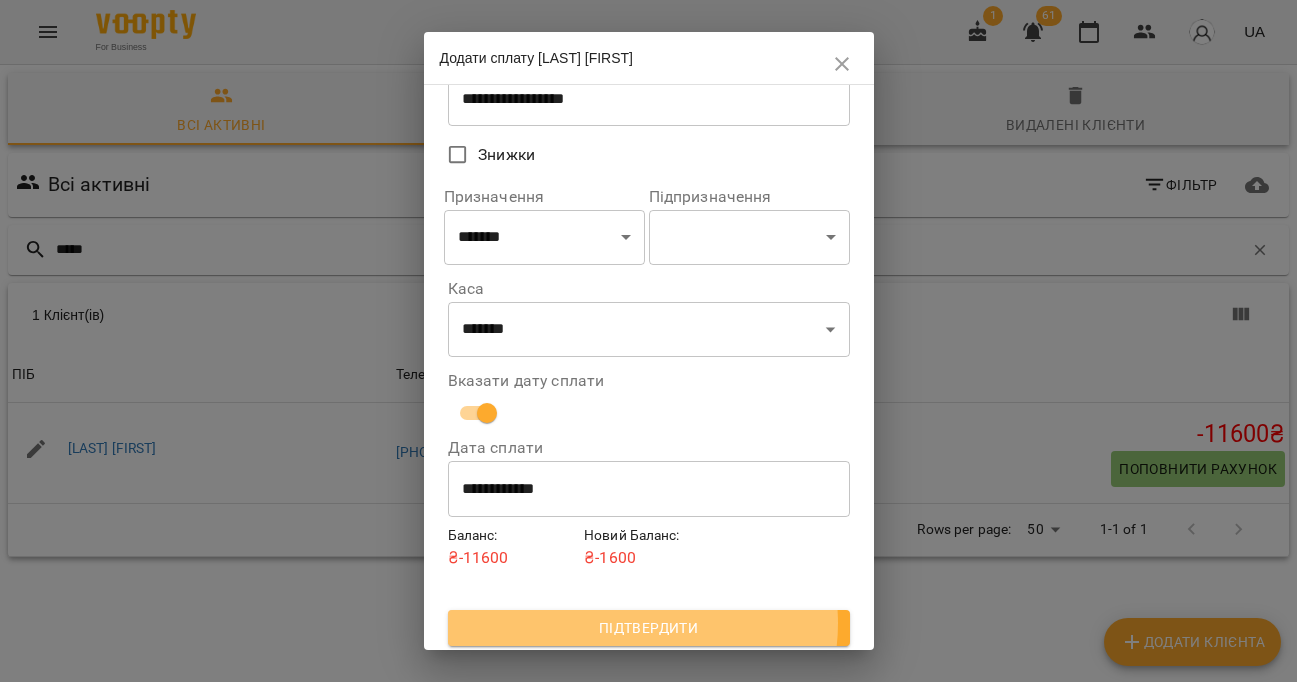 click on "Підтвердити" at bounding box center (649, 628) 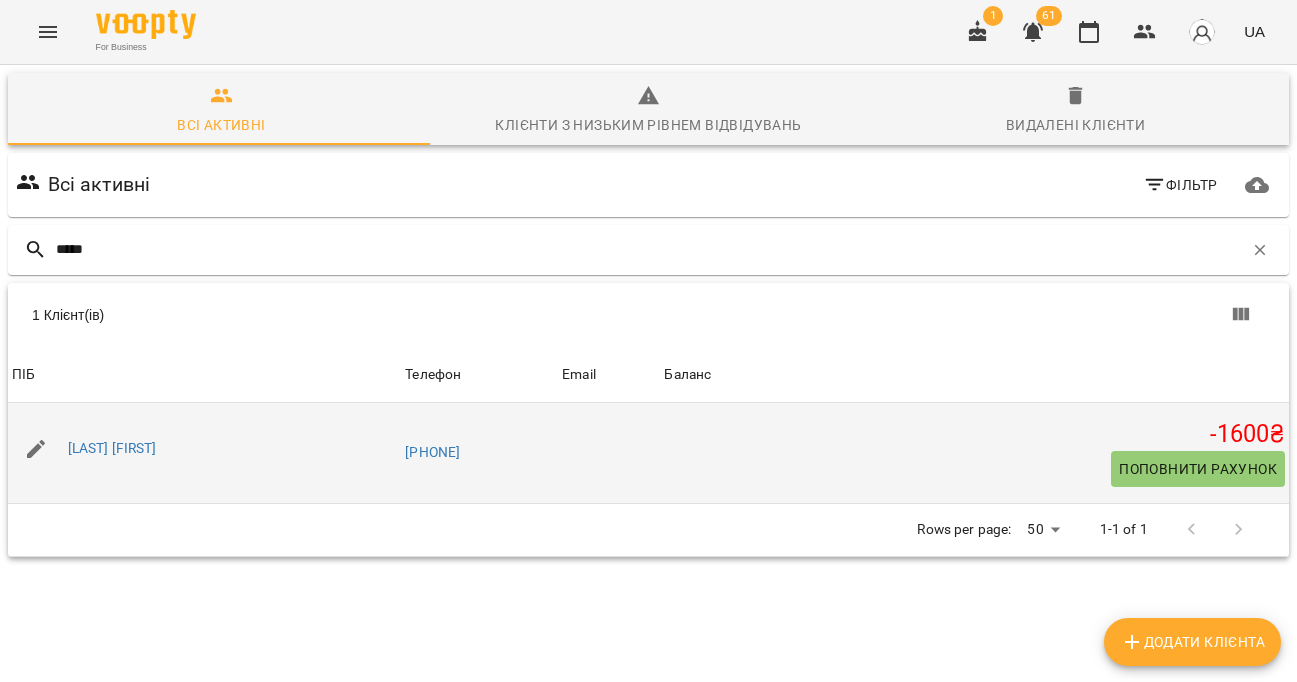 click on "-1600 ₴ Поповнити рахунок" at bounding box center [974, 453] 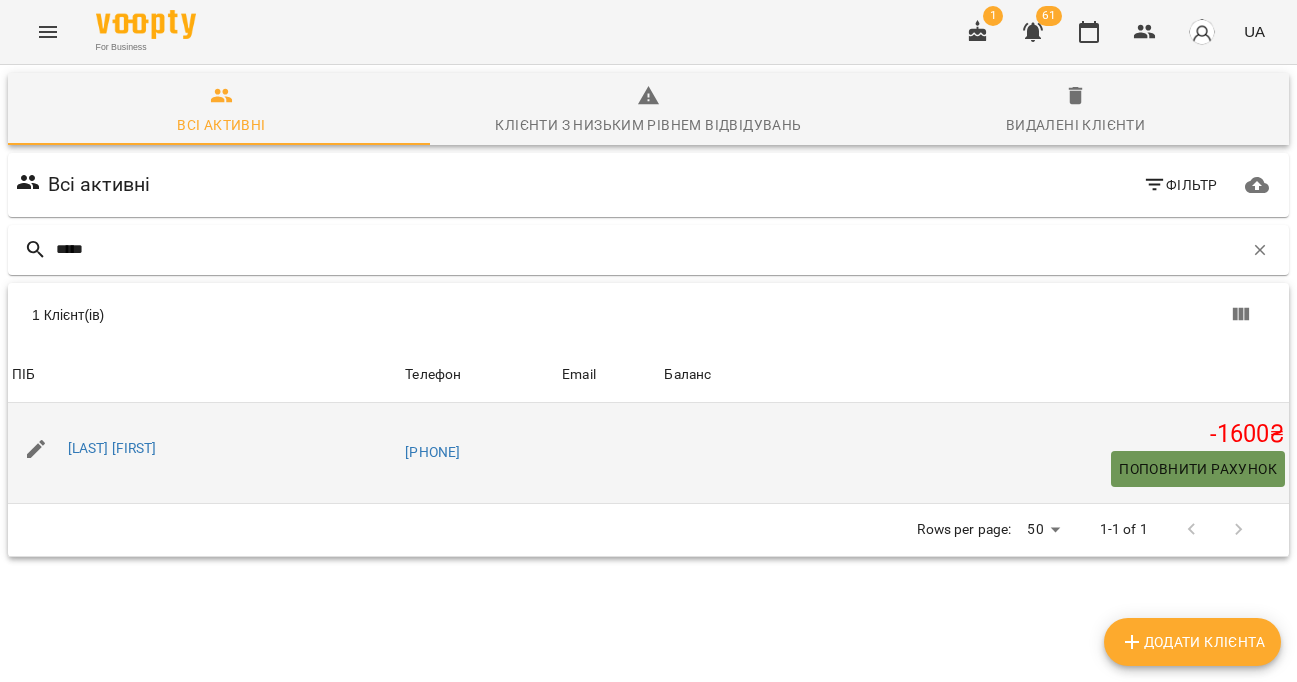 click on "Поповнити рахунок" at bounding box center [1198, 469] 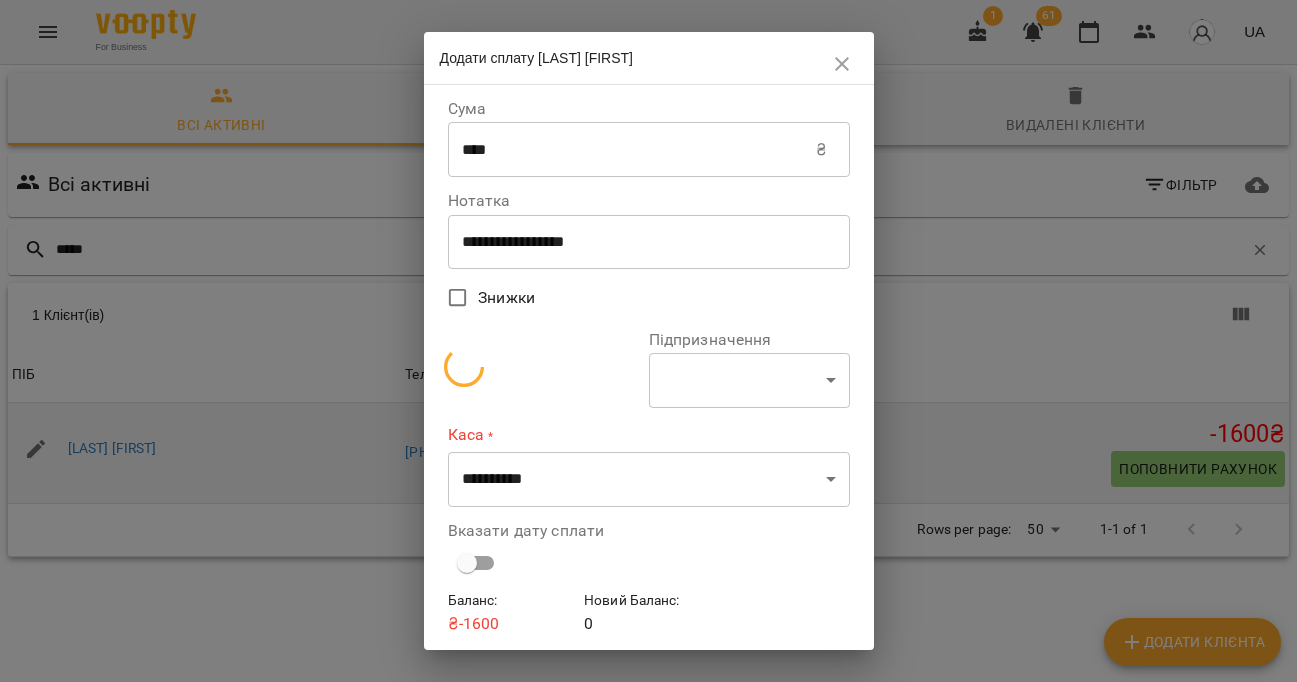 select on "**********" 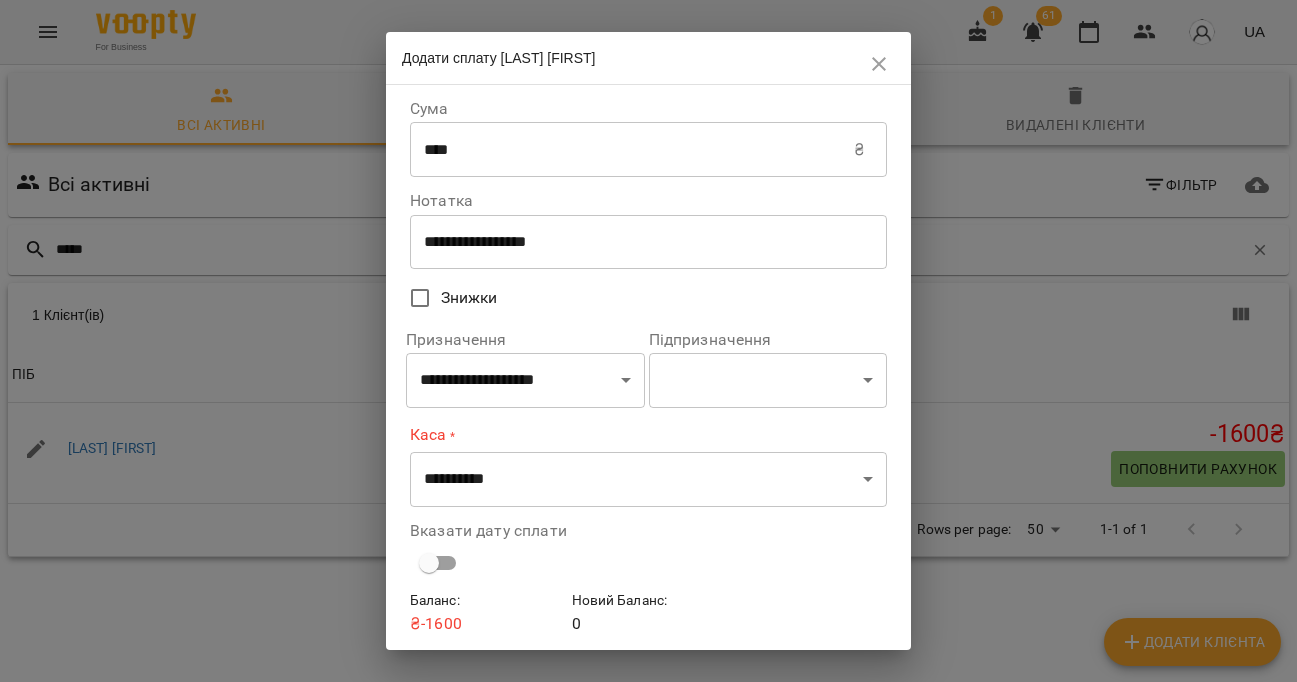 click on "****" at bounding box center (632, 150) 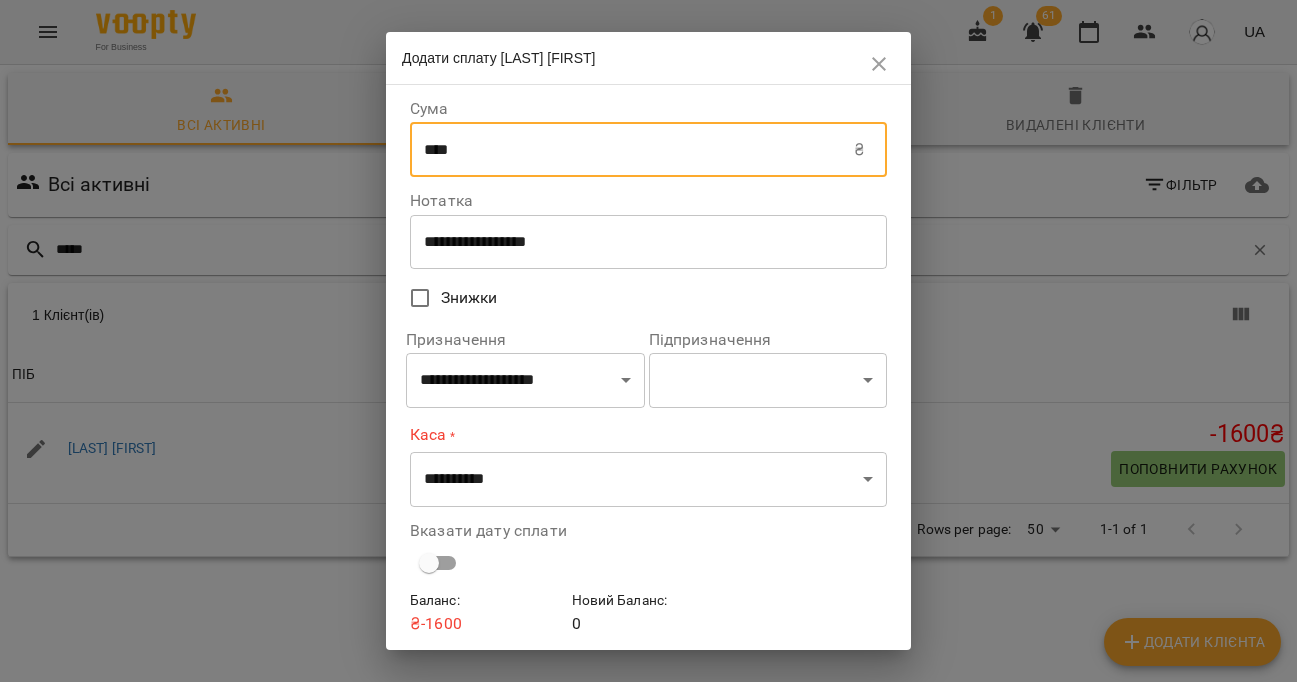drag, startPoint x: 501, startPoint y: 151, endPoint x: 387, endPoint y: 141, distance: 114.43776 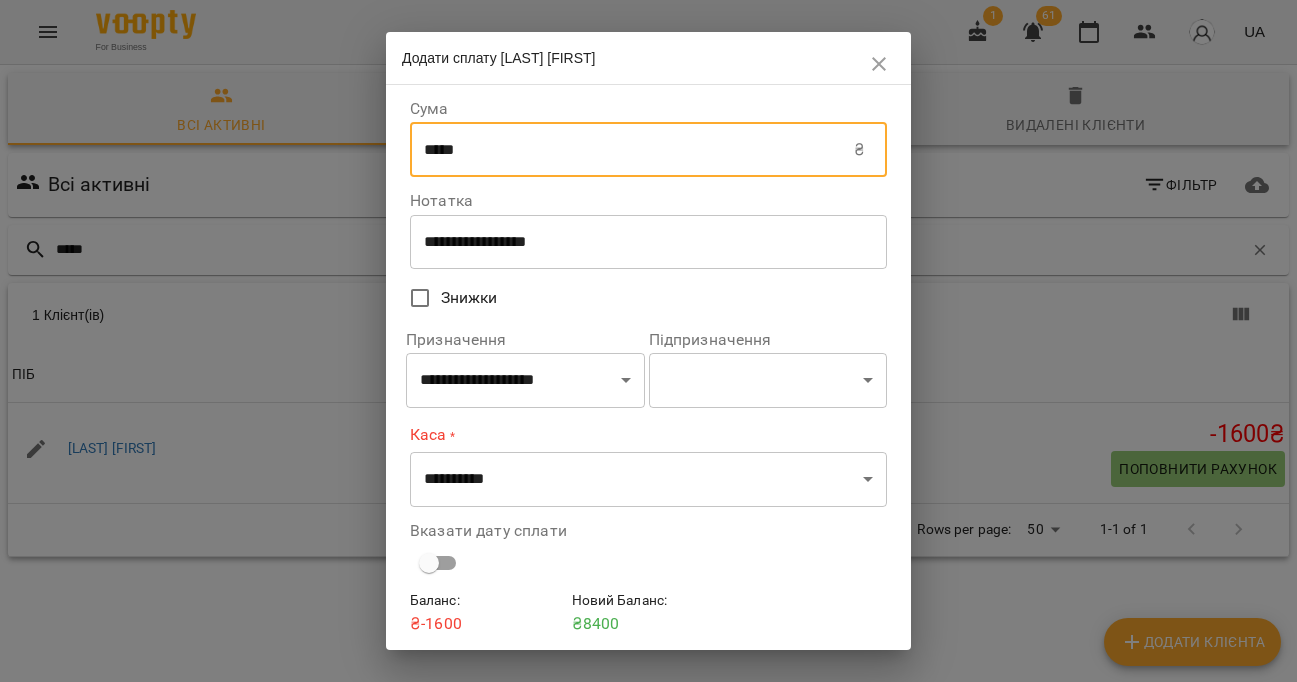 type on "*****" 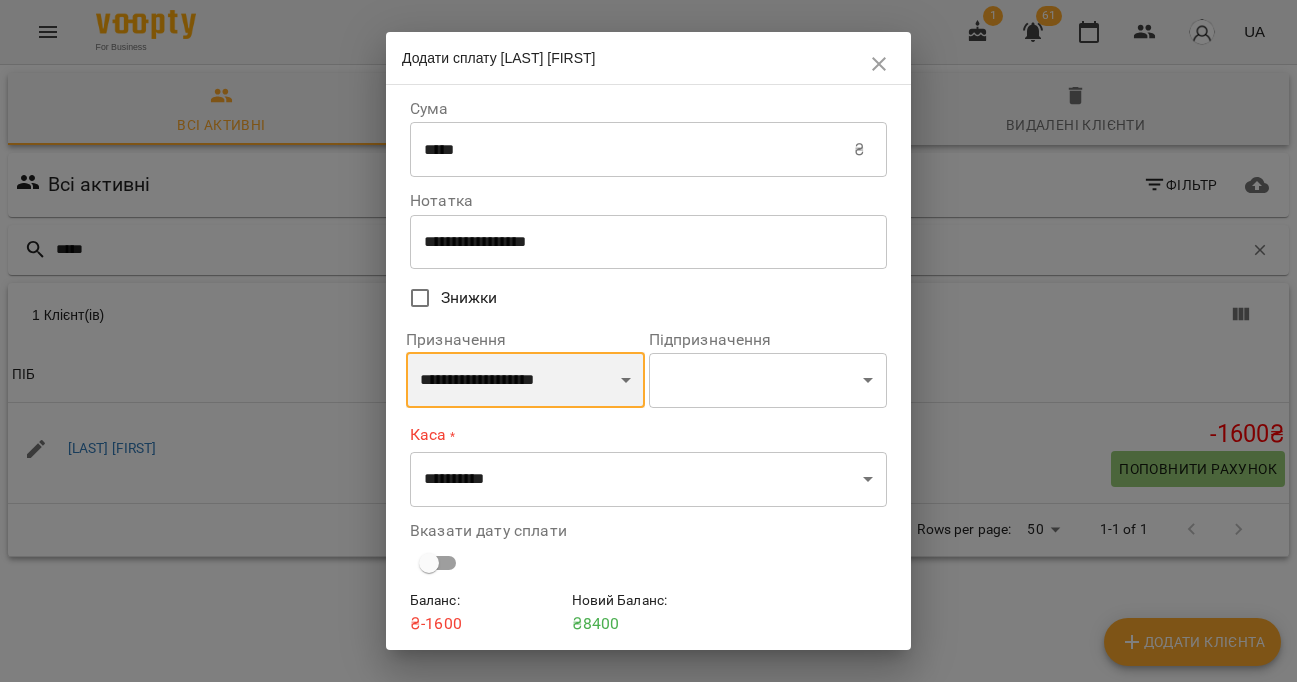 select on "*******" 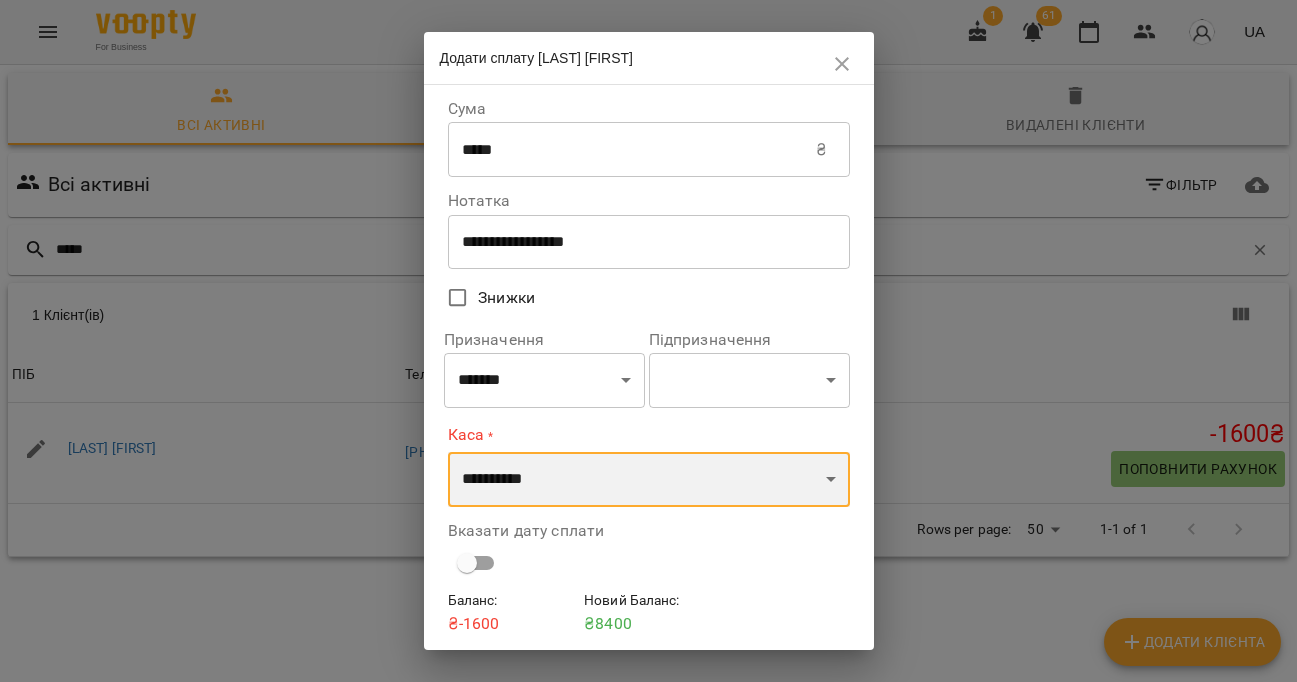 select on "****" 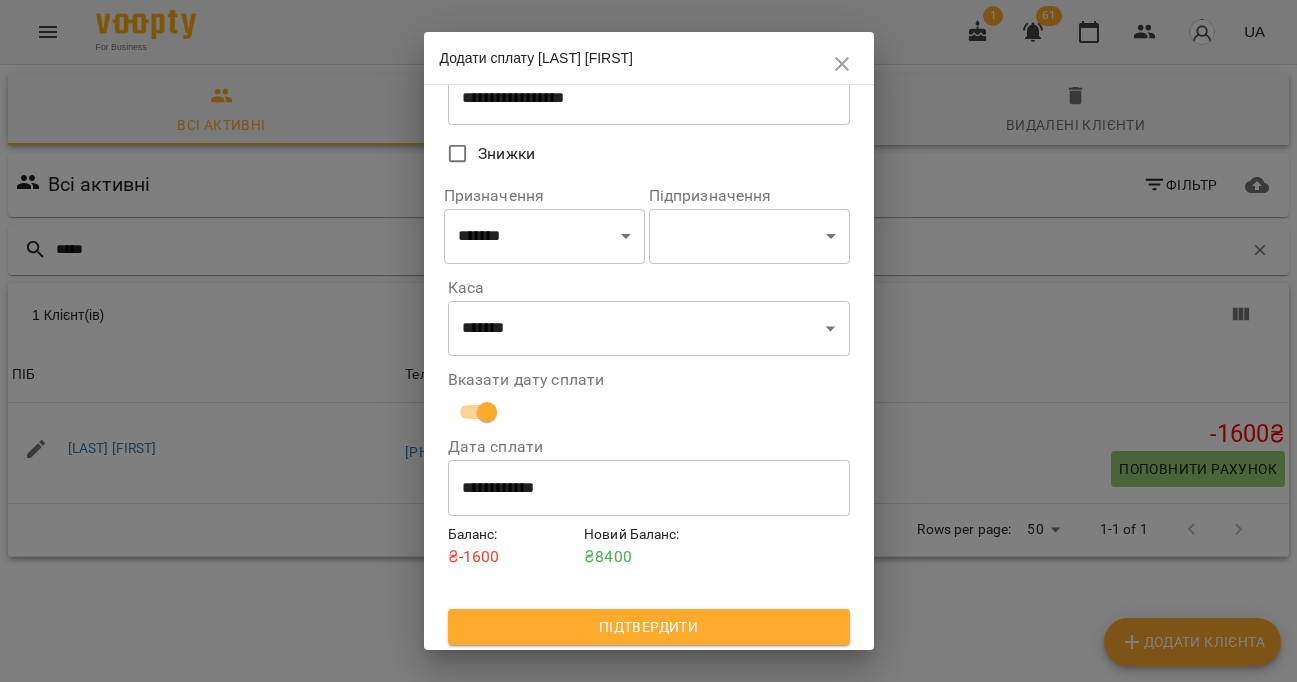 scroll, scrollTop: 143, scrollLeft: 0, axis: vertical 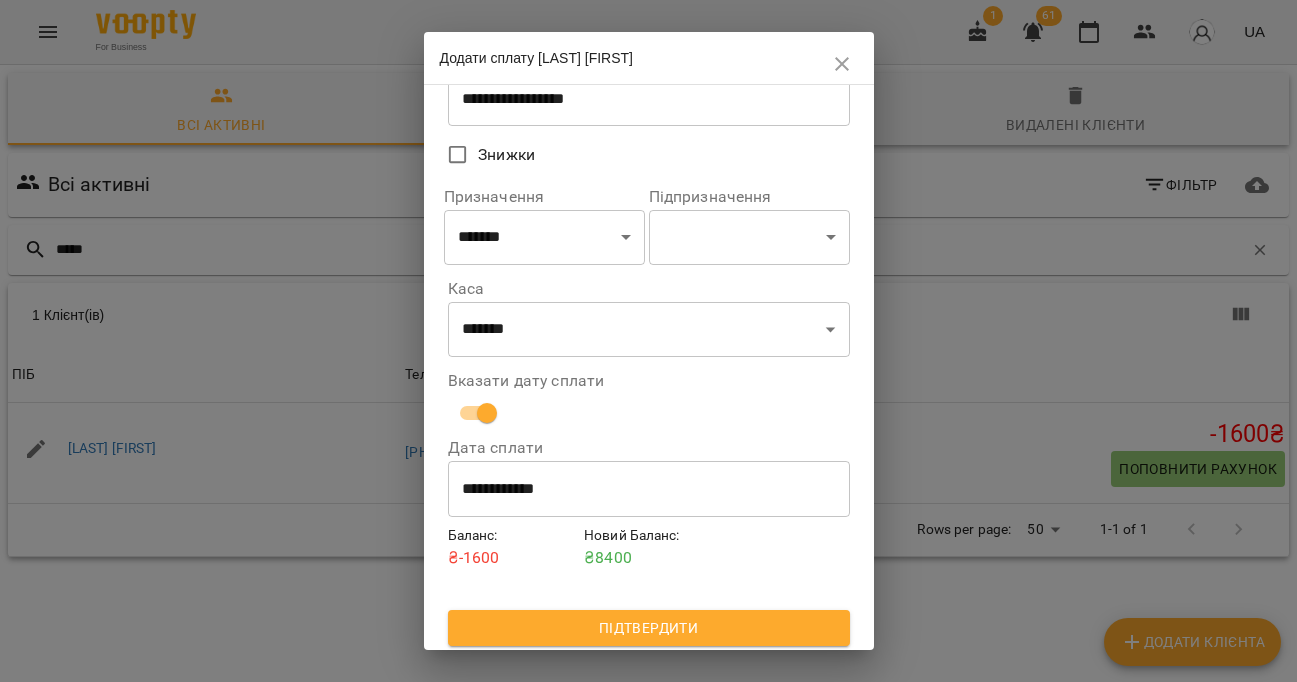 click on "Підтвердити" at bounding box center (649, 628) 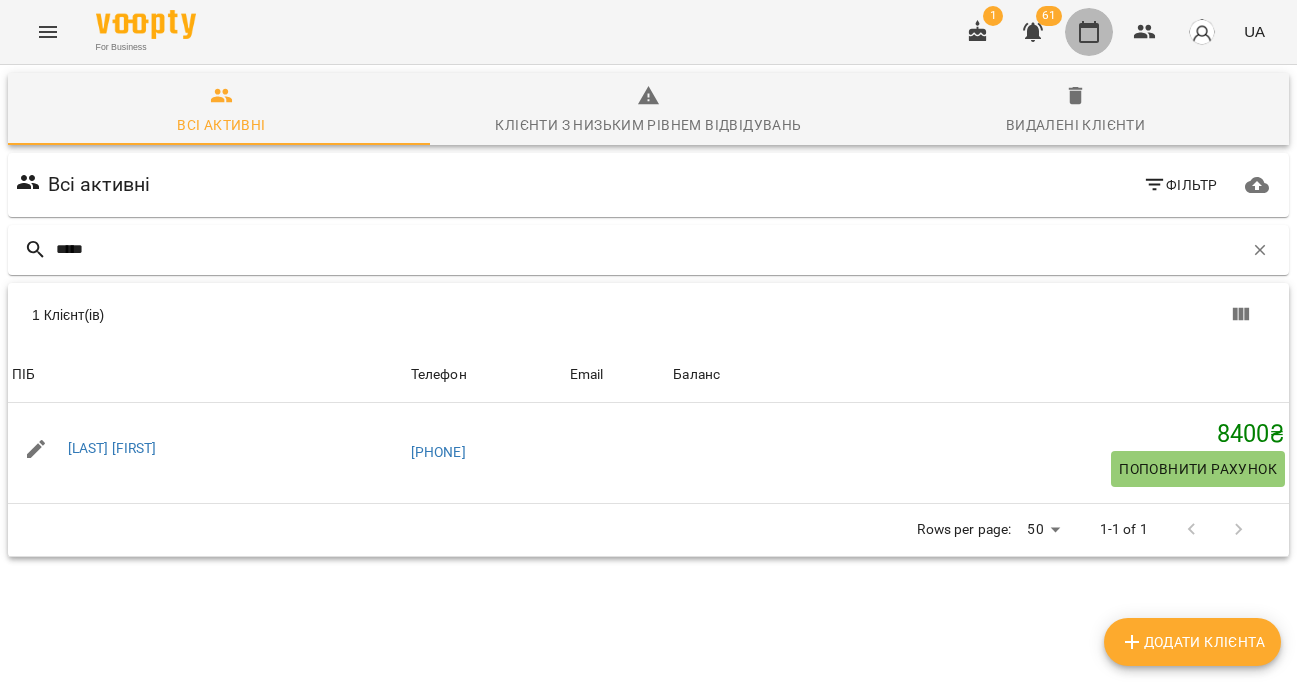 click 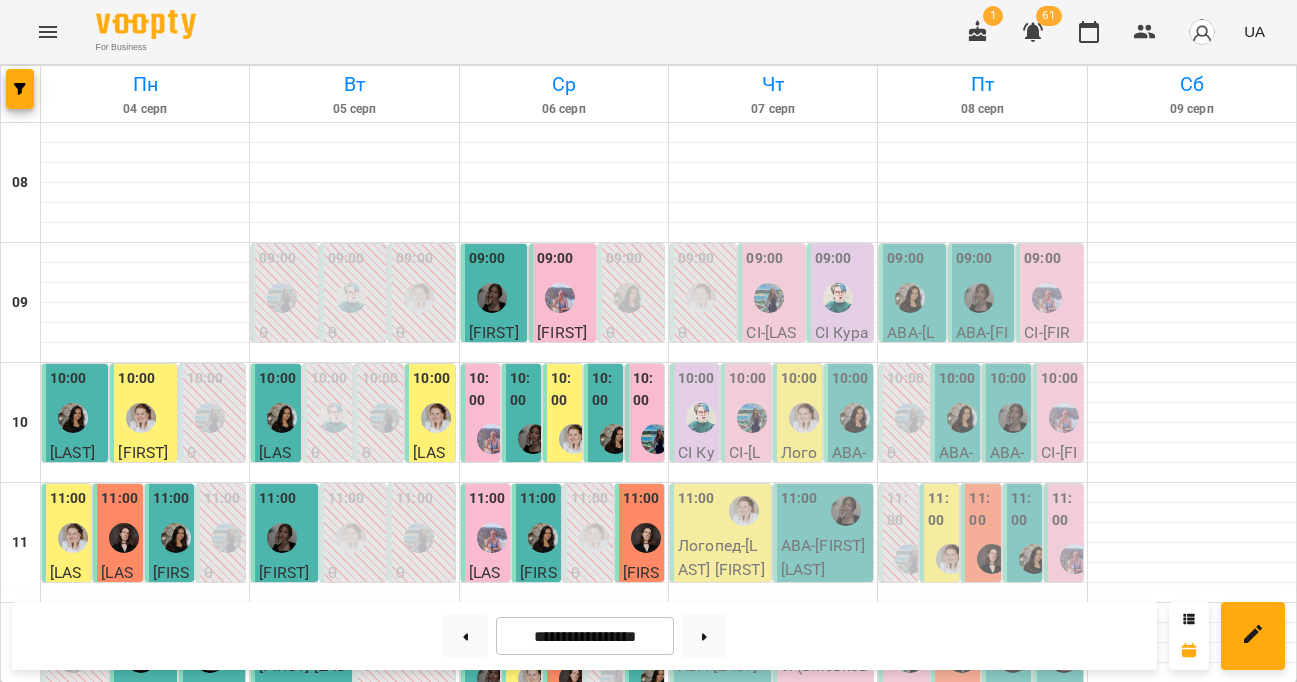 scroll, scrollTop: 332, scrollLeft: 0, axis: vertical 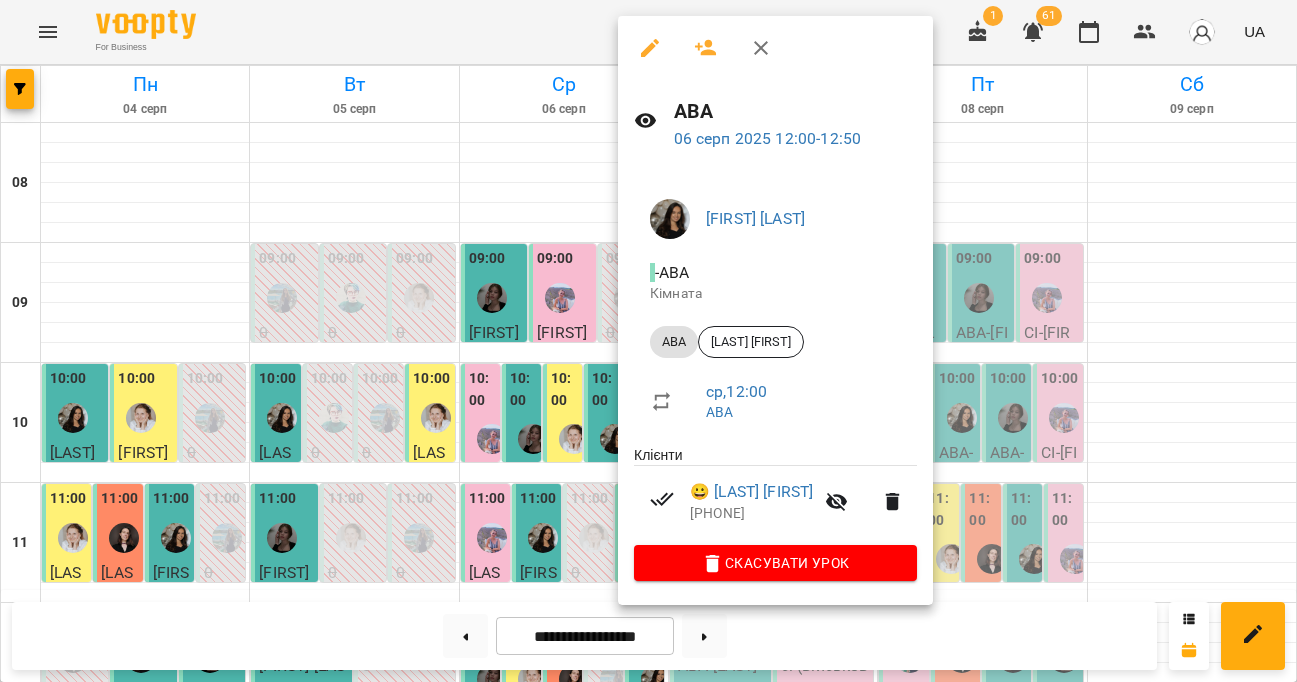 click at bounding box center (761, 48) 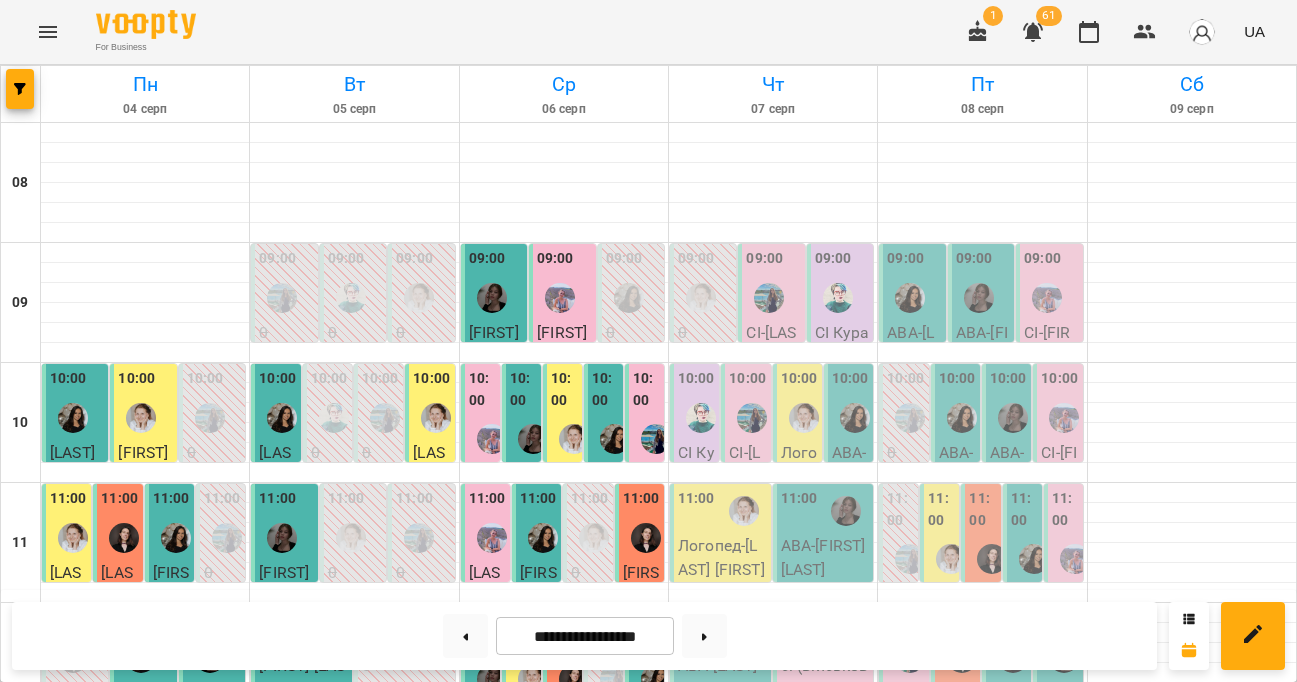 click on "13:00" at bounding box center [652, 771] 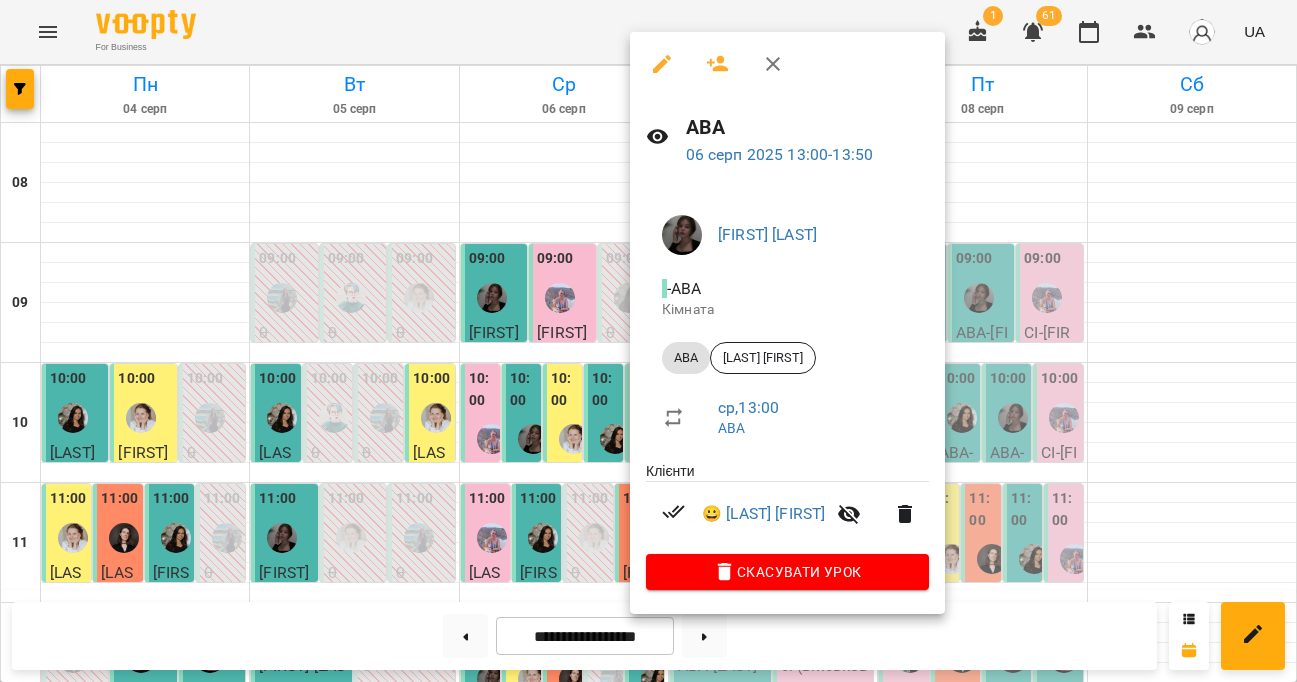 click 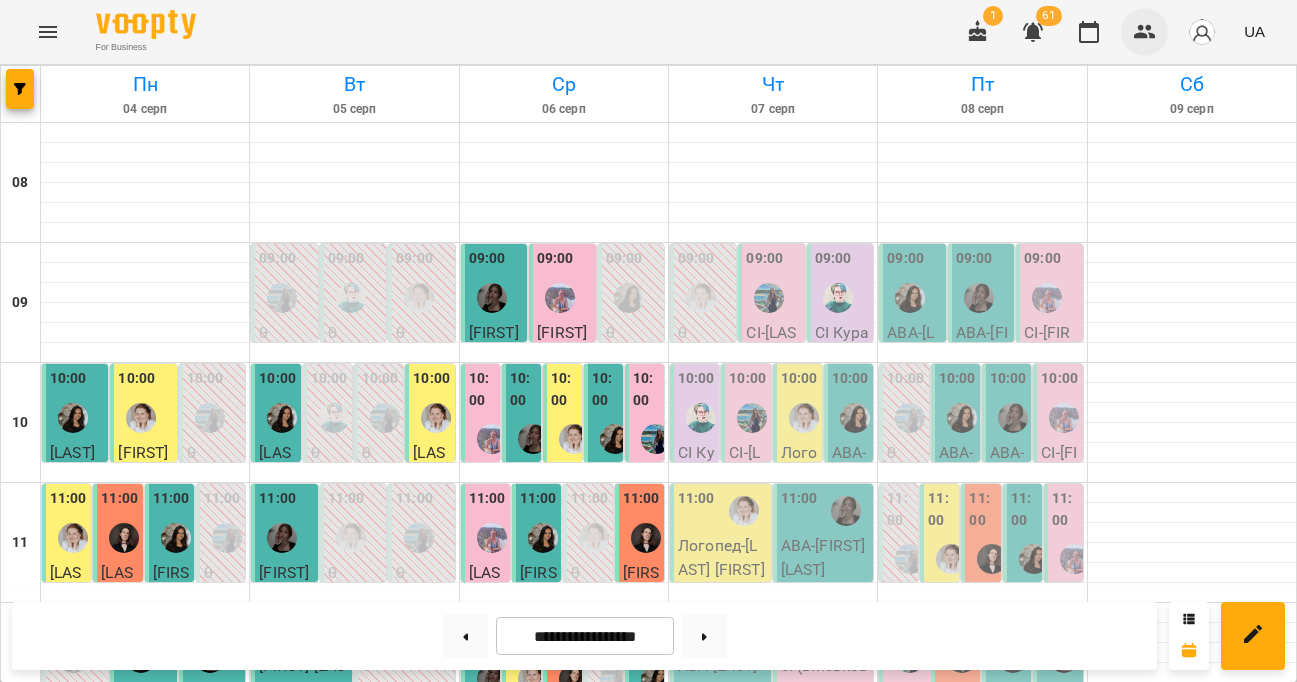 click 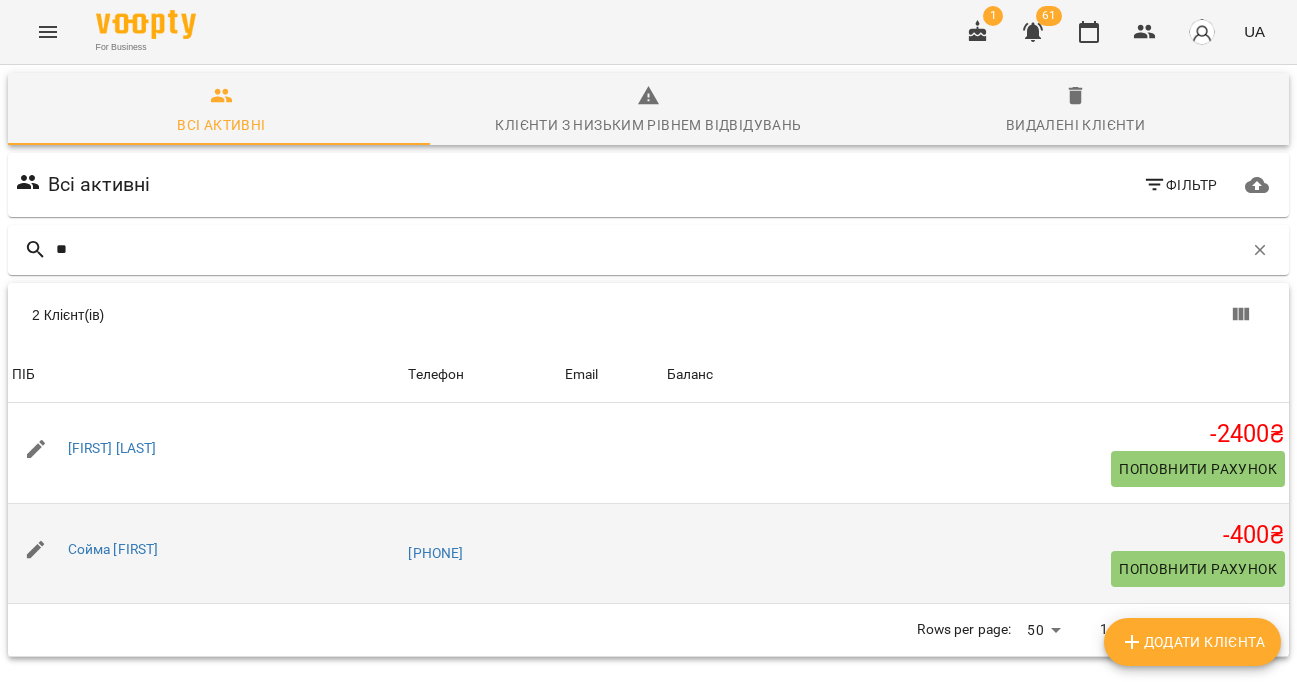 type on "**" 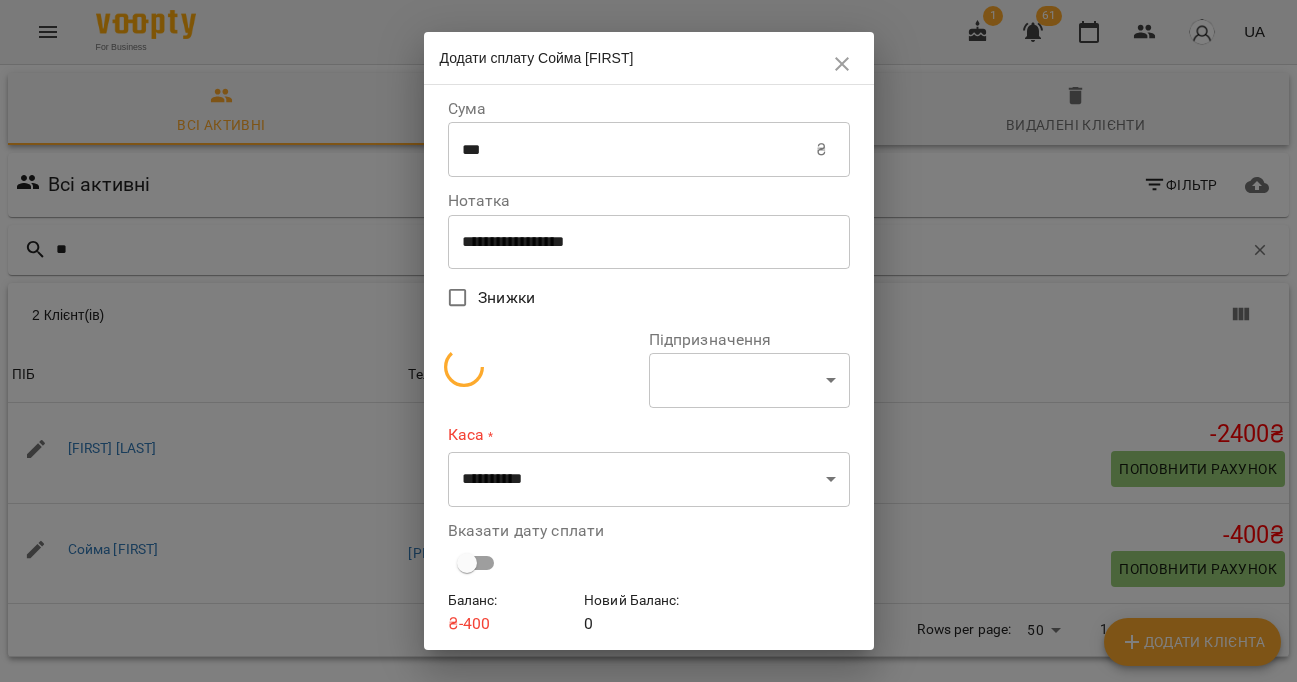 select on "**********" 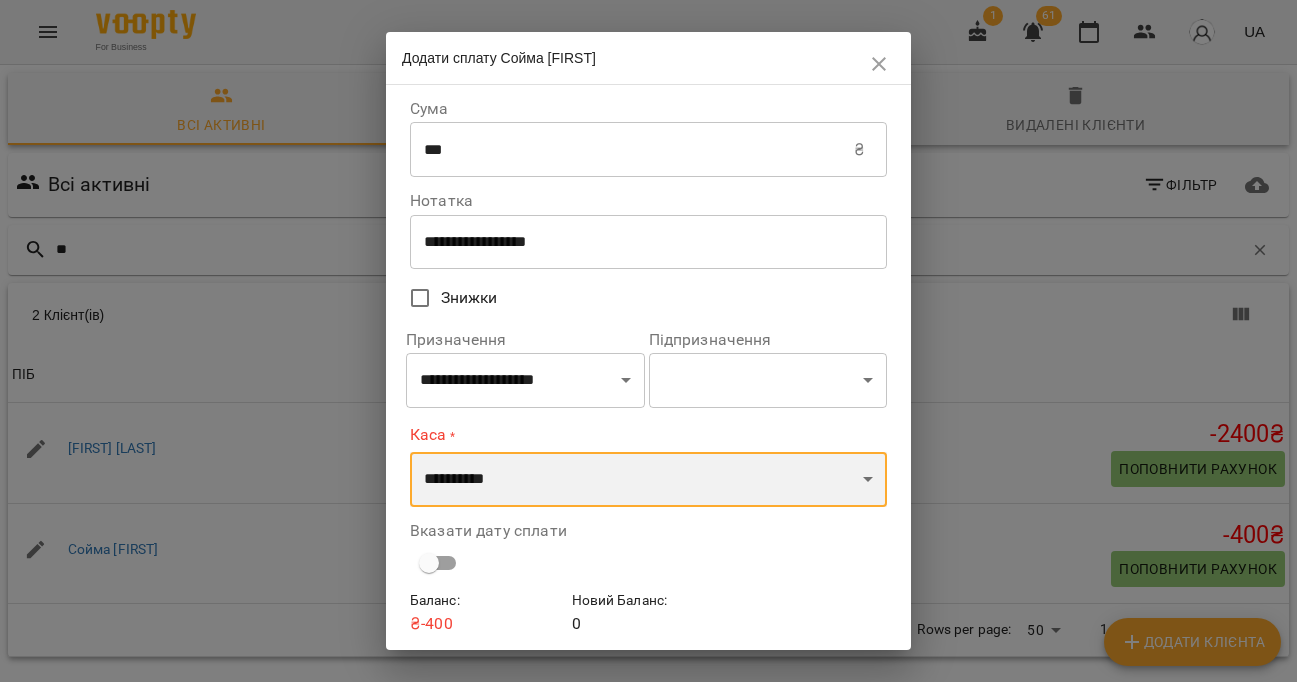 select on "****" 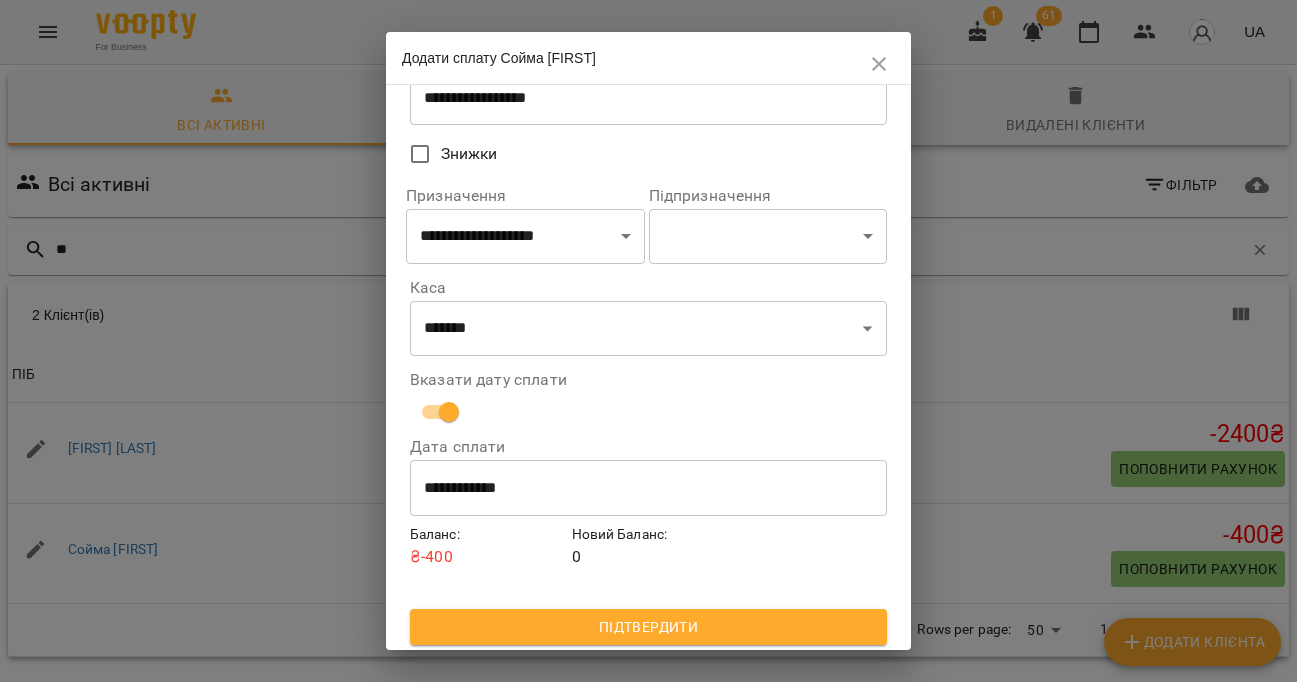 scroll, scrollTop: 143, scrollLeft: 0, axis: vertical 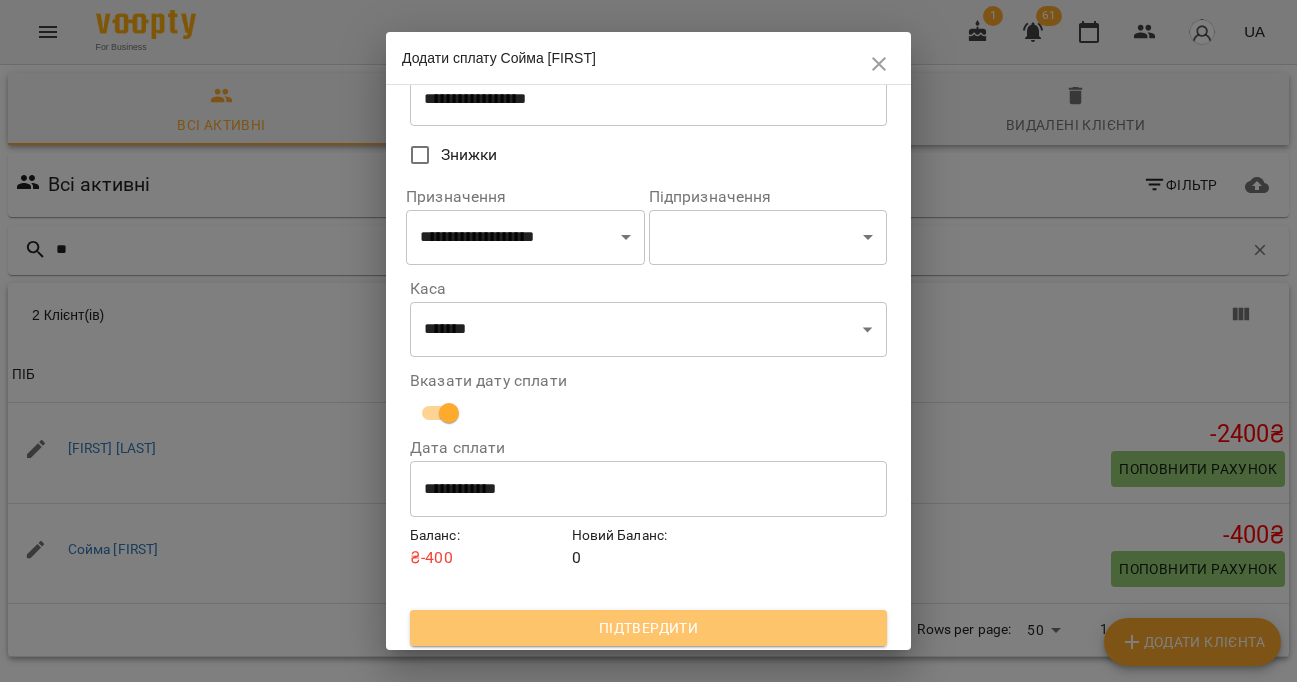 click on "Підтвердити" at bounding box center (648, 628) 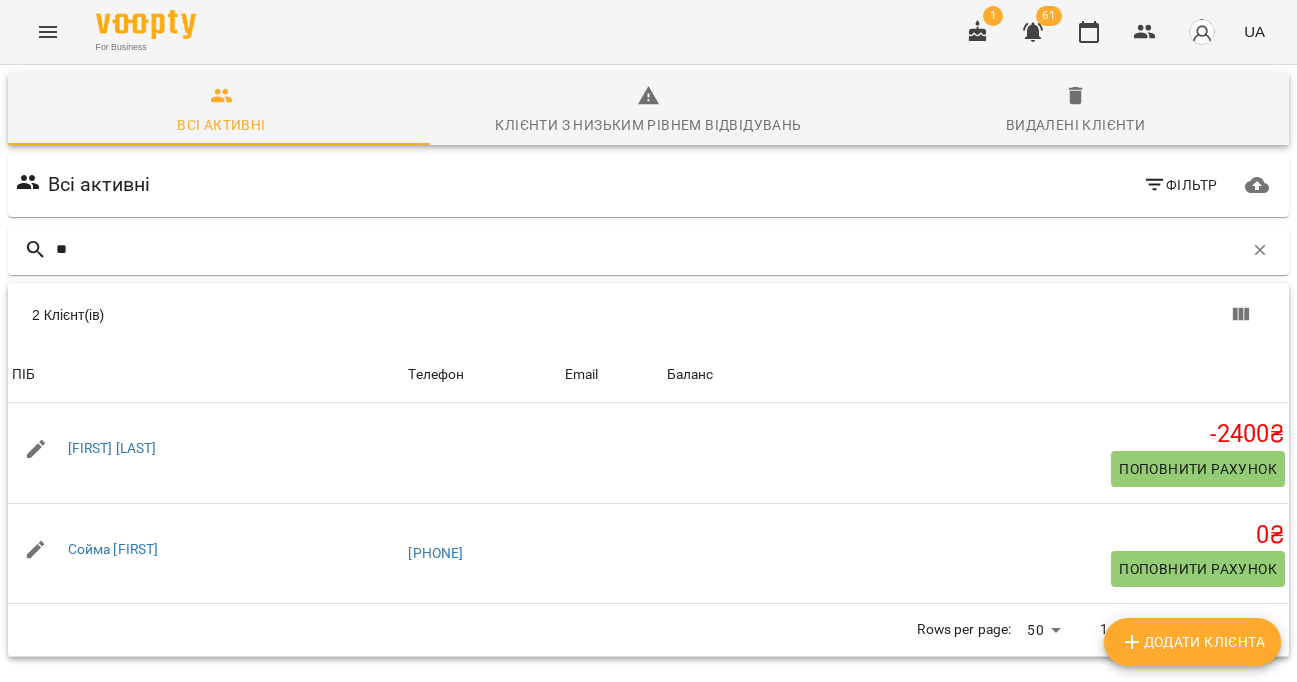 click at bounding box center [963, 315] 